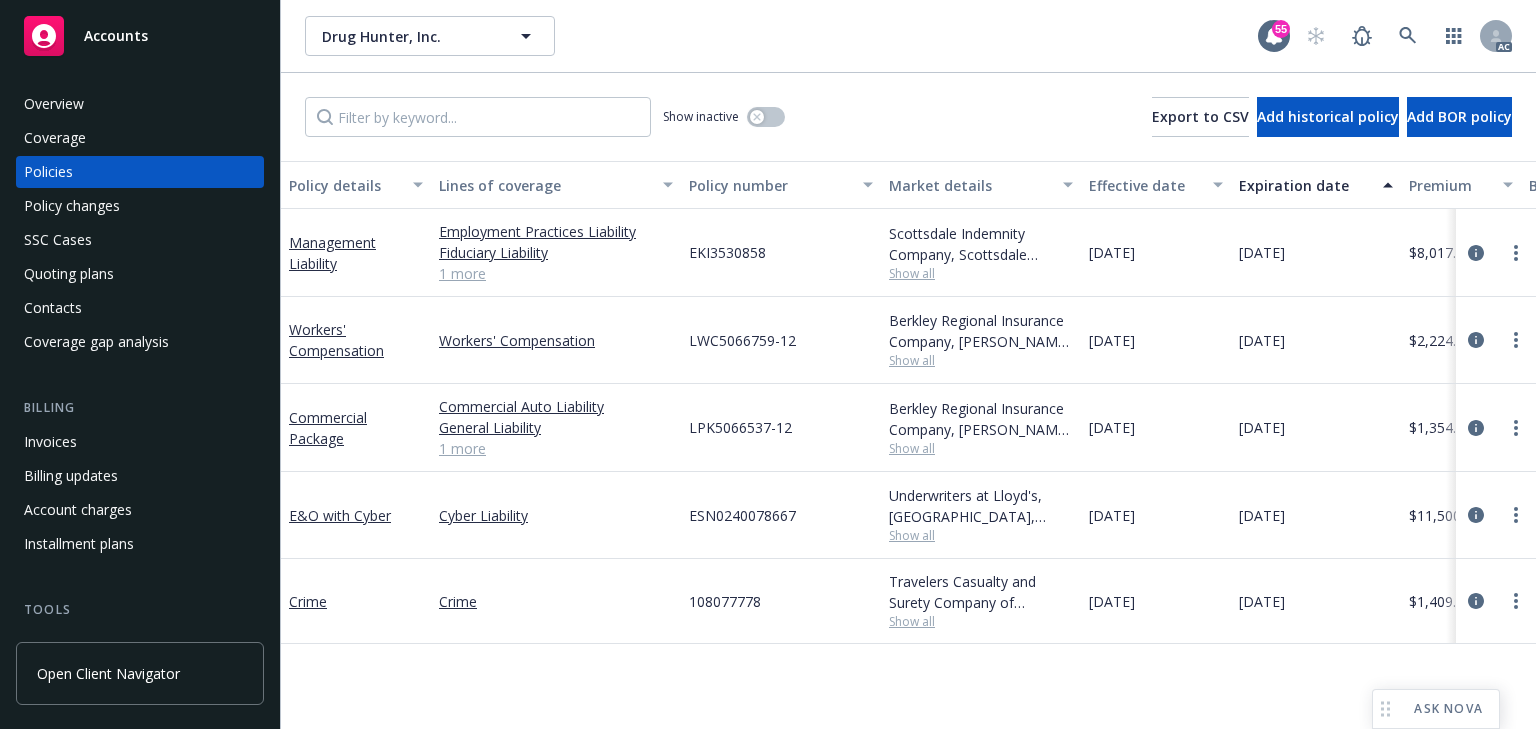 scroll, scrollTop: 0, scrollLeft: 0, axis: both 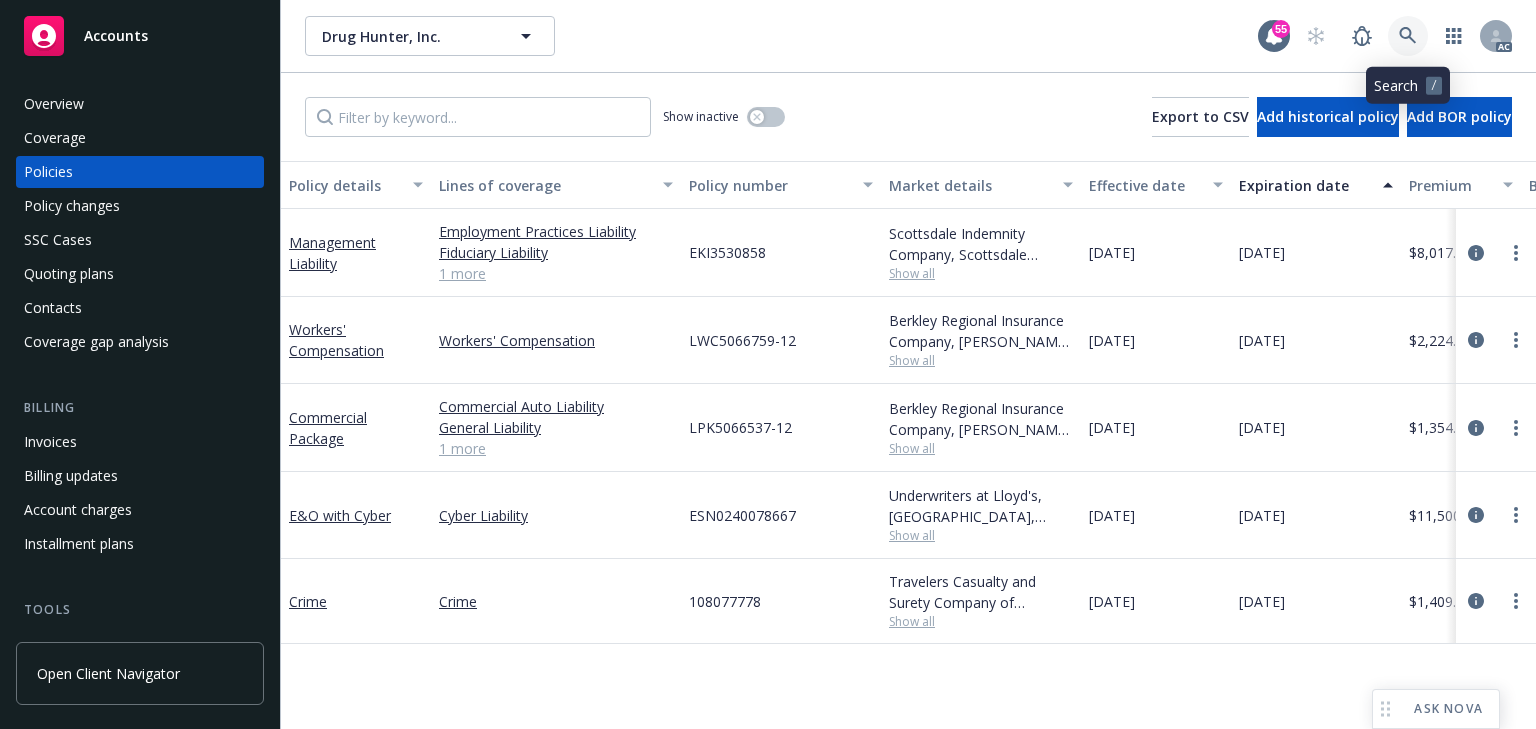 click 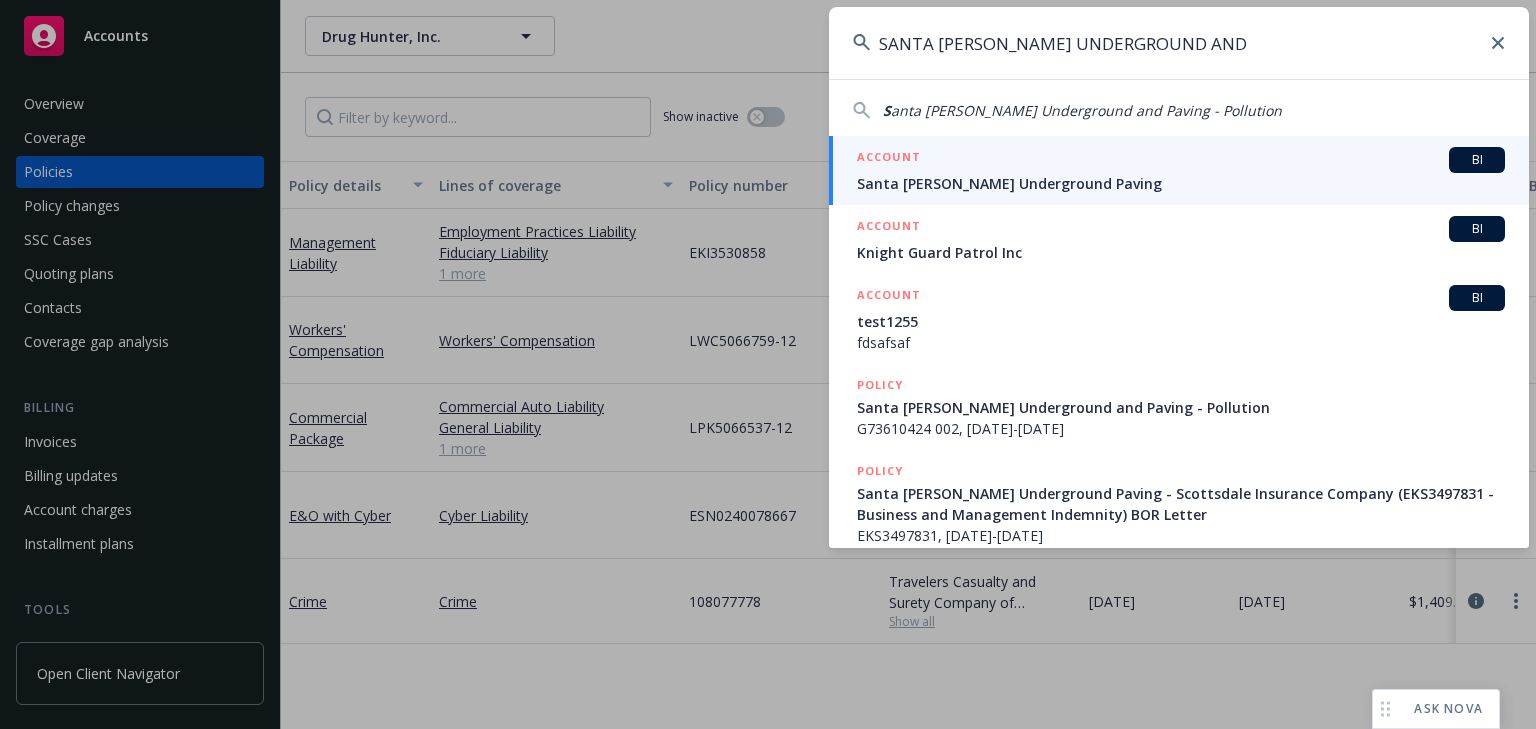 type on "SANTA CRUZ UNDERGROUND AND" 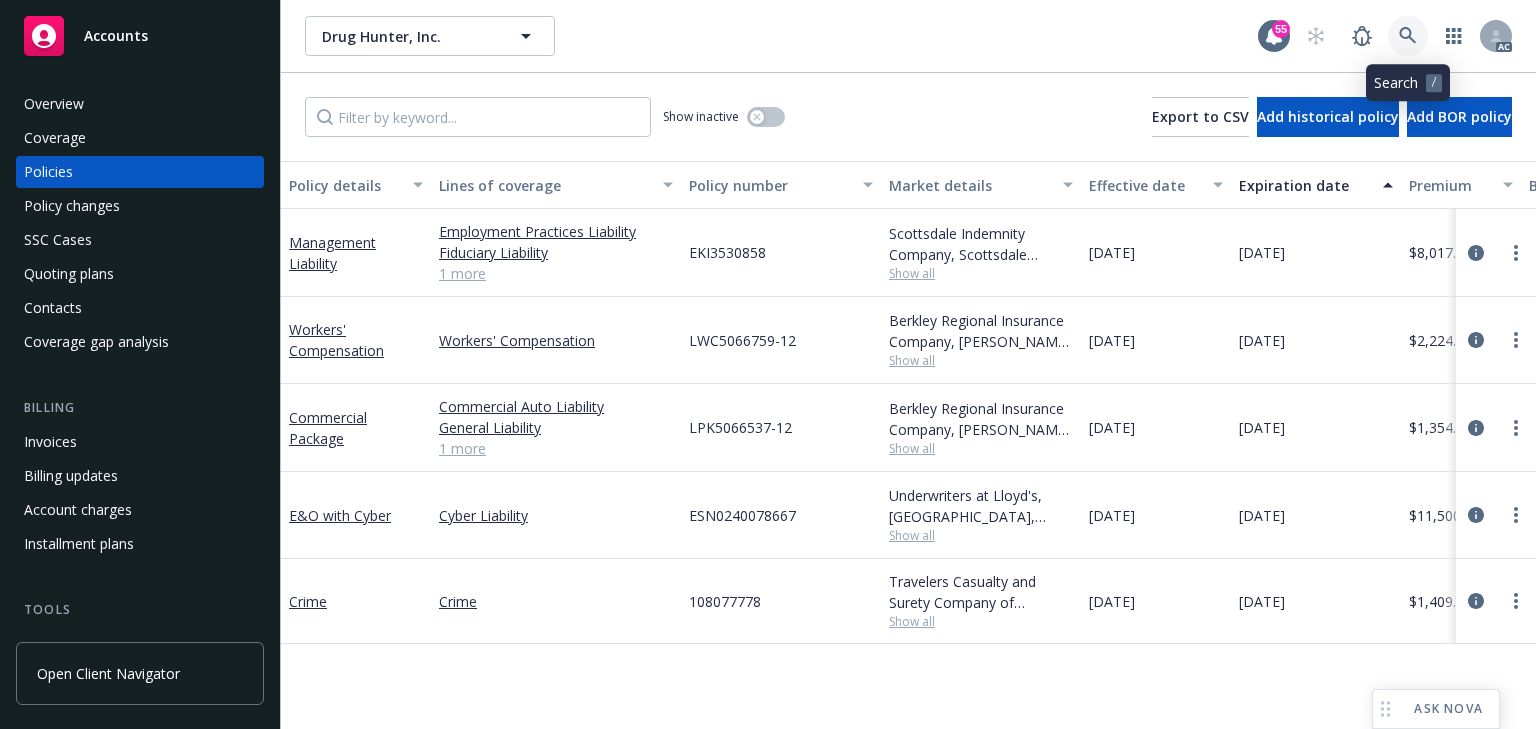 click 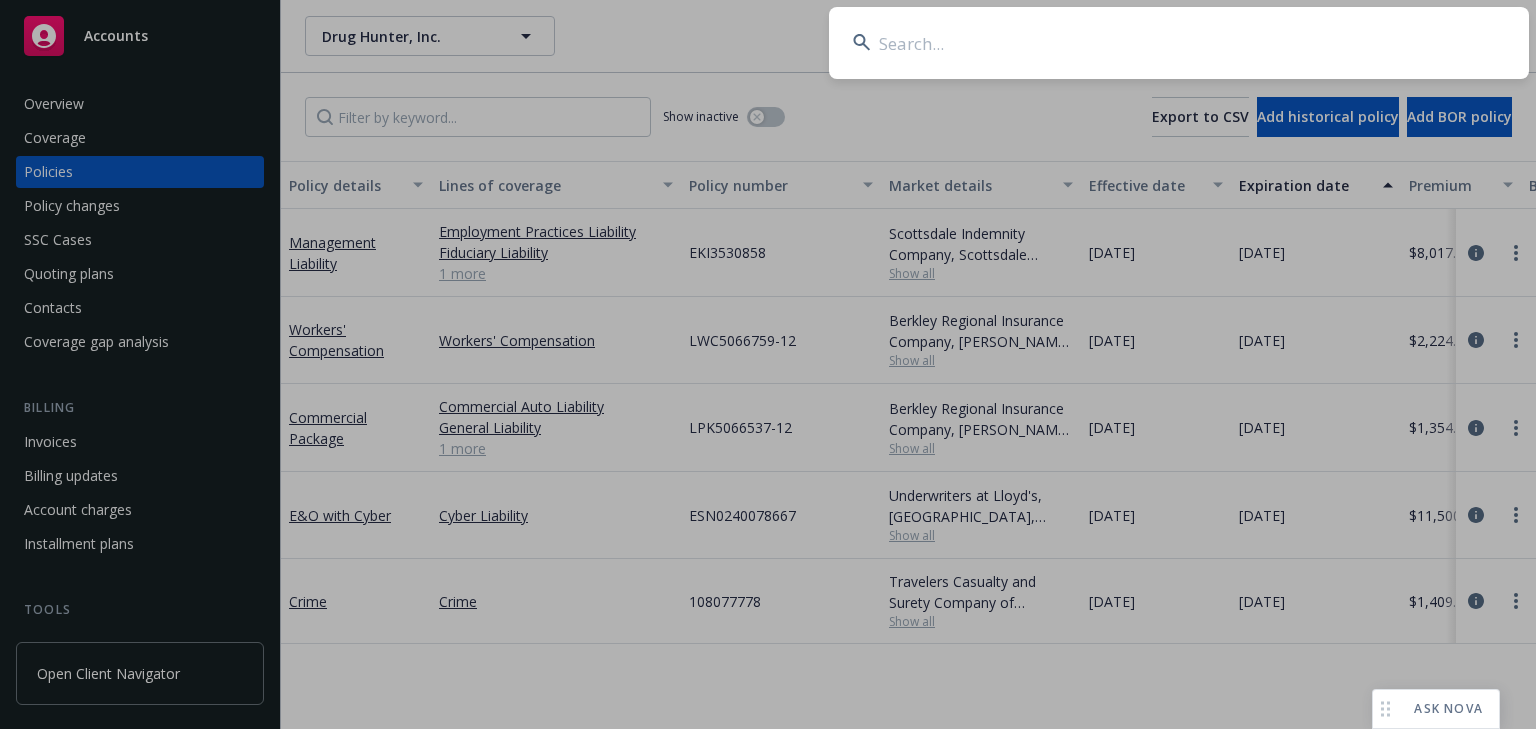type on "SANTA CRUZ UNDERGROUND AND" 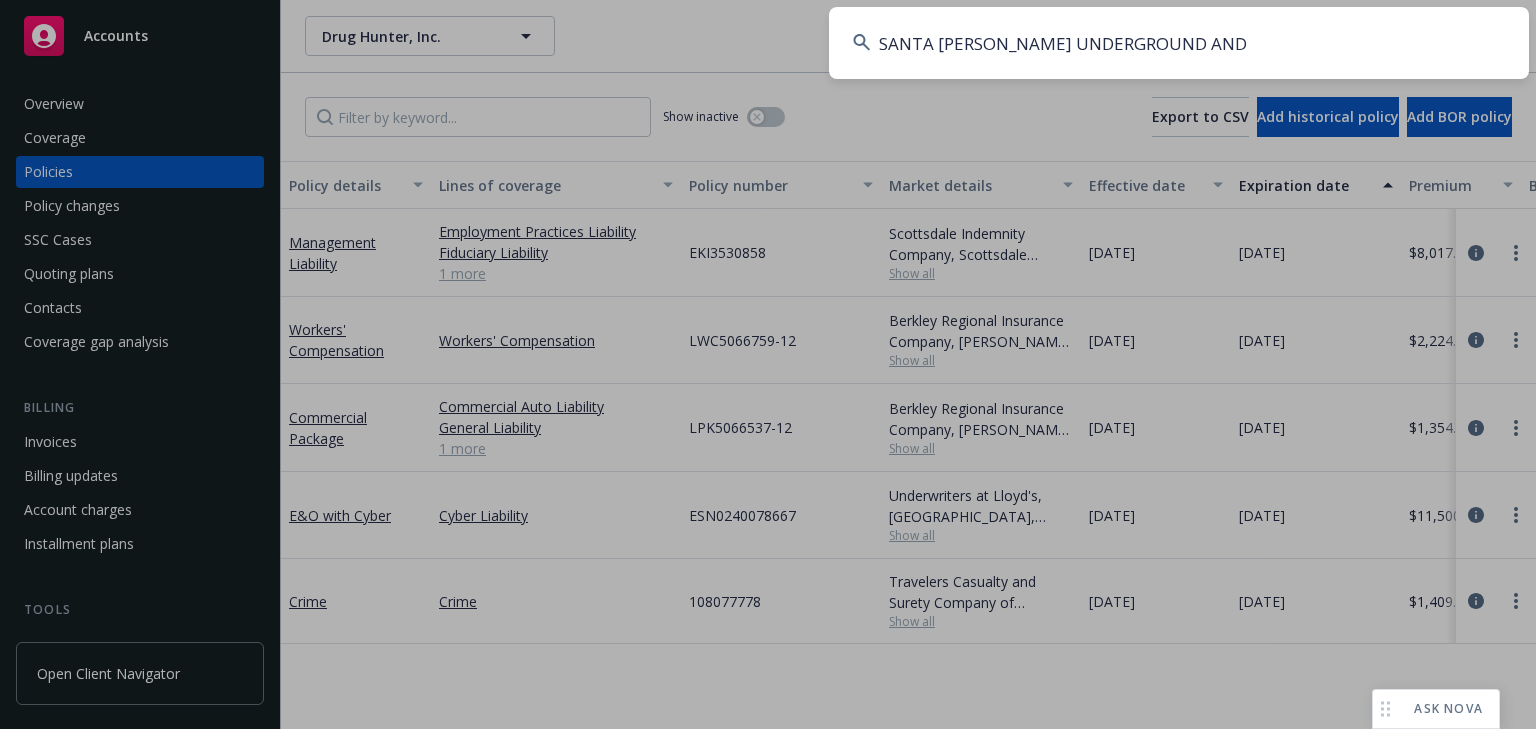 click on "SANTA CRUZ UNDERGROUND AND" at bounding box center [1179, 43] 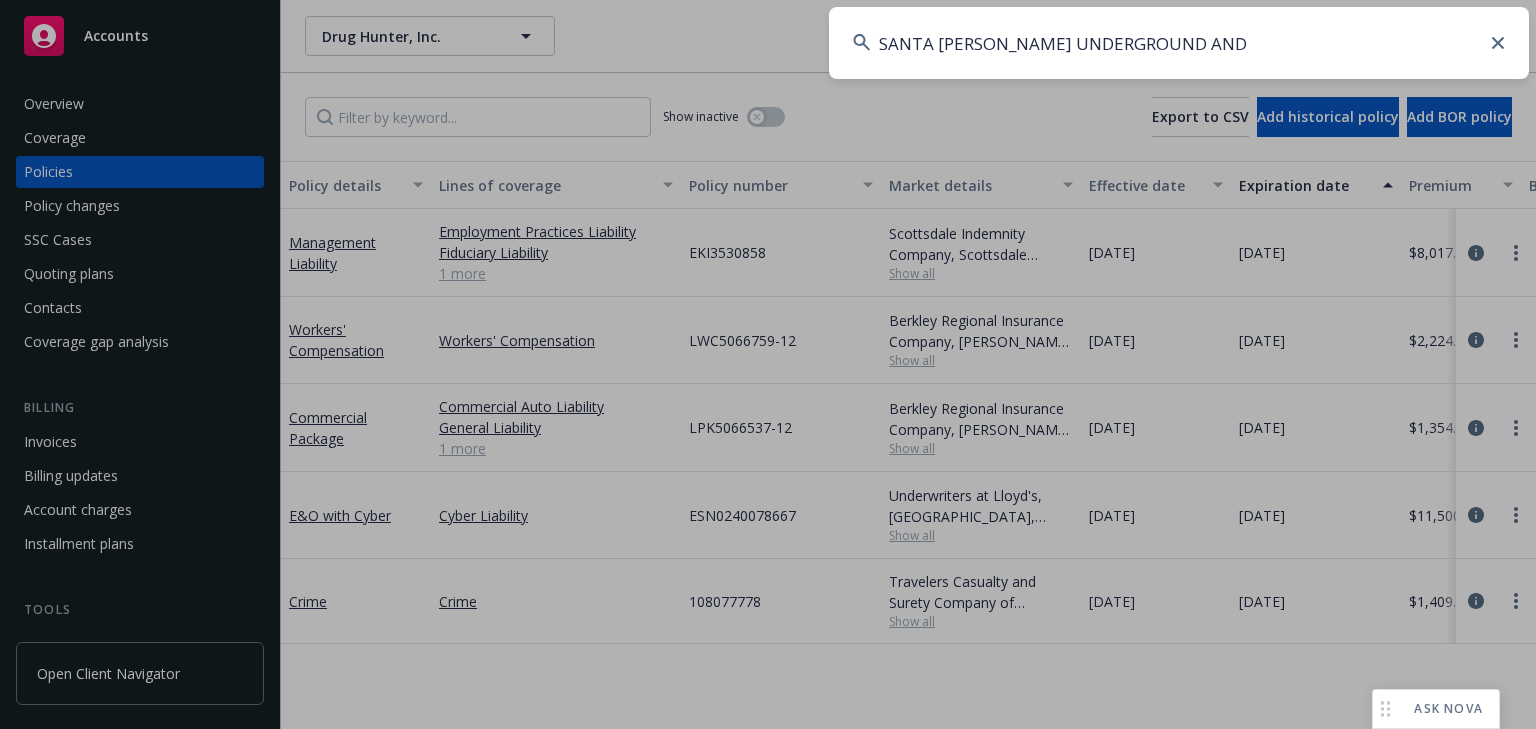 click on "SANTA CRUZ UNDERGROUND AND" at bounding box center [1179, 43] 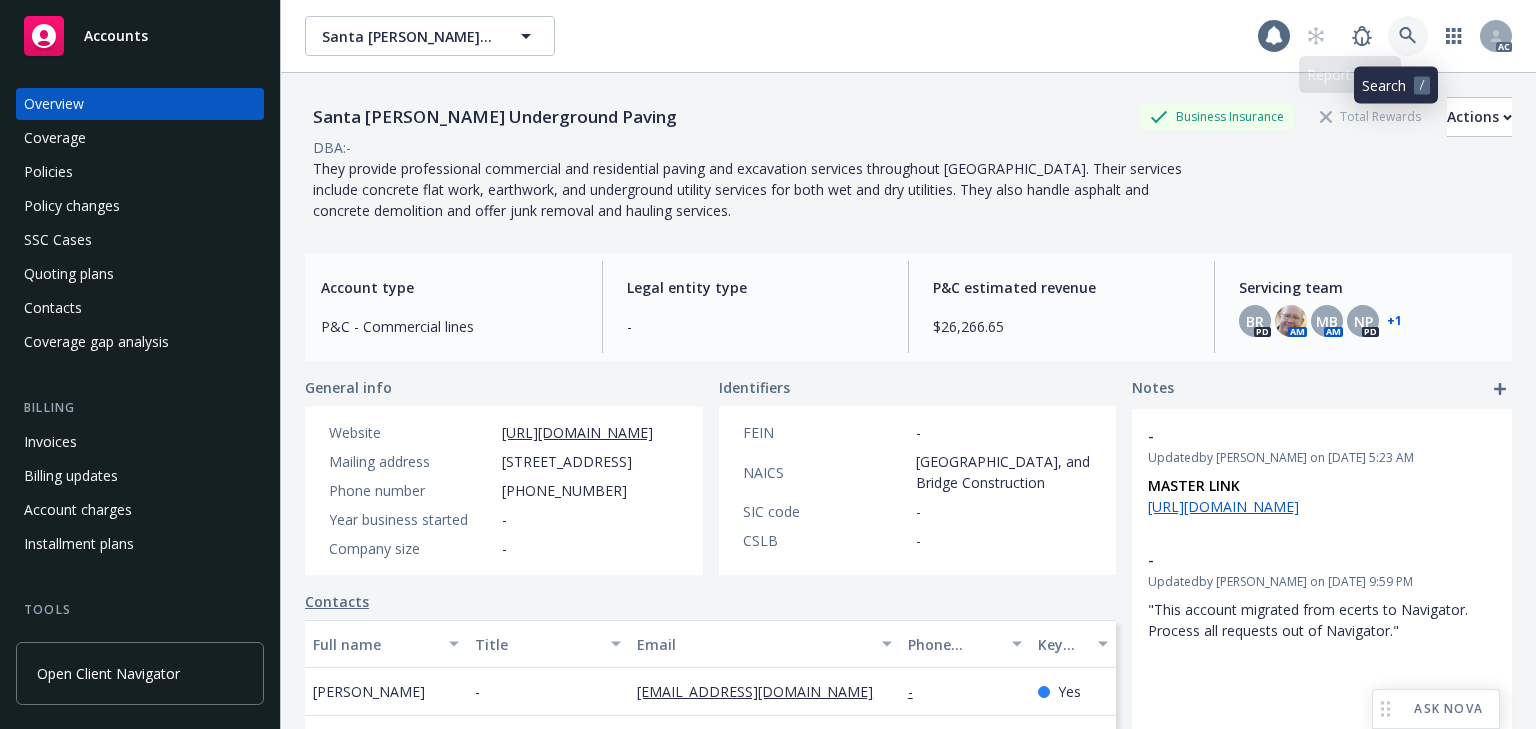 click 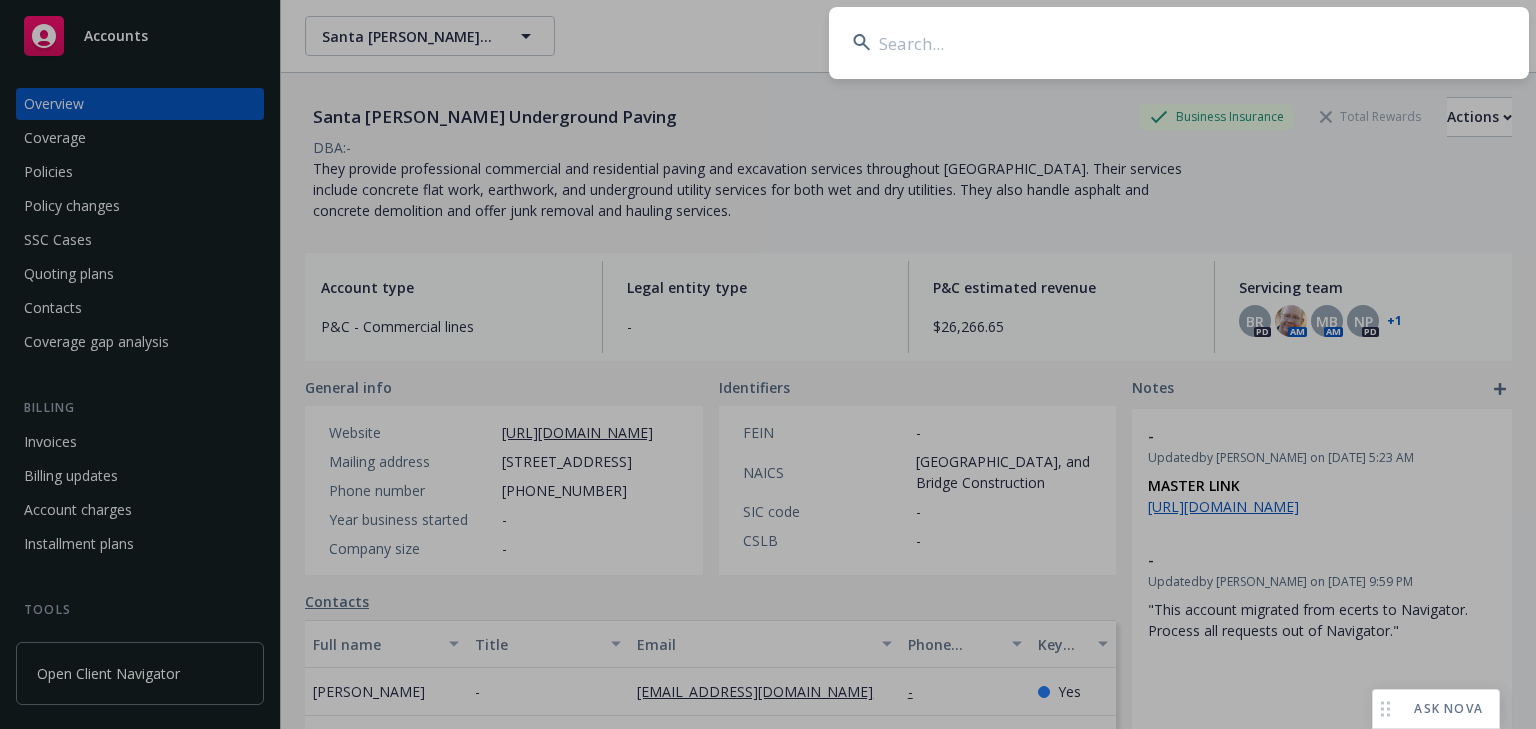 click at bounding box center [1179, 43] 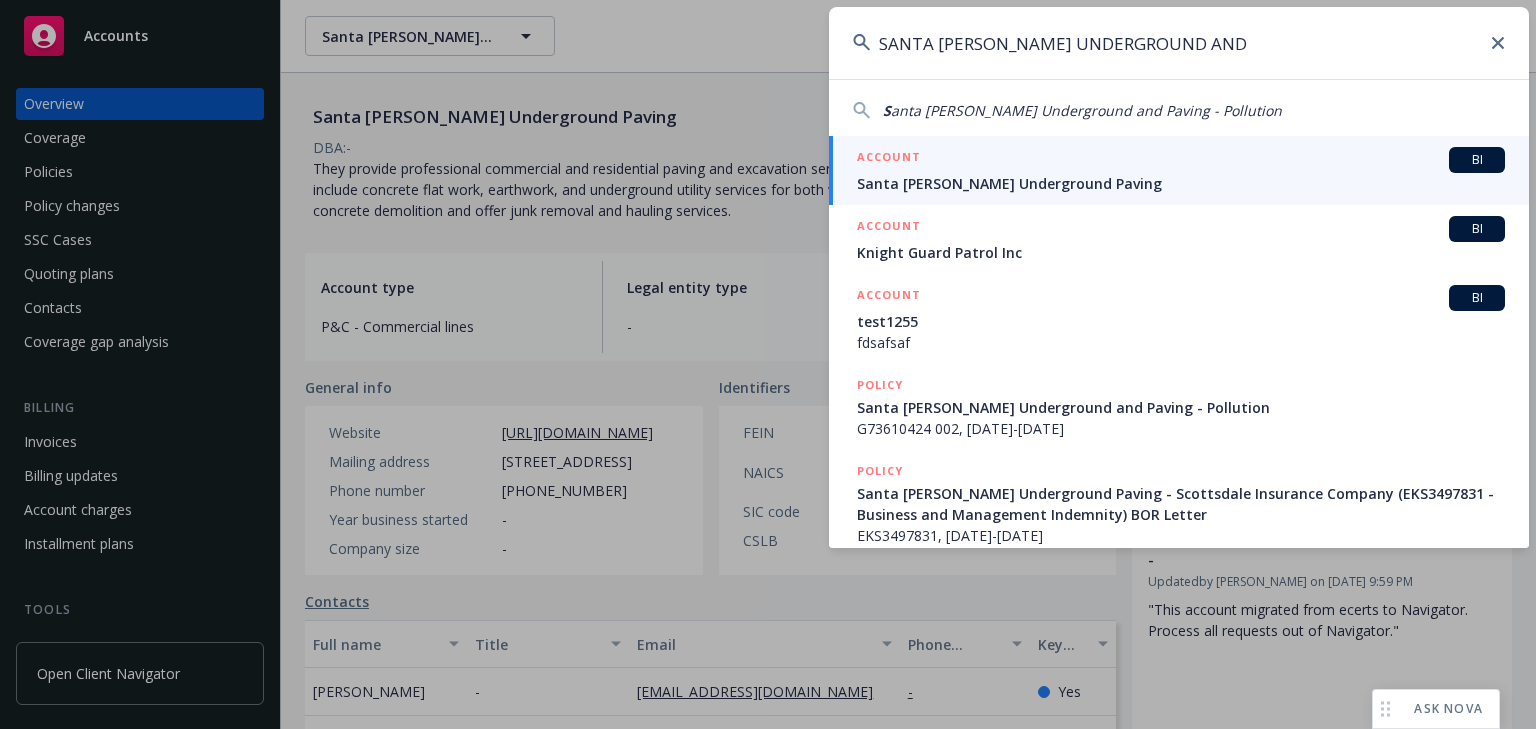type on "SANTA CRUZ UNDERGROUND AND" 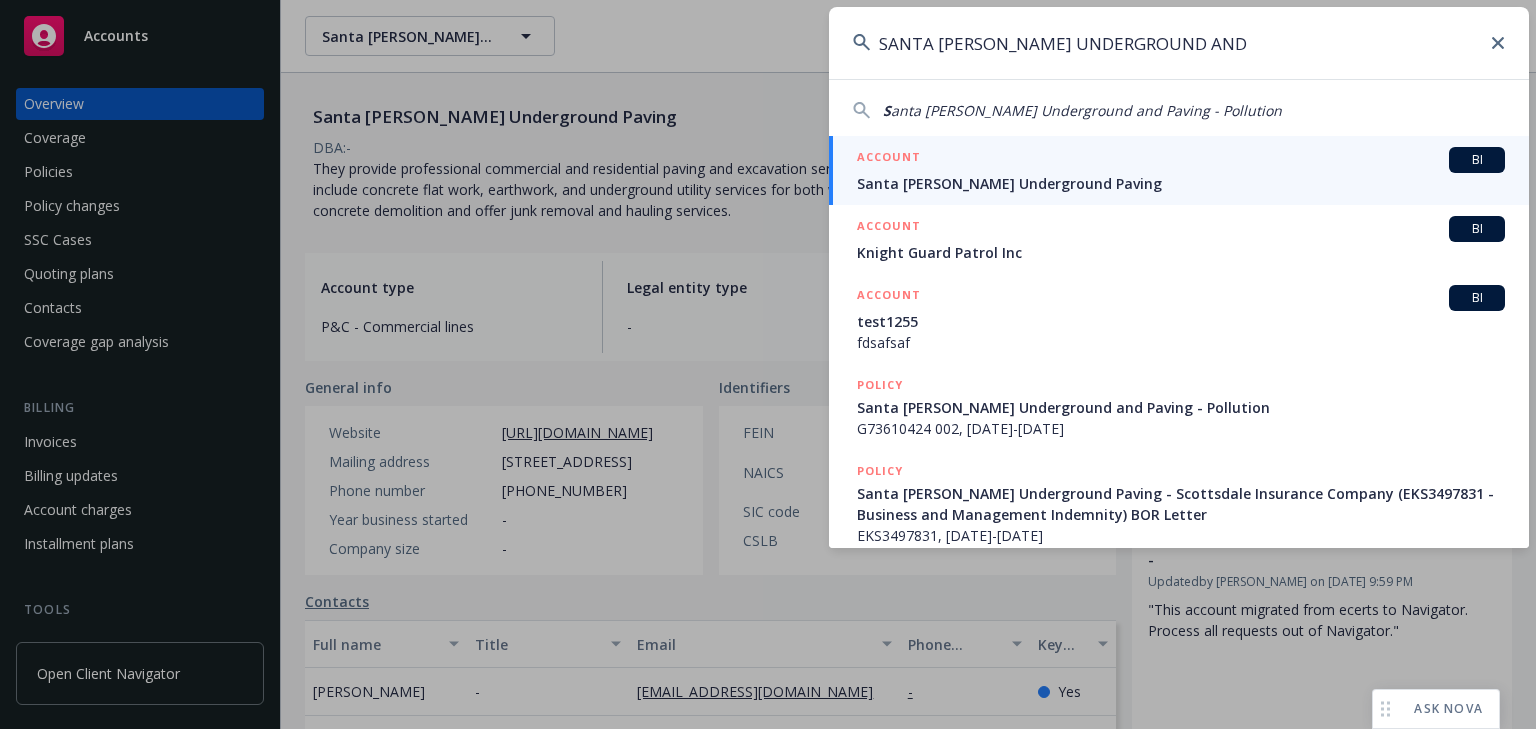 click on "ACCOUNT BI" at bounding box center (1181, 160) 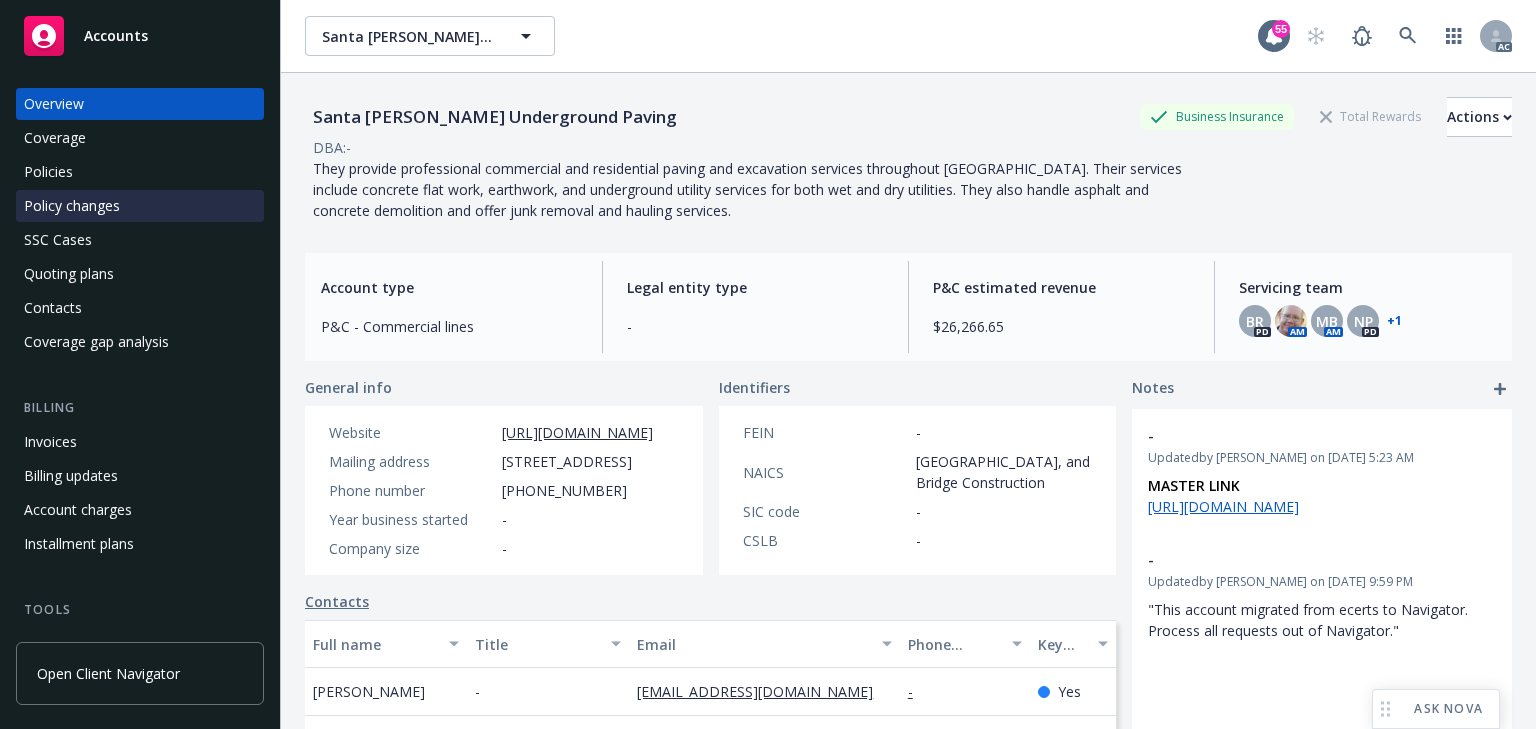 click on "Policy changes" at bounding box center [72, 206] 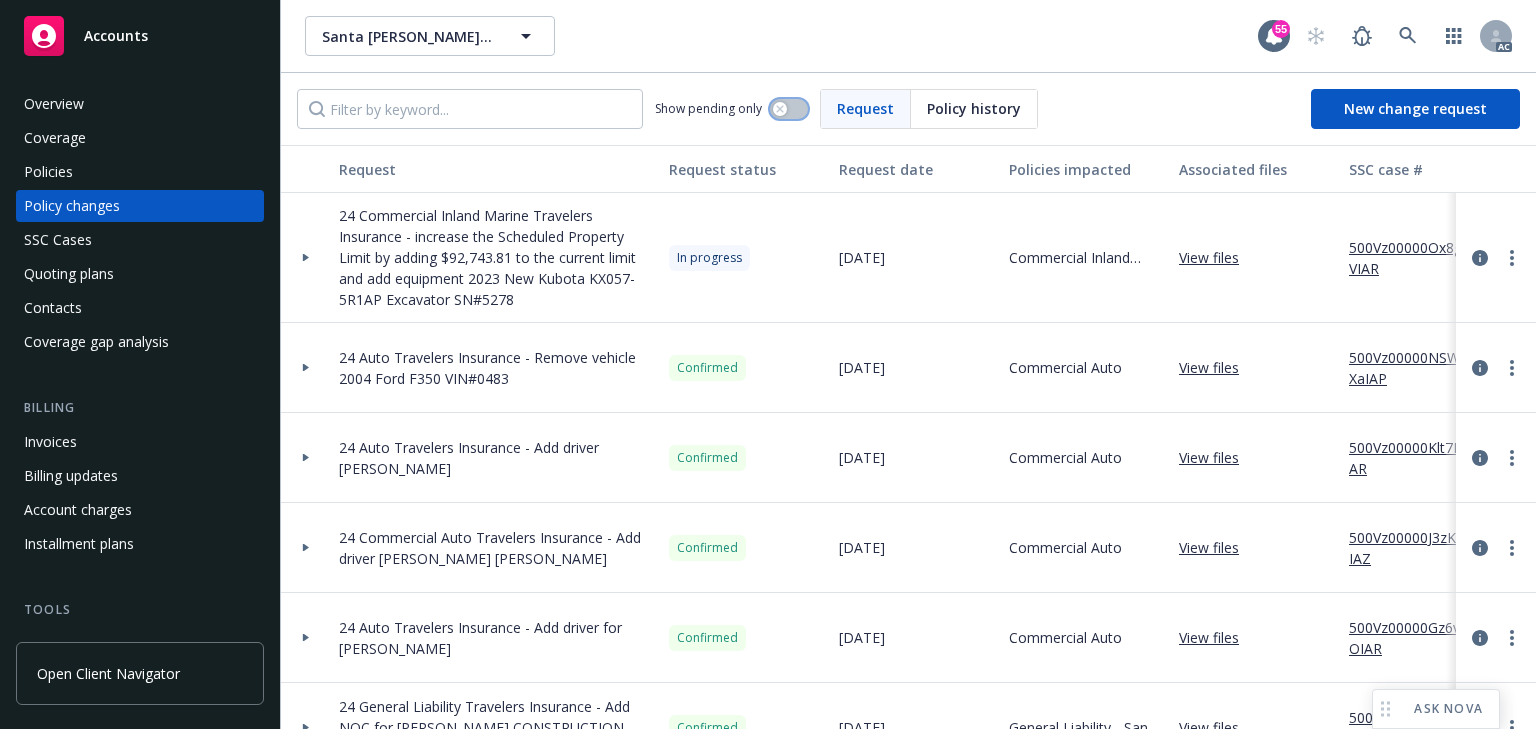 click at bounding box center (789, 109) 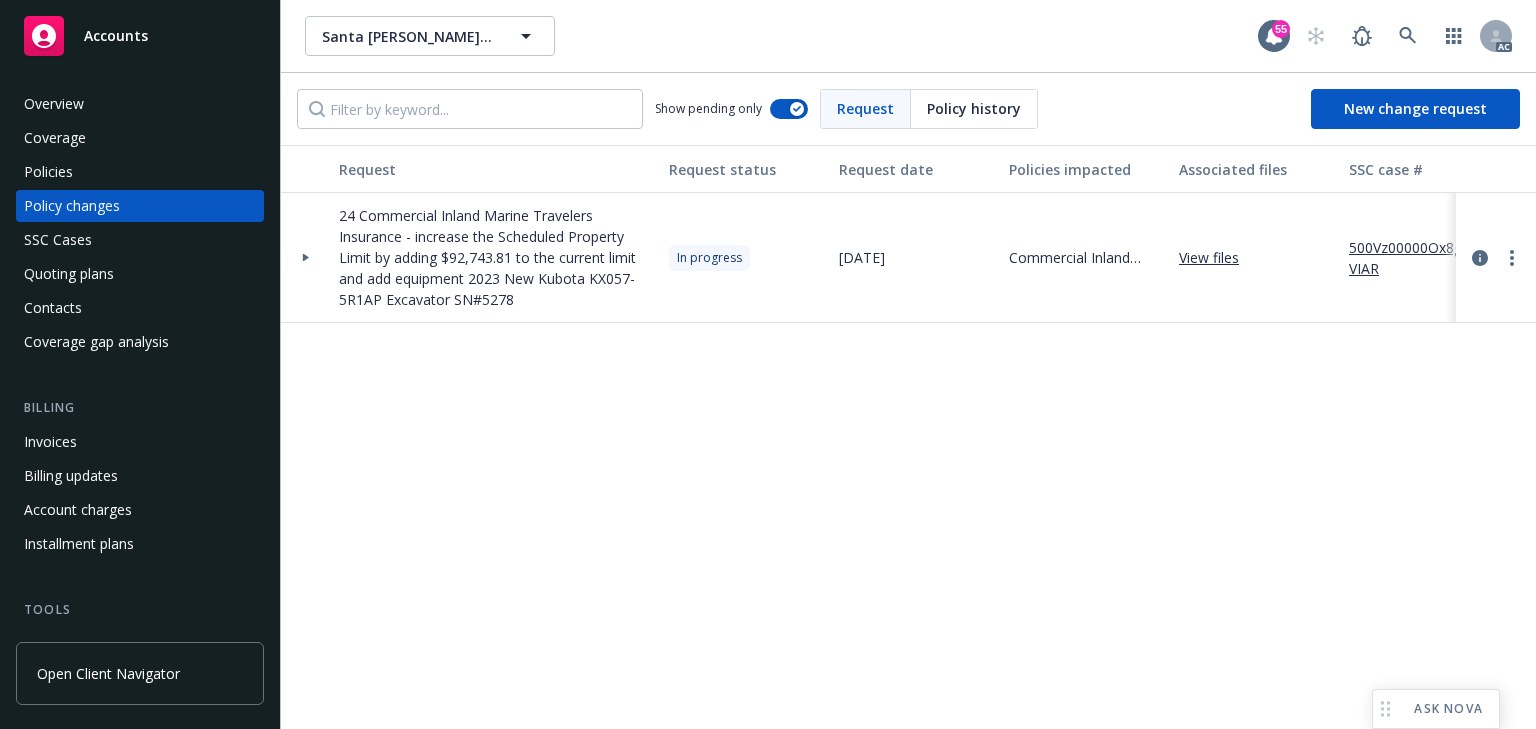 click on "500Vz00000Ox8gVIAR" at bounding box center (1416, 258) 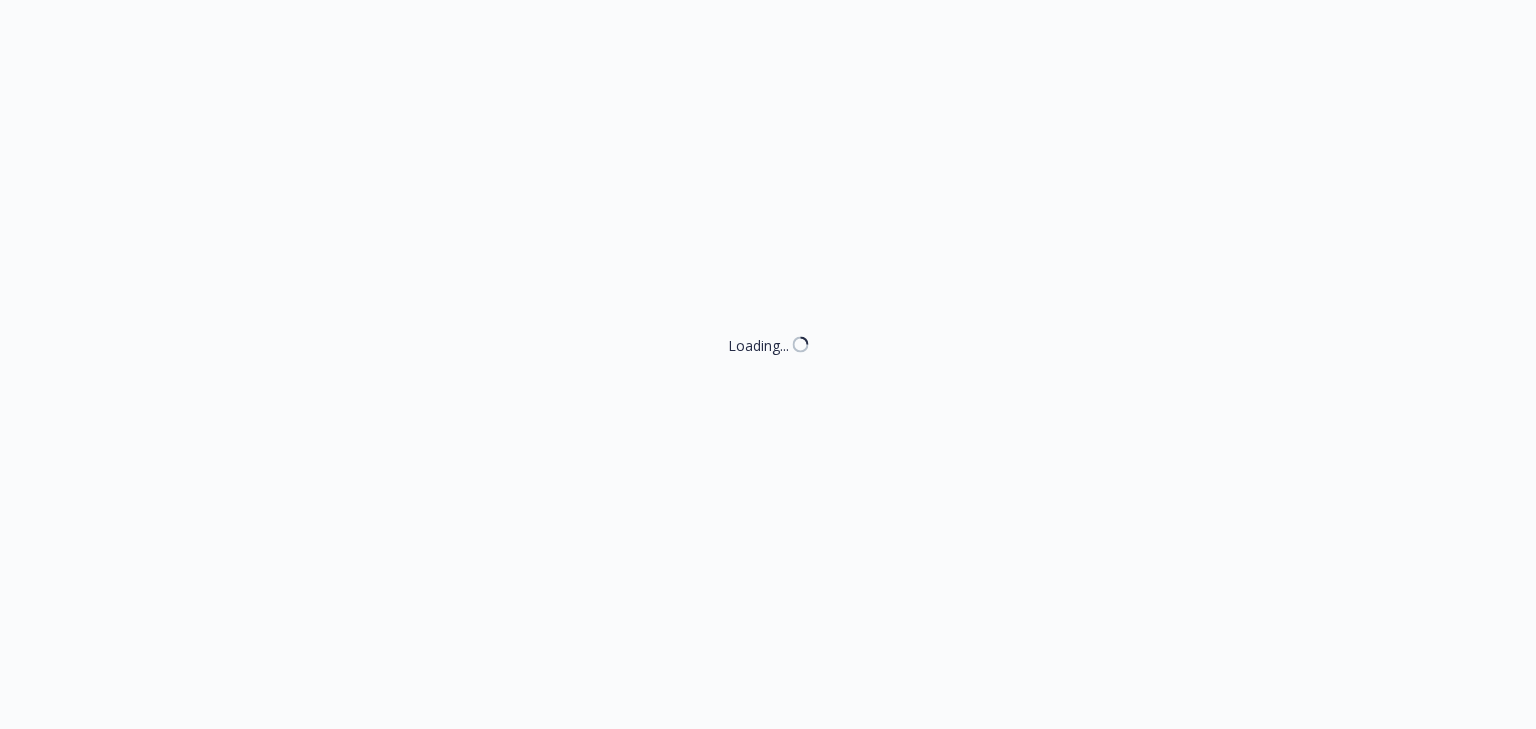 select on "DECLINED_BY_CLIENT" 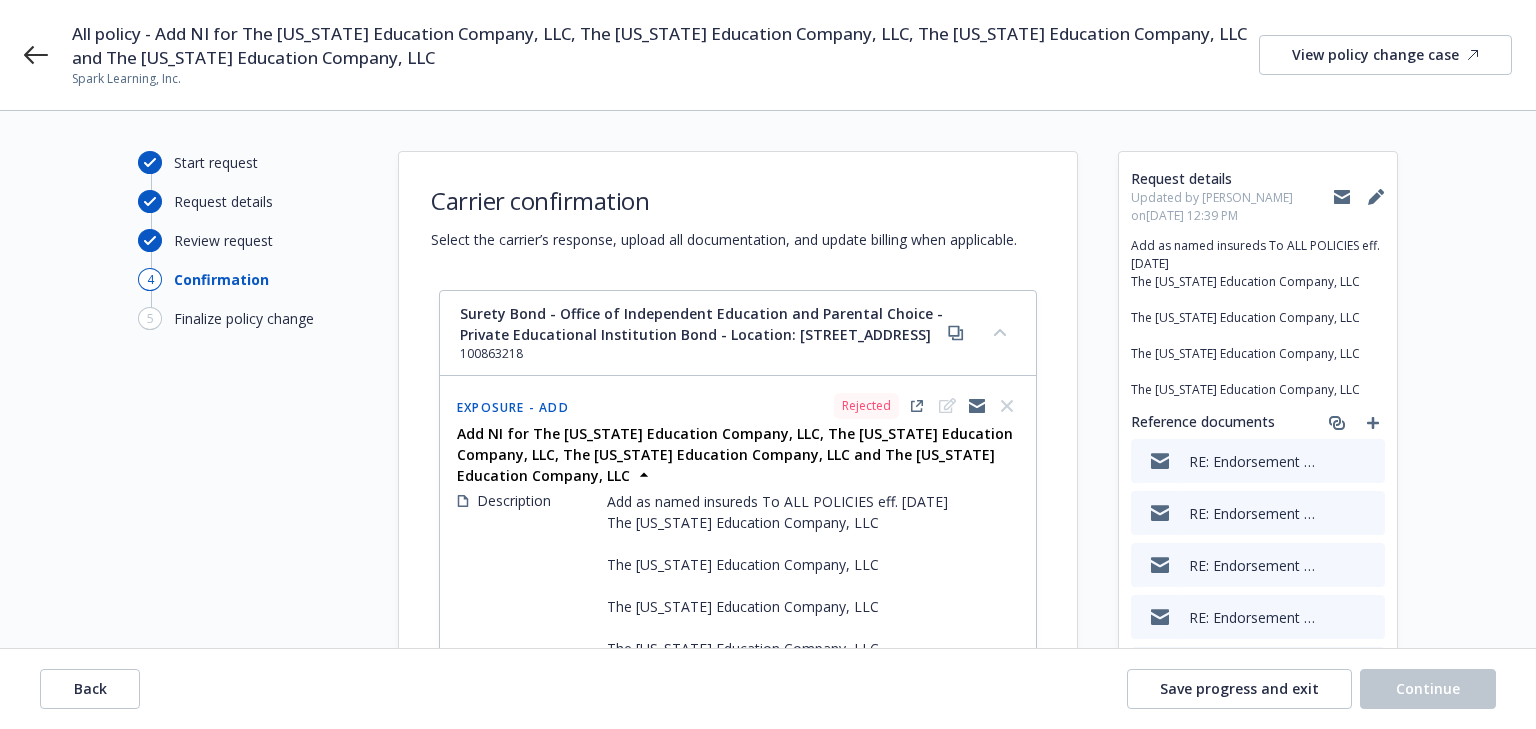 scroll, scrollTop: 0, scrollLeft: 0, axis: both 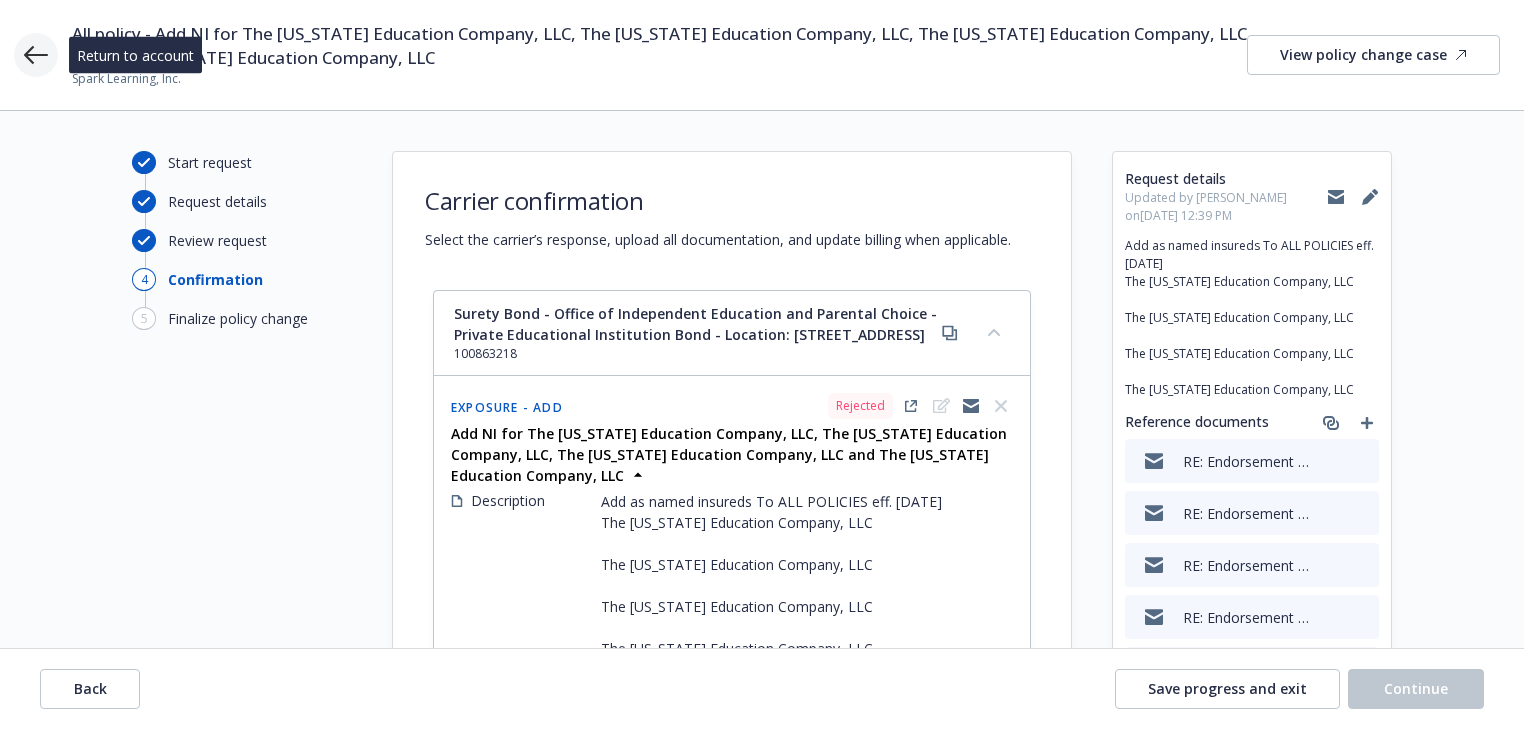 click 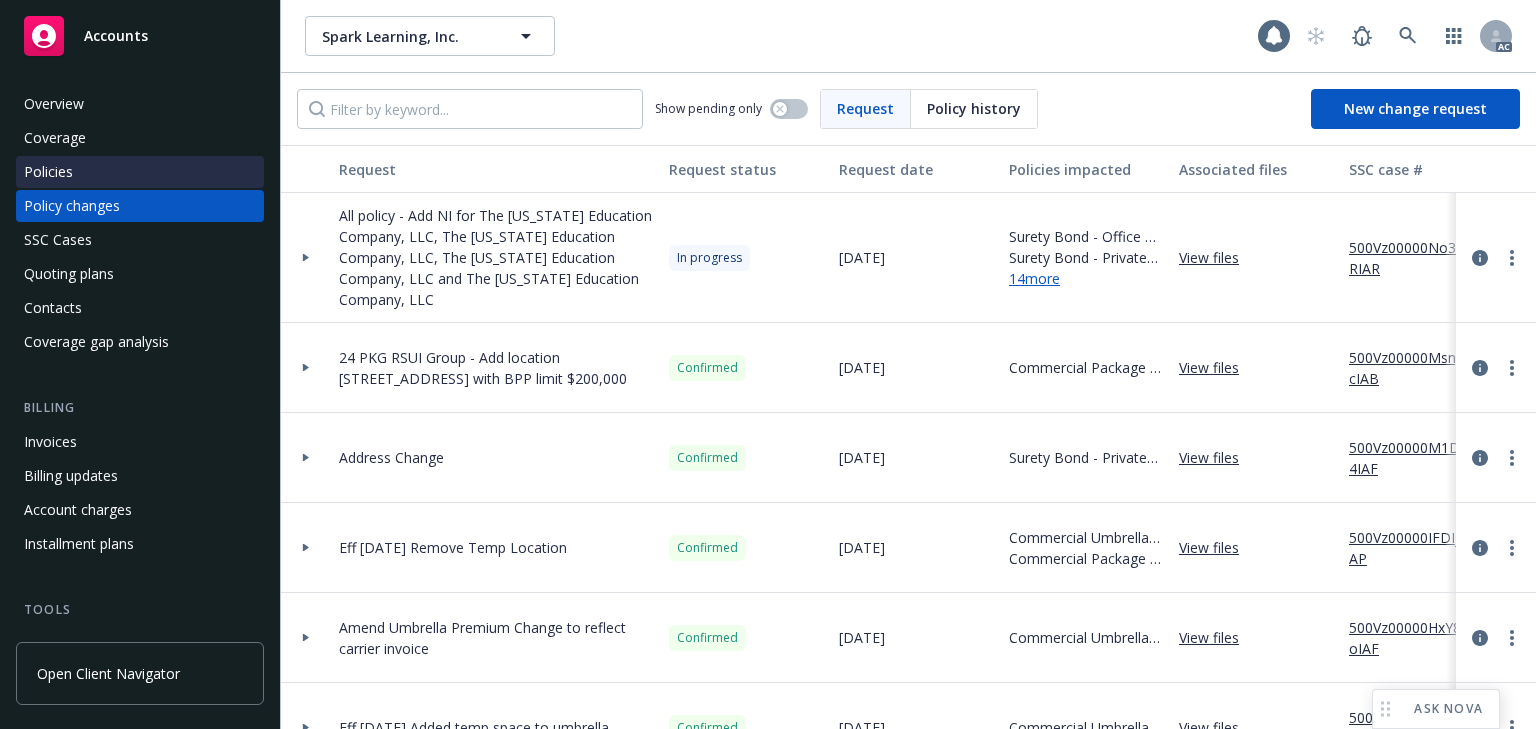 click on "Policies" at bounding box center (48, 172) 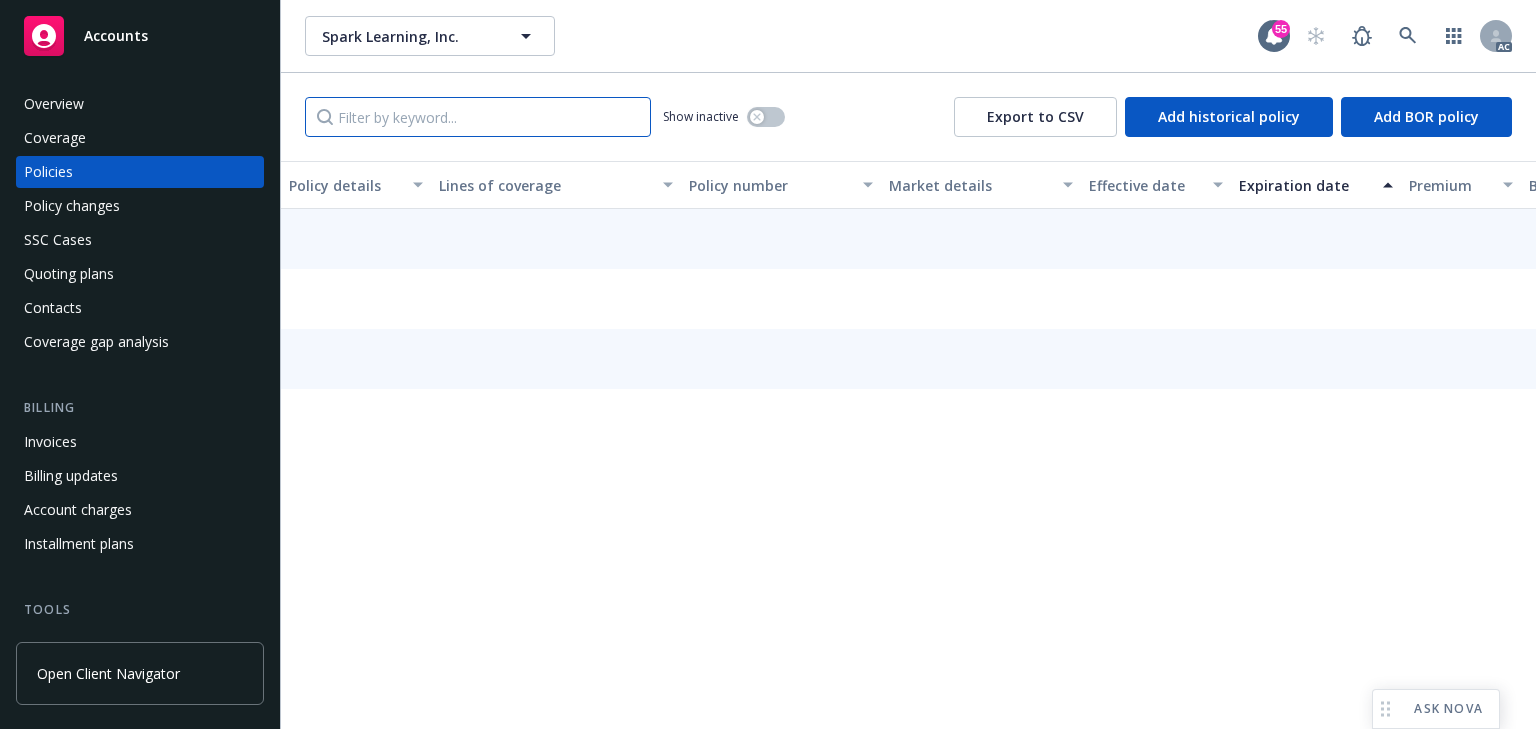 click at bounding box center (478, 117) 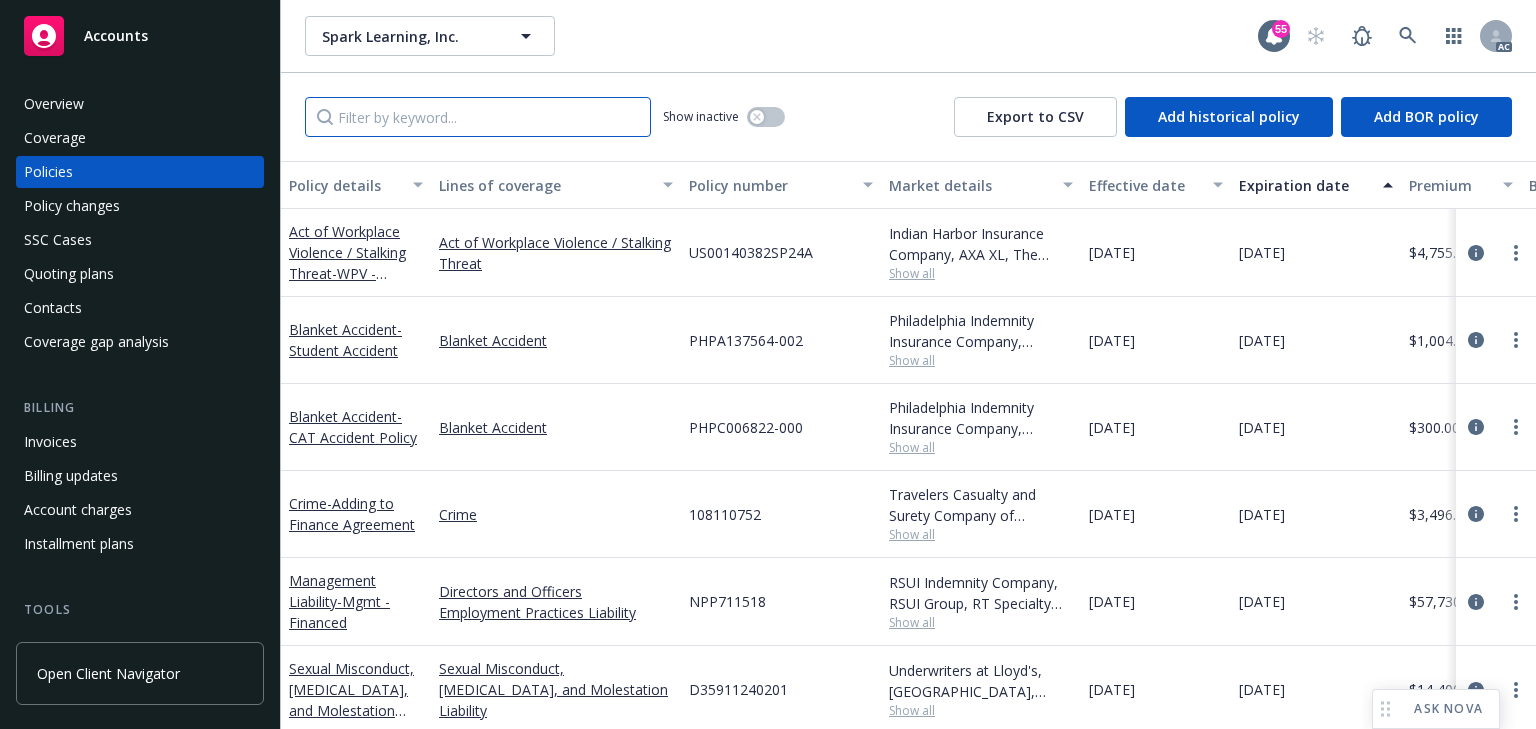 type on "3" 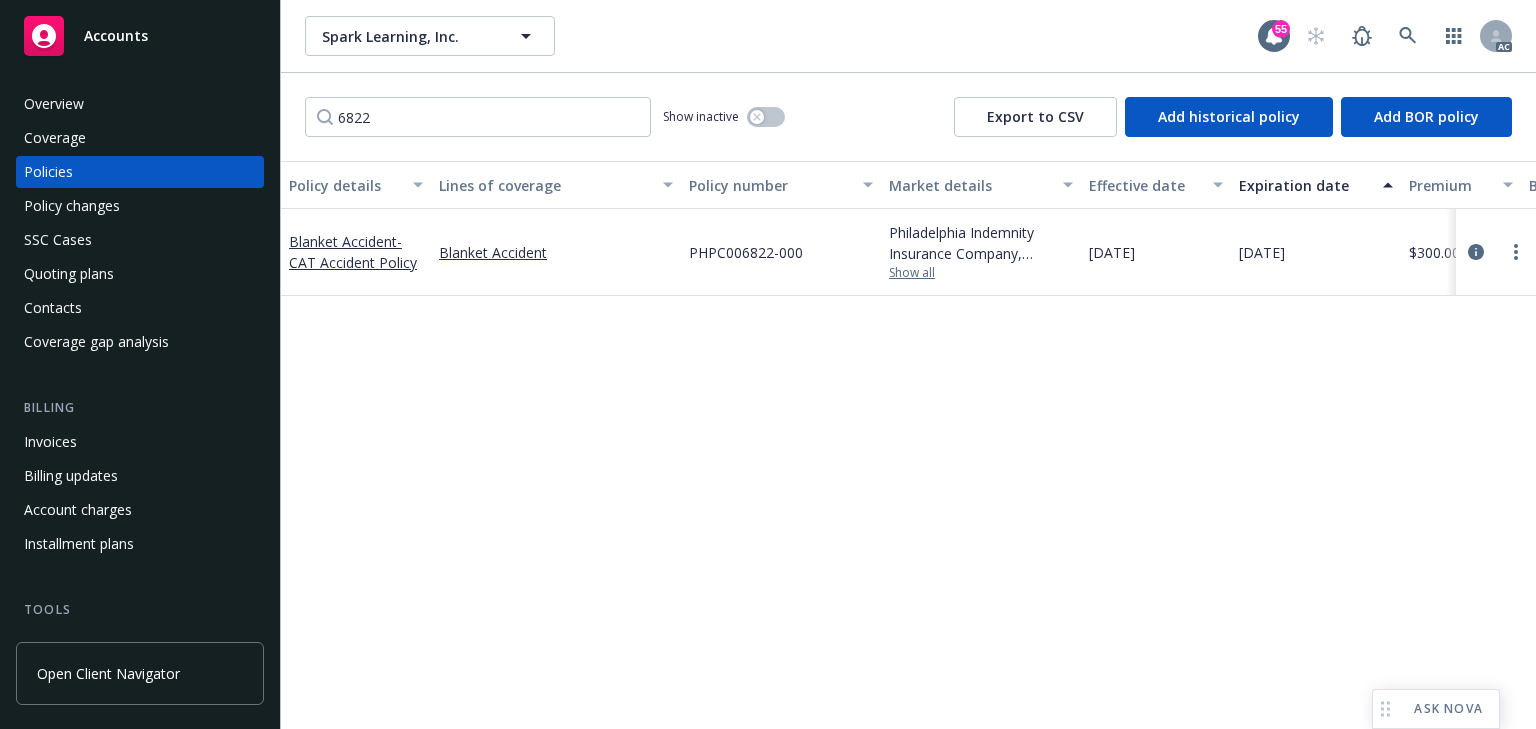 click on "Show all" at bounding box center [981, 273] 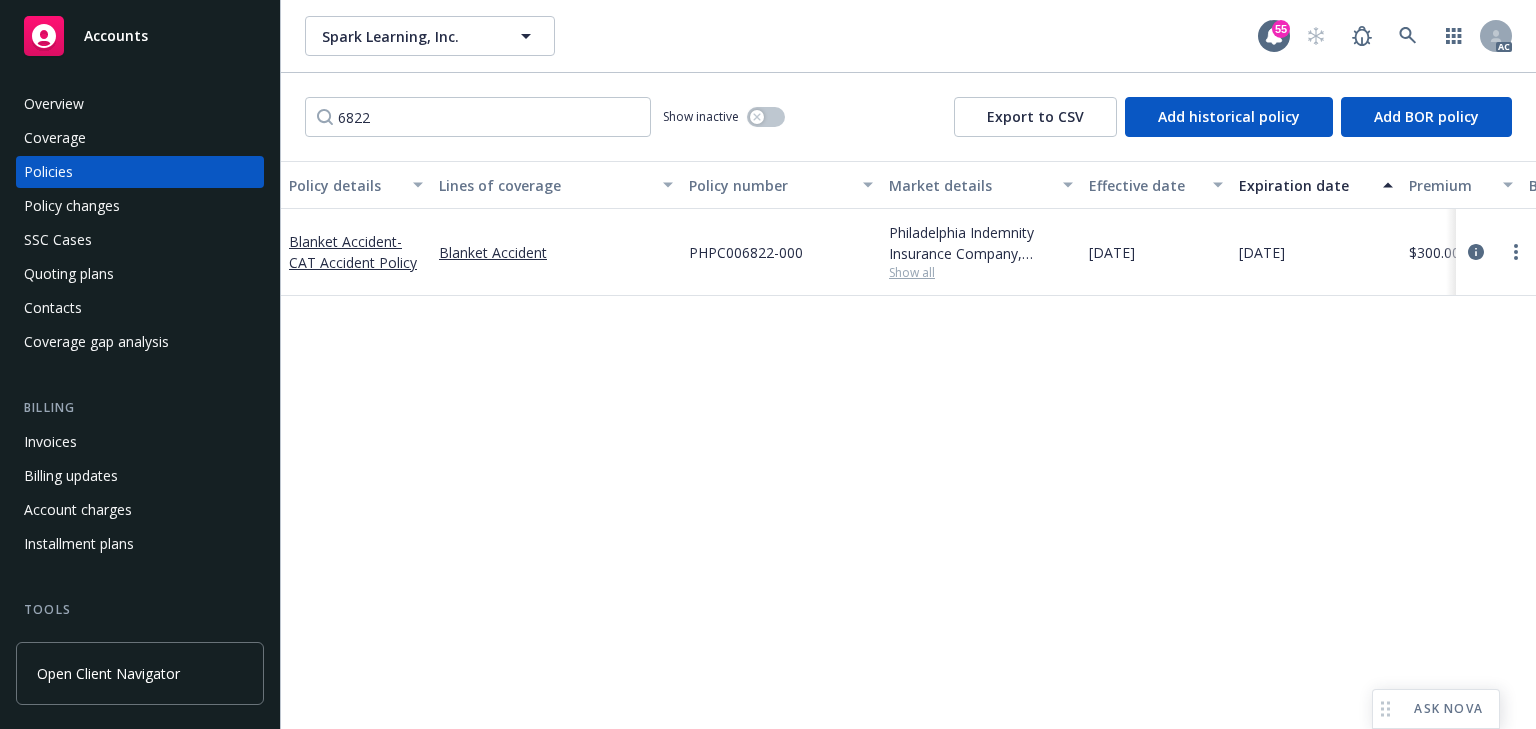 drag, startPoint x: 452, startPoint y: 323, endPoint x: 430, endPoint y: 265, distance: 62.03225 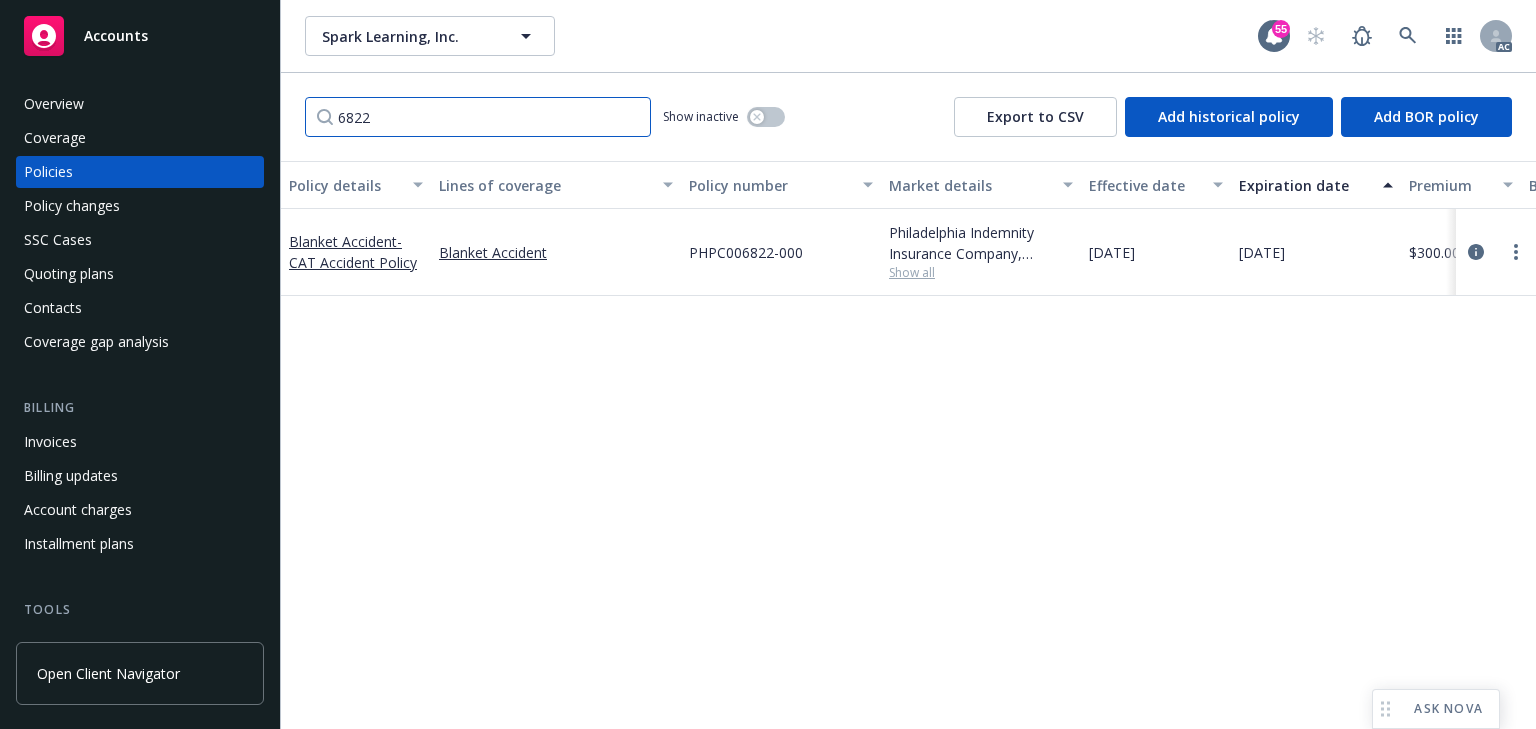 click on "6822" at bounding box center [478, 117] 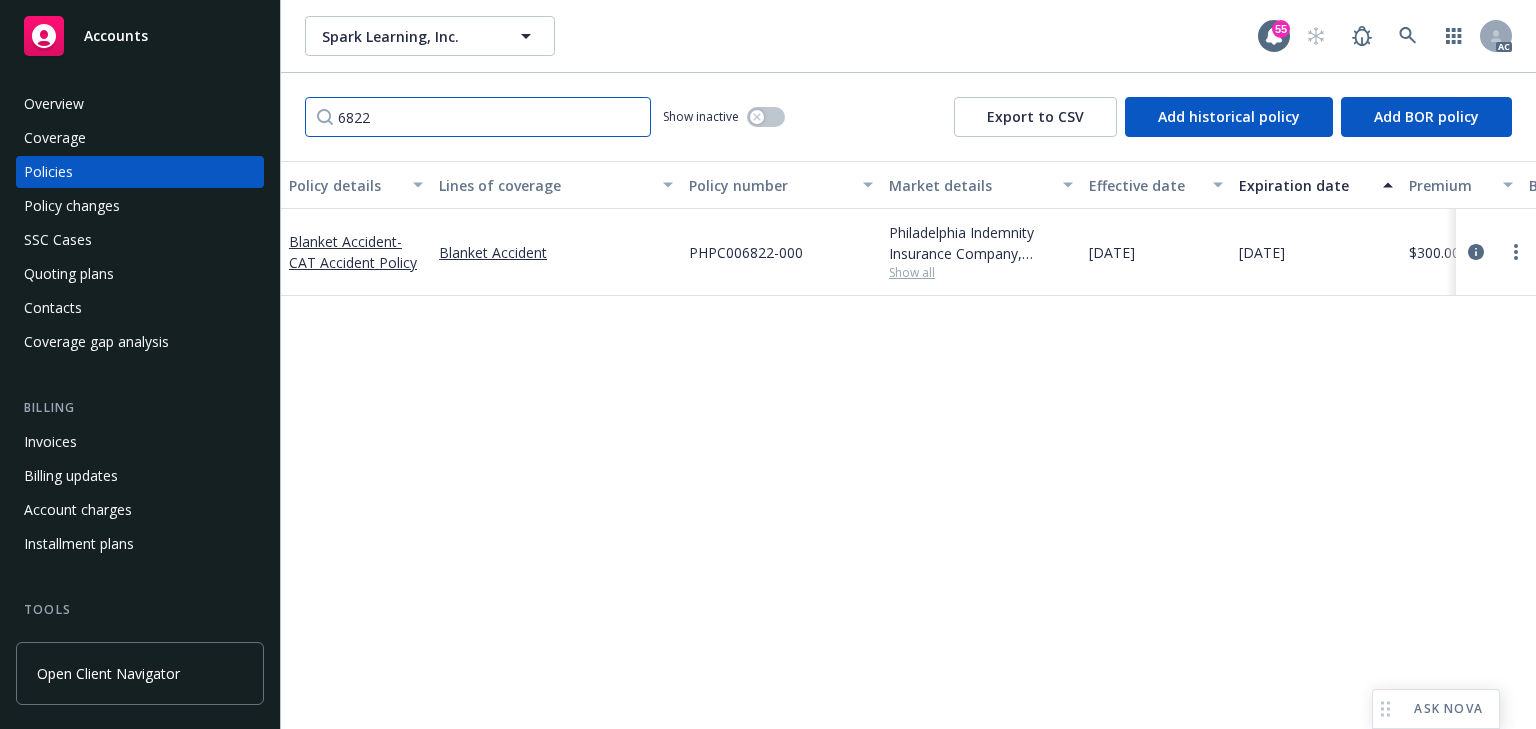 click on "6822" at bounding box center [478, 117] 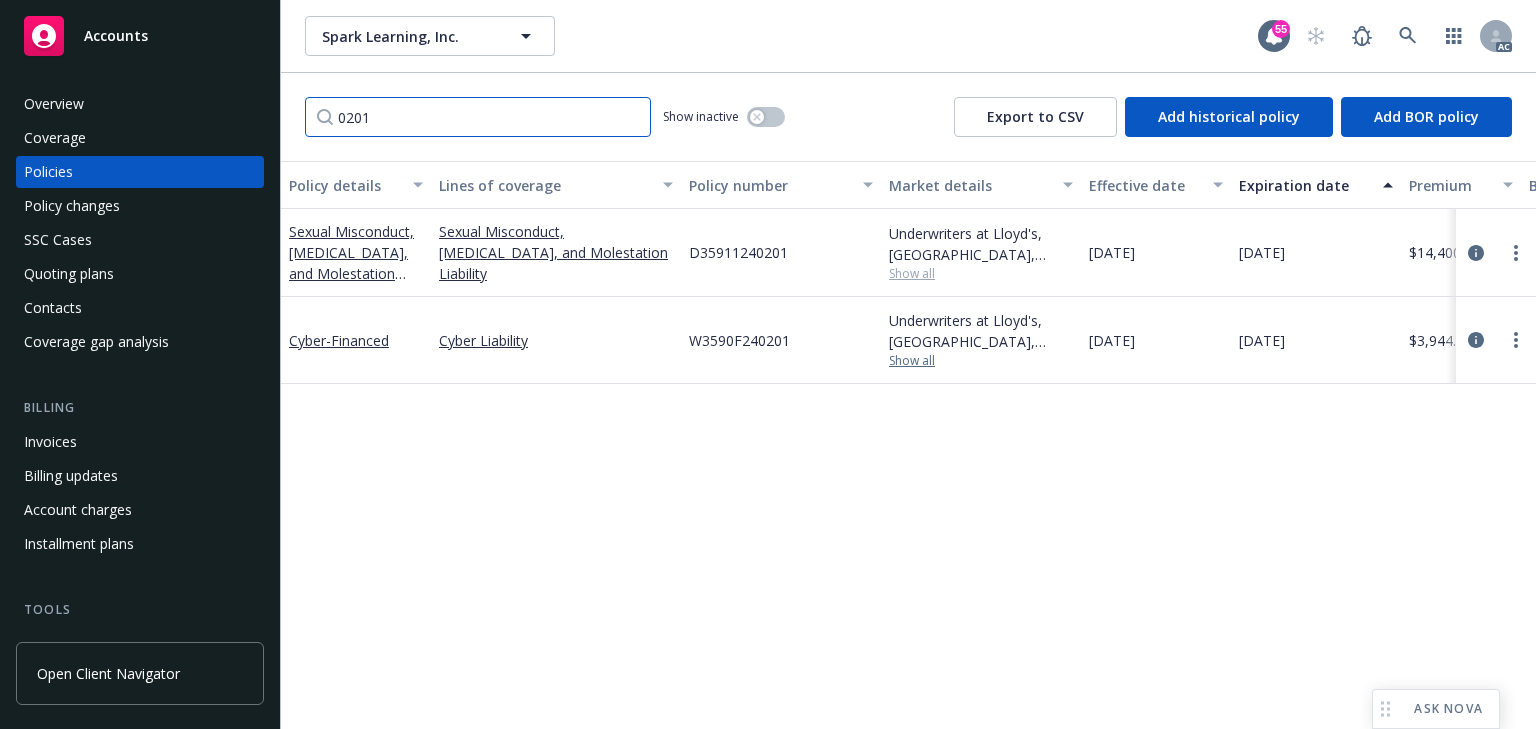 type on "0201" 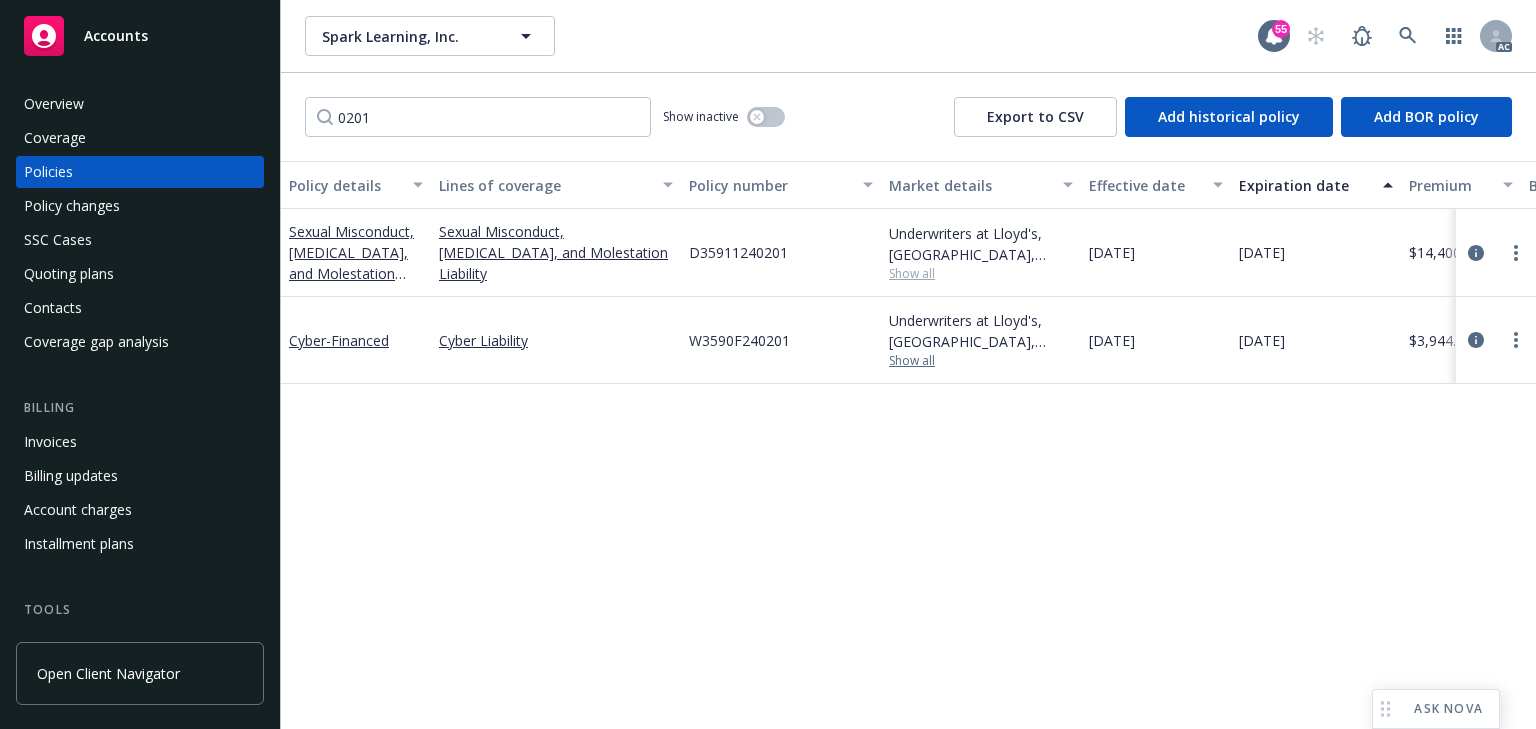click on "Show all" at bounding box center (981, 361) 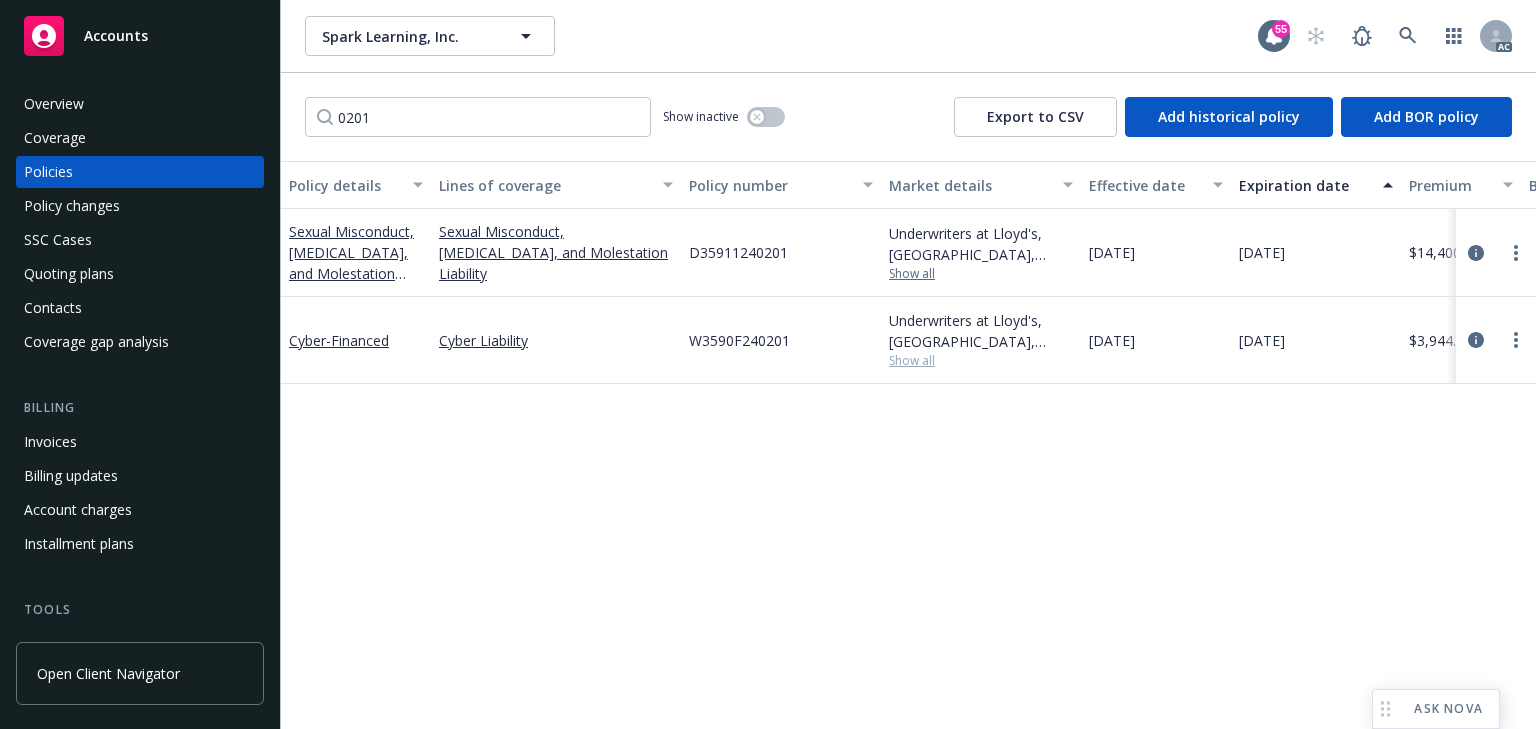 click on "Show all" at bounding box center [981, 274] 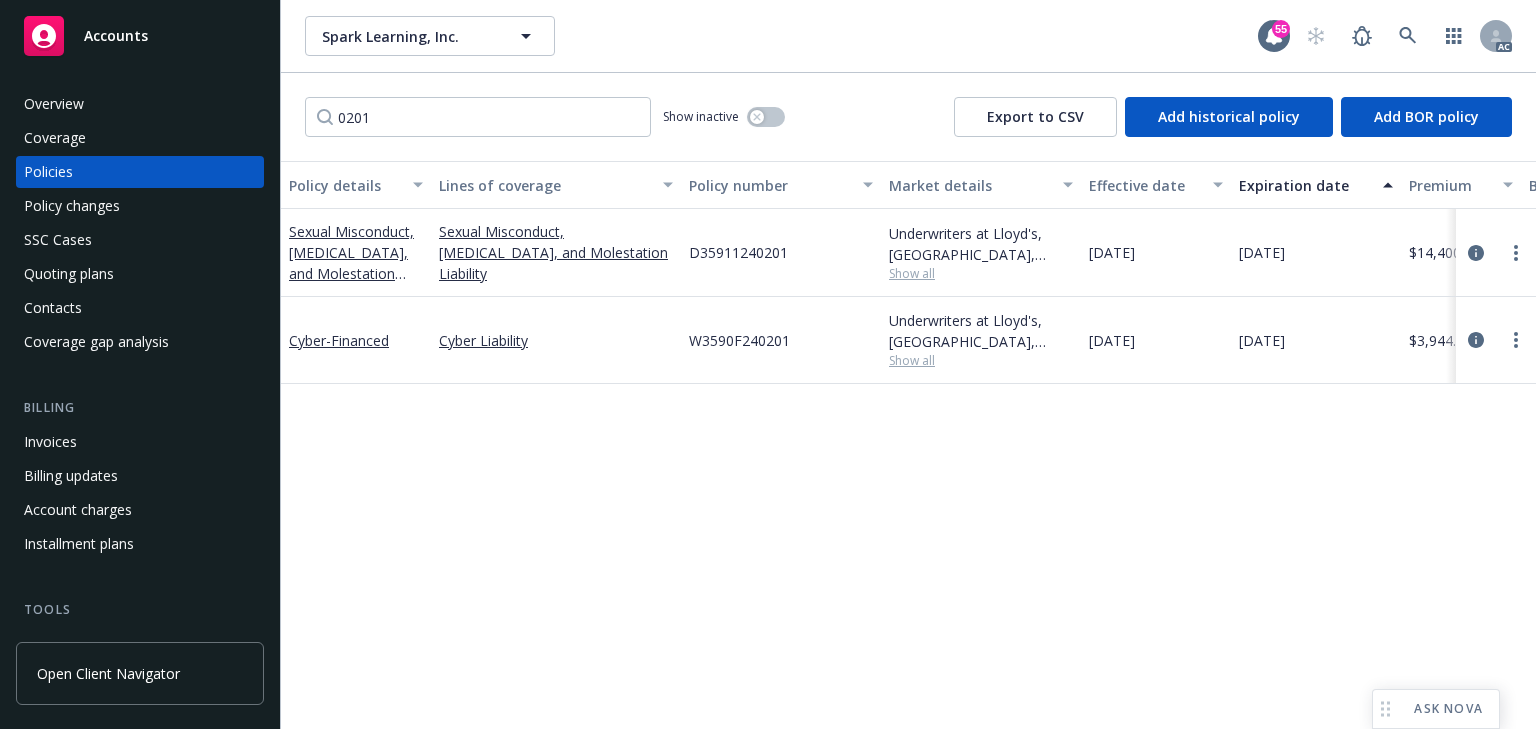 click on "Policy details Lines of coverage Policy number Market details Effective date Expiration date Premium Billing method Stage Status Service team leaders Sexual Misconduct, Physical Abuse, and Molestation Liability  -  SAM - Financed Sexual Misconduct, Physical Abuse, and Molestation Liability D35911240201 Underwriters at Lloyd's, London, Lloyd's of London, RT Specialty Insurance Services, LLC (RSG Specialty, LLC) Show all 08/19/2024 08/19/2025 $14,400.00 Agency - Pay in full Renewal Active Miles Crenwelge AC Daniel Campbell AM 1 more Cyber  -  Financed Cyber Liability W3590F240201 Underwriters at Lloyd's, London, Lloyd's of London, RT Specialty Insurance Services, LLC (RSG Specialty, LLC) Show all 08/19/2024 08/19/2025 $3,944.00 Agency - Pay in full Renewal Active Miles Crenwelge AC Daniel Campbell AM 1 more" at bounding box center [908, 445] 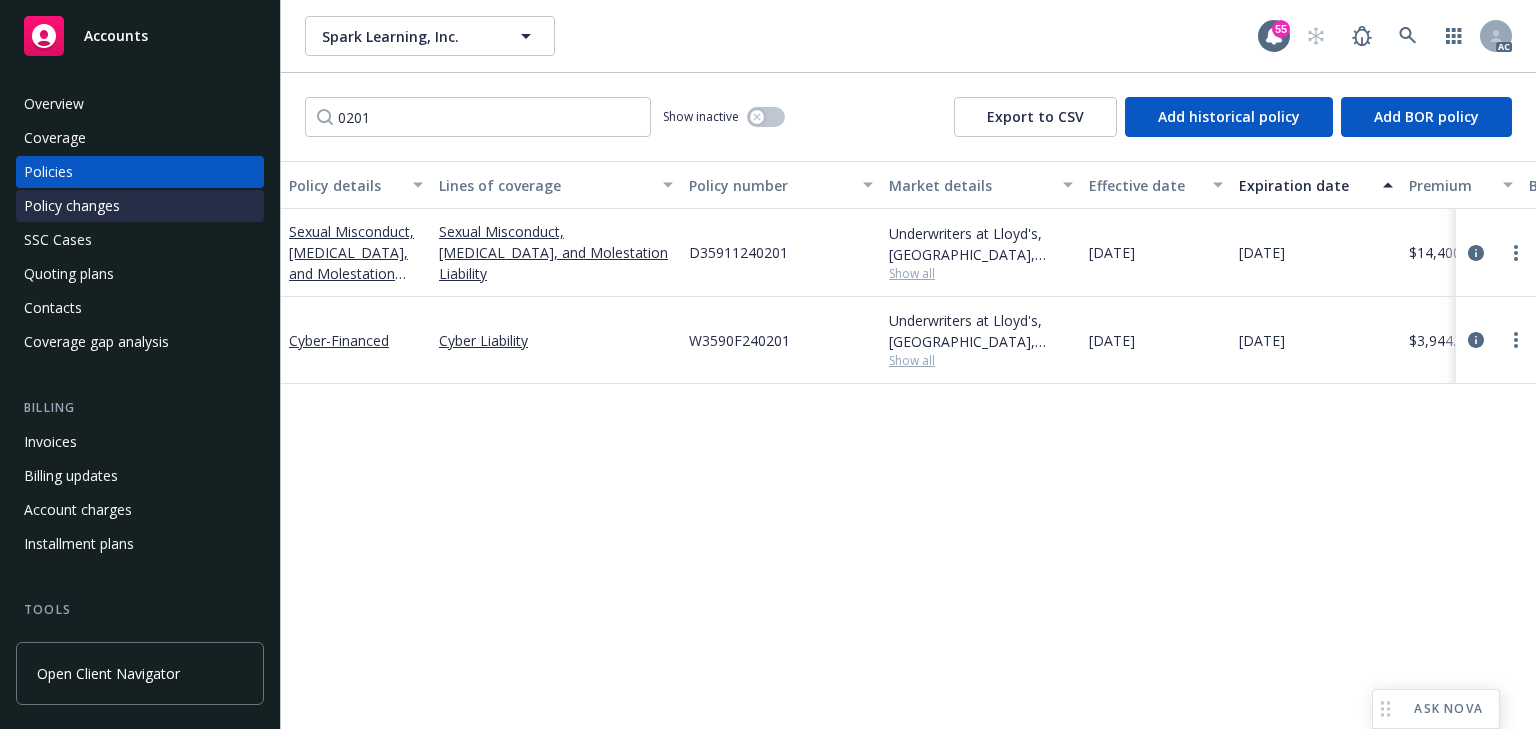 click on "Policy changes" at bounding box center [72, 206] 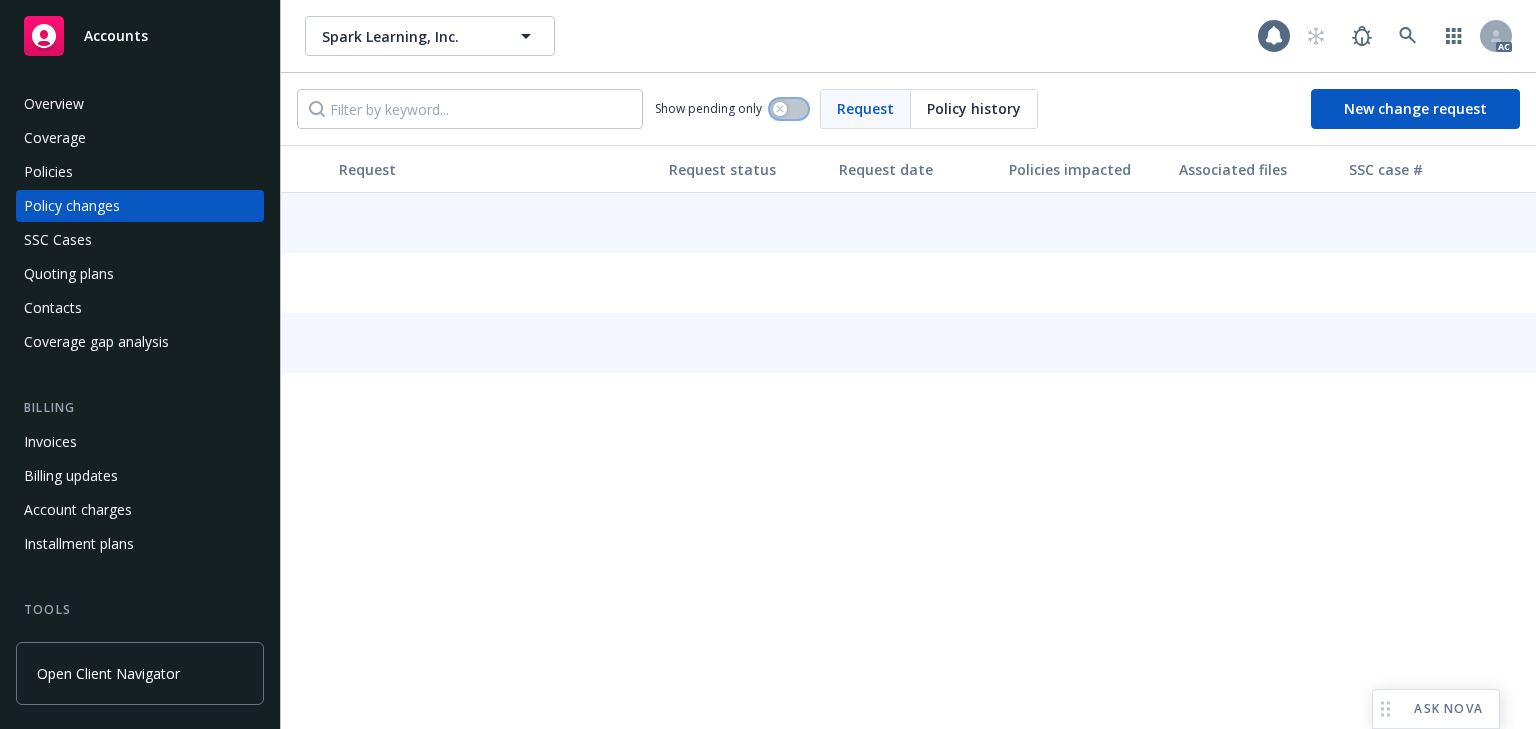 click at bounding box center [789, 109] 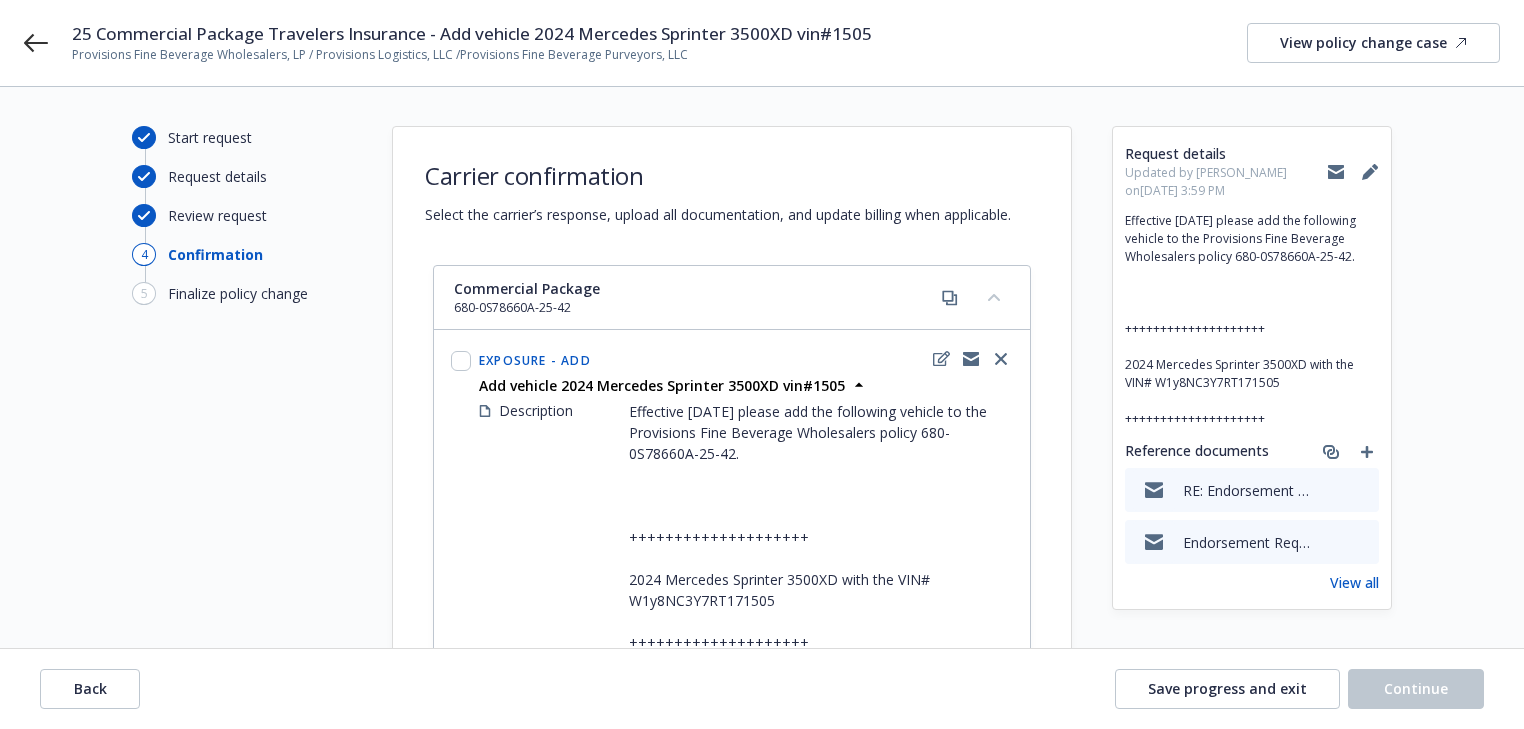 scroll, scrollTop: 0, scrollLeft: 0, axis: both 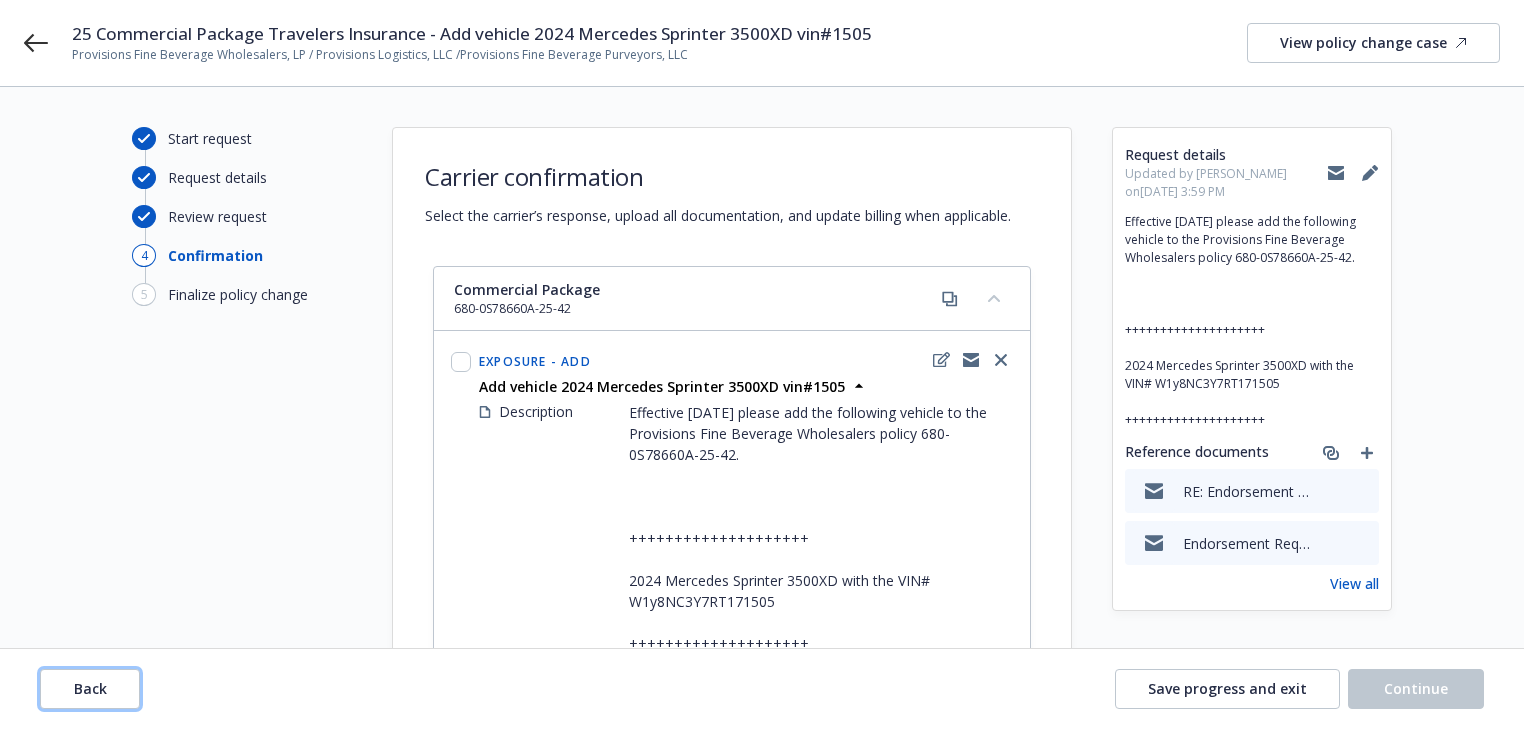 click on "Back Save progress and exit Continue" at bounding box center (762, 689) 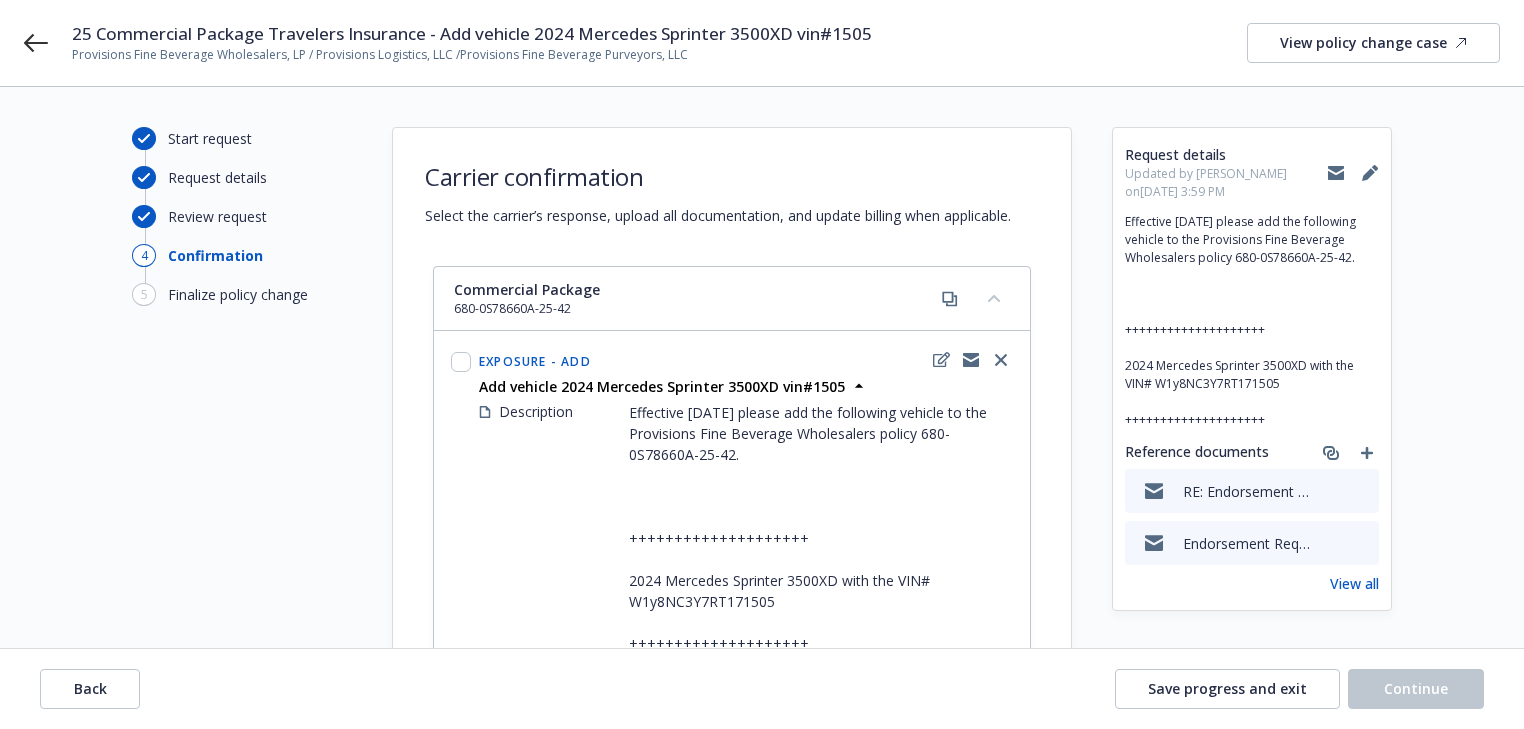 click on "Back Save progress and exit Continue" at bounding box center (762, 689) 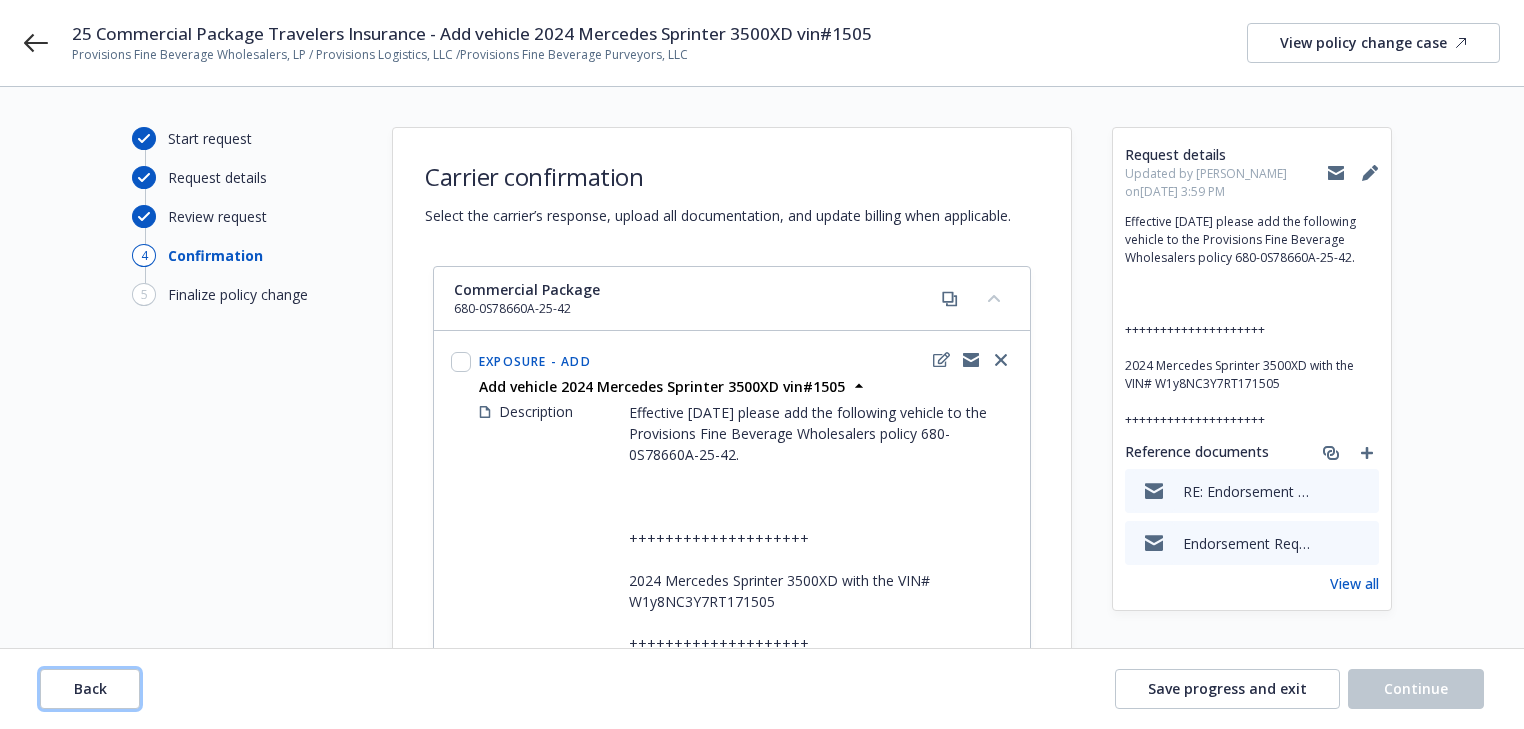click on "Back" at bounding box center [90, 688] 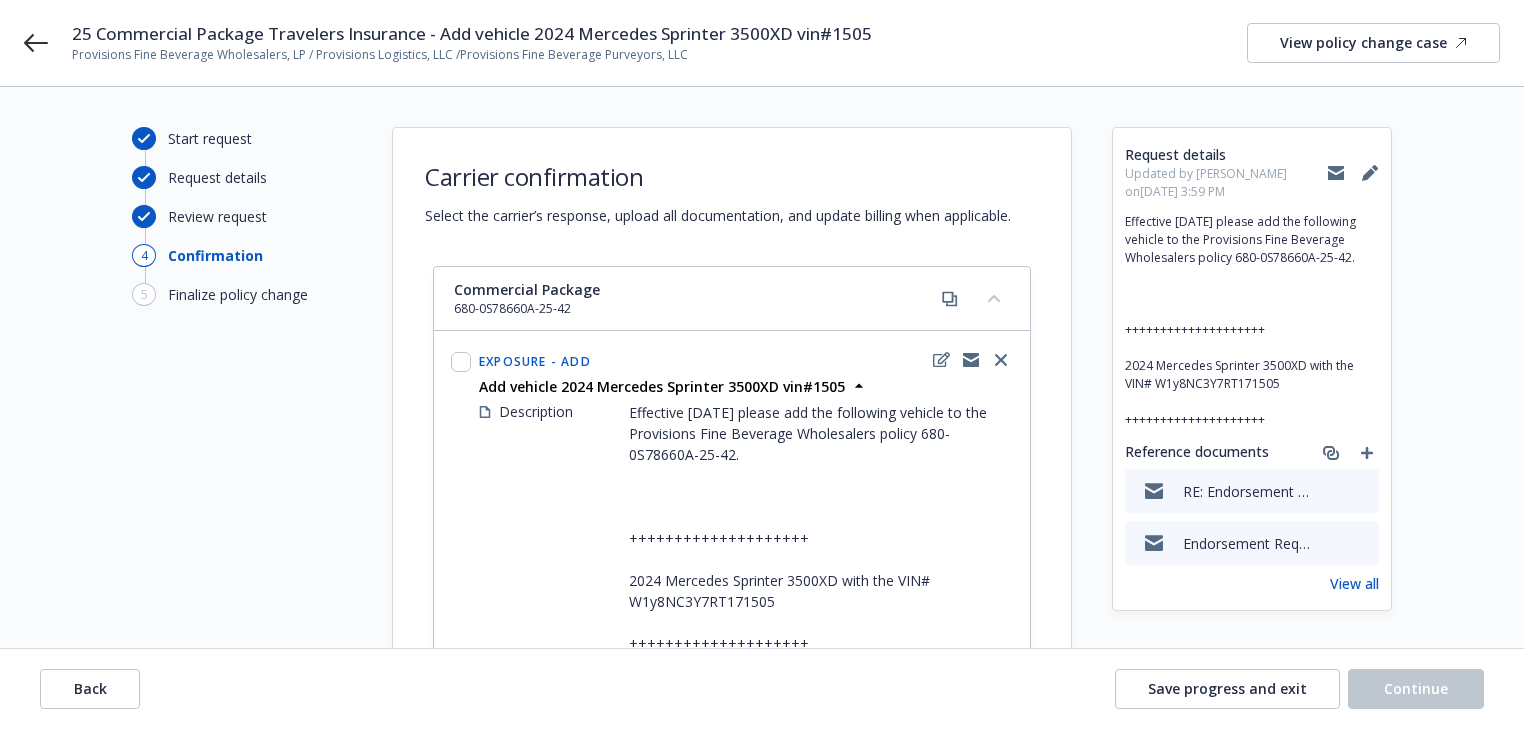 click on "Start request Request details Review request 4 Confirmation   5 Finalize policy change" at bounding box center (242, 641) 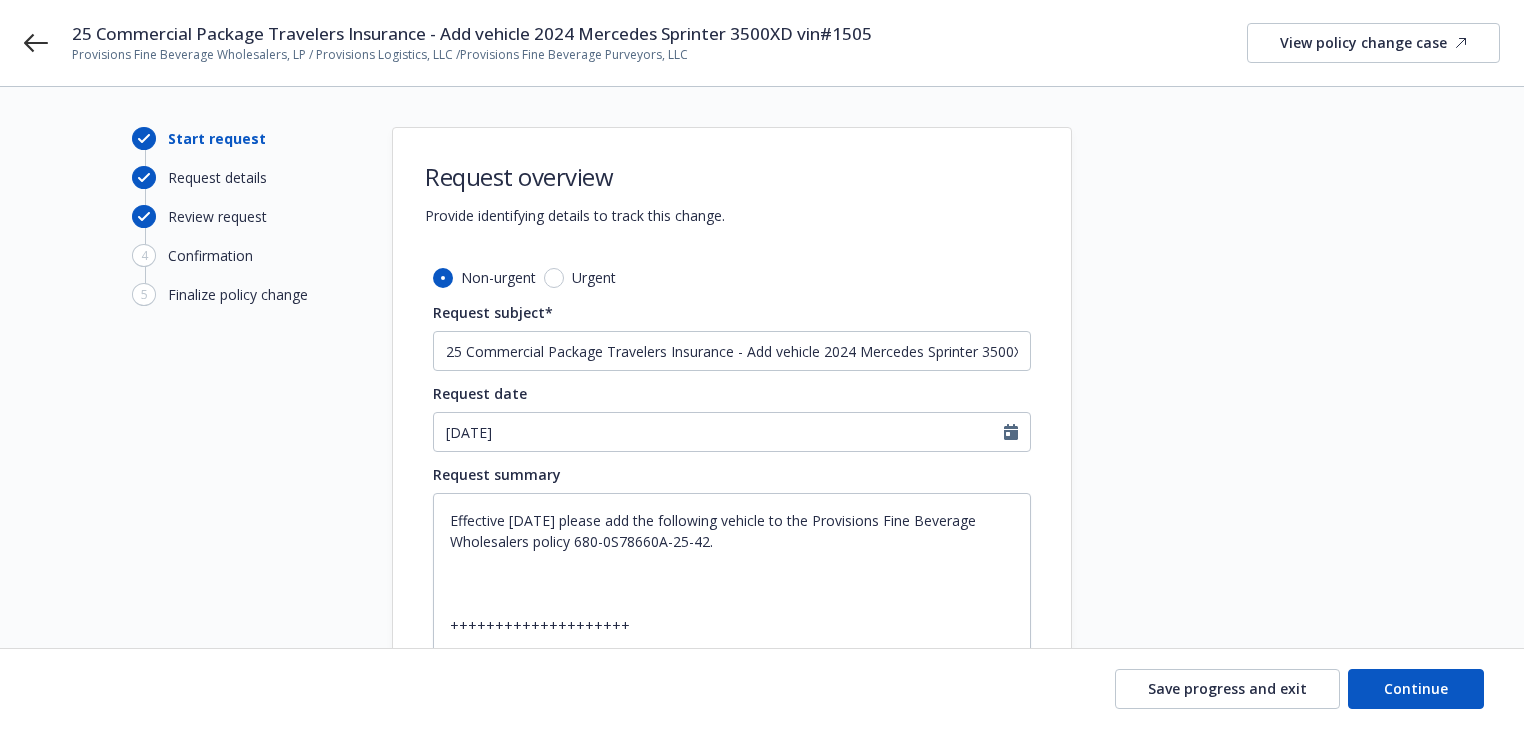 scroll, scrollTop: 157, scrollLeft: 0, axis: vertical 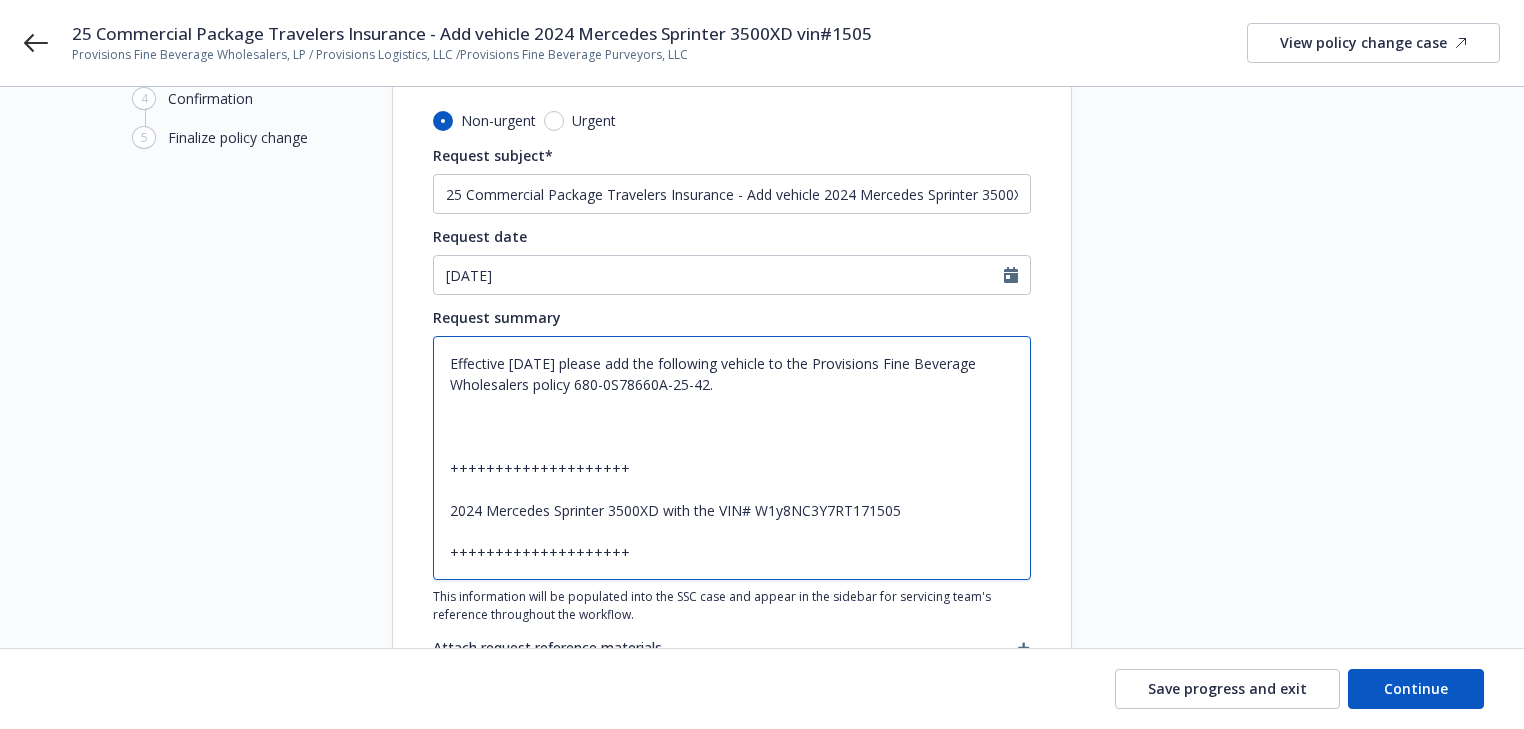click on "Effective [DATE] please add the following vehicle to the Provisions Fine Beverage Wholesalers policy 680-0S78660A-25-42.
++++++++++++++++++++
2024 Mercedes Sprinter 3500XD with the VIN# W1y8NC3Y7RT171505
++++++++++++++++++++" at bounding box center [732, 458] 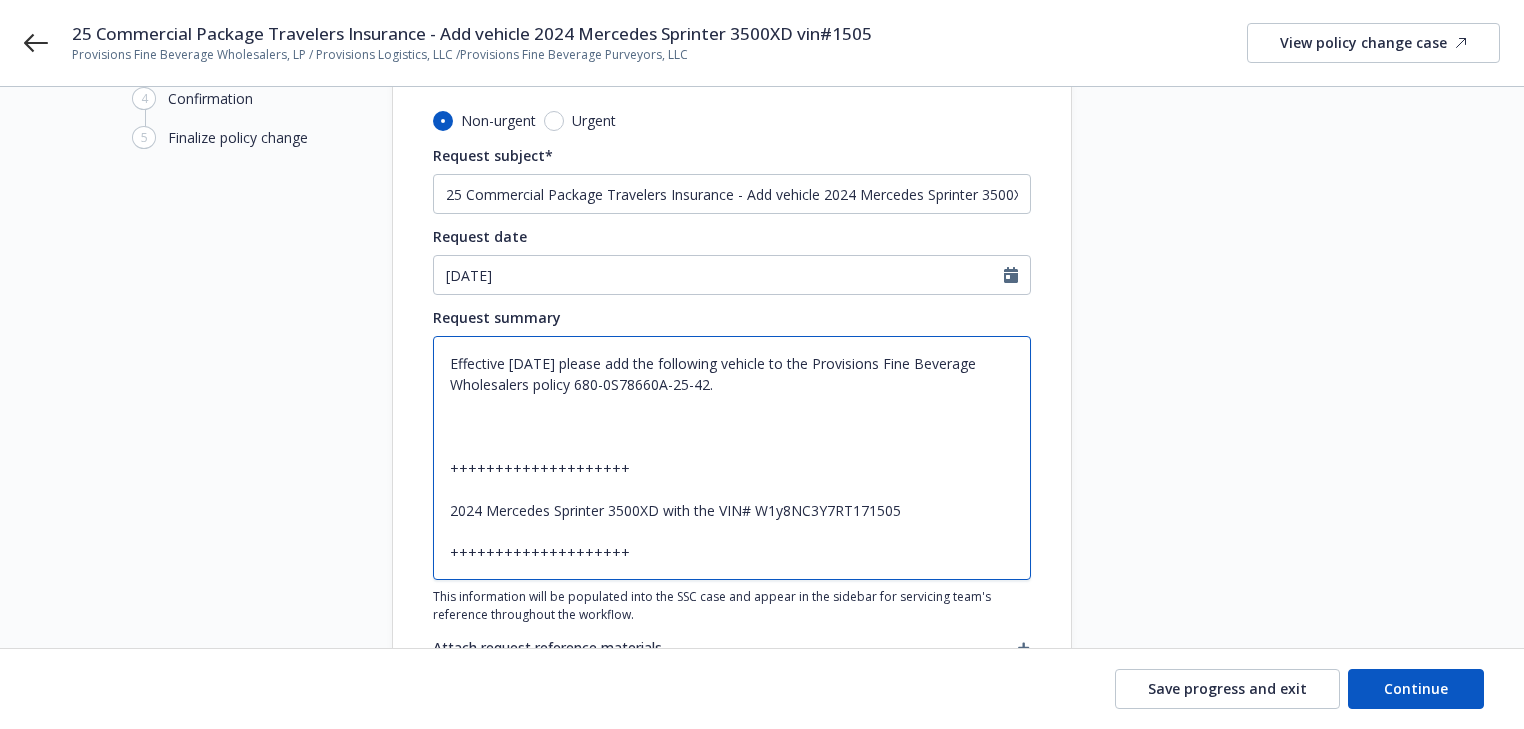 drag, startPoint x: 759, startPoint y: 504, endPoint x: 927, endPoint y: 505, distance: 168.00298 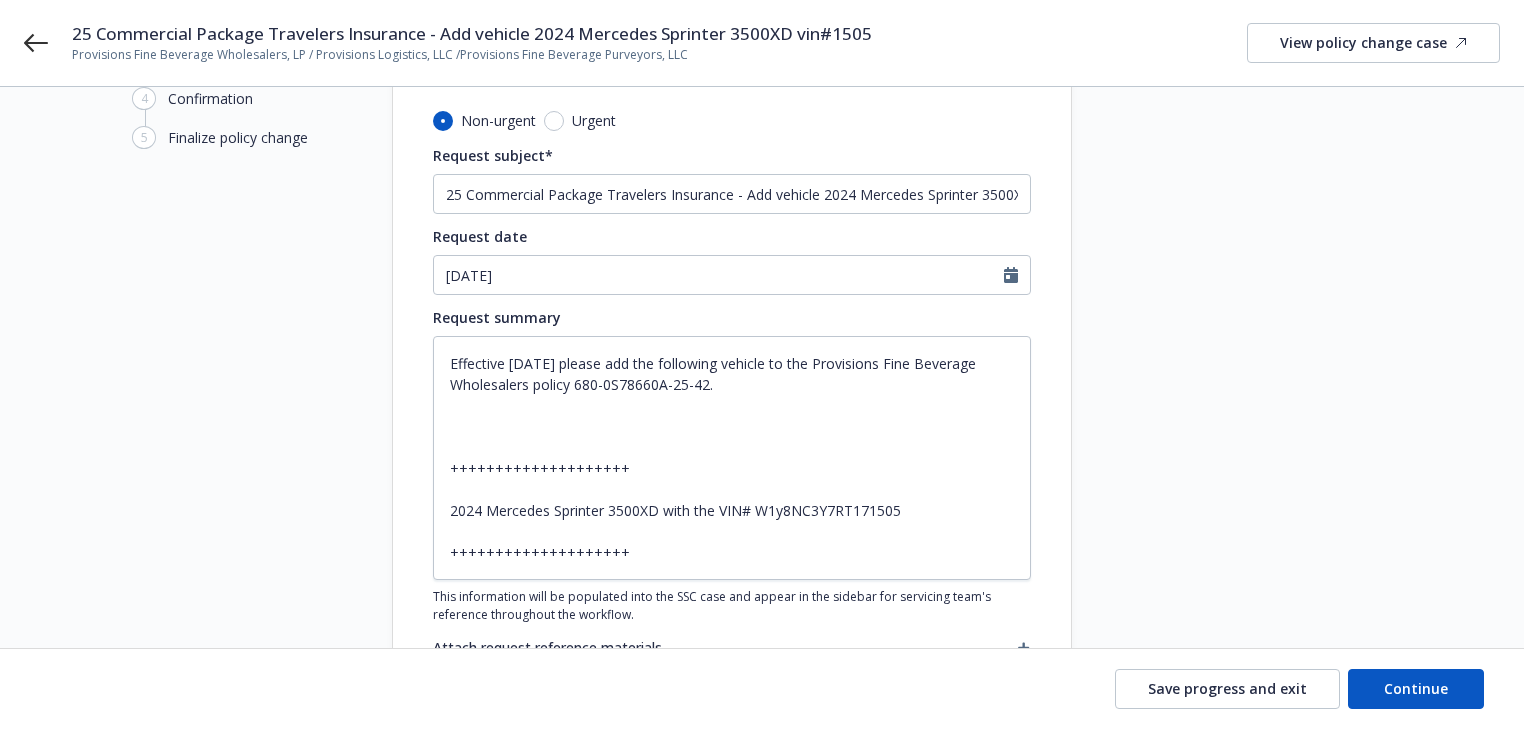 drag, startPoint x: 198, startPoint y: 280, endPoint x: 216, endPoint y: 277, distance: 18.248287 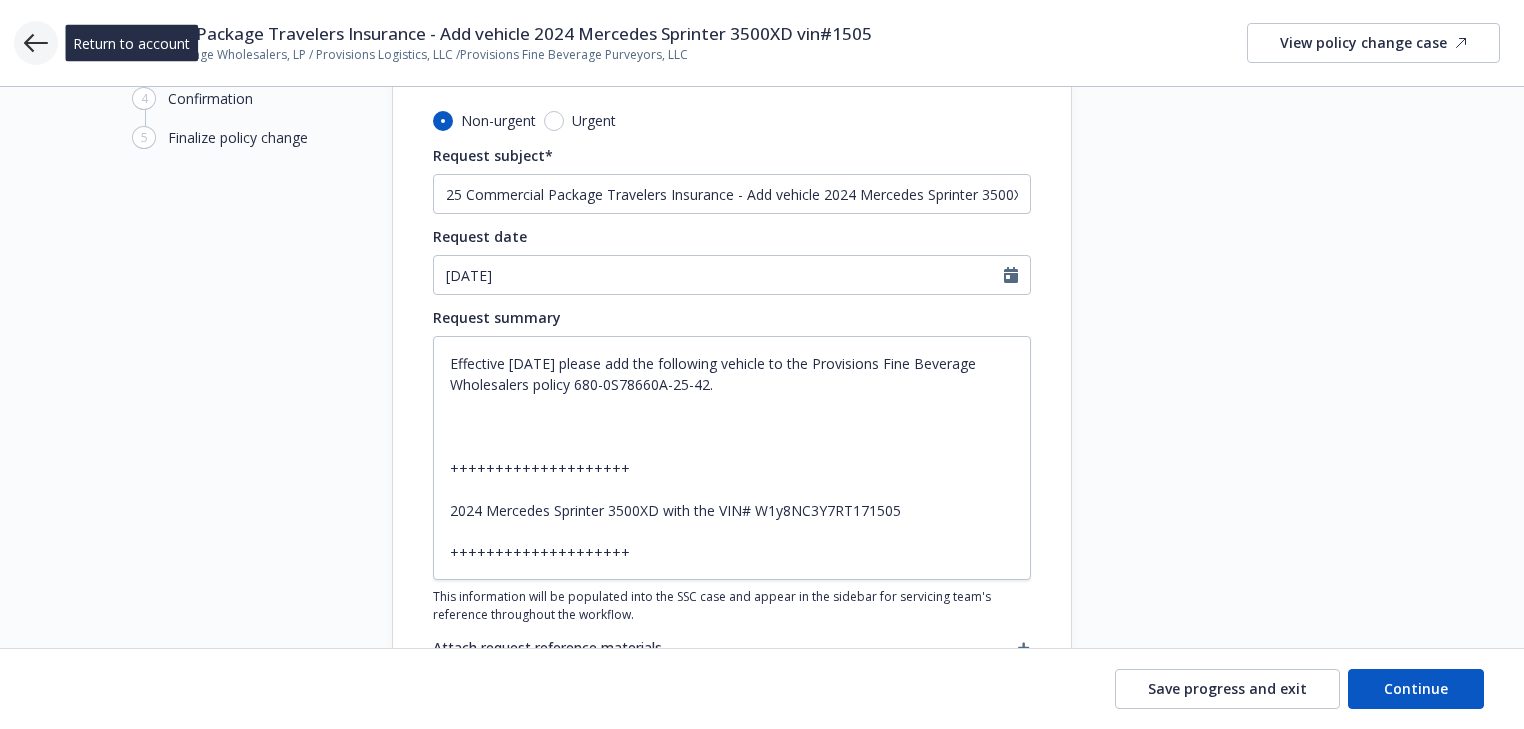 click 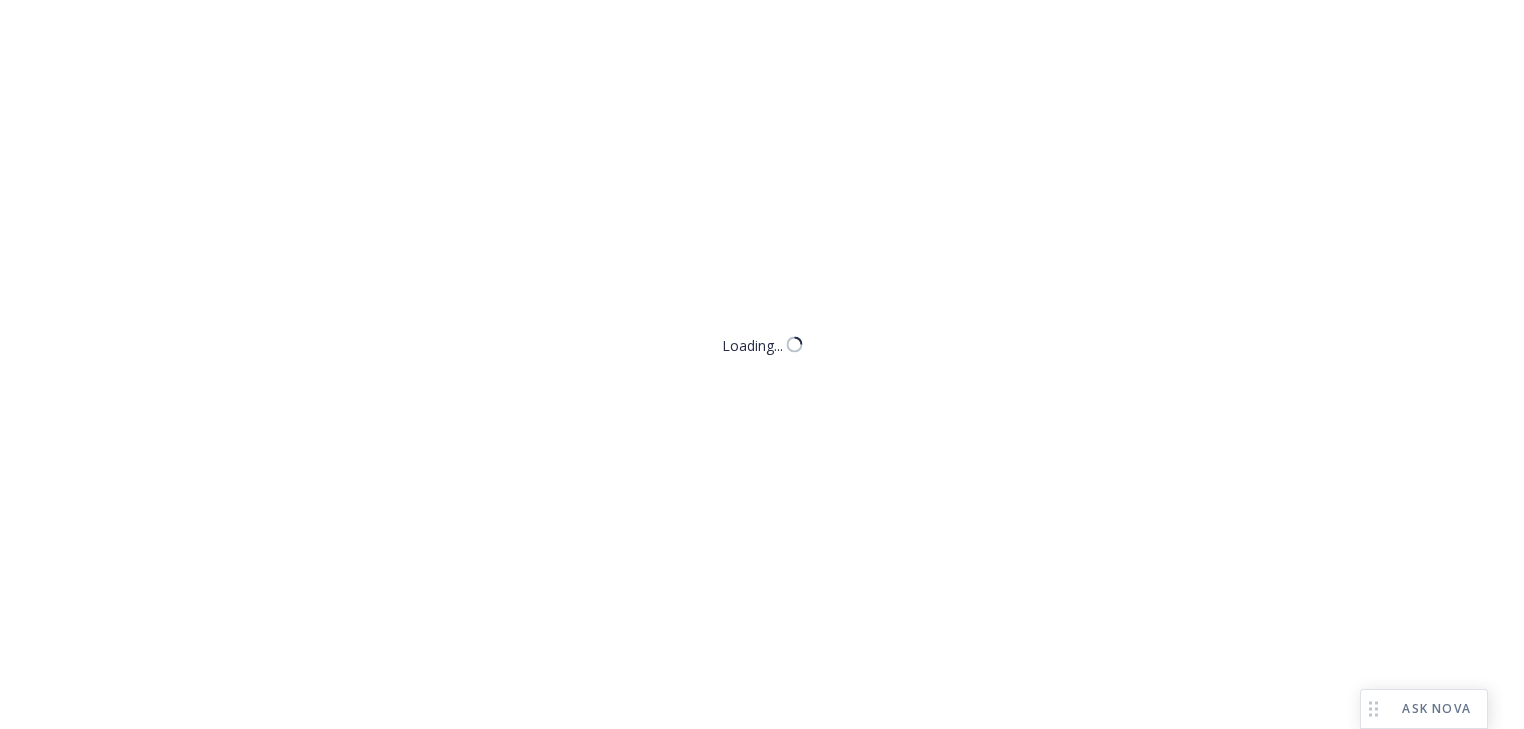 scroll, scrollTop: 0, scrollLeft: 0, axis: both 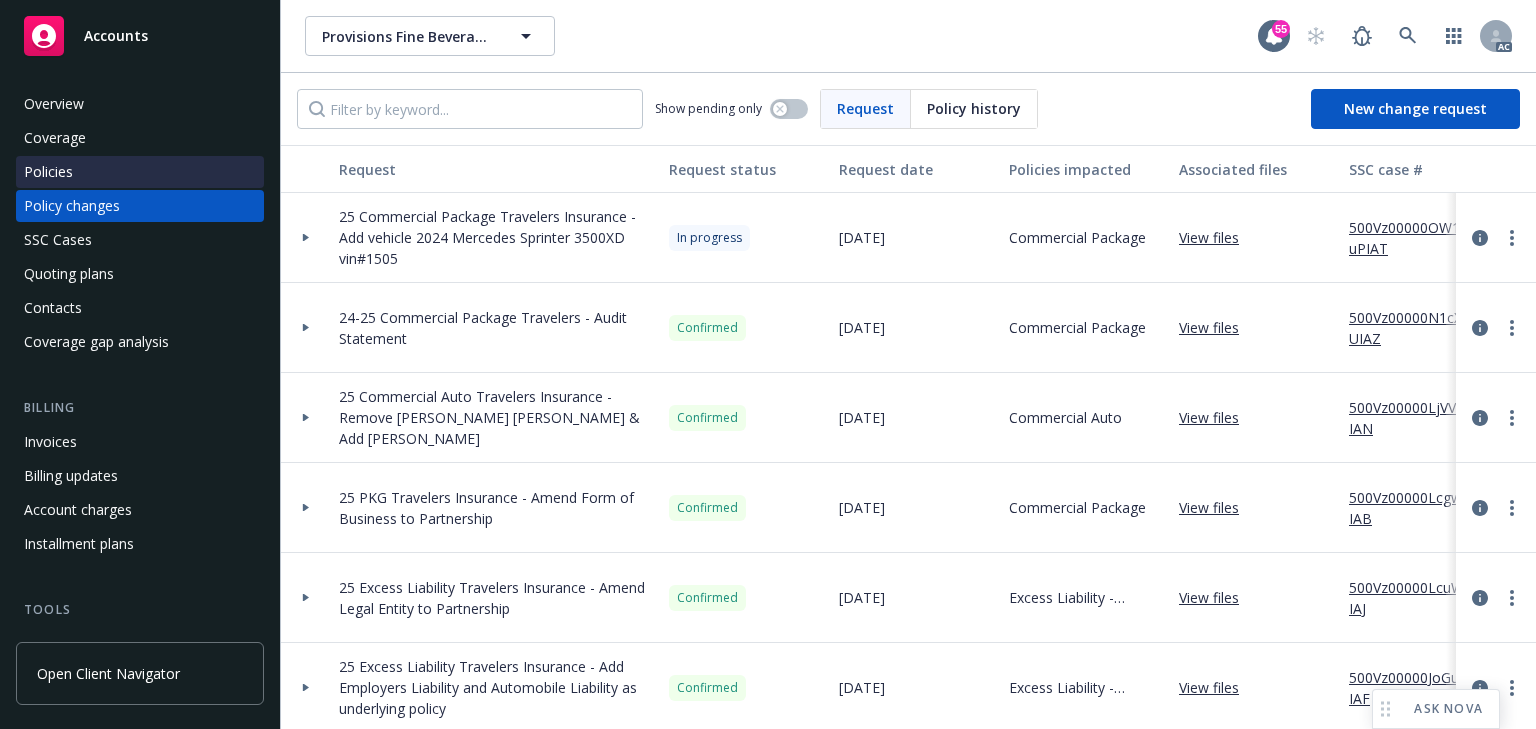 click on "Policies" at bounding box center (140, 172) 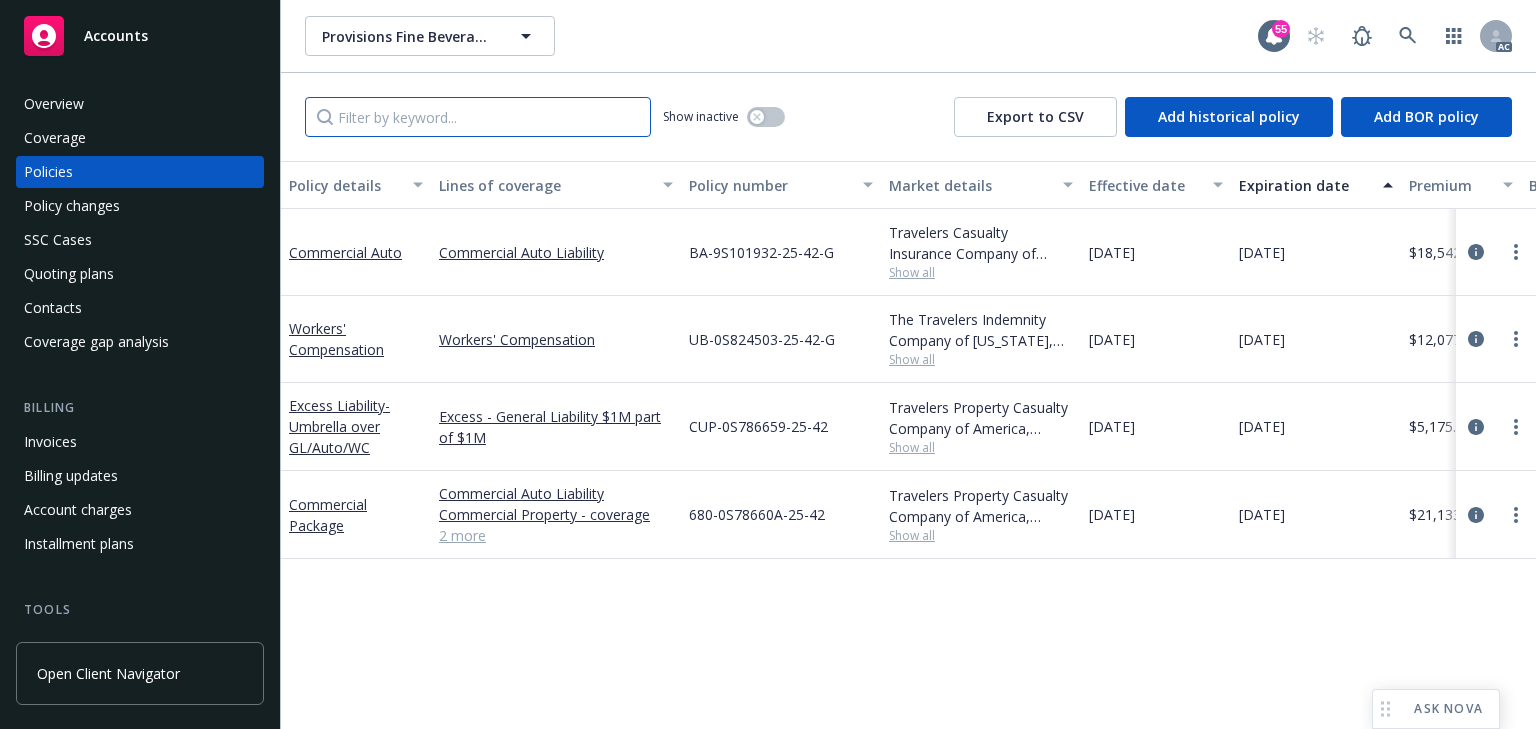 click at bounding box center (478, 117) 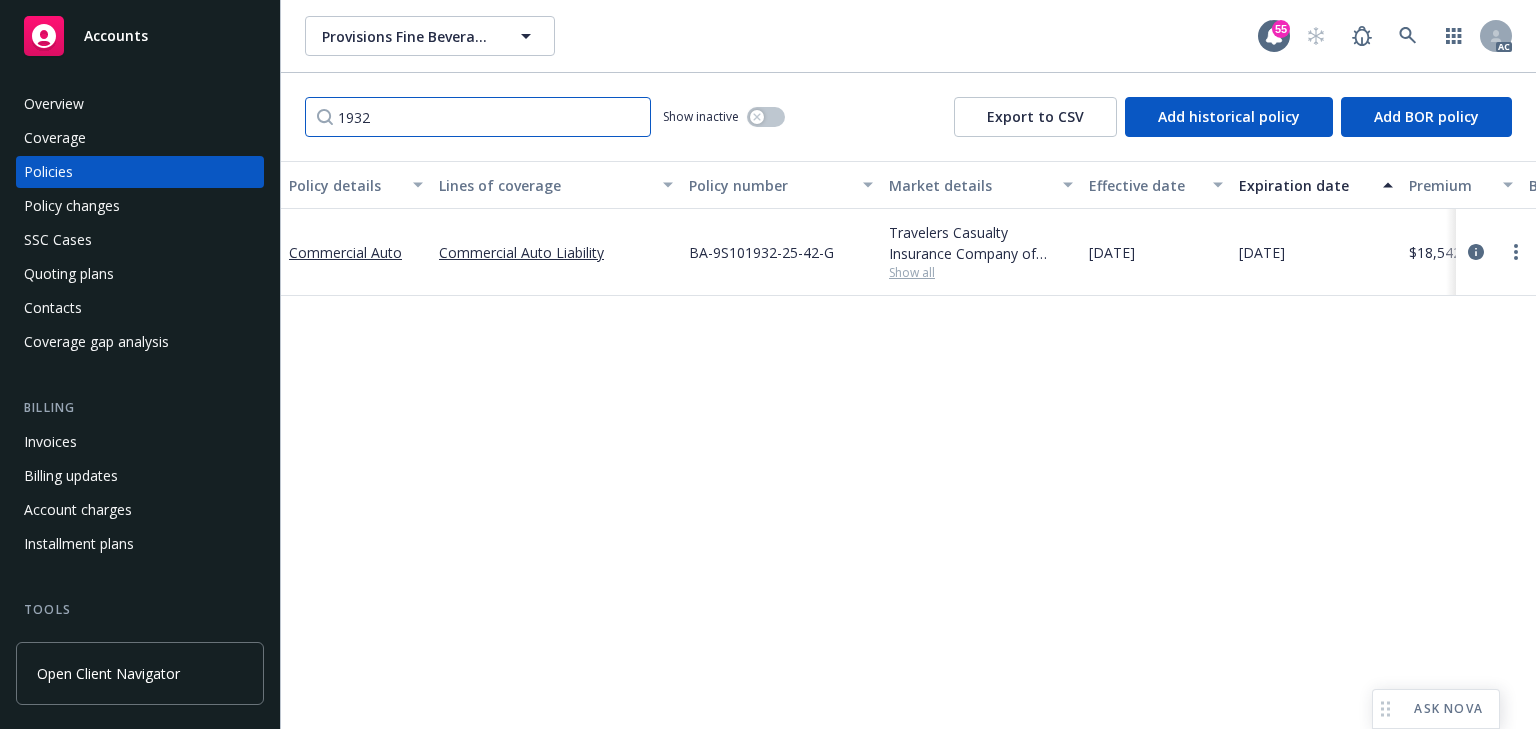 type on "1932" 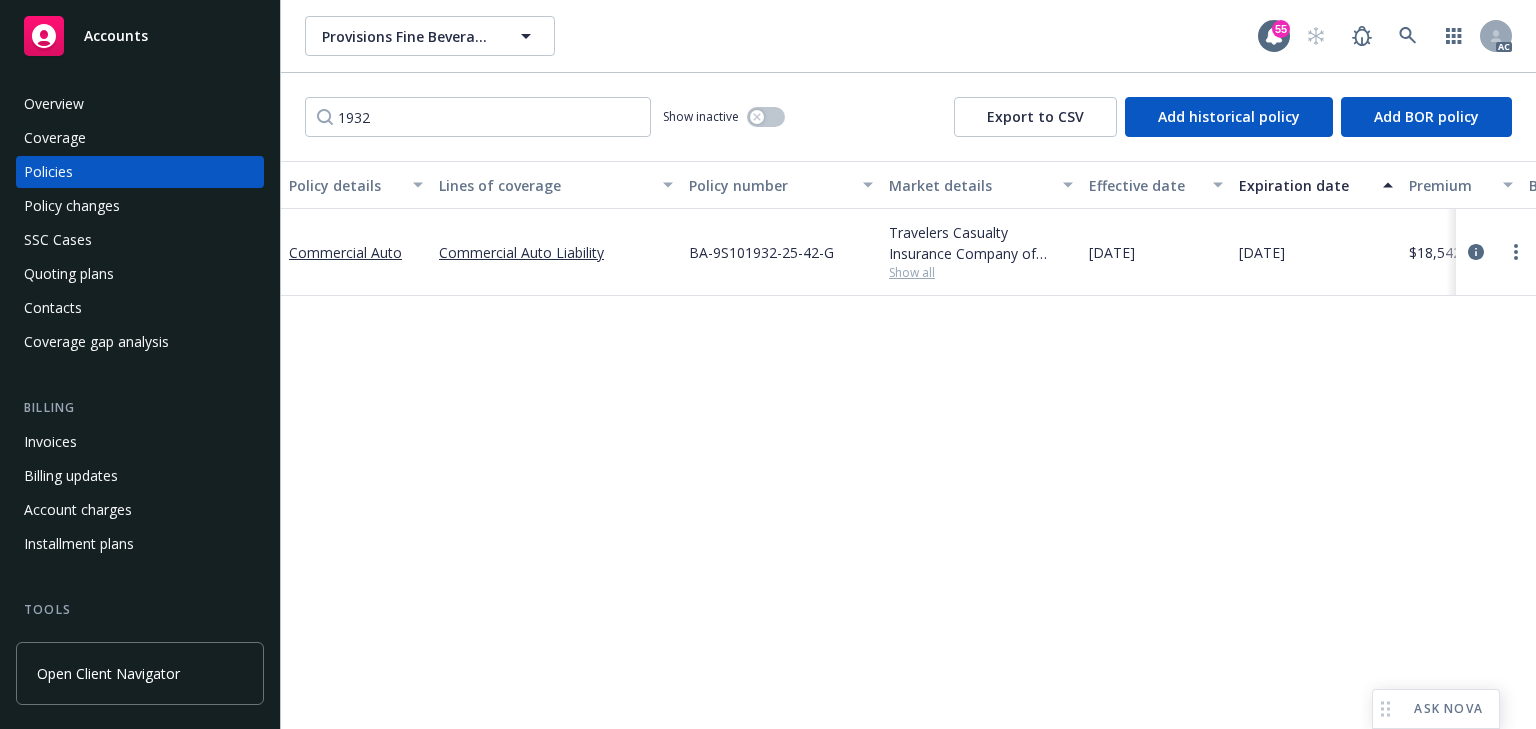 click on "Policy details Lines of coverage Policy number Market details Effective date Expiration date Premium Billing method Stage Status Service team leaders Commercial Auto Commercial Auto Liability BA-9S101932-25-42-G Travelers Casualty Insurance Company of America, Travelers Insurance Show all [DATE] [DATE] $18,542.00 Direct Renewal Active [PERSON_NAME] AC [PERSON_NAME] AM 1 more" at bounding box center (908, 445) 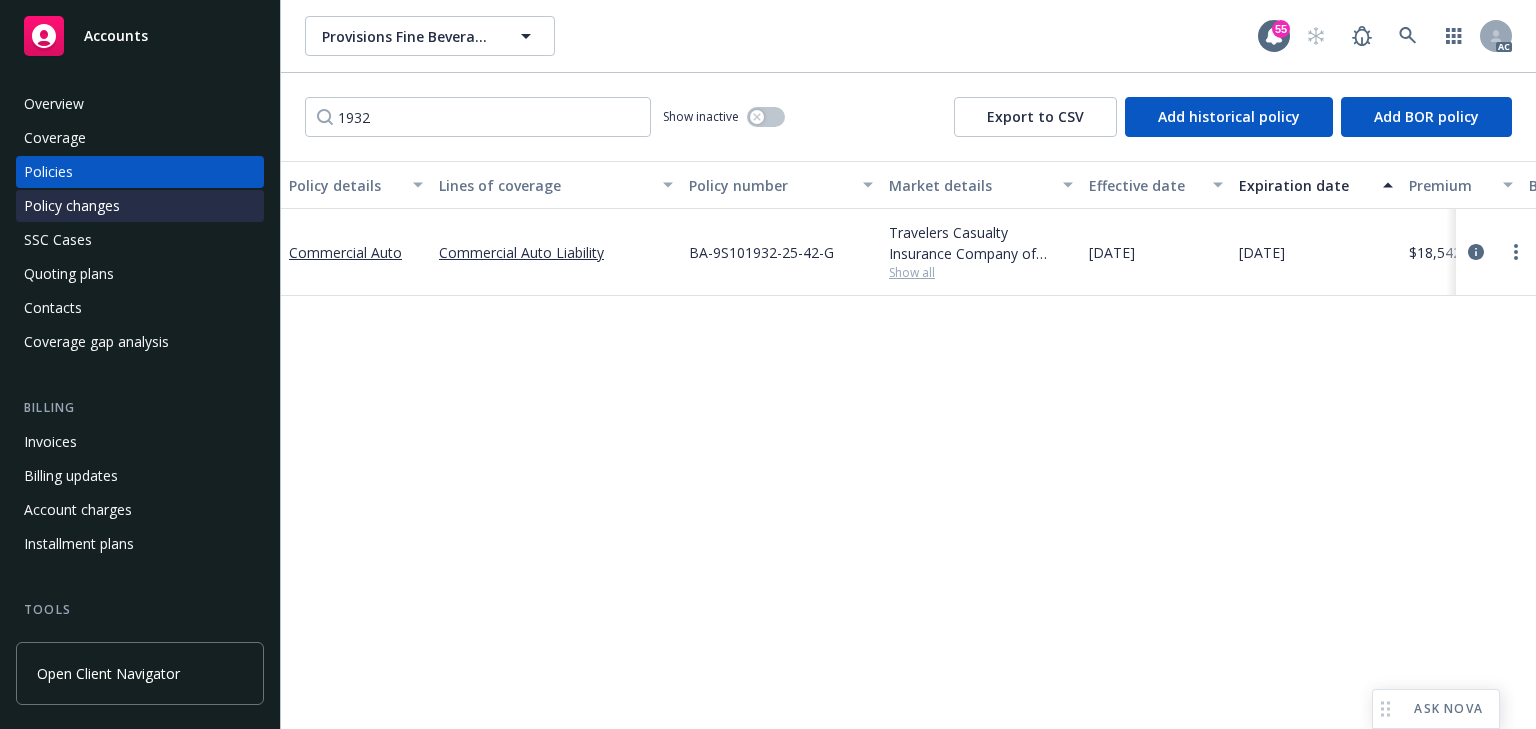 click on "Policy changes" at bounding box center [72, 206] 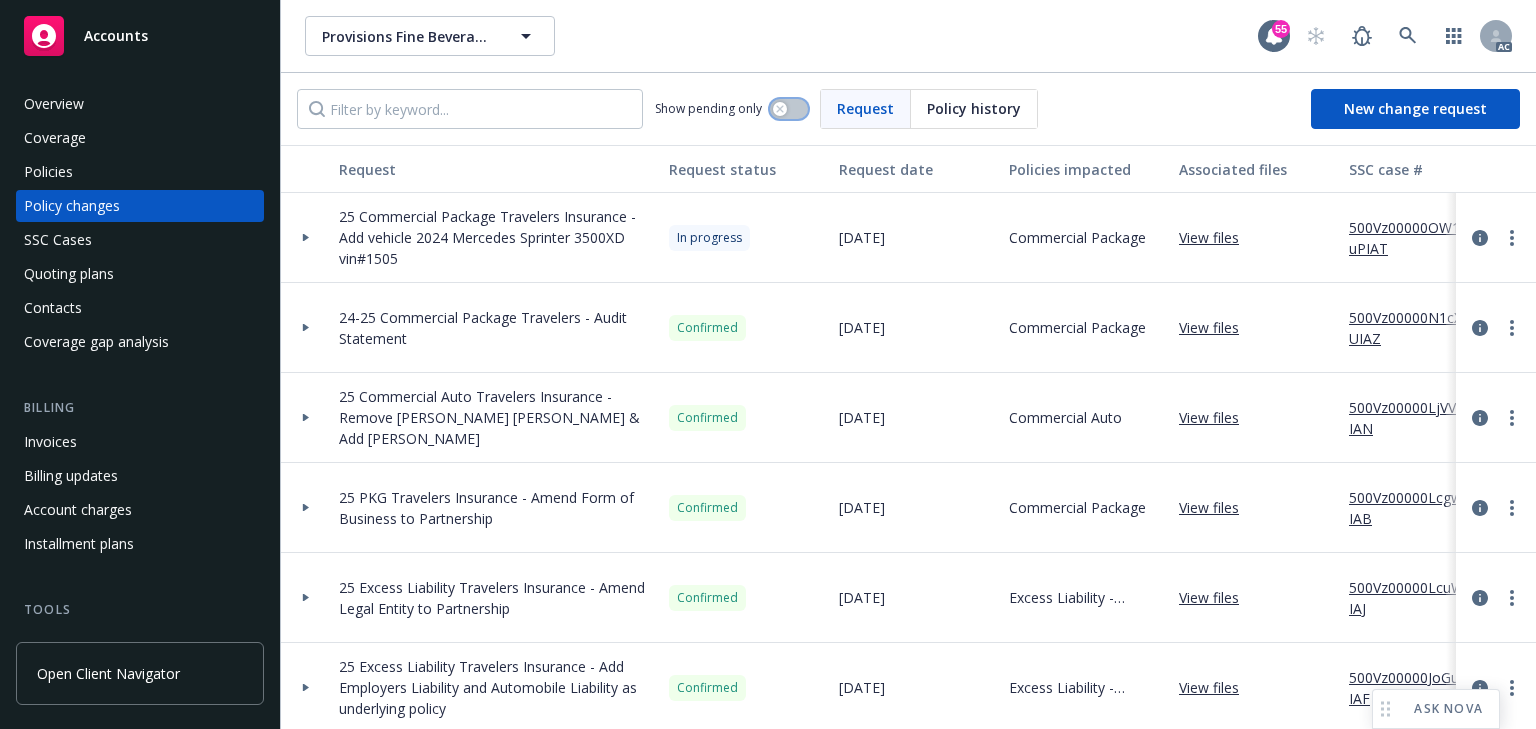 click at bounding box center (780, 109) 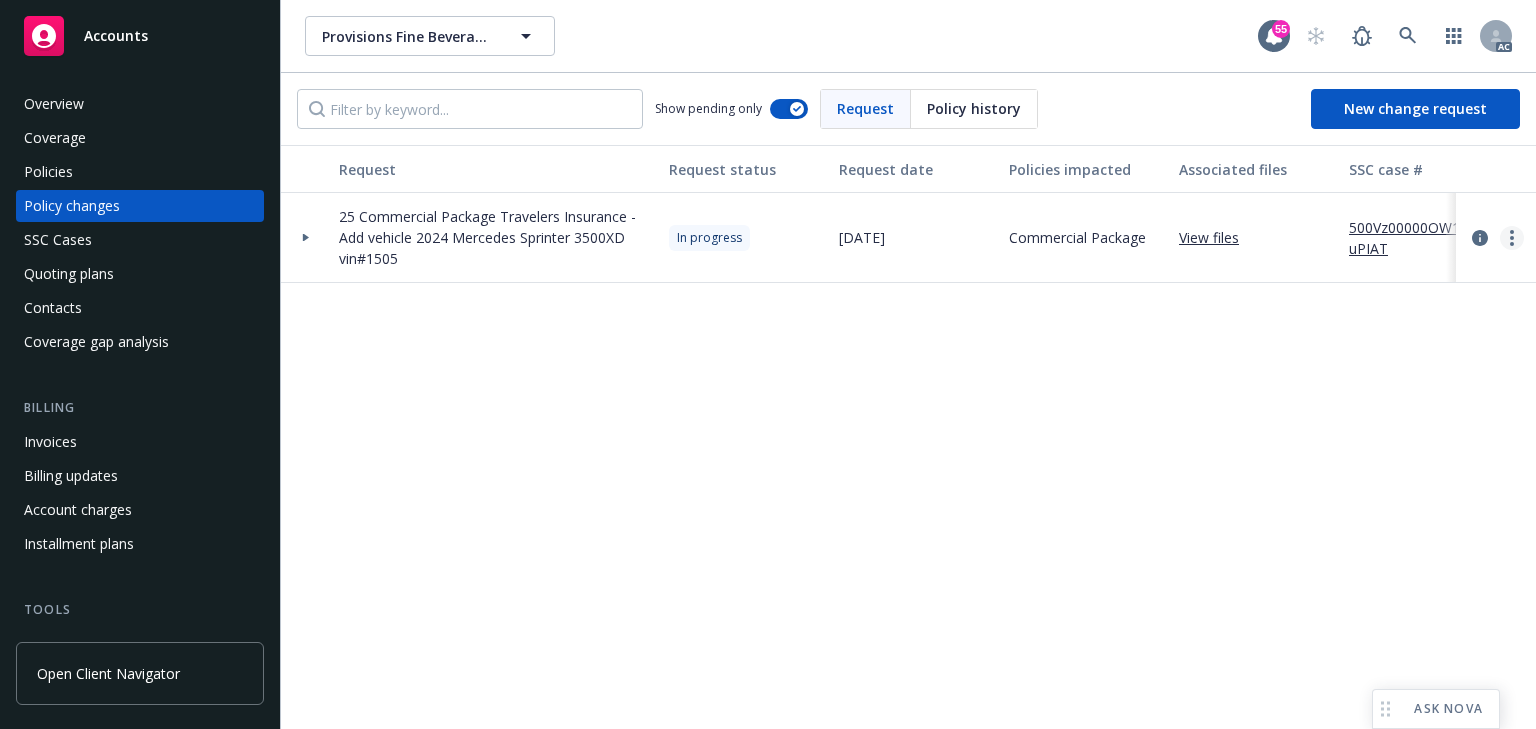 click at bounding box center [1512, 238] 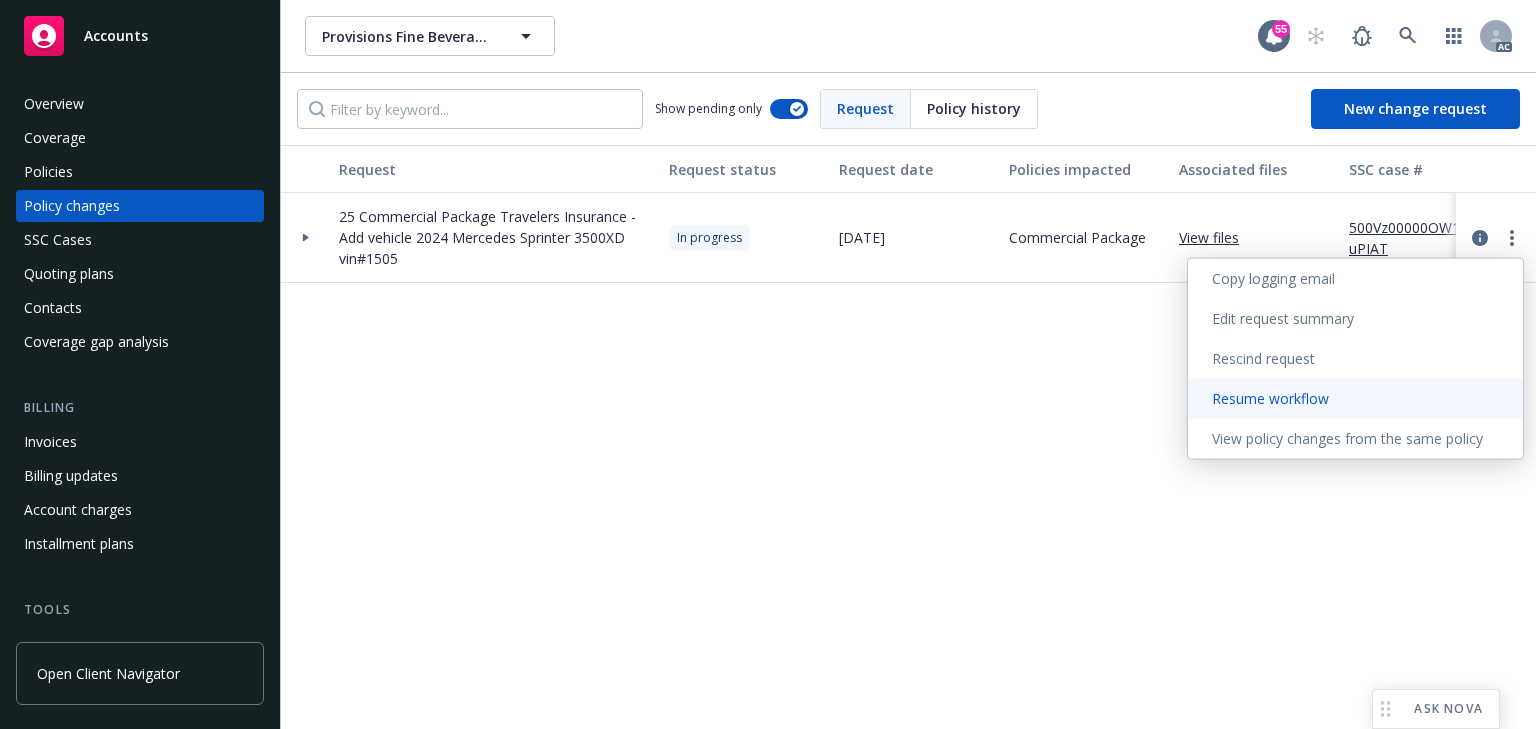 click on "Resume workflow" at bounding box center (1355, 399) 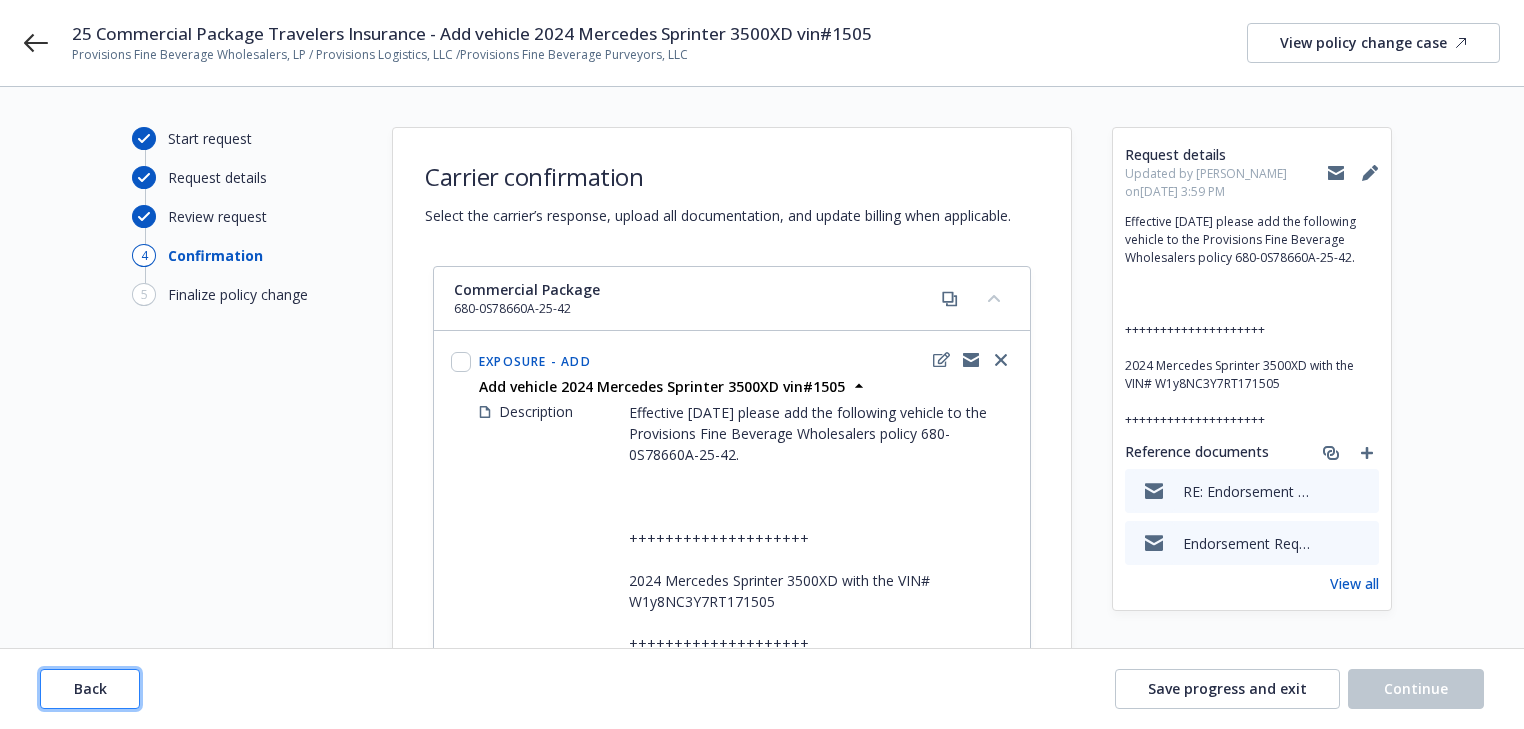 click on "Back" at bounding box center [90, 688] 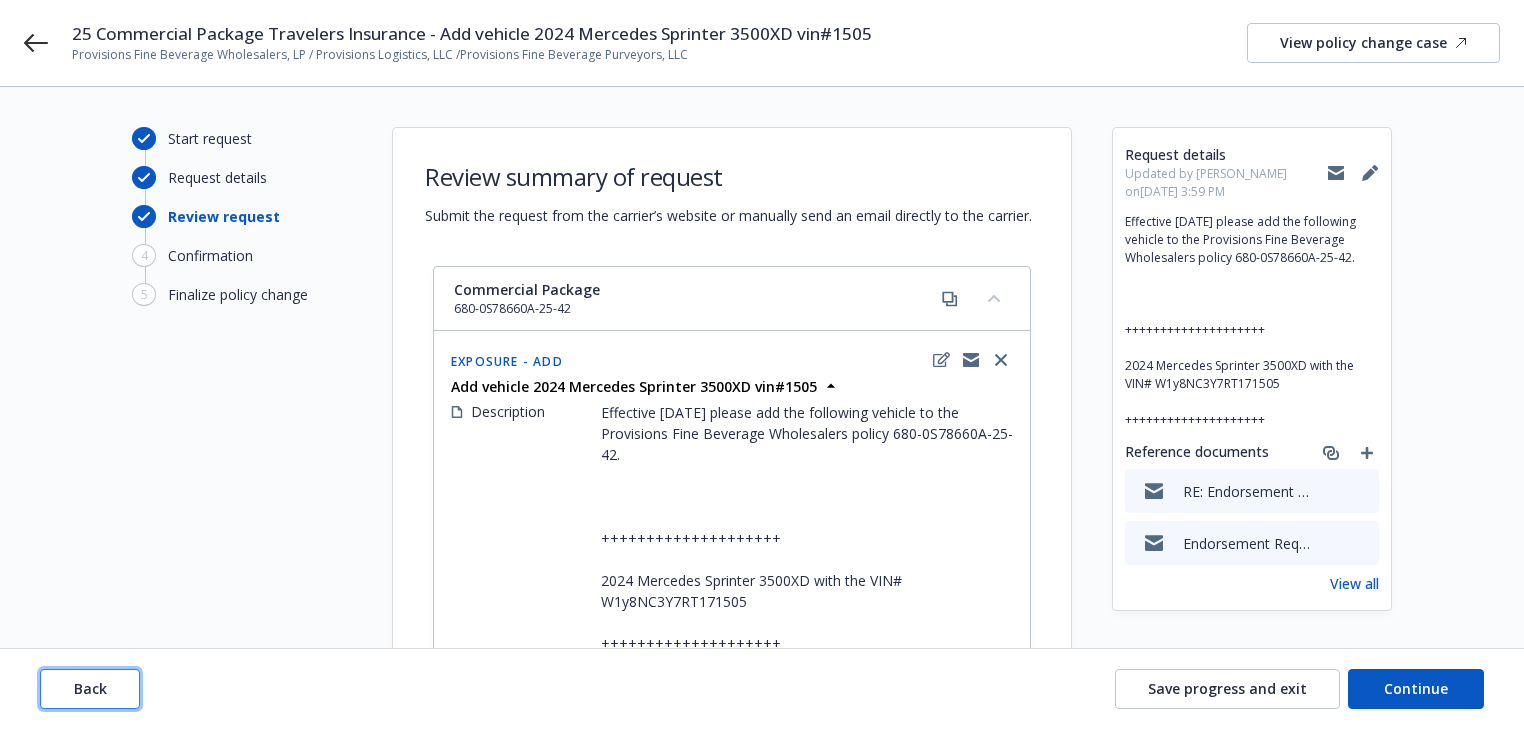 click on "Back" at bounding box center [90, 688] 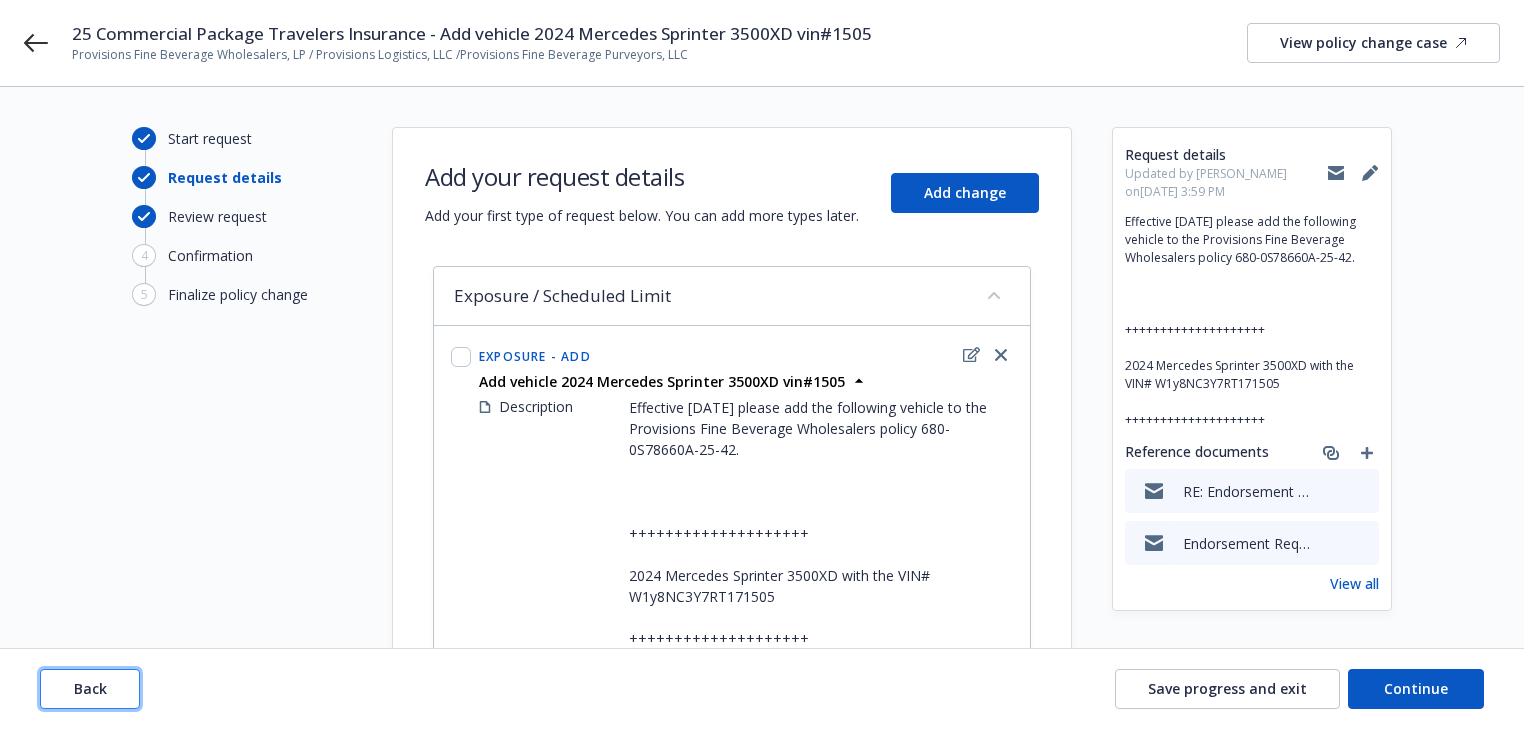 click on "Back" at bounding box center (90, 688) 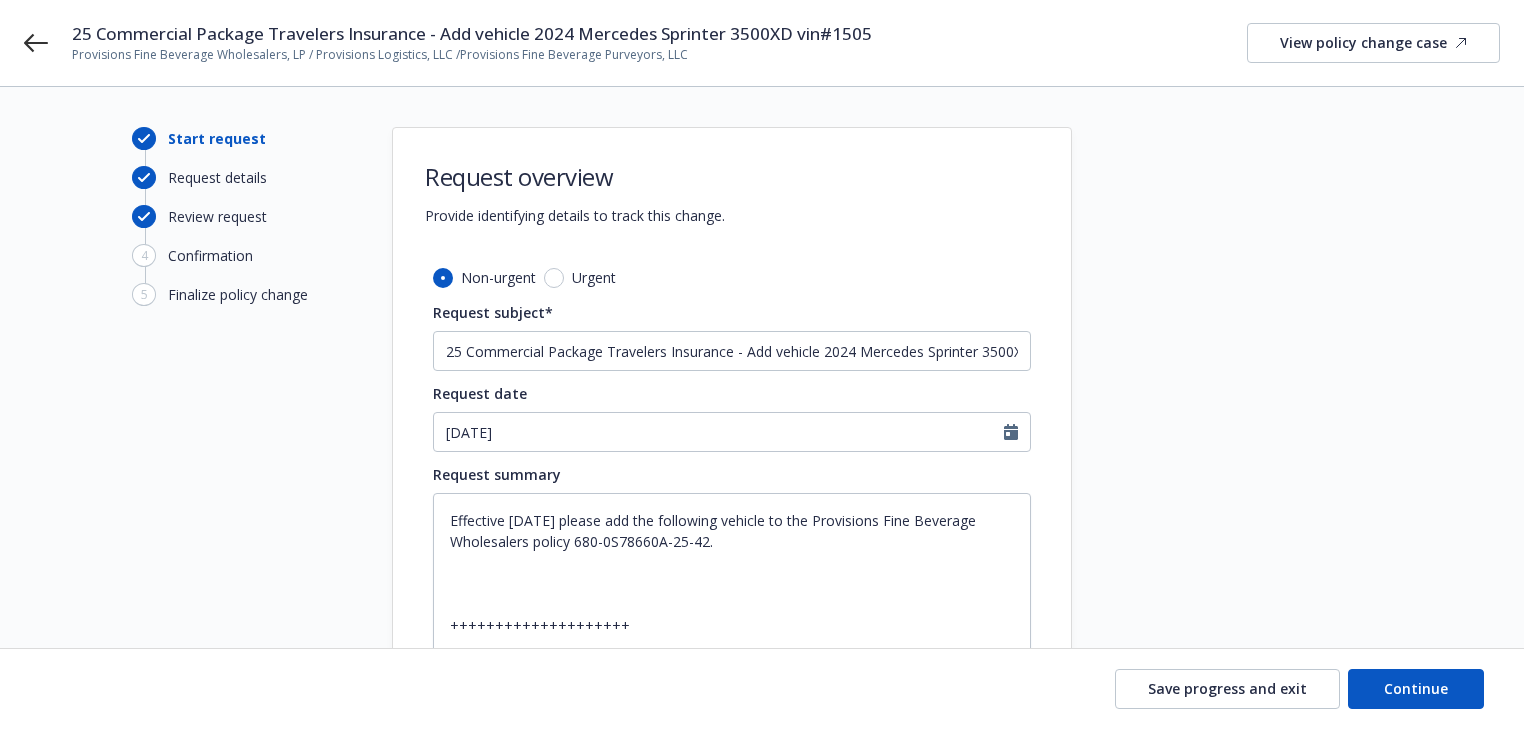 click on "Save progress and exit Continue" at bounding box center (762, 689) 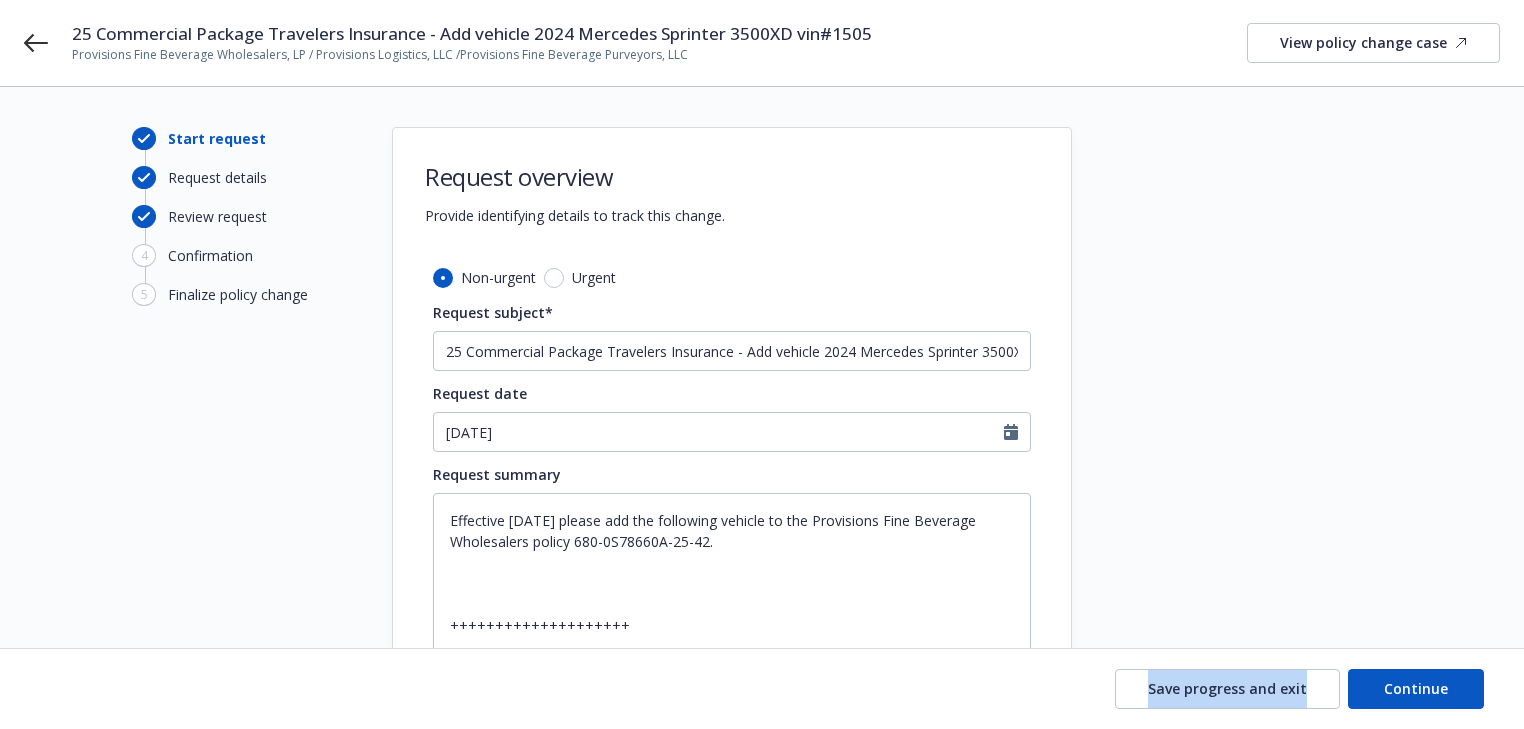 click on "Save progress and exit Continue" at bounding box center [762, 689] 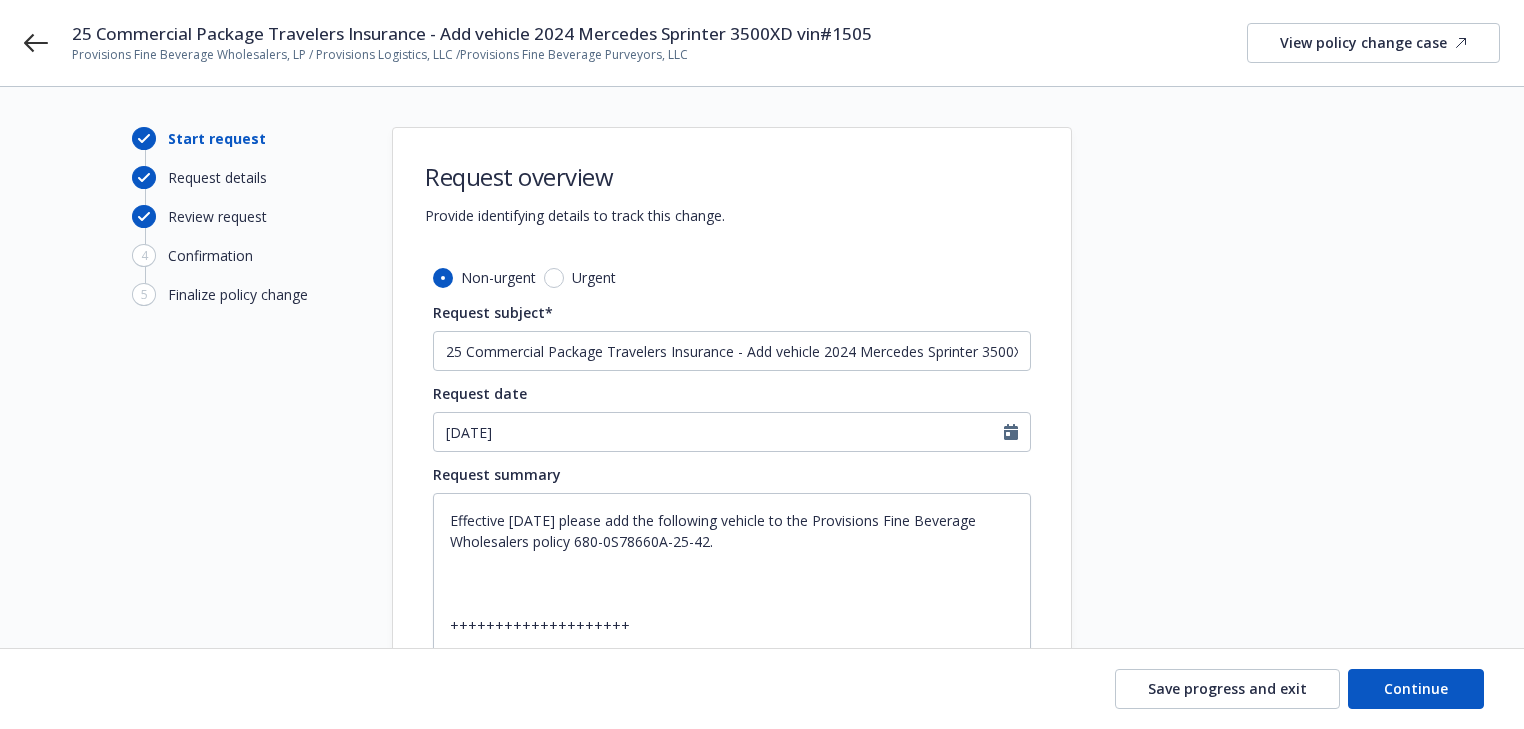 click on "Start request Request details Review request 4 Confirmation   5 Finalize policy change Request overview Provide identifying details to track this change. Non-urgent Urgent Request subject* 25 Commercial Package Travelers Insurance - Add vehicle 2024 Mercedes Sprinter 3500XD vin#1505 Request date [DATE] Request summary Effective [DATE] please add the following vehicle to the Provisions Fine Beverage Wholesalers policy 680-0S78660A-25-42.
++++++++++++++++++++
2024 Mercedes Sprinter 3500XD with the VIN# W1y8NC3Y7RT171505
++++++++++++++++++++ This information will be populated into the SSC case and appear in the sidebar for servicing team's reference throughout the workflow. Attach request reference materials Endorsement Request - Provisions Fine Beverage Wholesalers, LP / Provisions Logistics, LLC /Provisions Fine Beverage Purveyors, LLC - Policy #680-0S78660A-25-42" at bounding box center (762, 540) 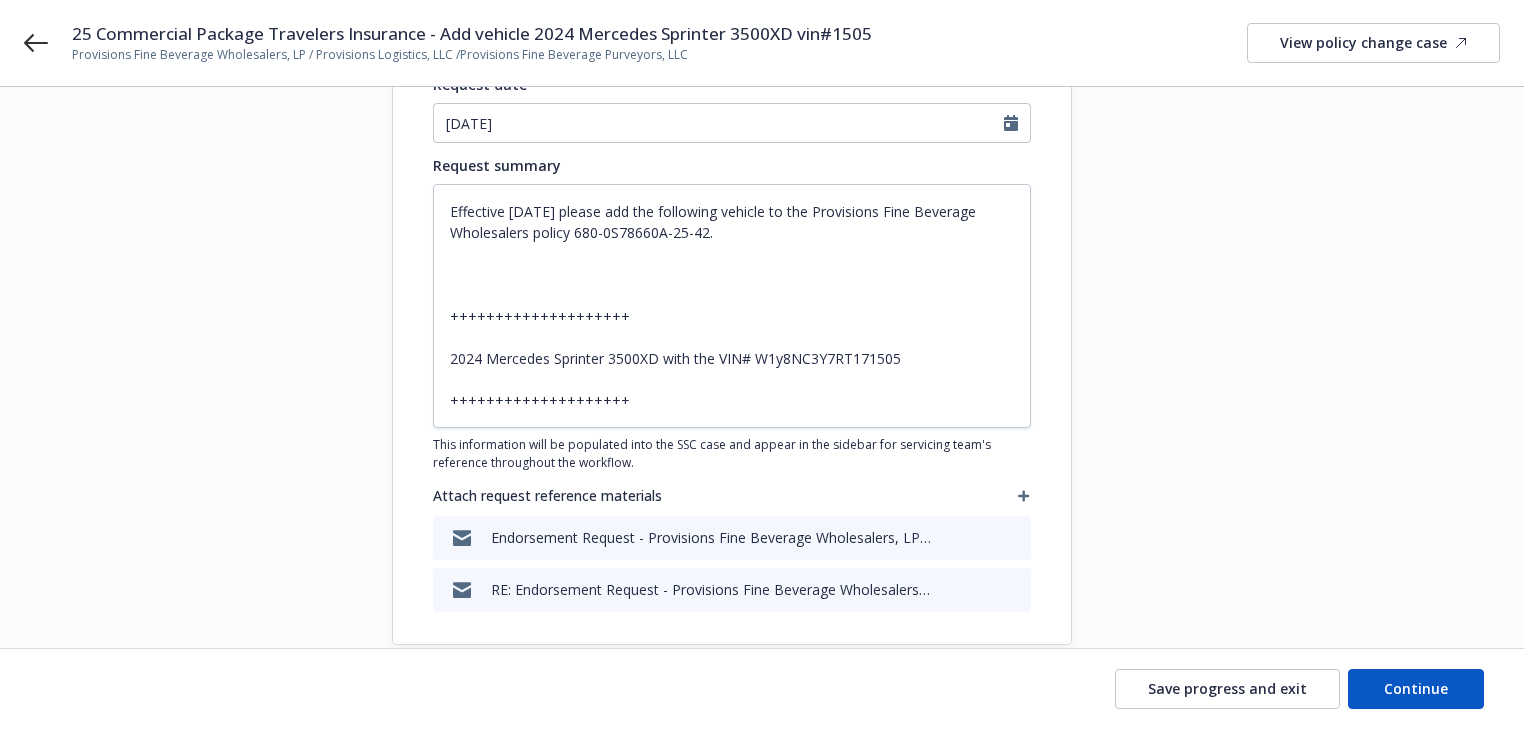 scroll, scrollTop: 320, scrollLeft: 0, axis: vertical 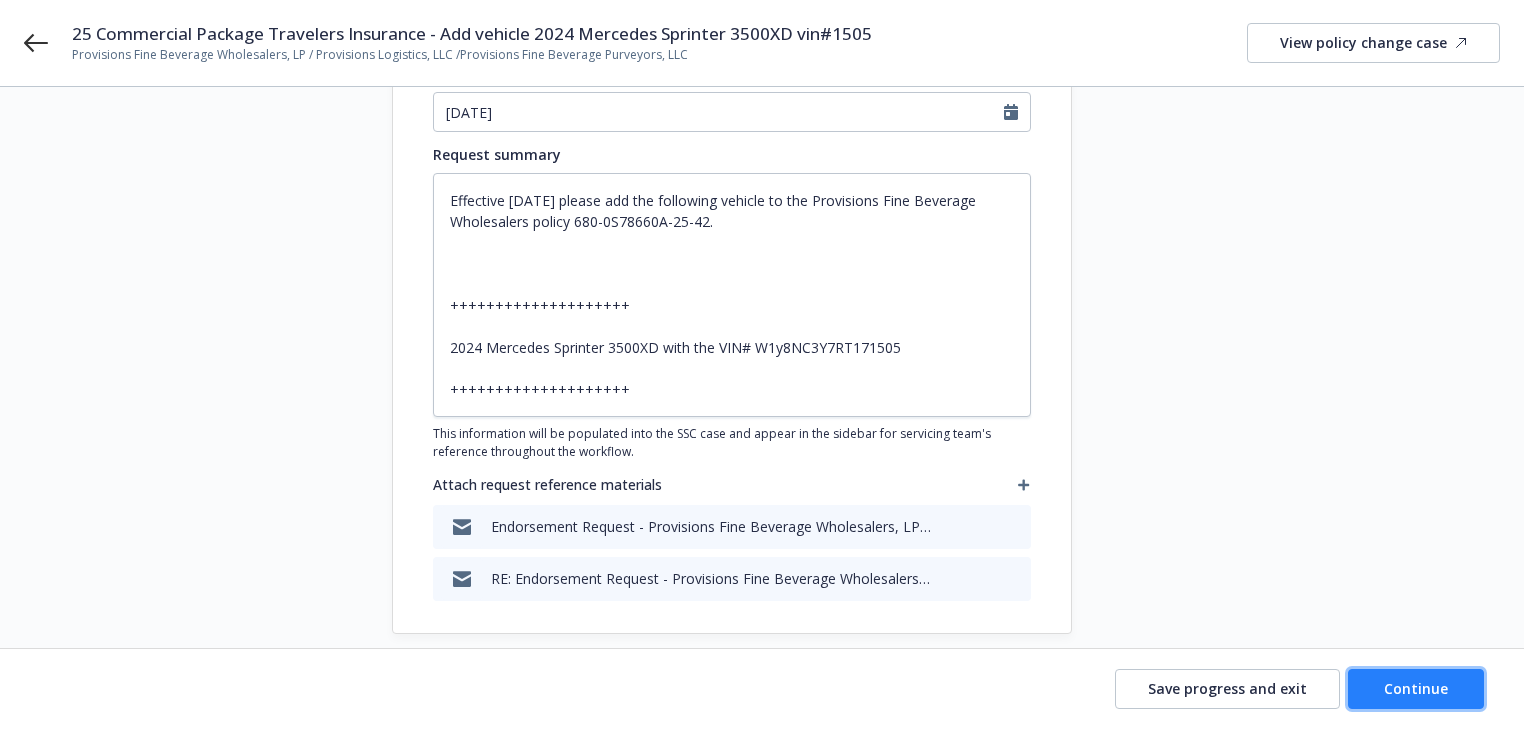 click on "Continue" at bounding box center (1416, 688) 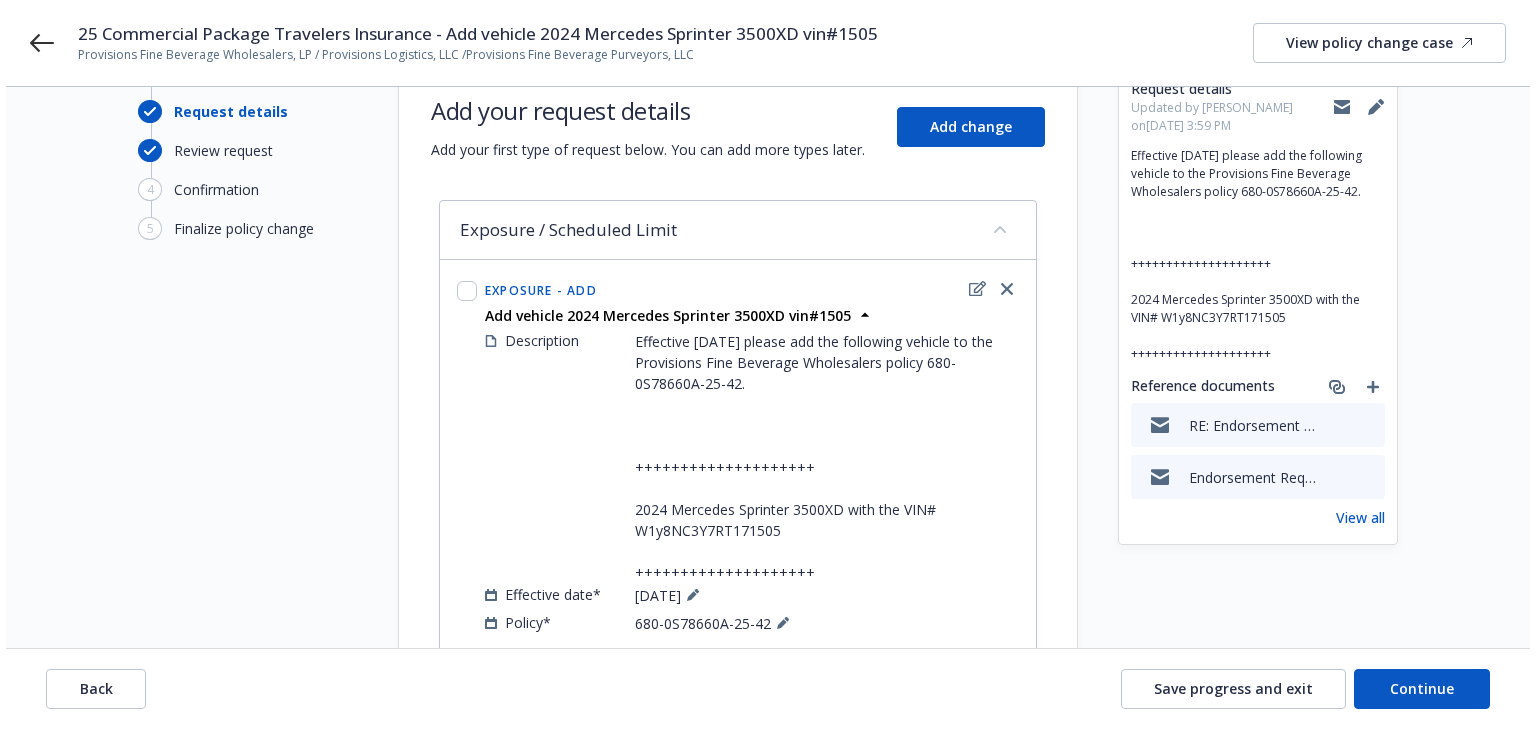 scroll, scrollTop: 157, scrollLeft: 0, axis: vertical 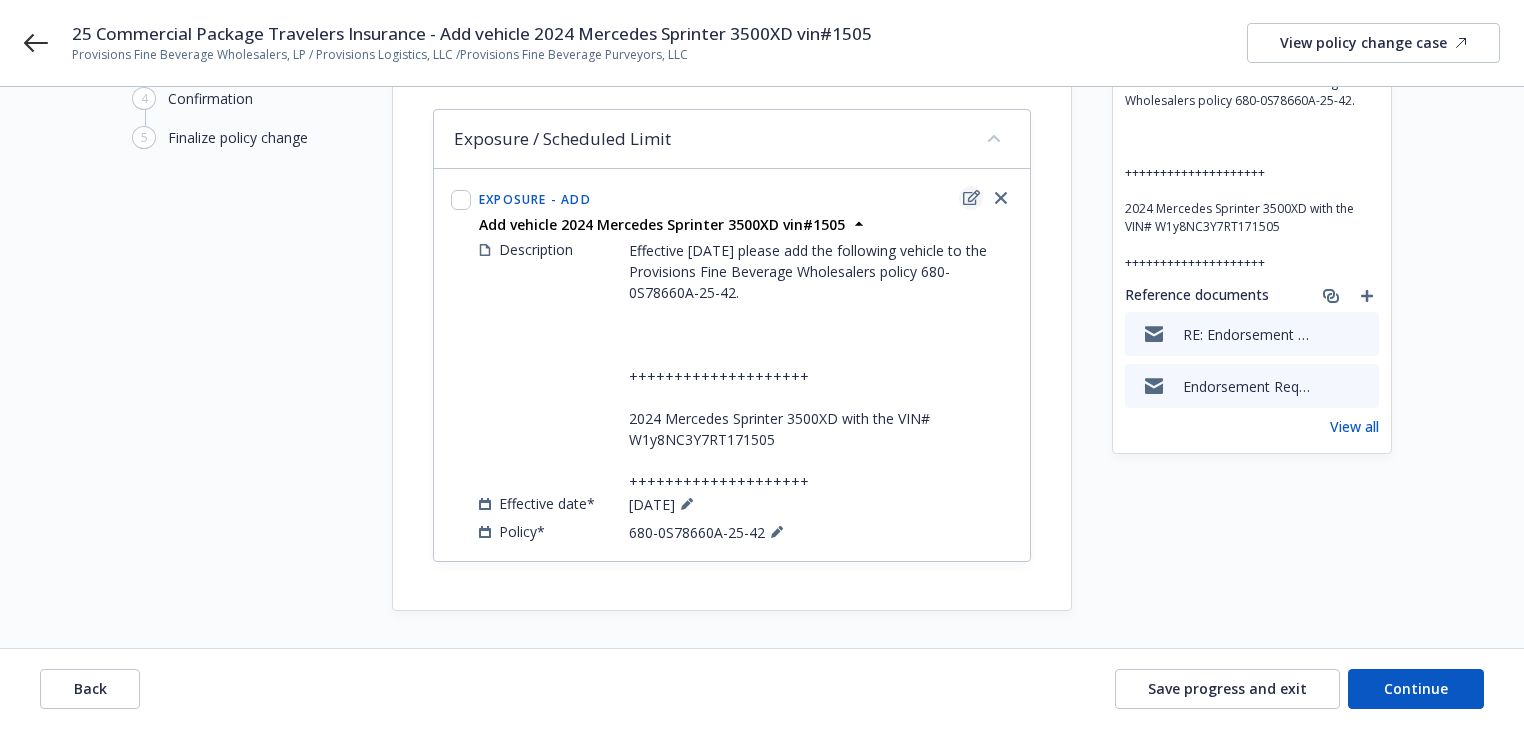 click 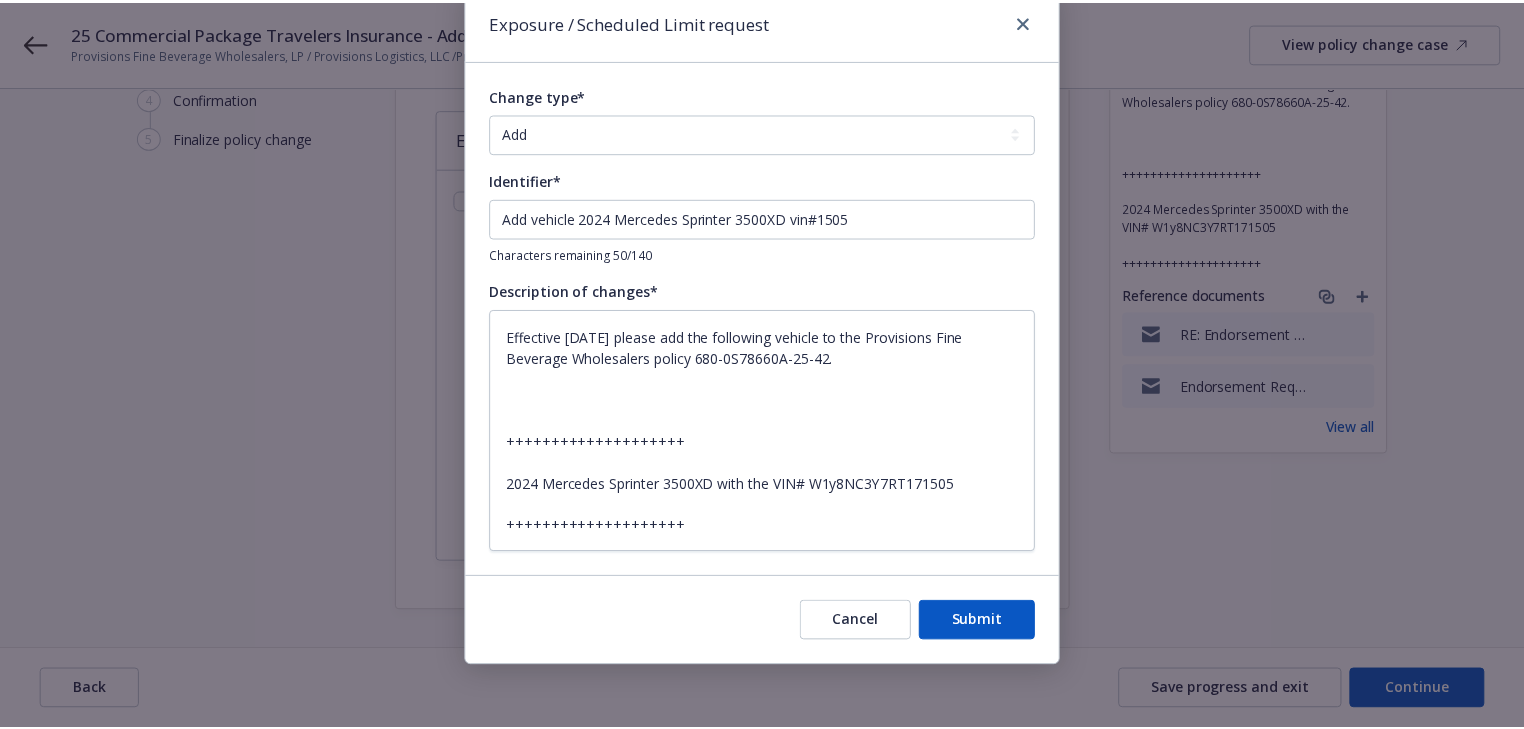 scroll, scrollTop: 80, scrollLeft: 0, axis: vertical 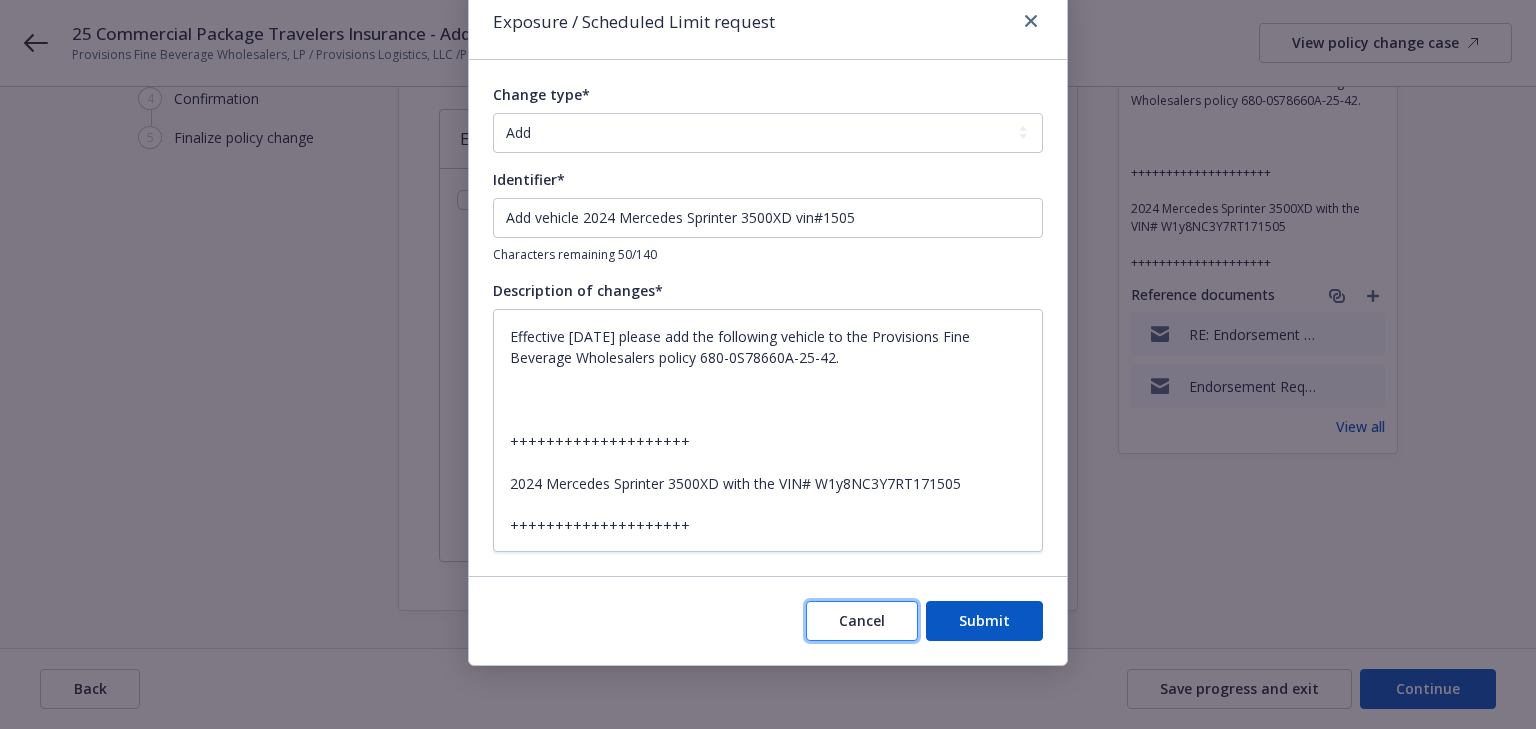 click on "Cancel" at bounding box center [862, 621] 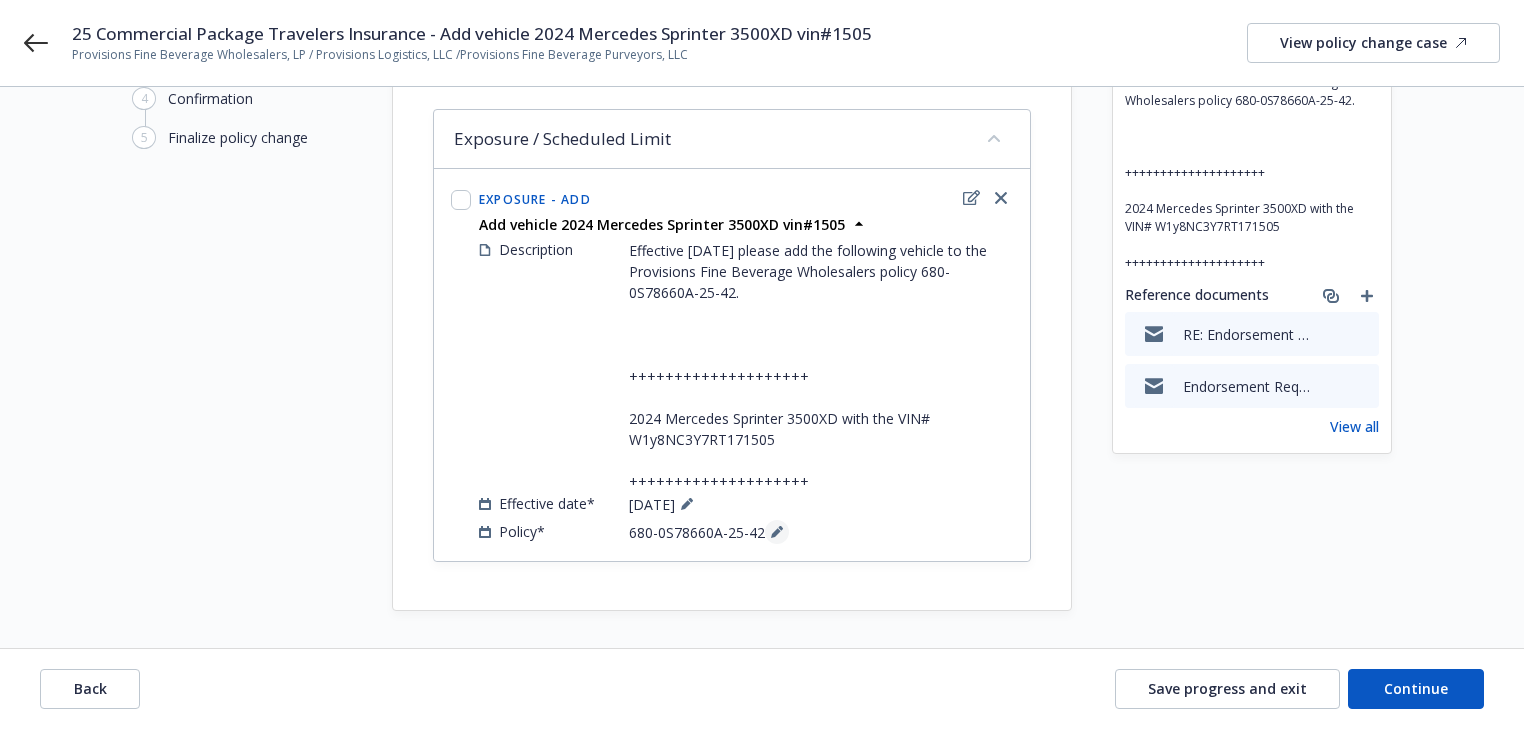 click 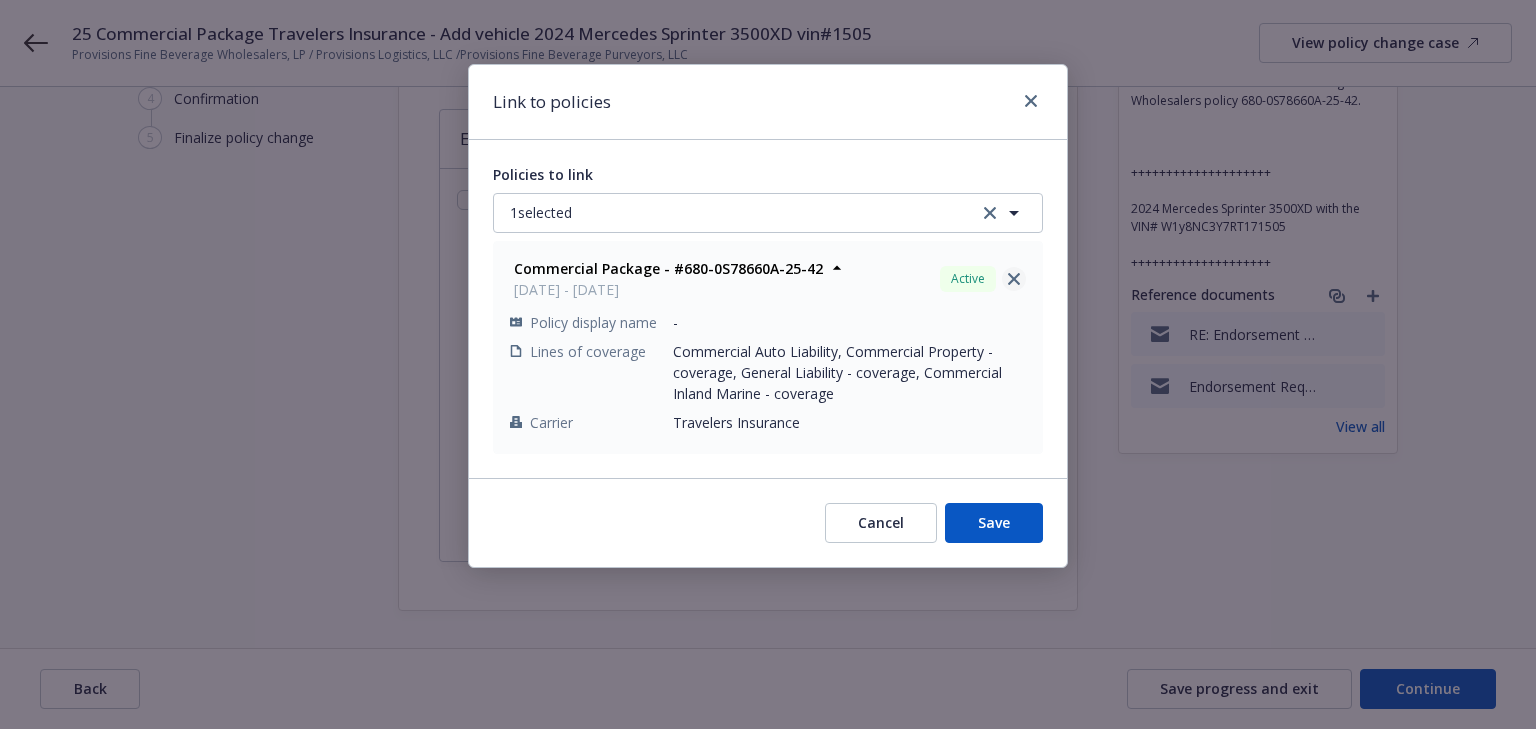 click 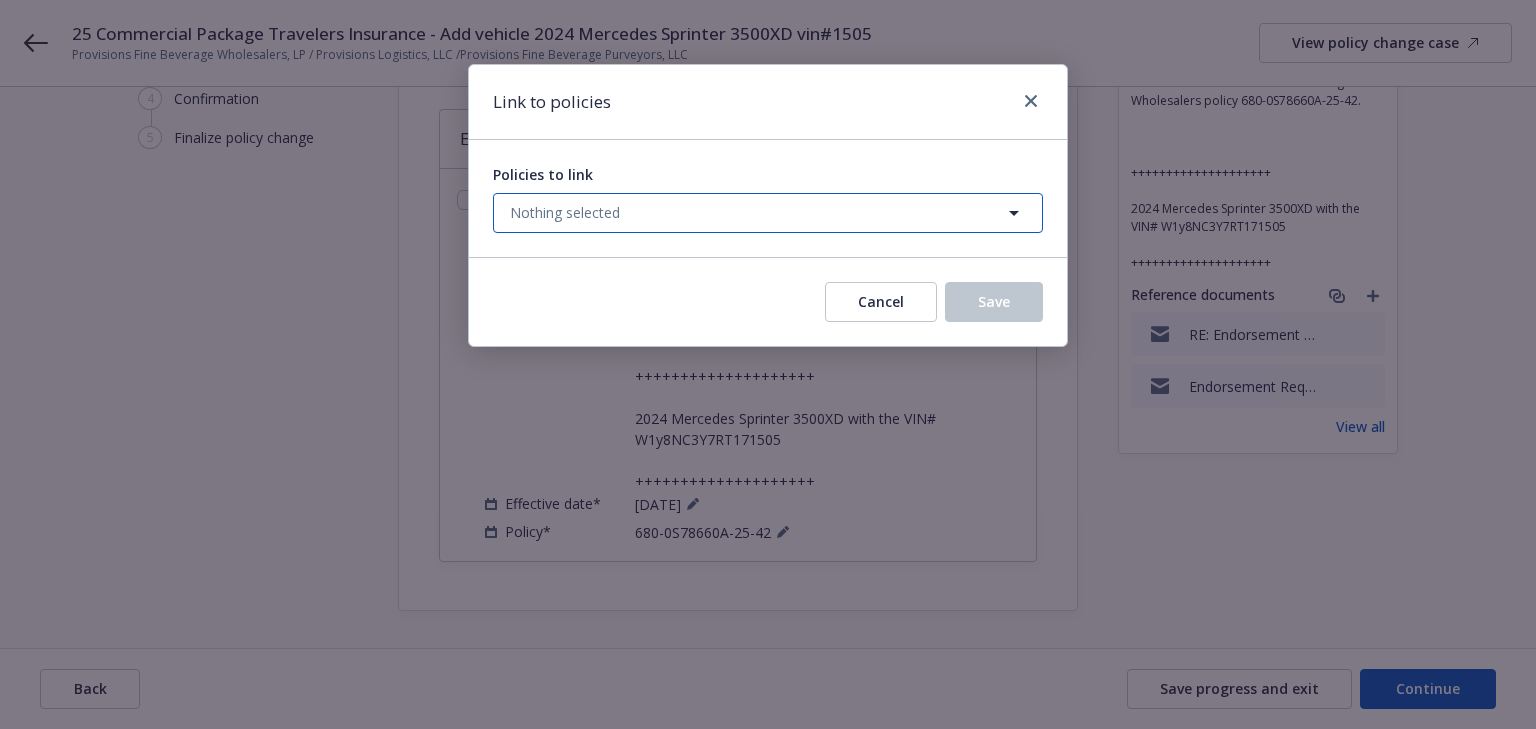click on "Nothing selected" at bounding box center [768, 213] 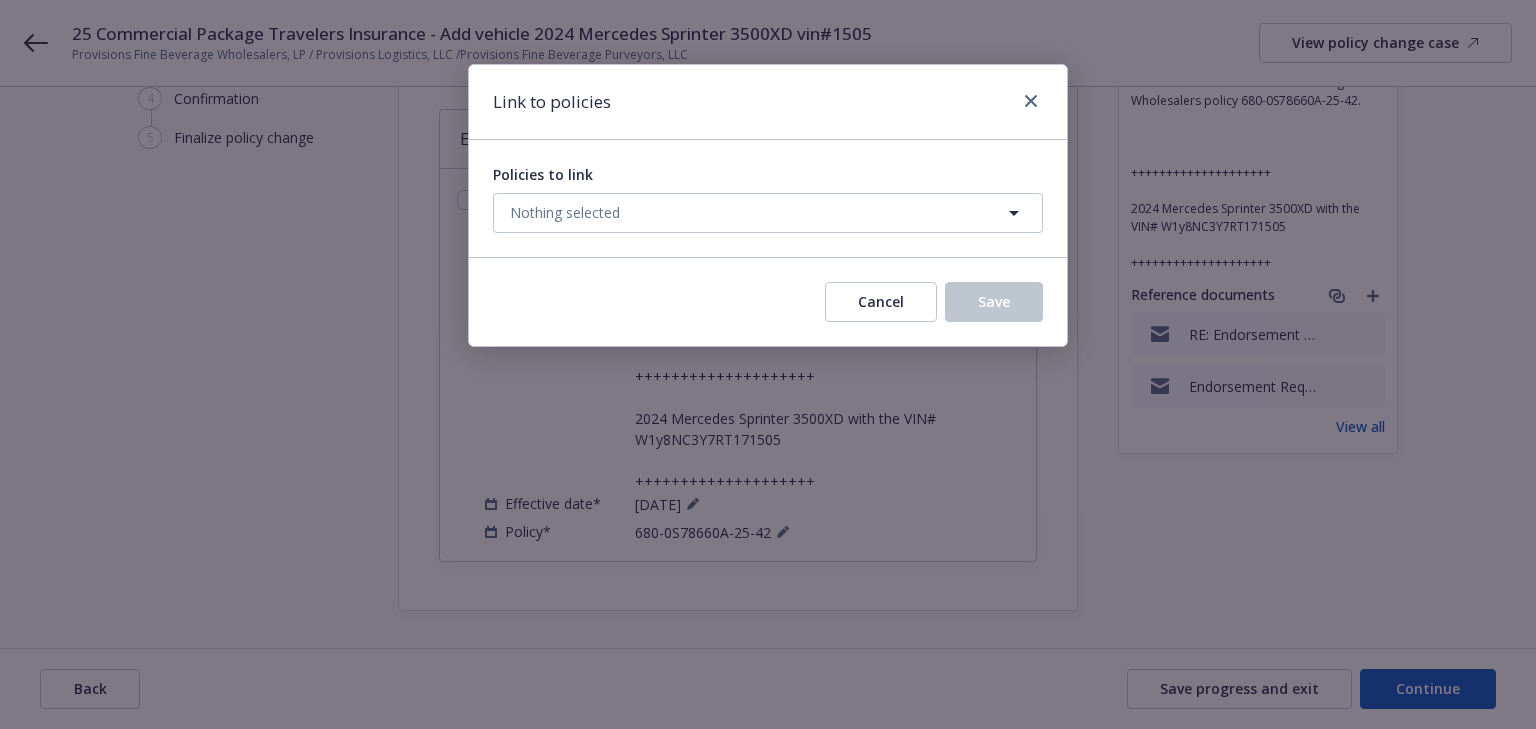 select on "ACTIVE" 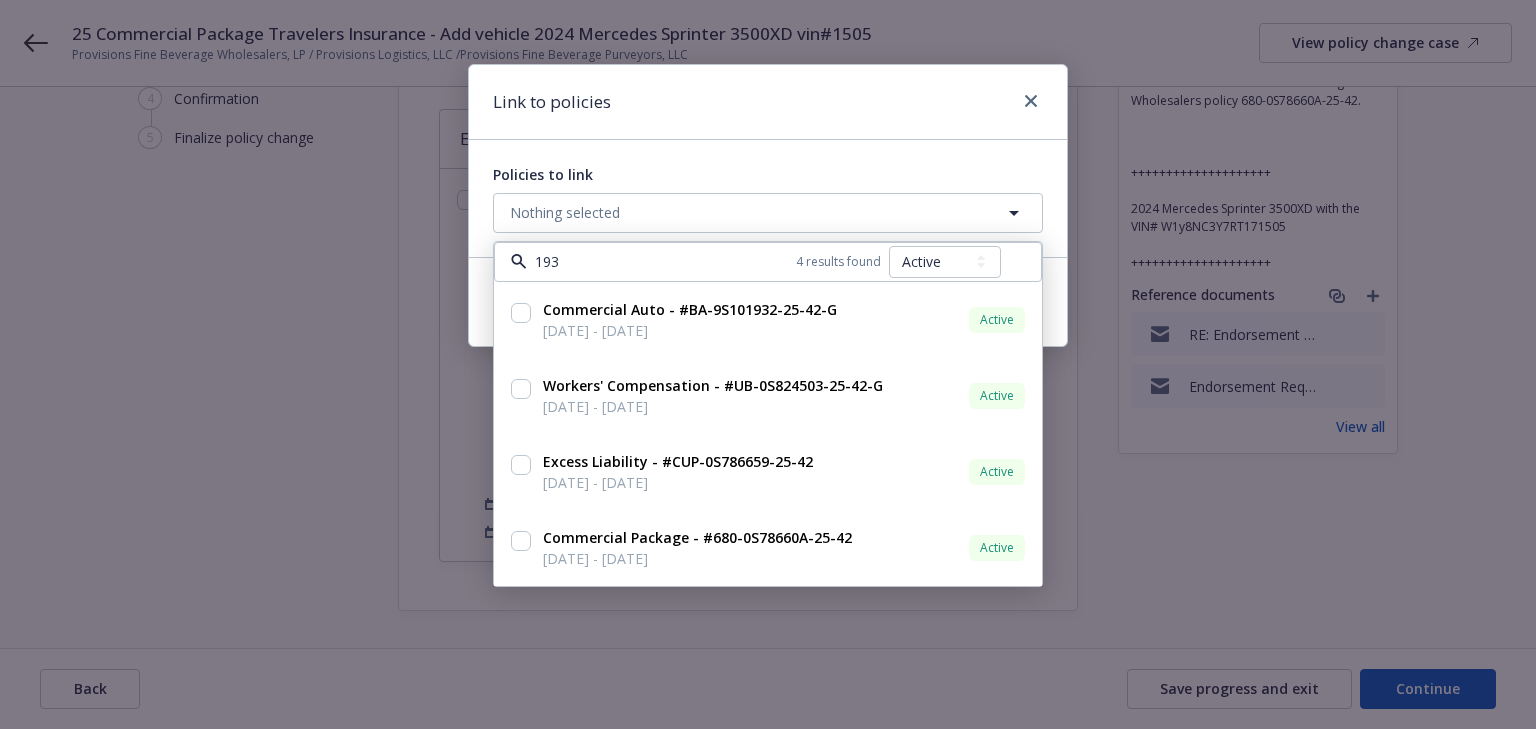 type on "1932" 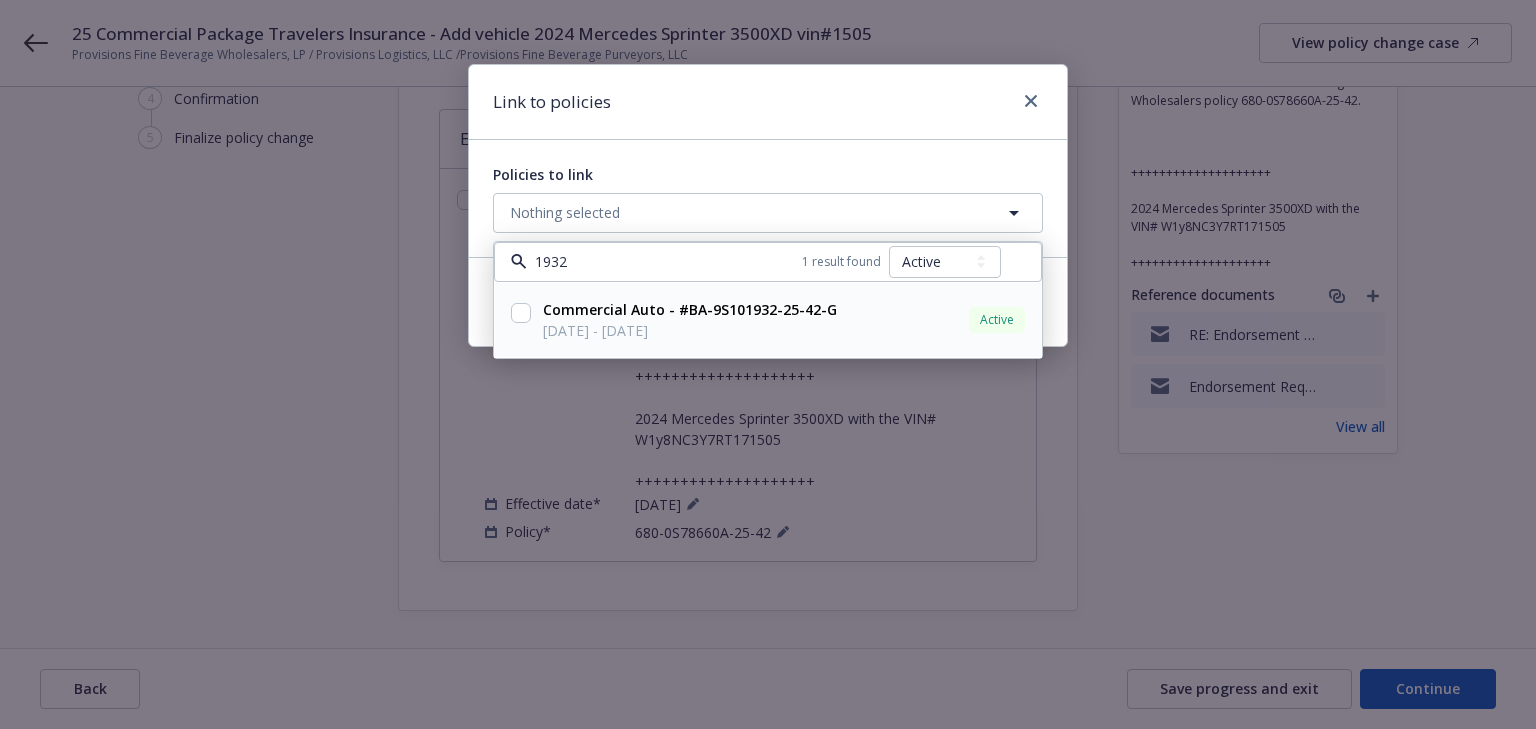 drag, startPoint x: 522, startPoint y: 311, endPoint x: 553, endPoint y: 327, distance: 34.88553 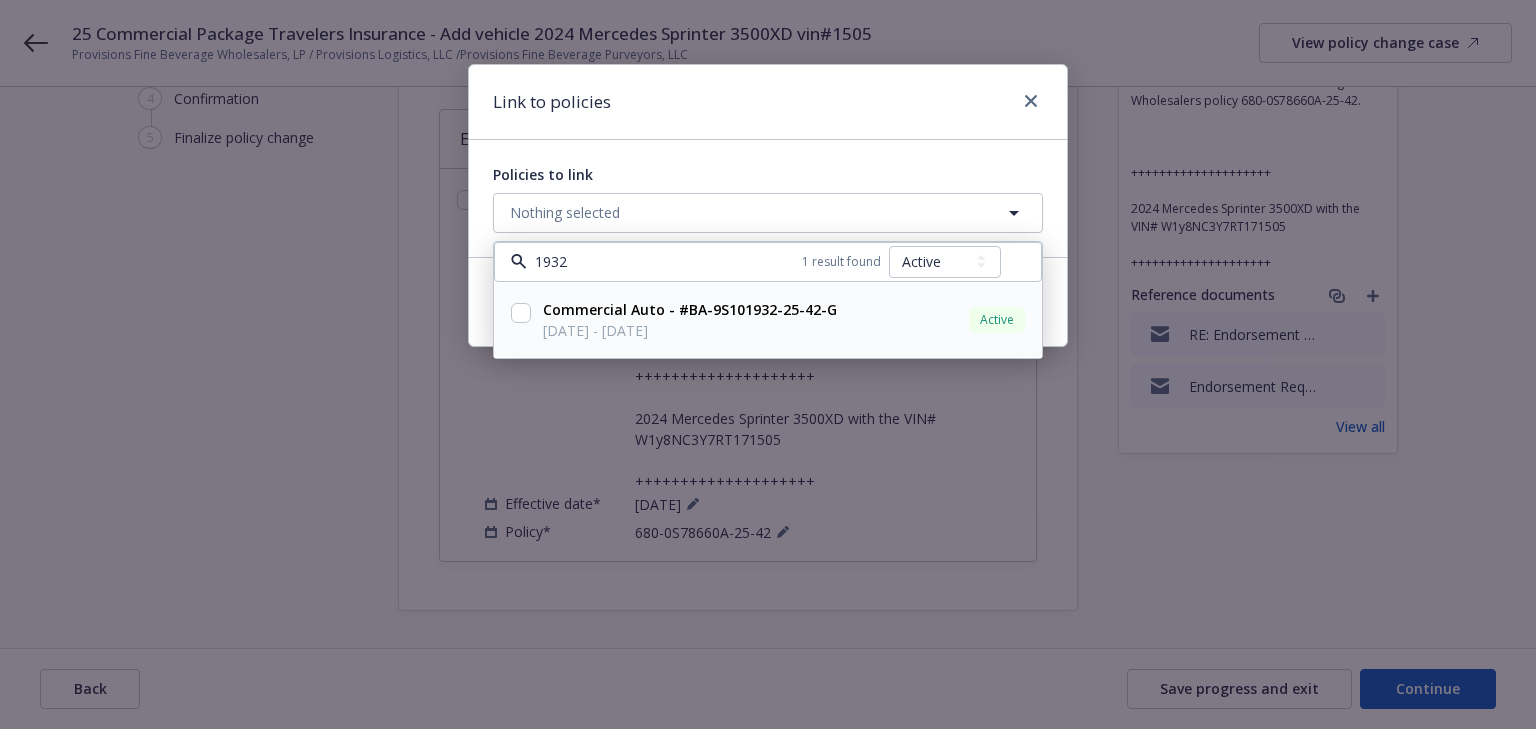 checkbox on "true" 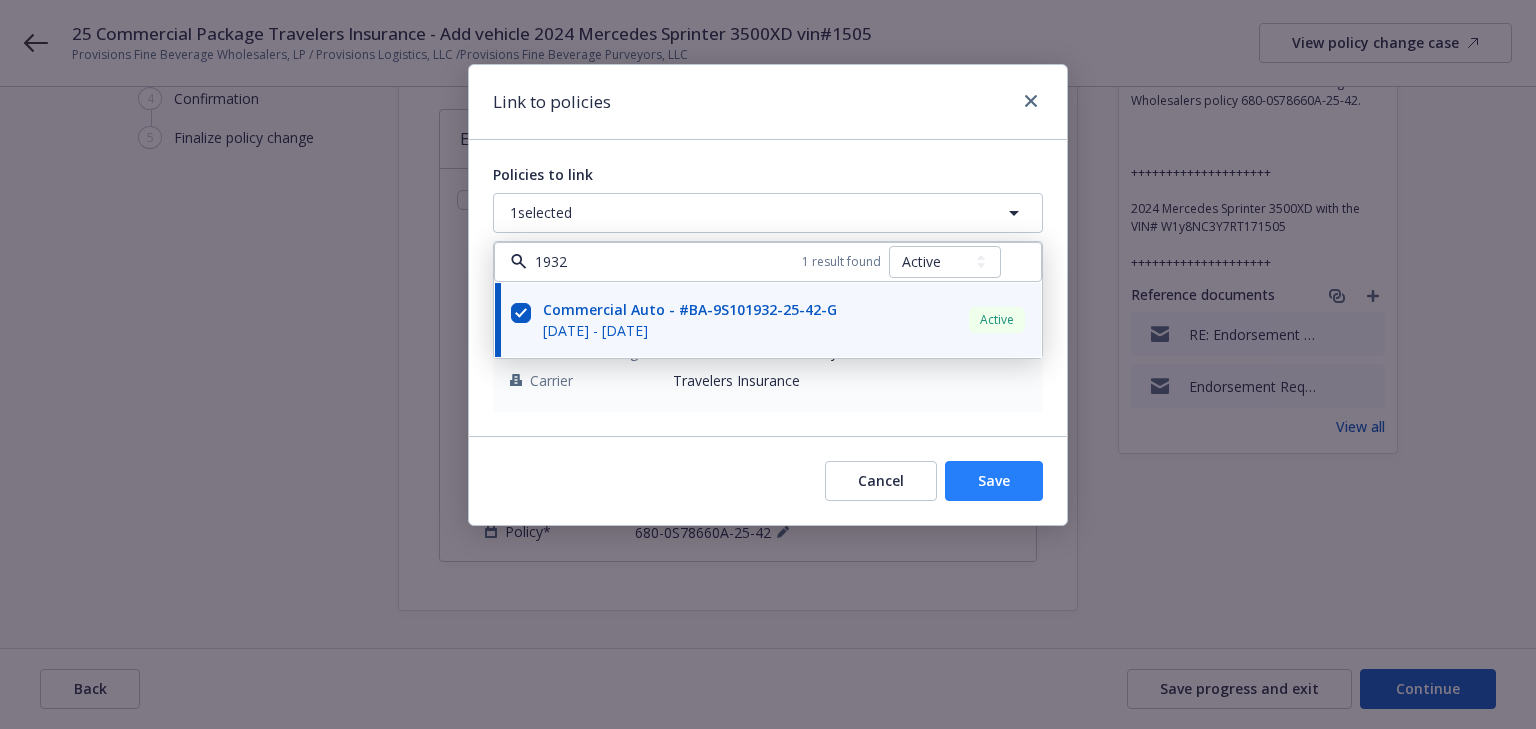 type on "1932" 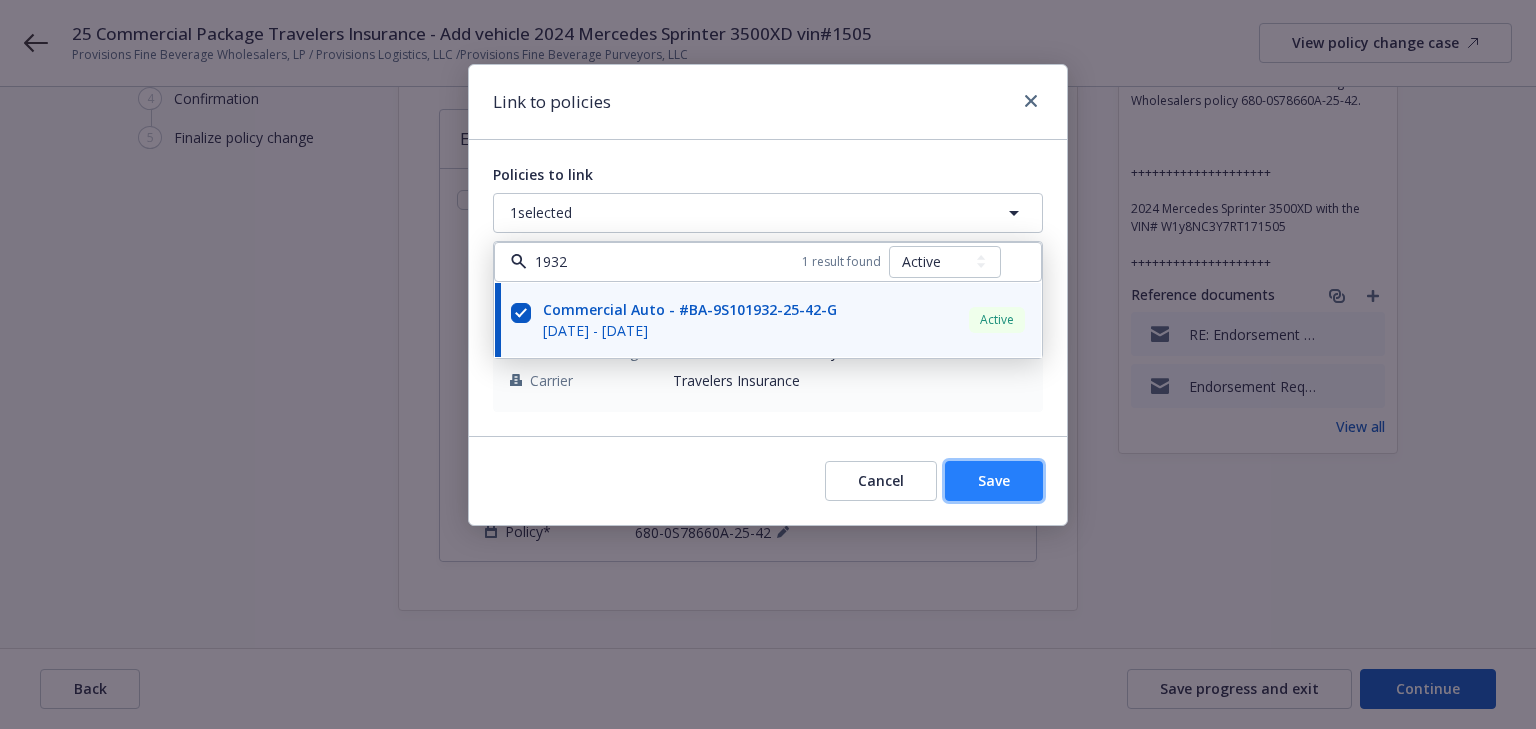 click on "Save" at bounding box center (994, 480) 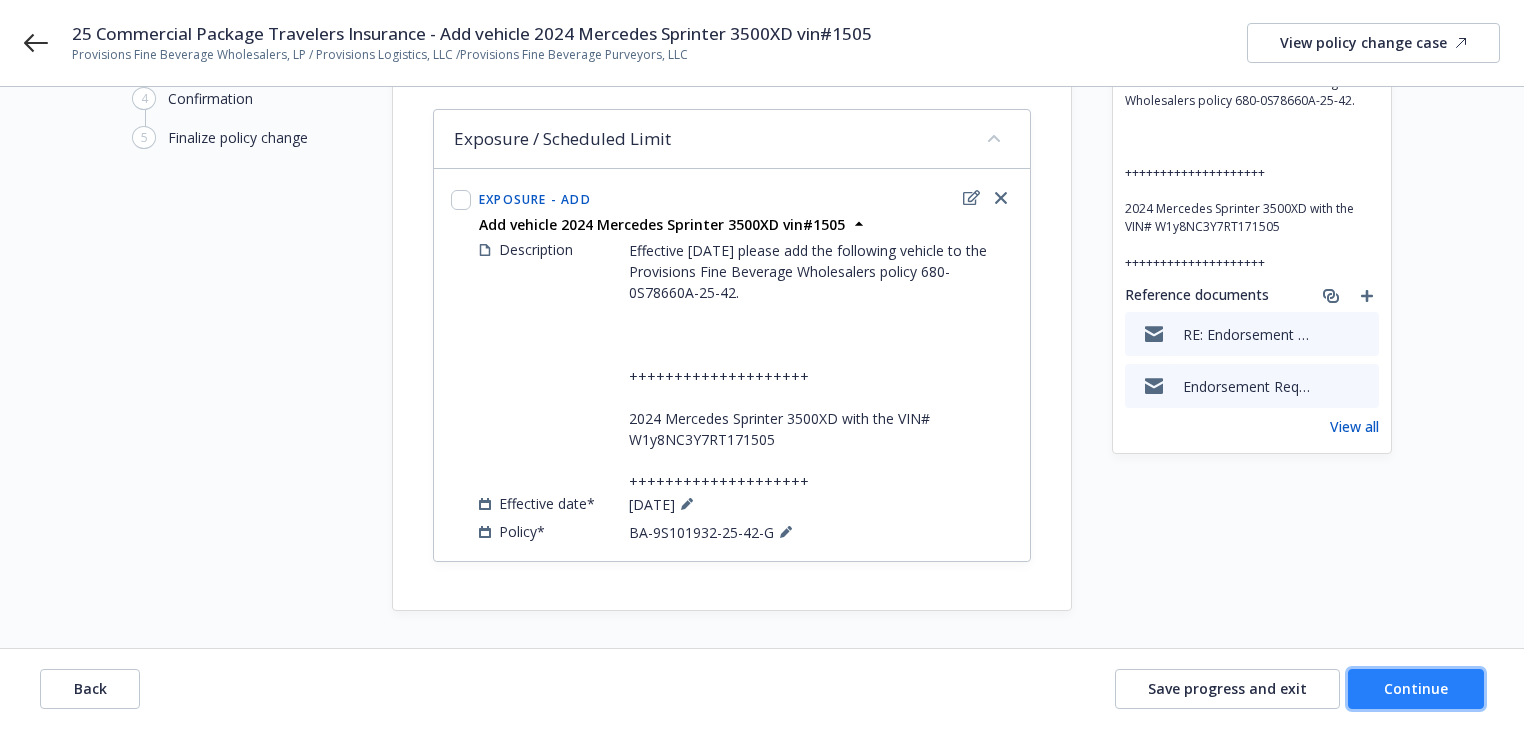click on "Continue" at bounding box center (1416, 689) 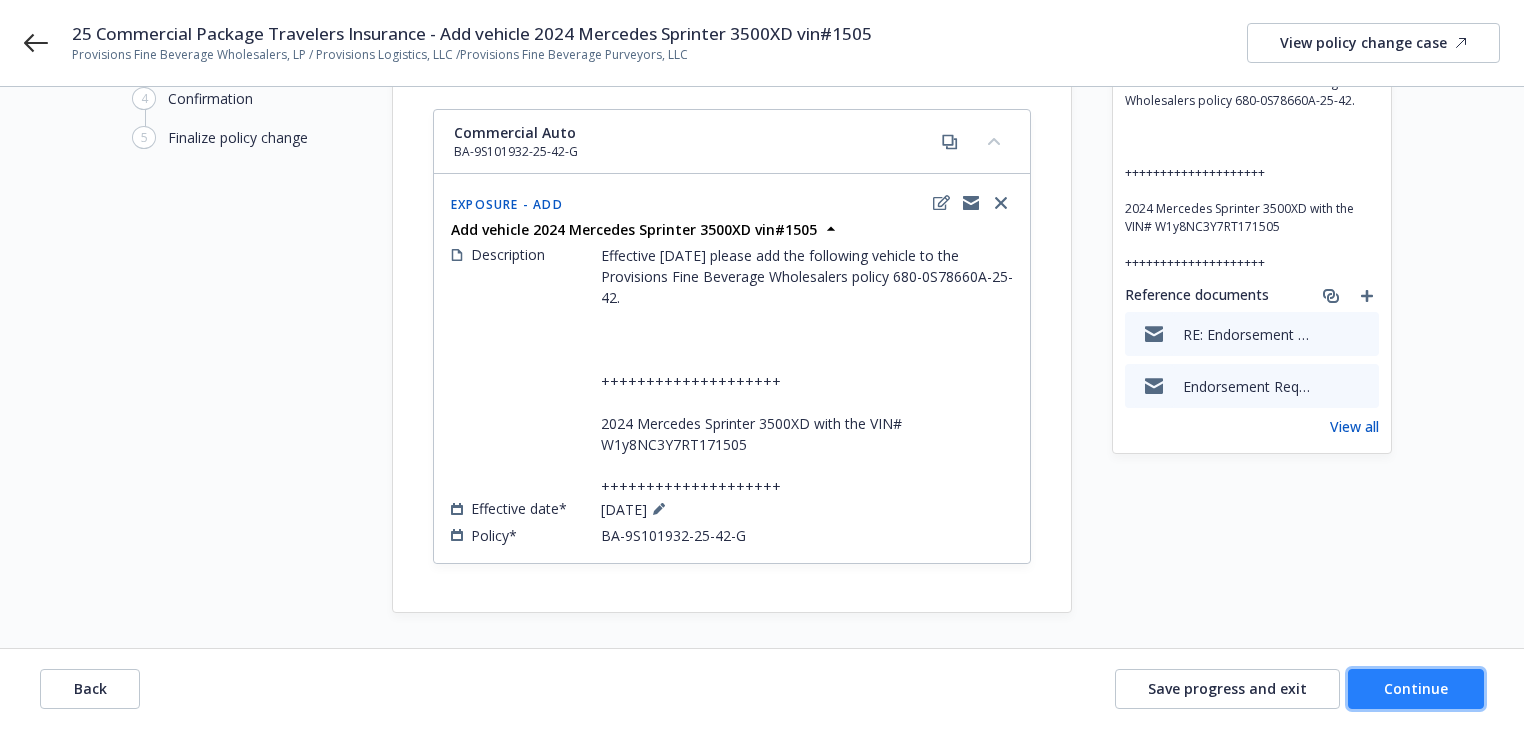 click on "Continue" at bounding box center [1416, 688] 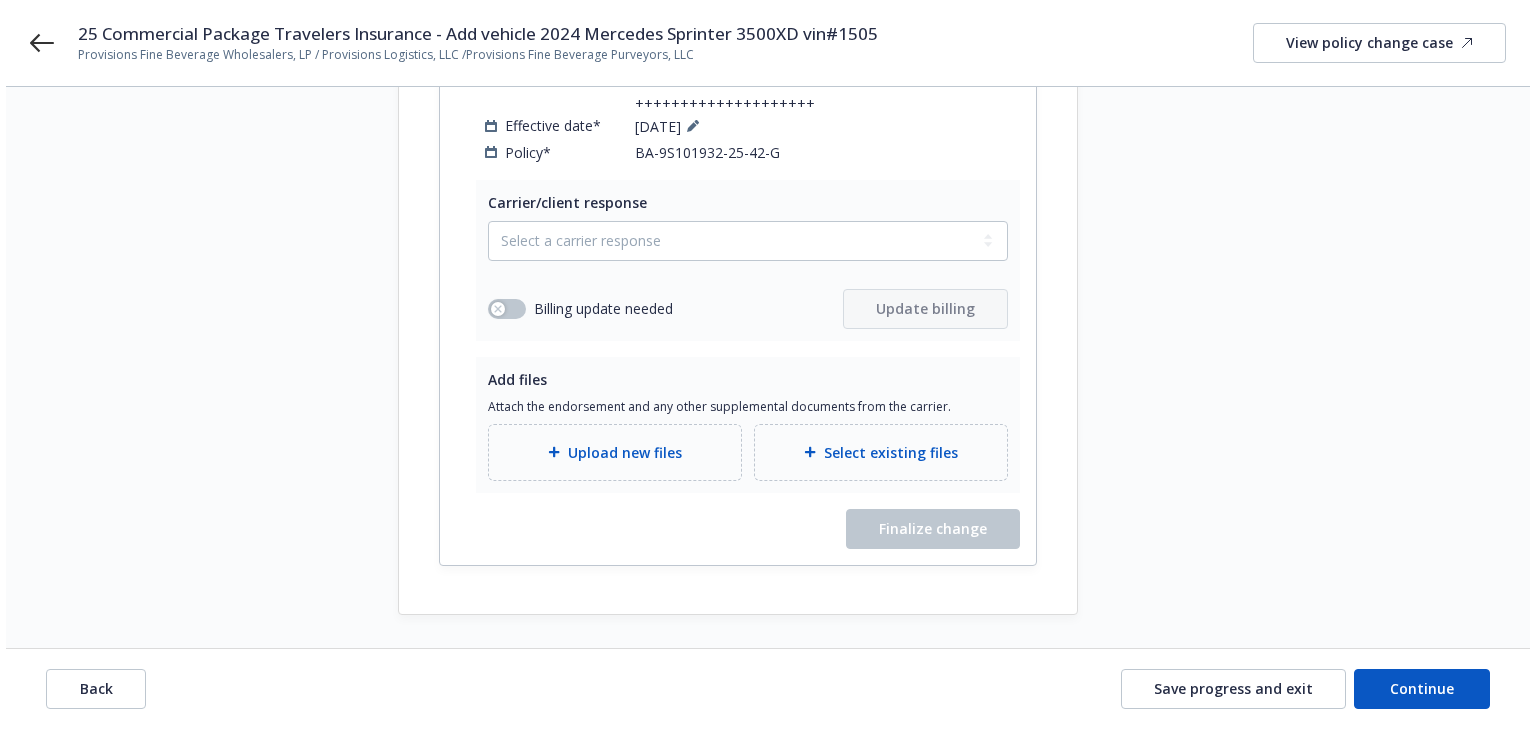 scroll, scrollTop: 544, scrollLeft: 0, axis: vertical 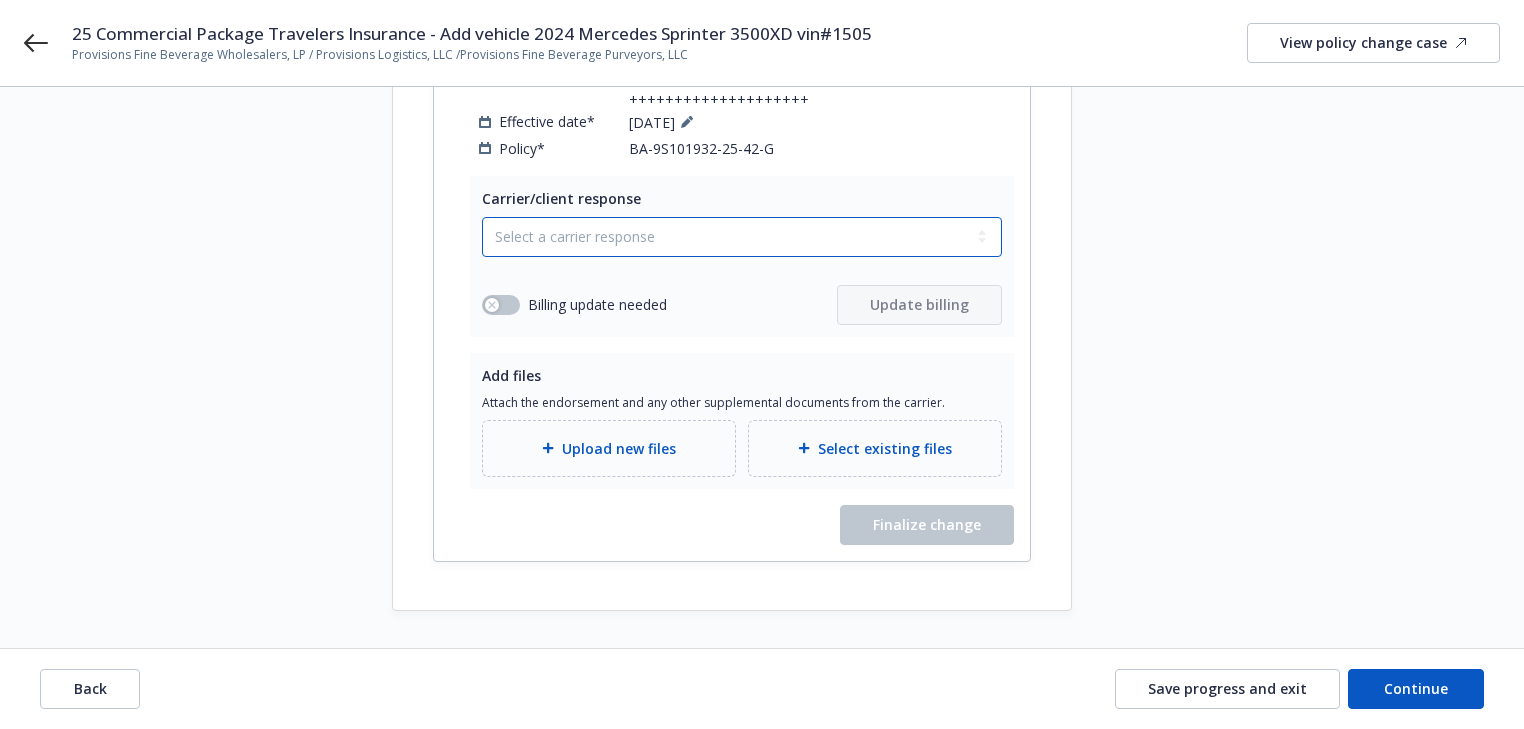 drag, startPoint x: 660, startPoint y: 239, endPoint x: 648, endPoint y: 248, distance: 15 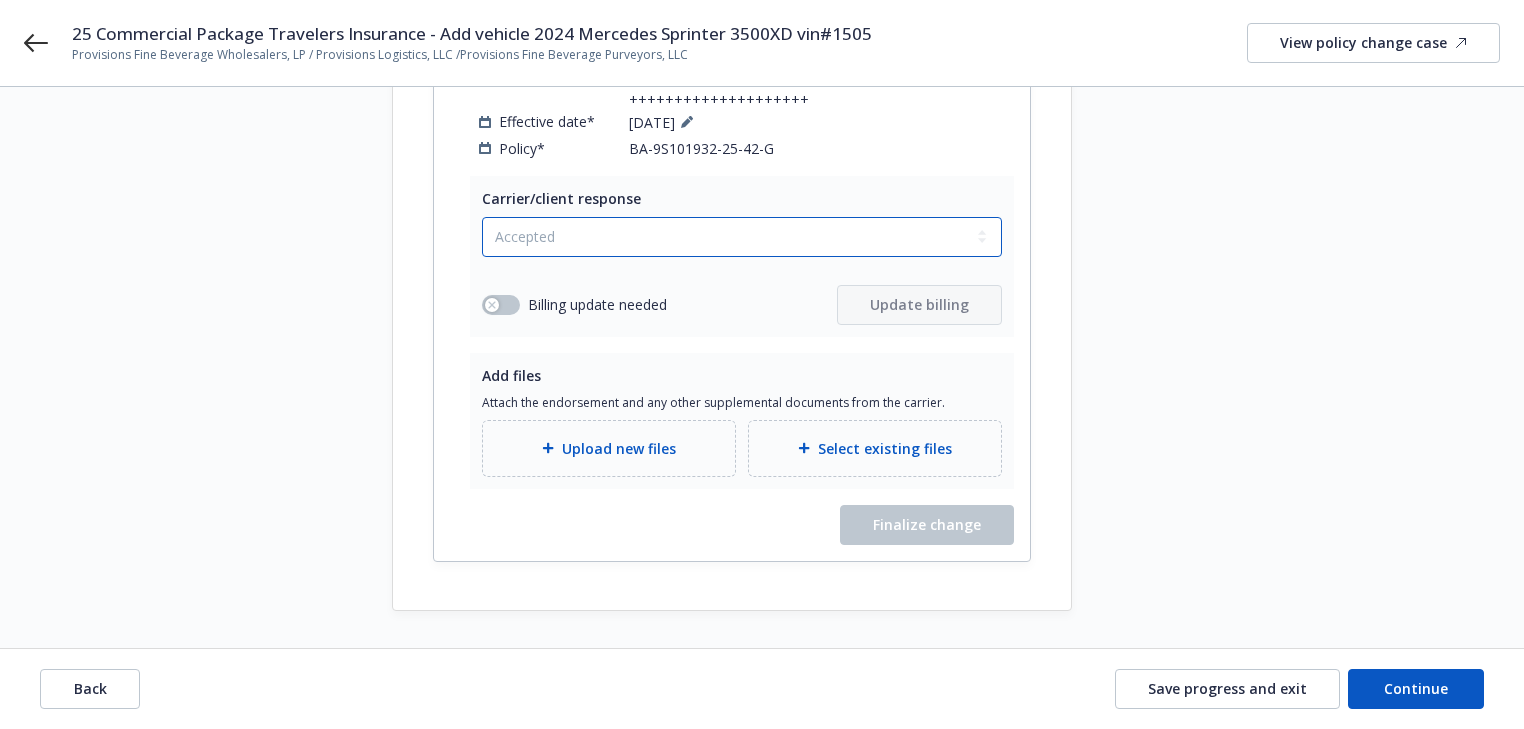 click on "Select a carrier response Accepted Accepted with revision No endorsement needed Declined by carrier Rejected by client" at bounding box center [742, 237] 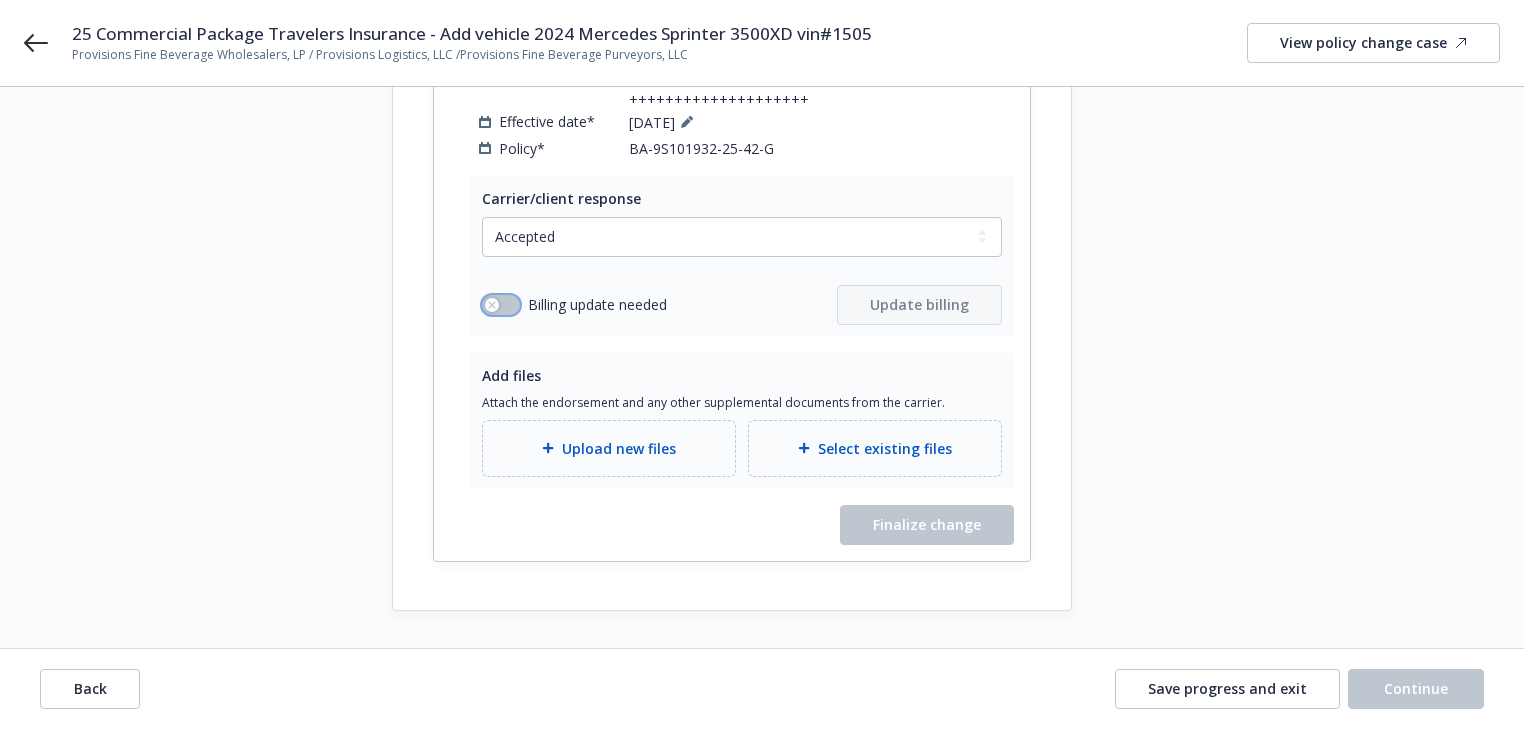 click at bounding box center (501, 305) 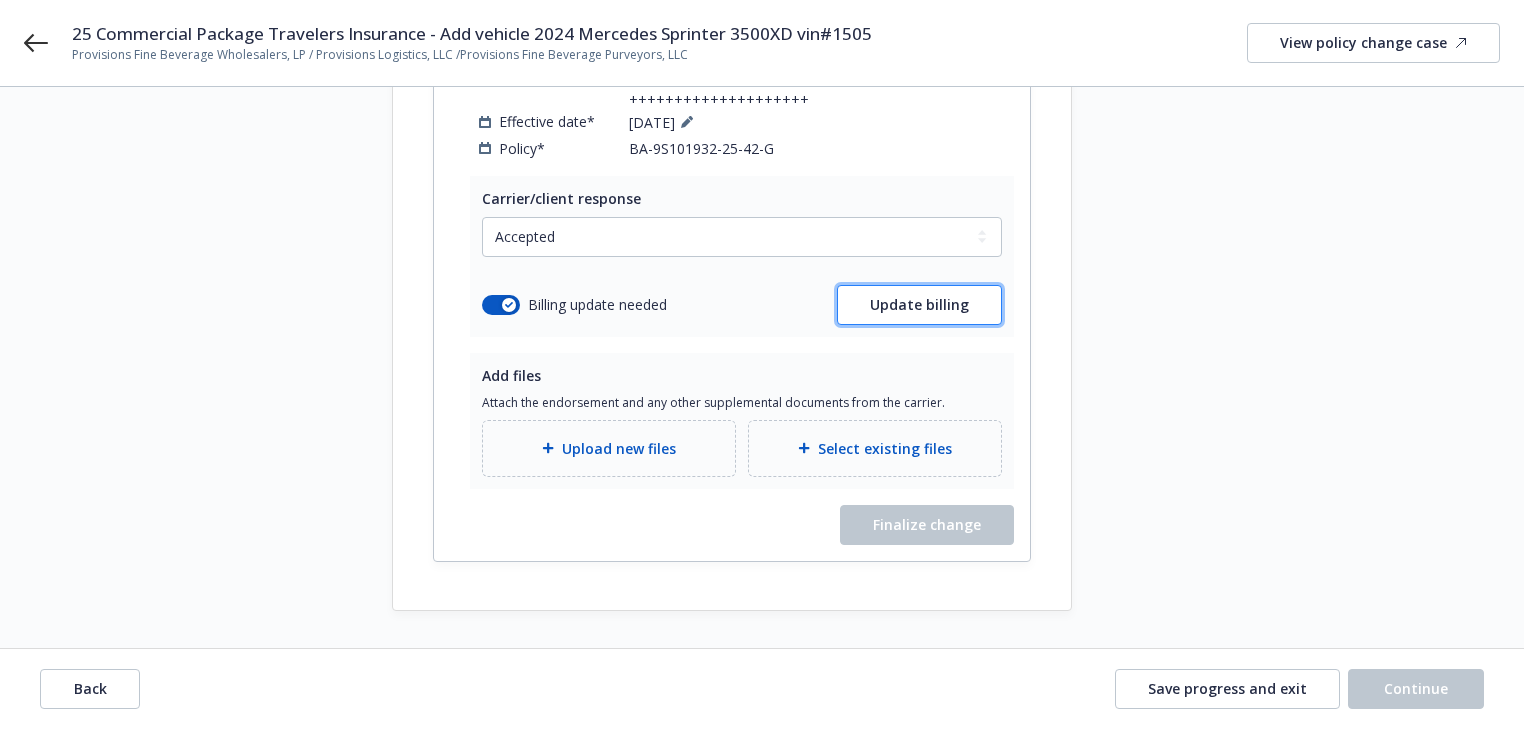 click on "Update billing" at bounding box center [919, 304] 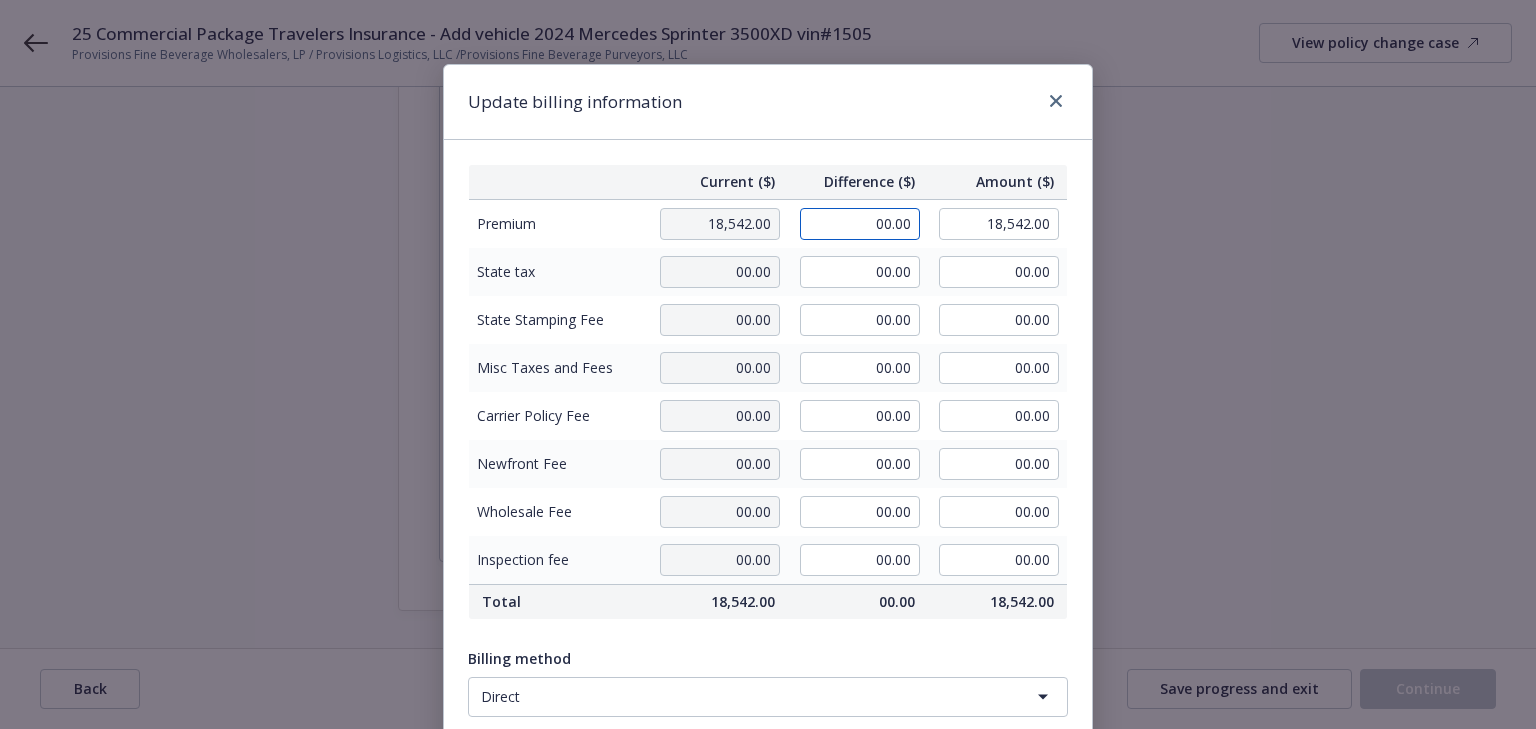 click on "00.00" at bounding box center [860, 224] 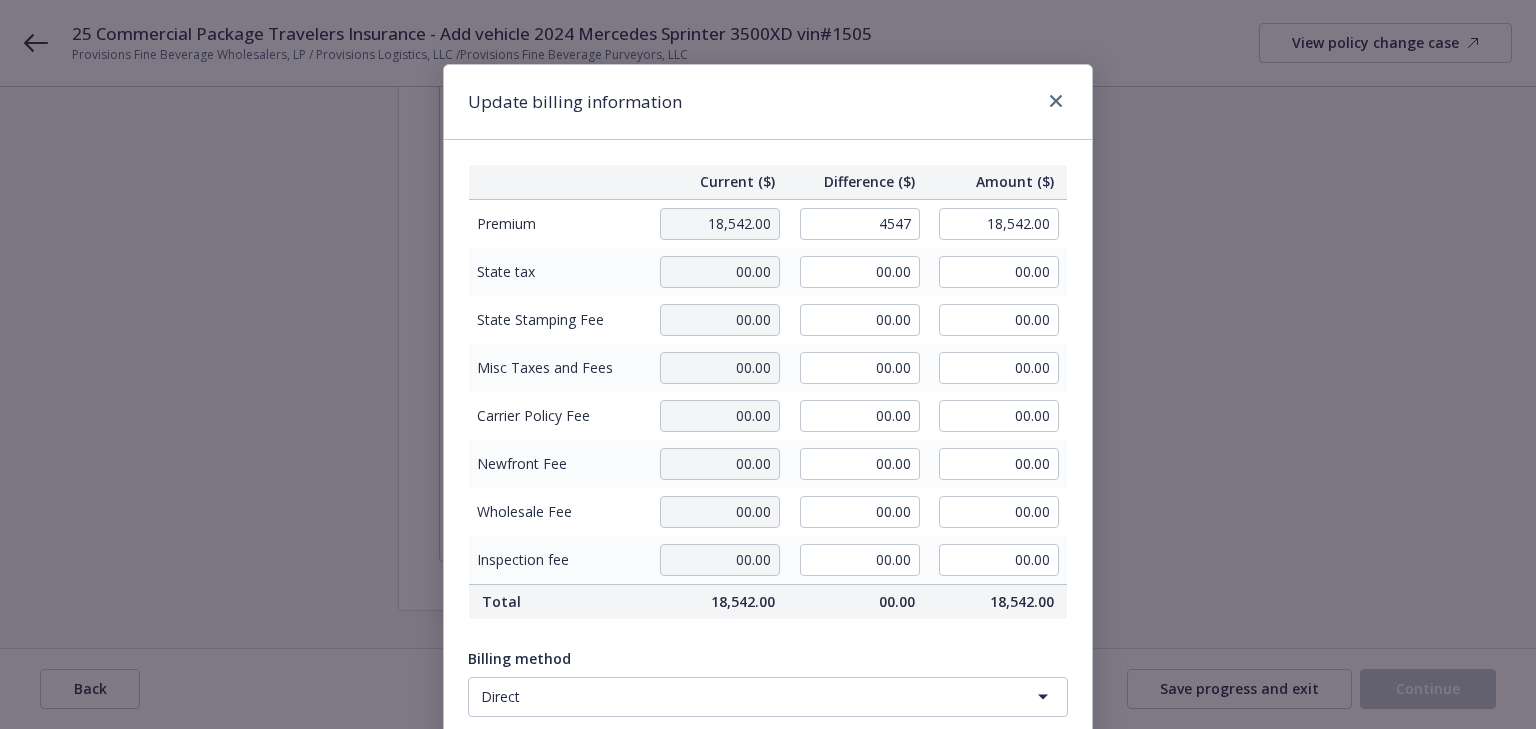 type on "4,547.00" 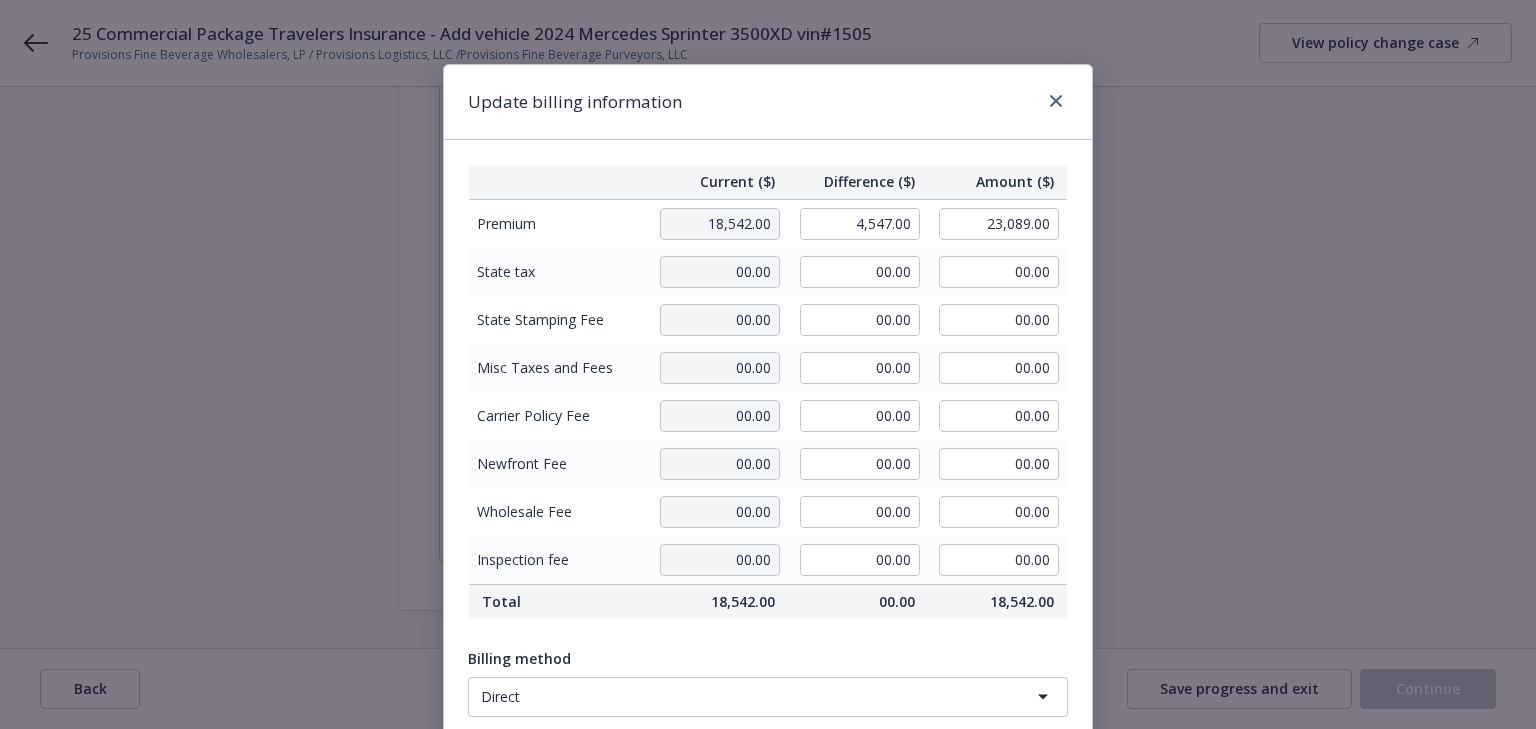 click on "Update billing information" at bounding box center [768, 102] 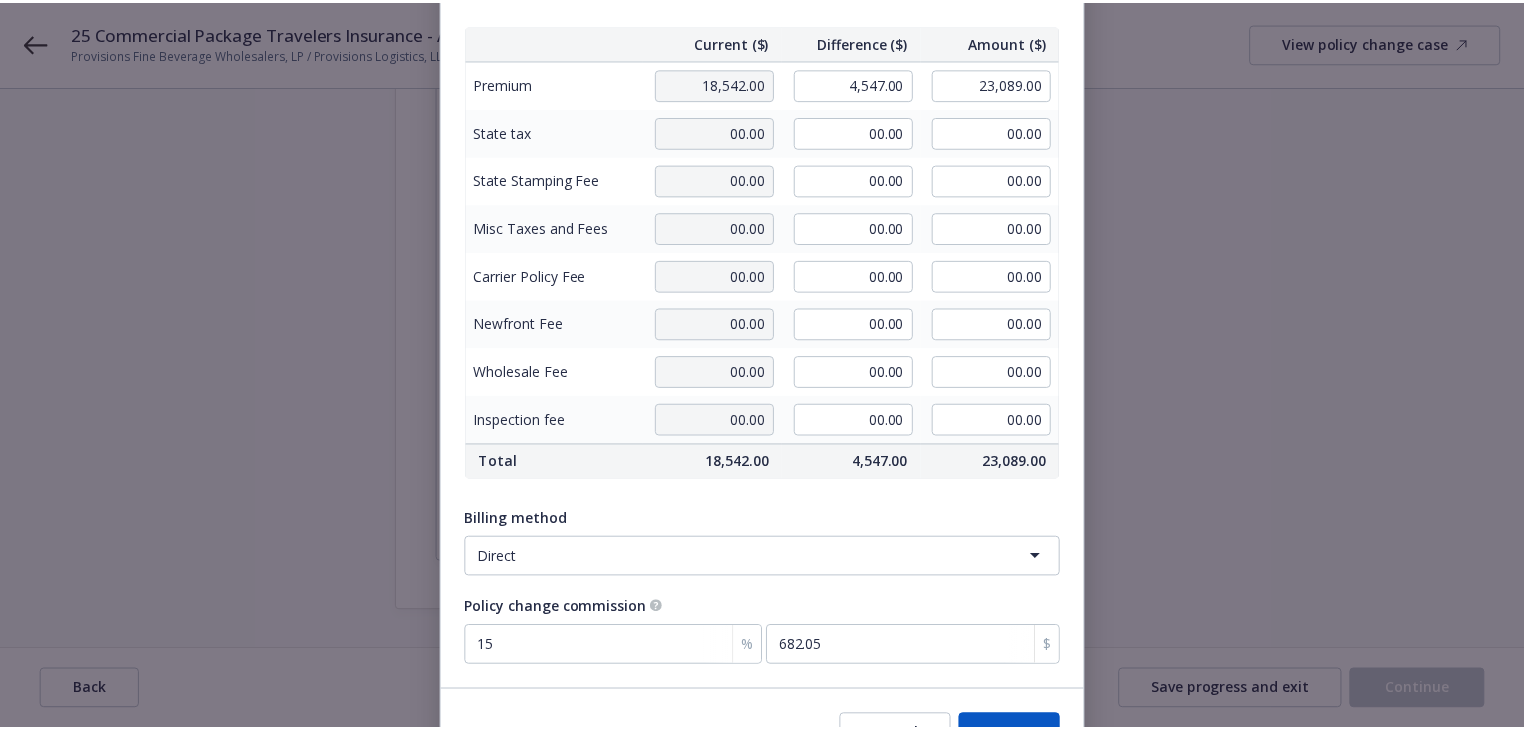 scroll, scrollTop: 253, scrollLeft: 0, axis: vertical 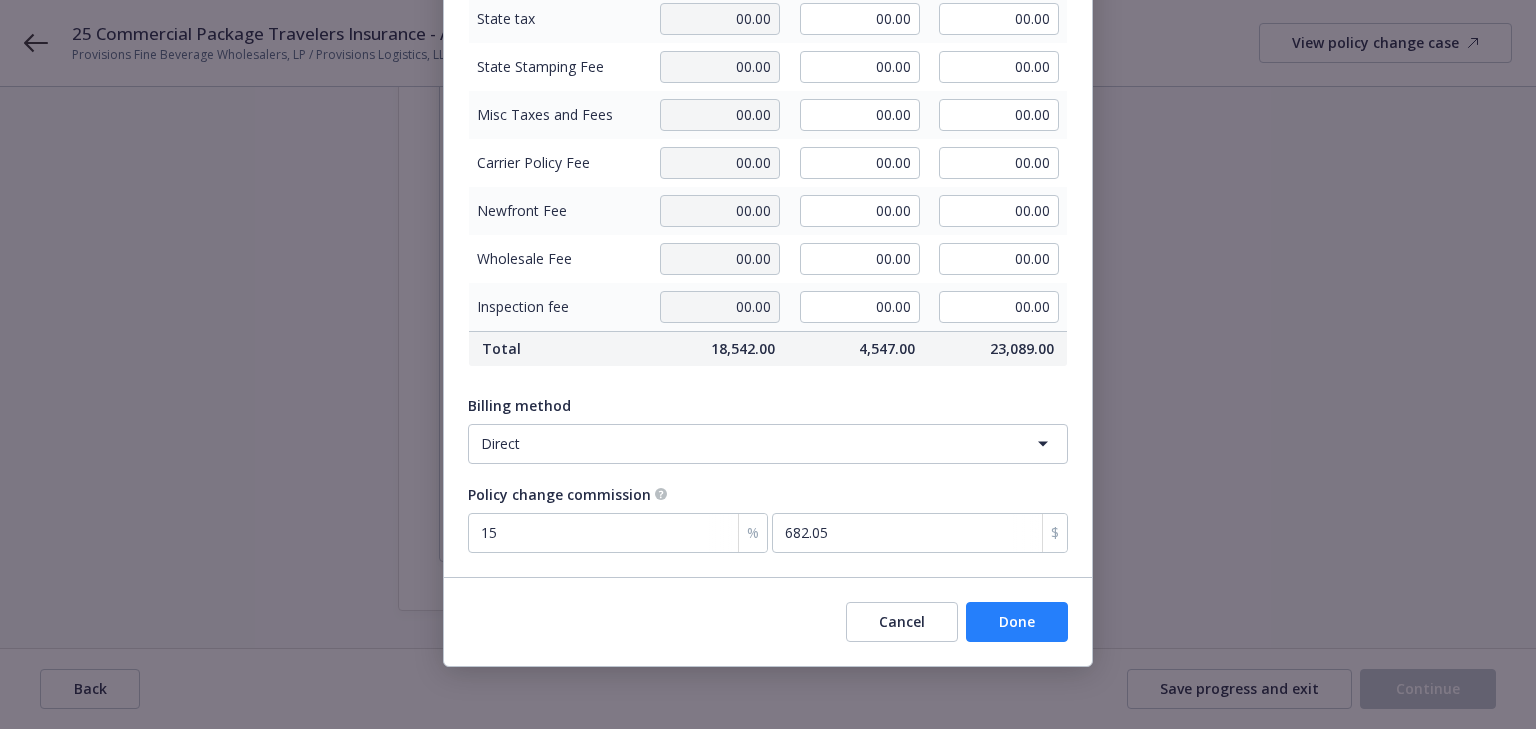 click on "Done" at bounding box center [1017, 622] 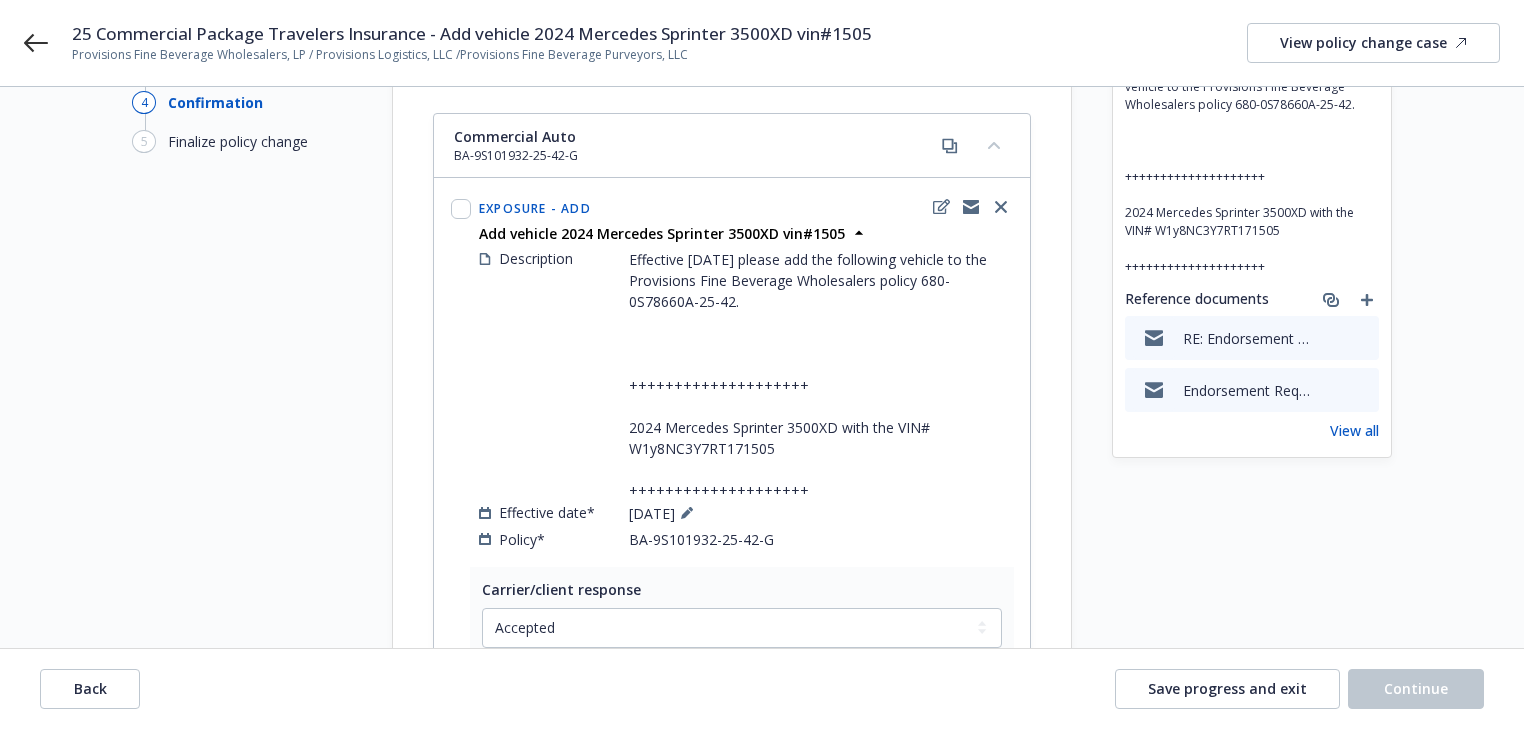 scroll, scrollTop: 144, scrollLeft: 0, axis: vertical 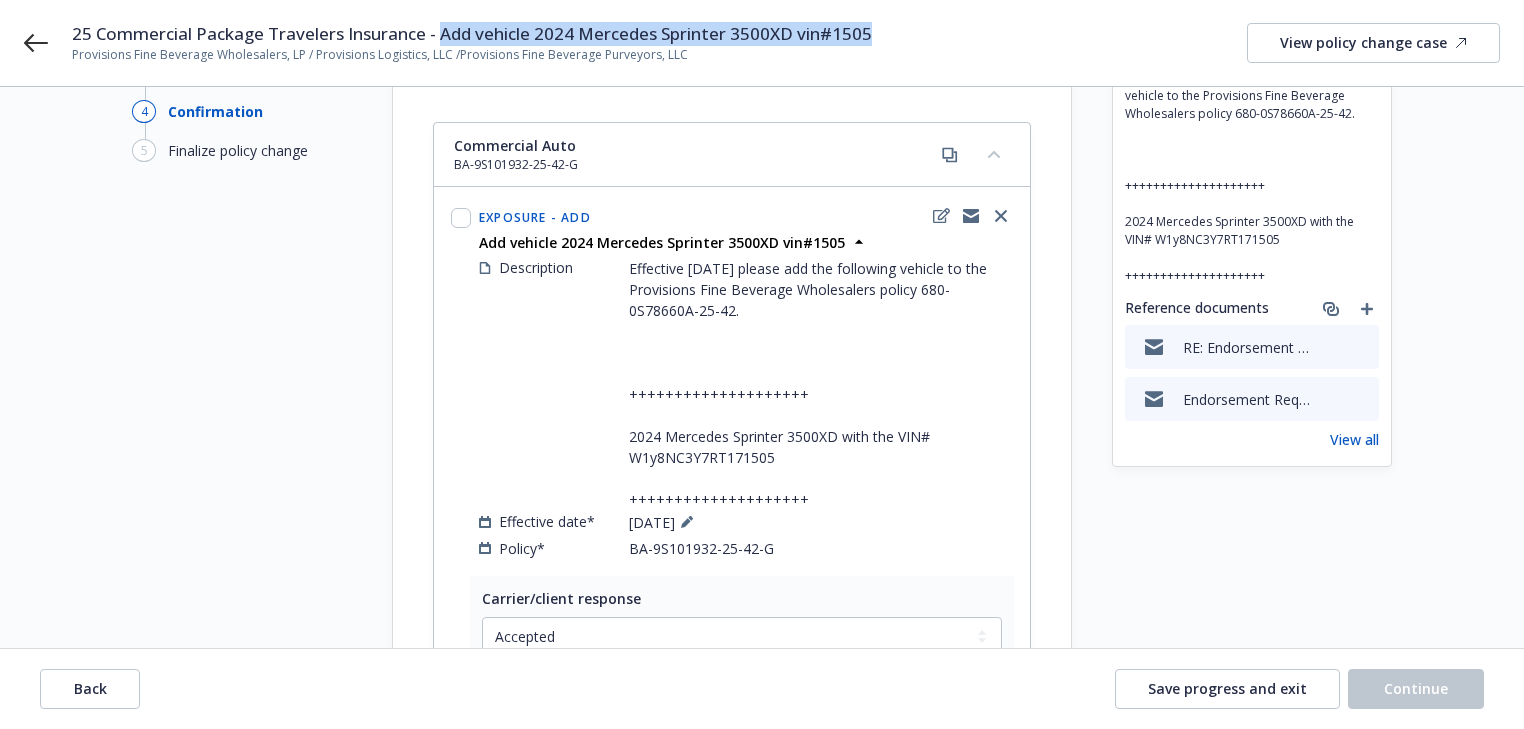drag, startPoint x: 440, startPoint y: 32, endPoint x: 883, endPoint y: 24, distance: 443.07224 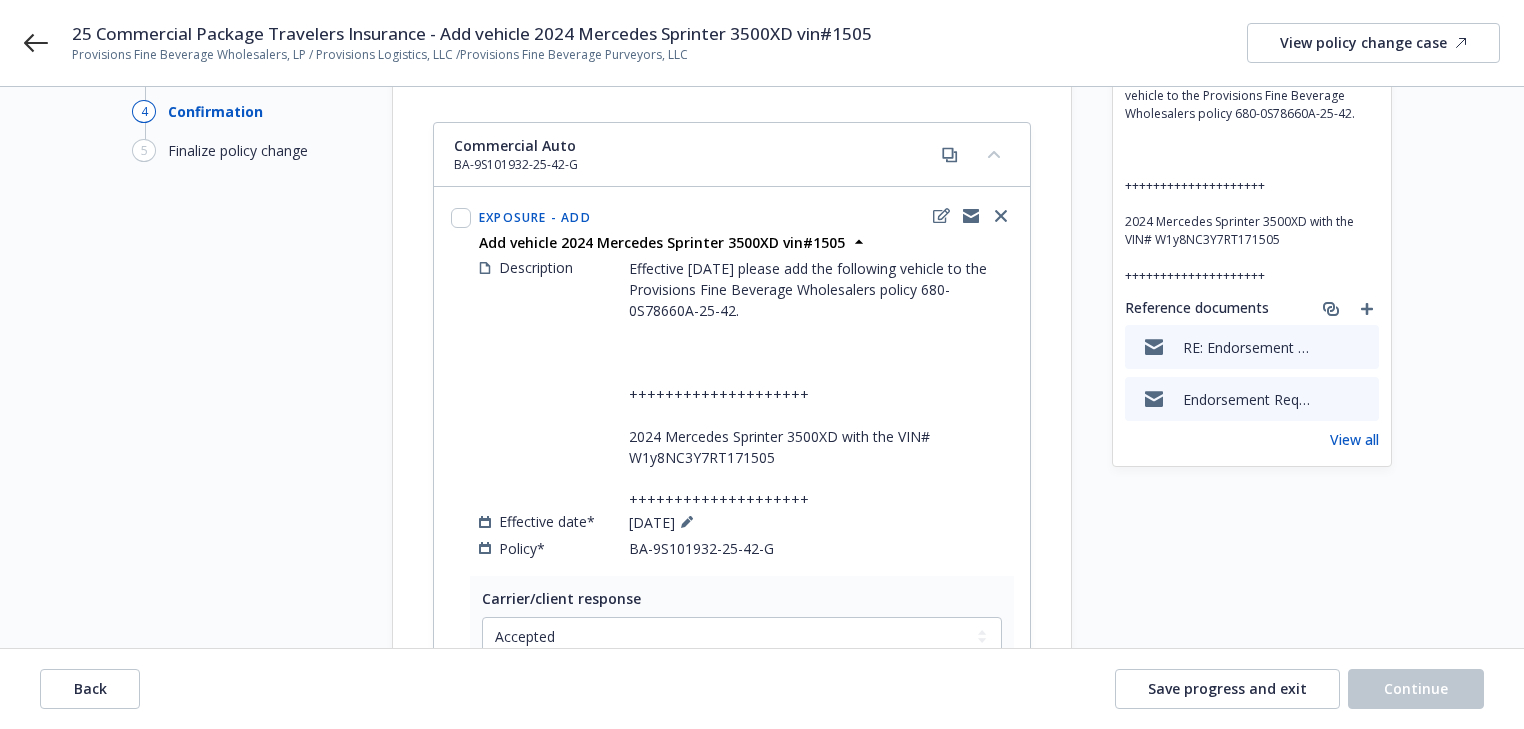 click on "Start request Request details Review request 4 Confirmation   5 Finalize policy change Carrier confirmation Select the carrier’s response, upload all documentation, and update billing  when applicable. Commercial Auto BA-9S101932-25-42-G Exposure - Add Add vehicle 2024 Mercedes Sprinter 3500XD vin#1505   Description Effective 6-30-2025 please add the following vehicle to the Provisions Fine Beverage Wholesalers policy 680-0S78660A-25-42.
++++++++++++++++++++
2024 Mercedes Sprinter 3500XD with the VIN# W1y8NC3Y7RT171505
++++++++++++++++++++   Effective date* 06/30/2025   Policy* BA-9S101932-25-42-G Carrier/client response Select a carrier response Accepted Accepted with revision No endorsement needed Declined by carrier Rejected by client Billing update needed Update billing Add files Attach the endorsement and any other supplemental documents from the carrier. Upload new files Select existing files Finalize change Request details Updated by Melody Zhang on  07/11/2025, 9:24 AM Reference documents" at bounding box center (762, 497) 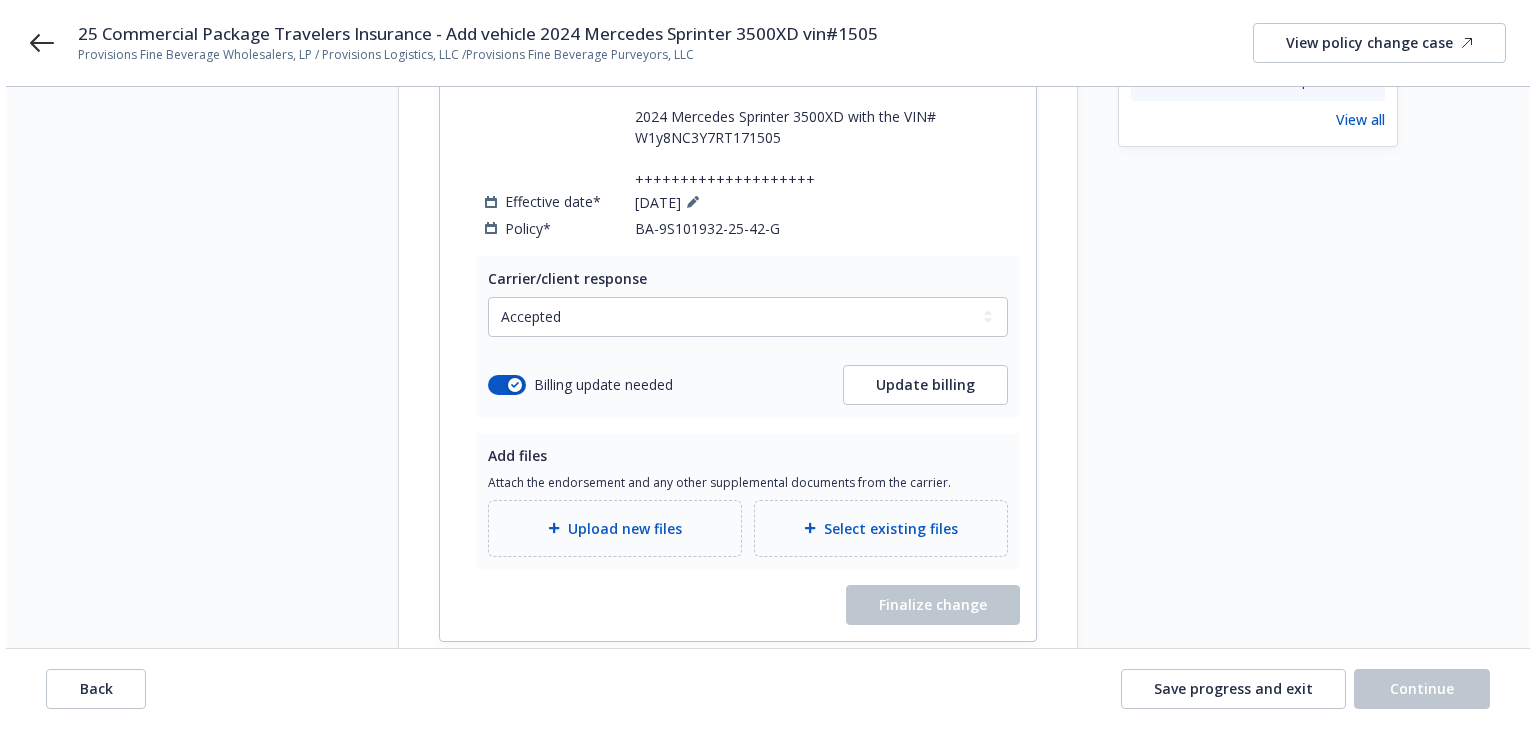 scroll, scrollTop: 464, scrollLeft: 0, axis: vertical 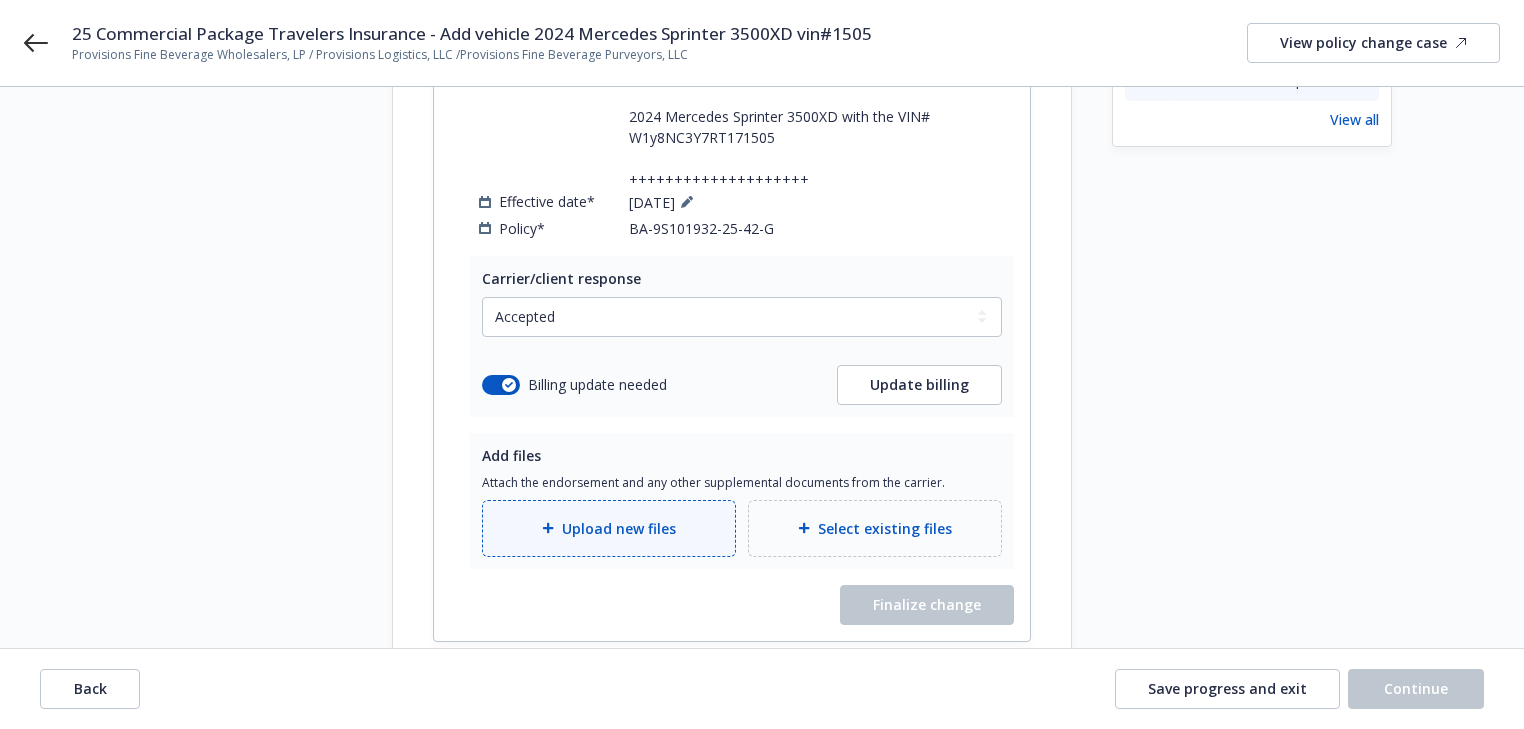 click on "Upload new files" at bounding box center (619, 528) 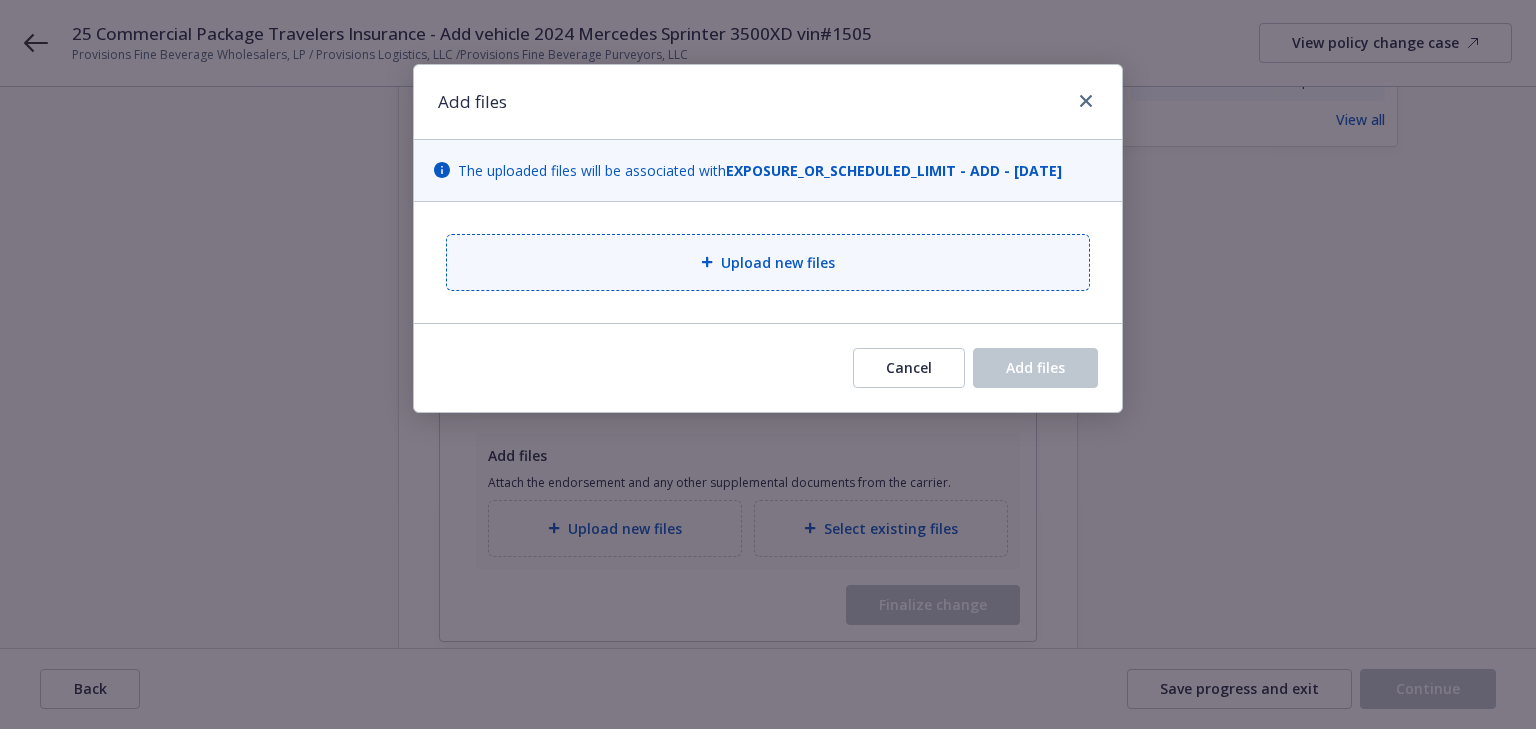 click on "Upload new files" at bounding box center (768, 262) 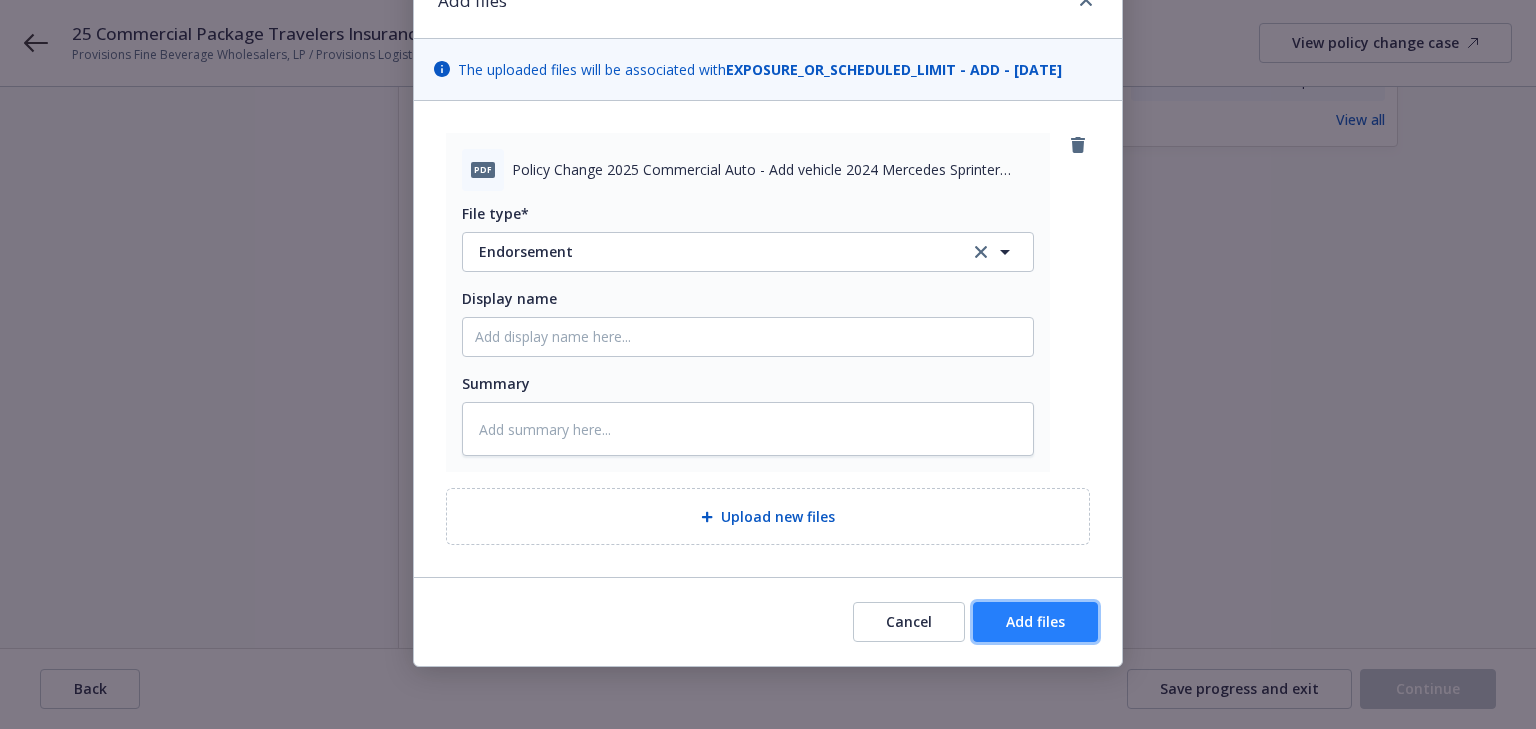 click on "Add files" at bounding box center (1035, 621) 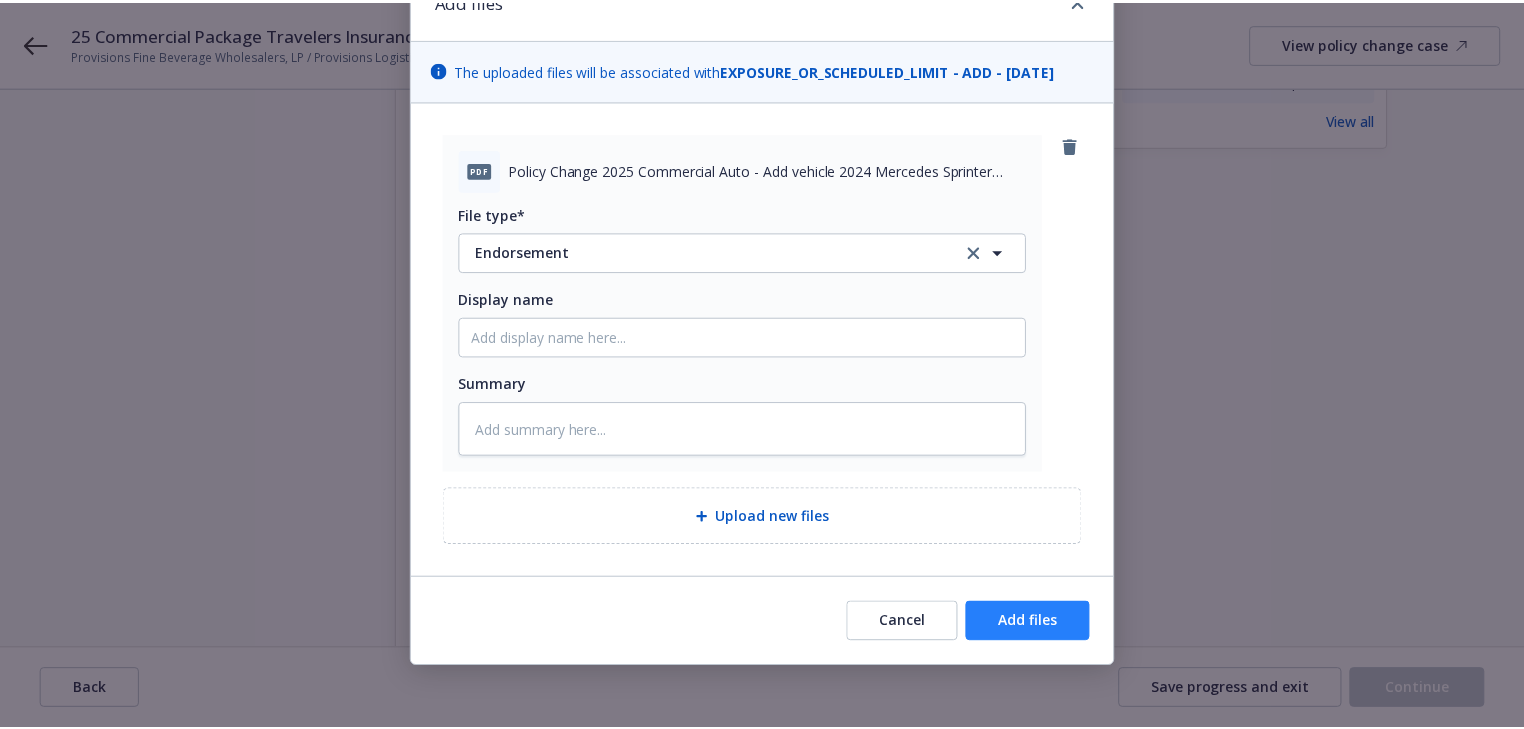 scroll, scrollTop: 29, scrollLeft: 0, axis: vertical 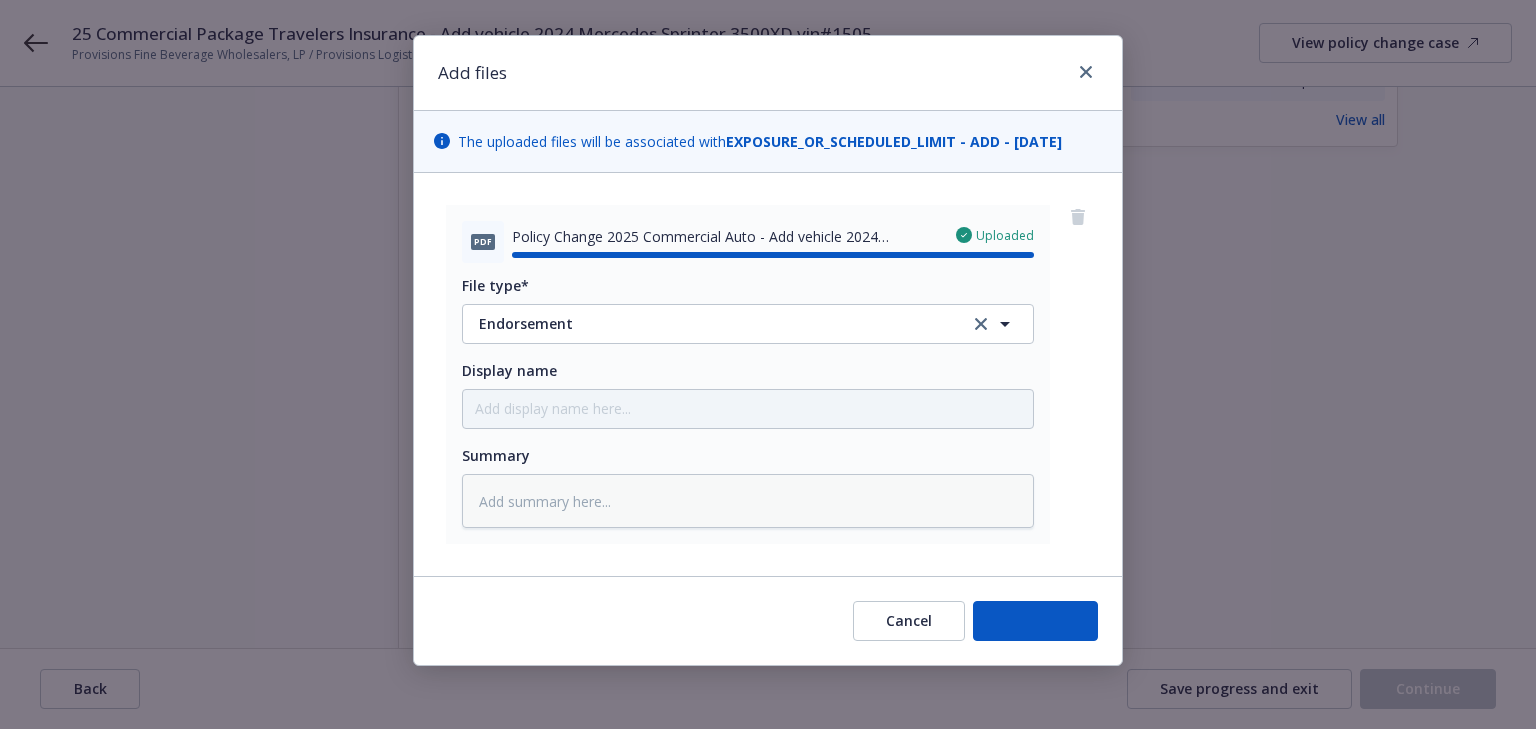 type on "x" 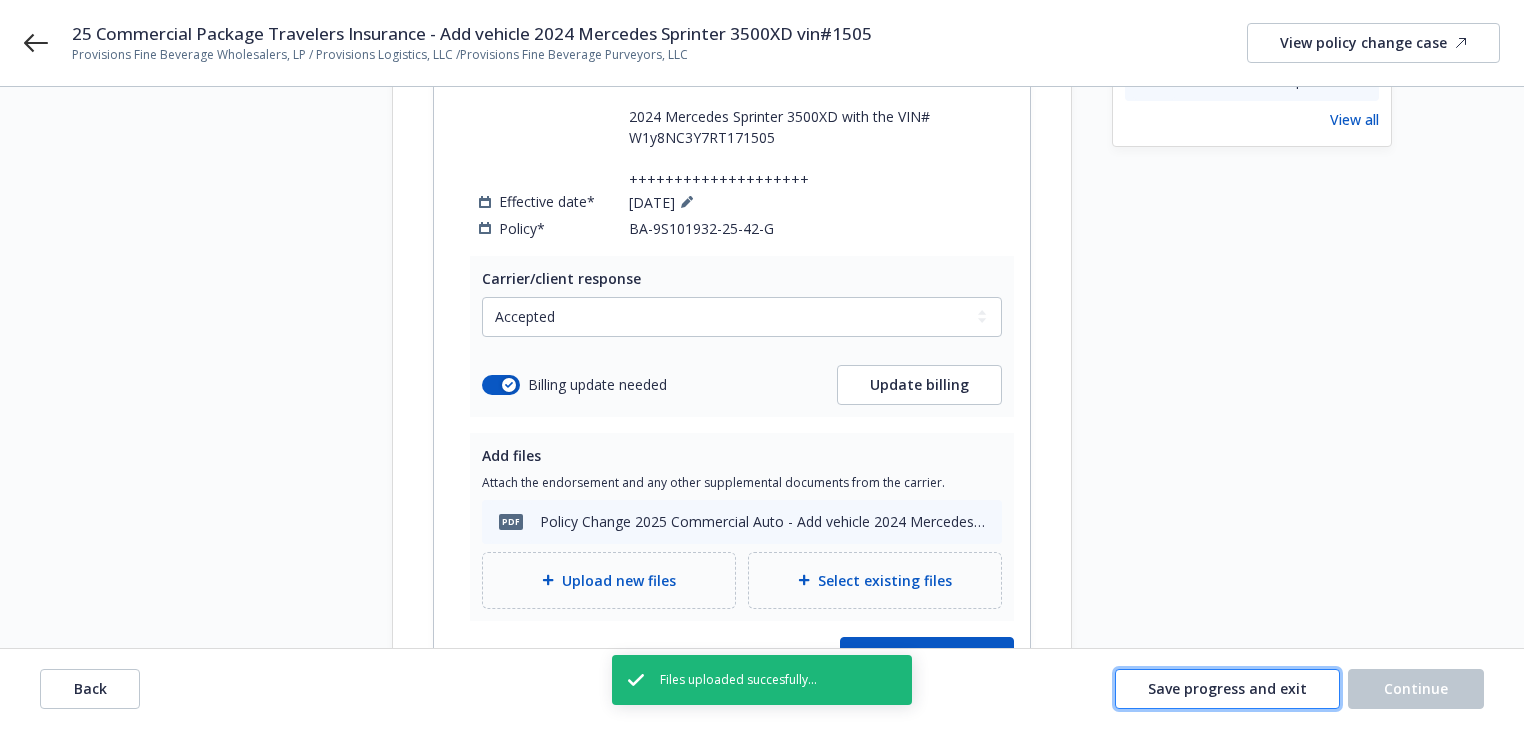click on "Save progress and exit" at bounding box center [1227, 688] 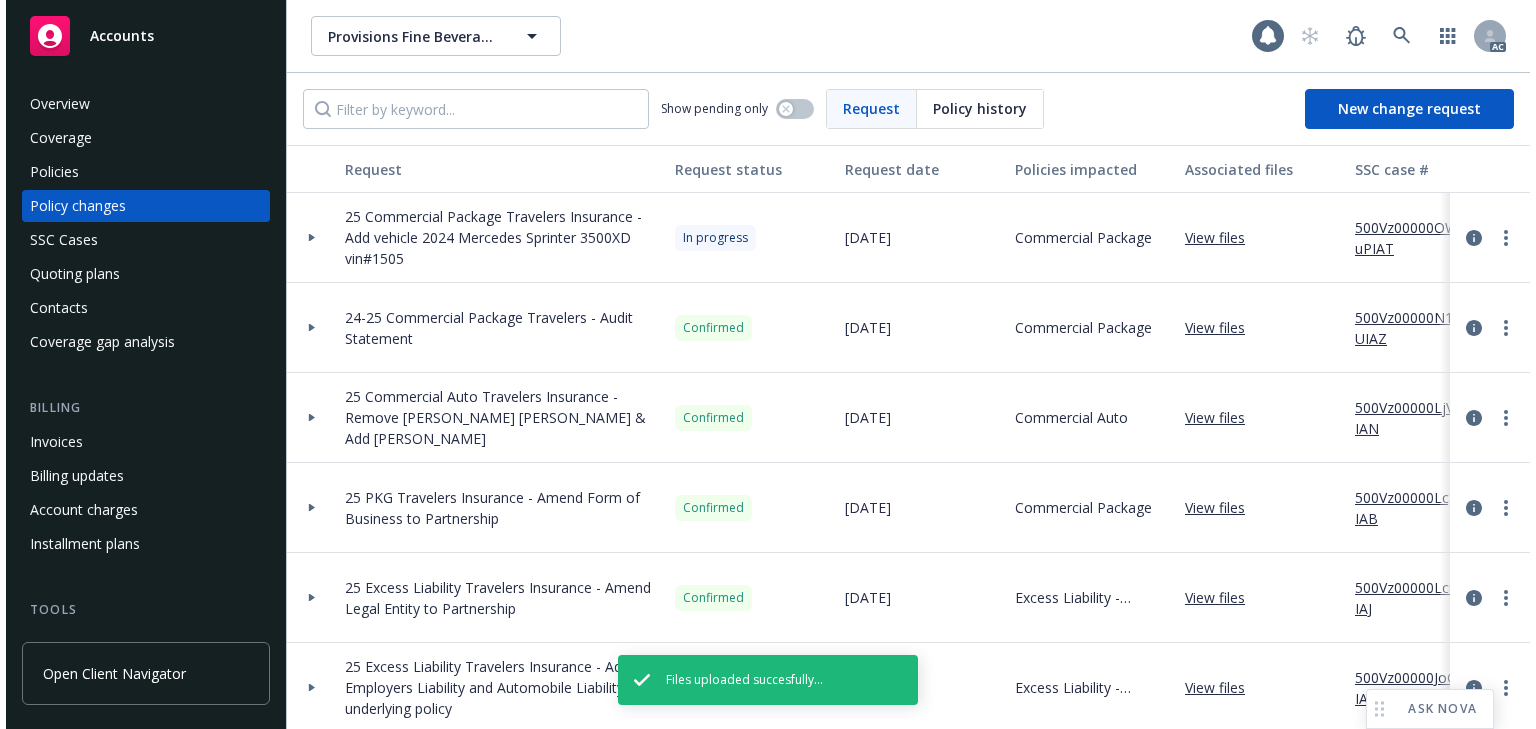 scroll, scrollTop: 0, scrollLeft: 0, axis: both 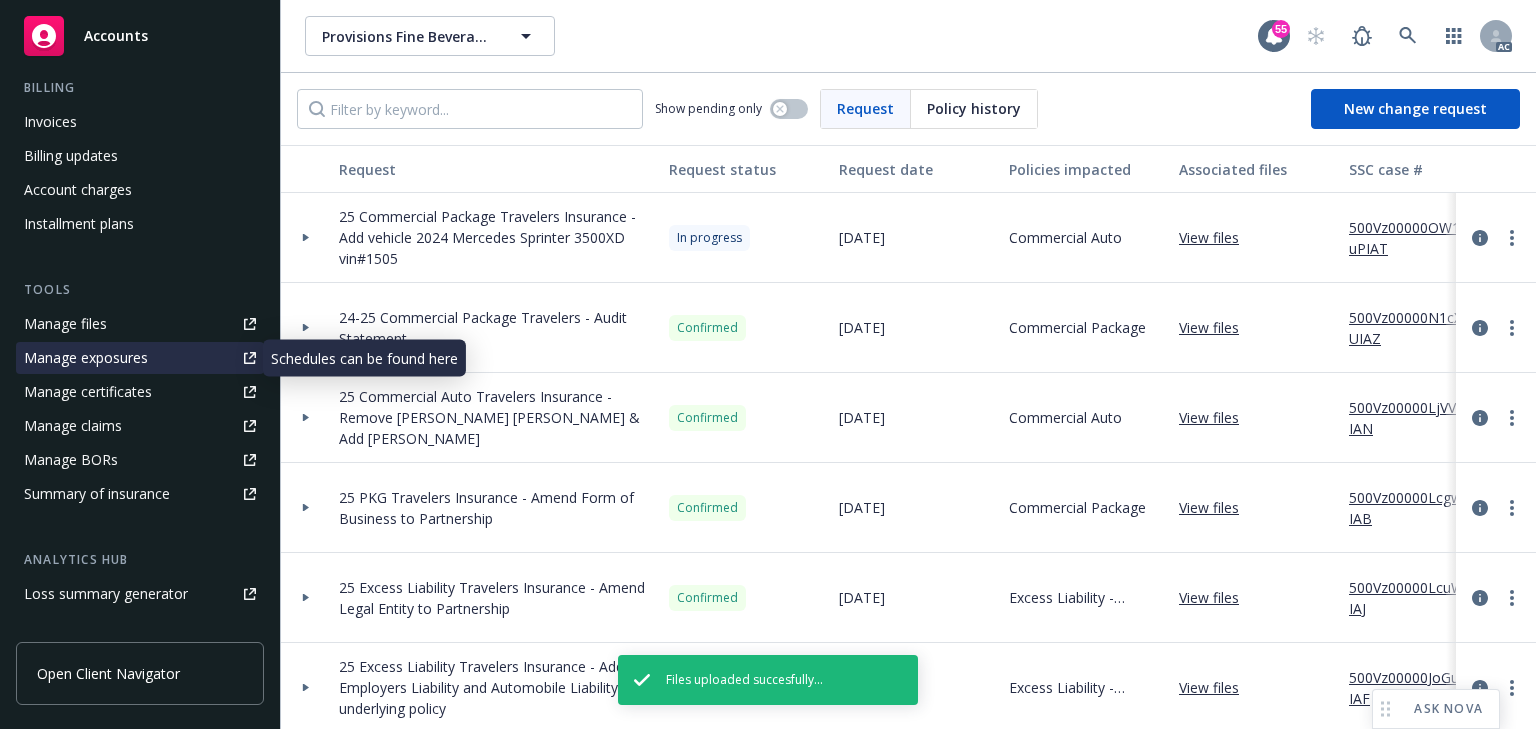 click on "Manage exposures" at bounding box center (86, 358) 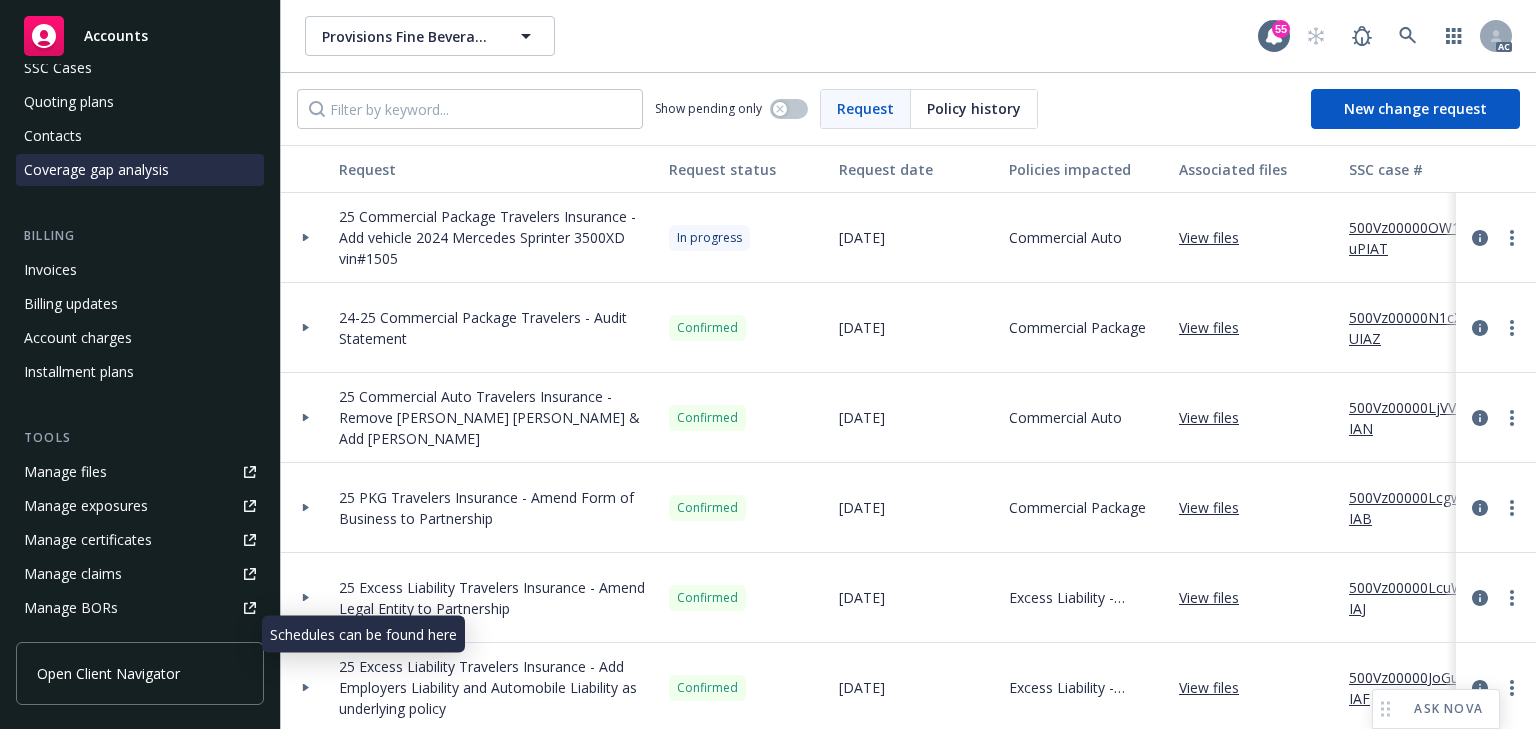 scroll, scrollTop: 0, scrollLeft: 0, axis: both 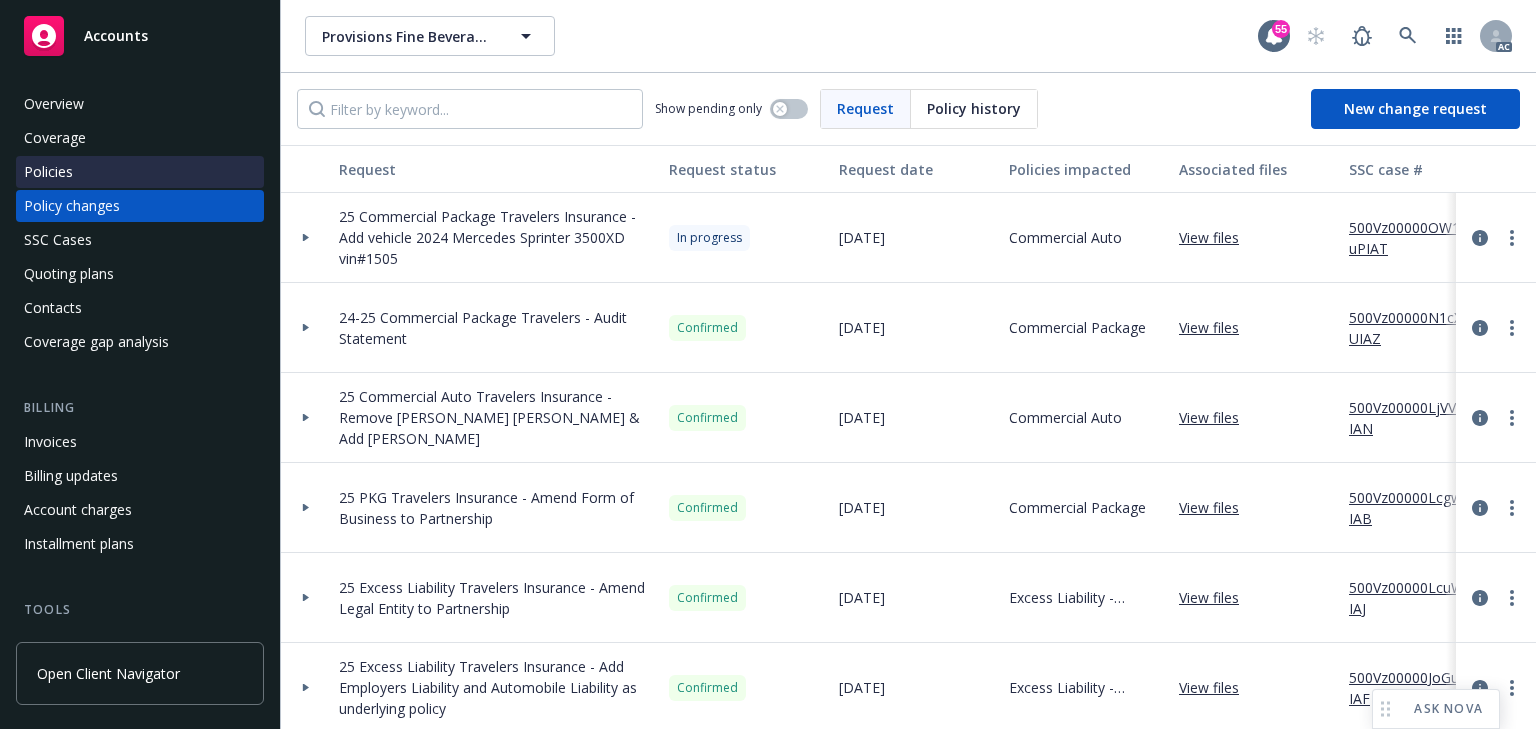 click on "Policies" at bounding box center [140, 172] 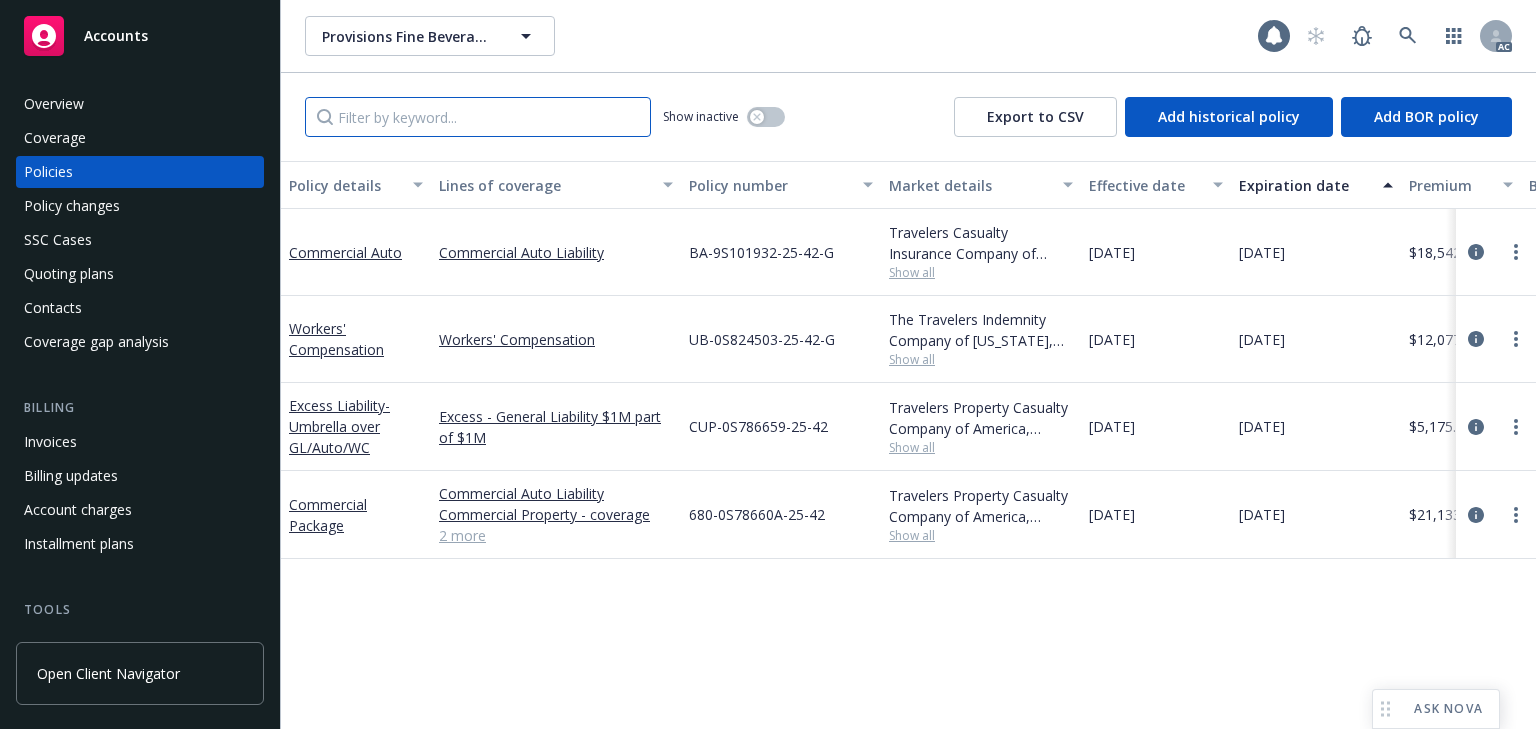 click at bounding box center (478, 117) 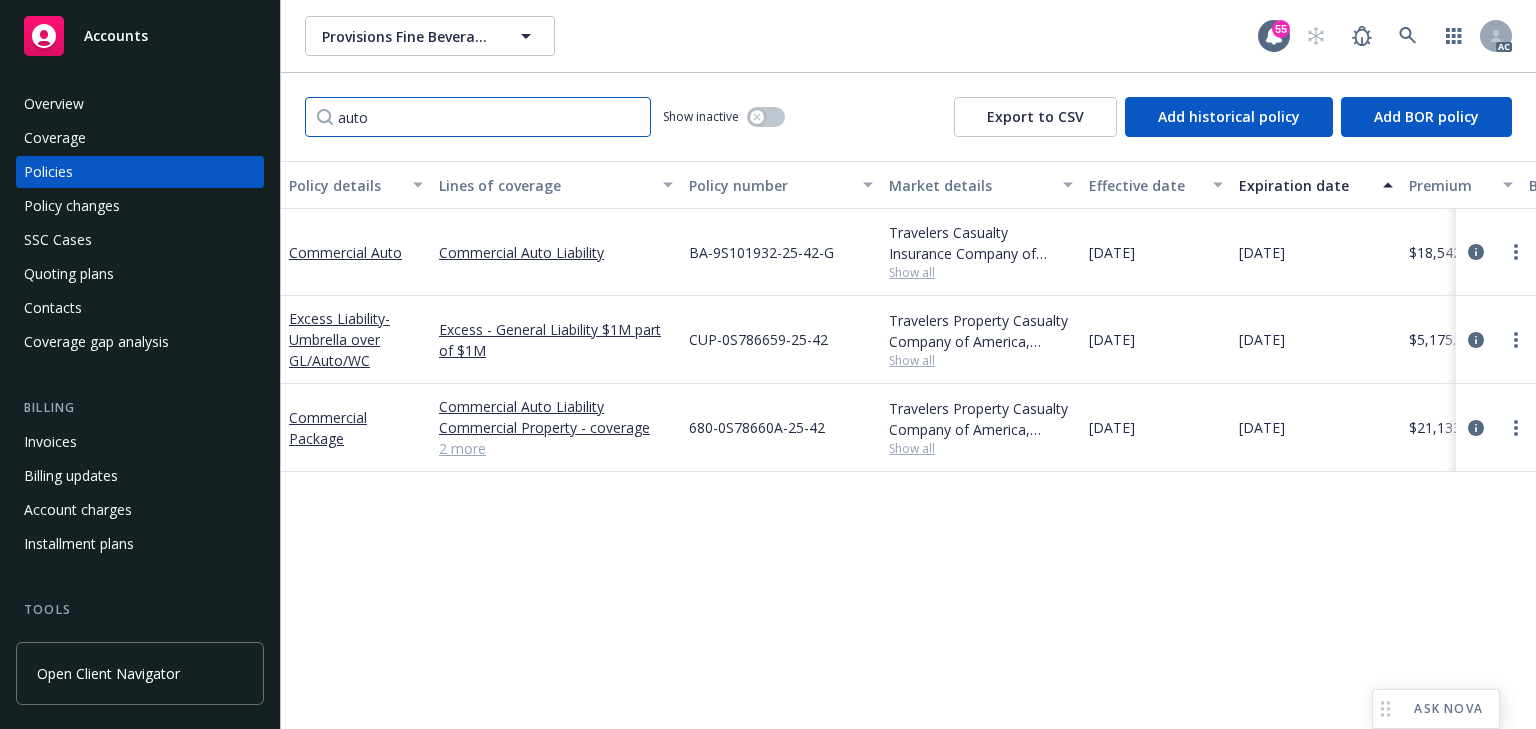 type on "auto" 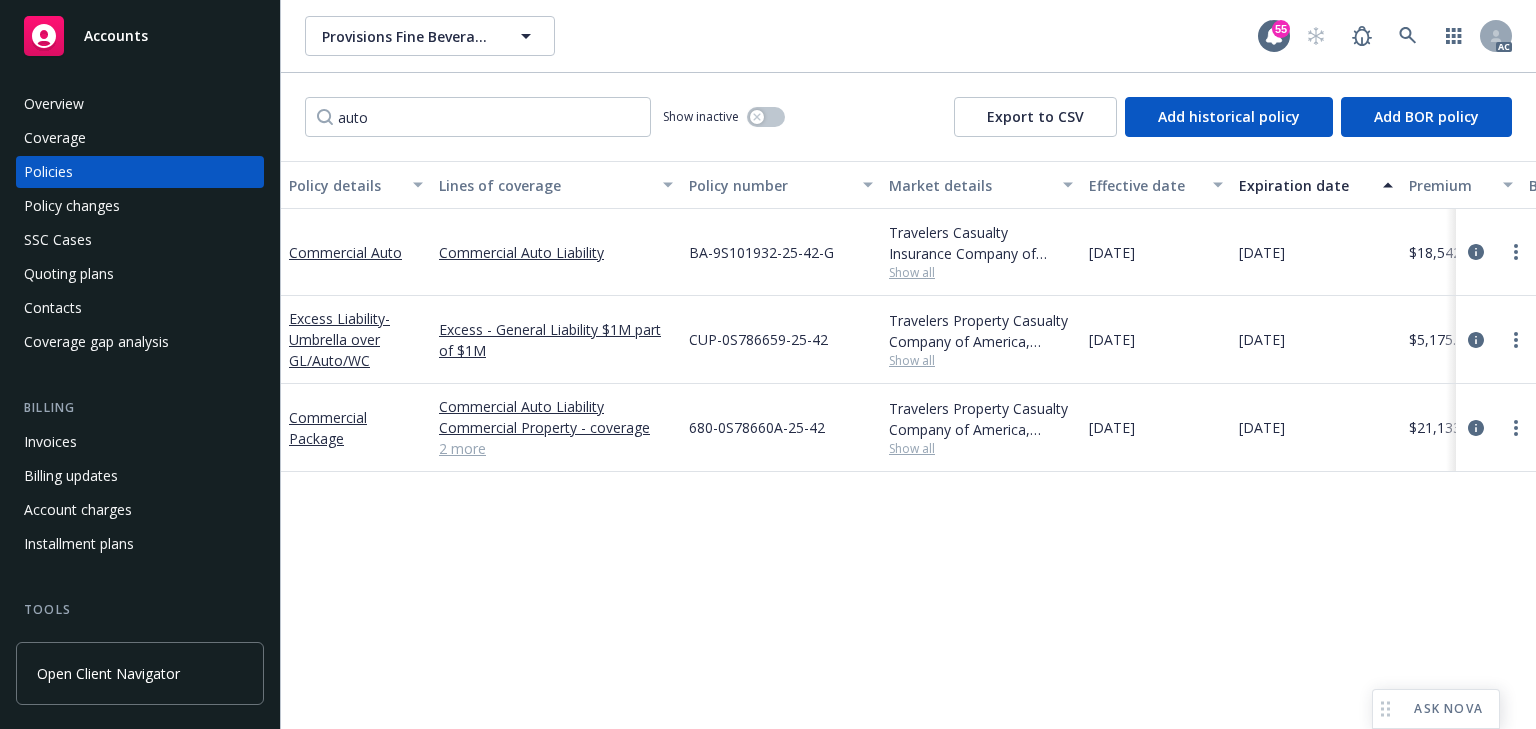 click on "Policy details Lines of coverage Policy number Market details Effective date Expiration date Premium Billing method Stage Status Service team leaders Commercial Auto Commercial Auto Liability BA-9S101932-25-42-G Travelers Casualty Insurance Company of America, Travelers Insurance Show all 03/20/2025 03/20/2026 $18,542.00 Direct Renewal Active Salvador Pizzo AC James Seagle AM 1 more Excess Liability  -  Umbrella over GL/Auto/WC Excess - General Liability $1M part of $1M CUP-0S786659-25-42 Travelers Property Casualty Company of America, Travelers Insurance Show all 04/09/2025 04/09/2026 $5,175.00 Direct Renewal Active Salvador Pizzo AC James Seagle AM 1 more Commercial Package Commercial Auto Liability Commercial Property - coverage General Liability - coverage Commercial Inland Marine - coverage 2 more 680-0S78660A-25-42 Travelers Property Casualty Company of America, Travelers Insurance Show all 04/09/2025 04/09/2026 $21,133.00 Direct Renewal Active Salvador Pizzo AC James Seagle AM 1 more" at bounding box center (908, 445) 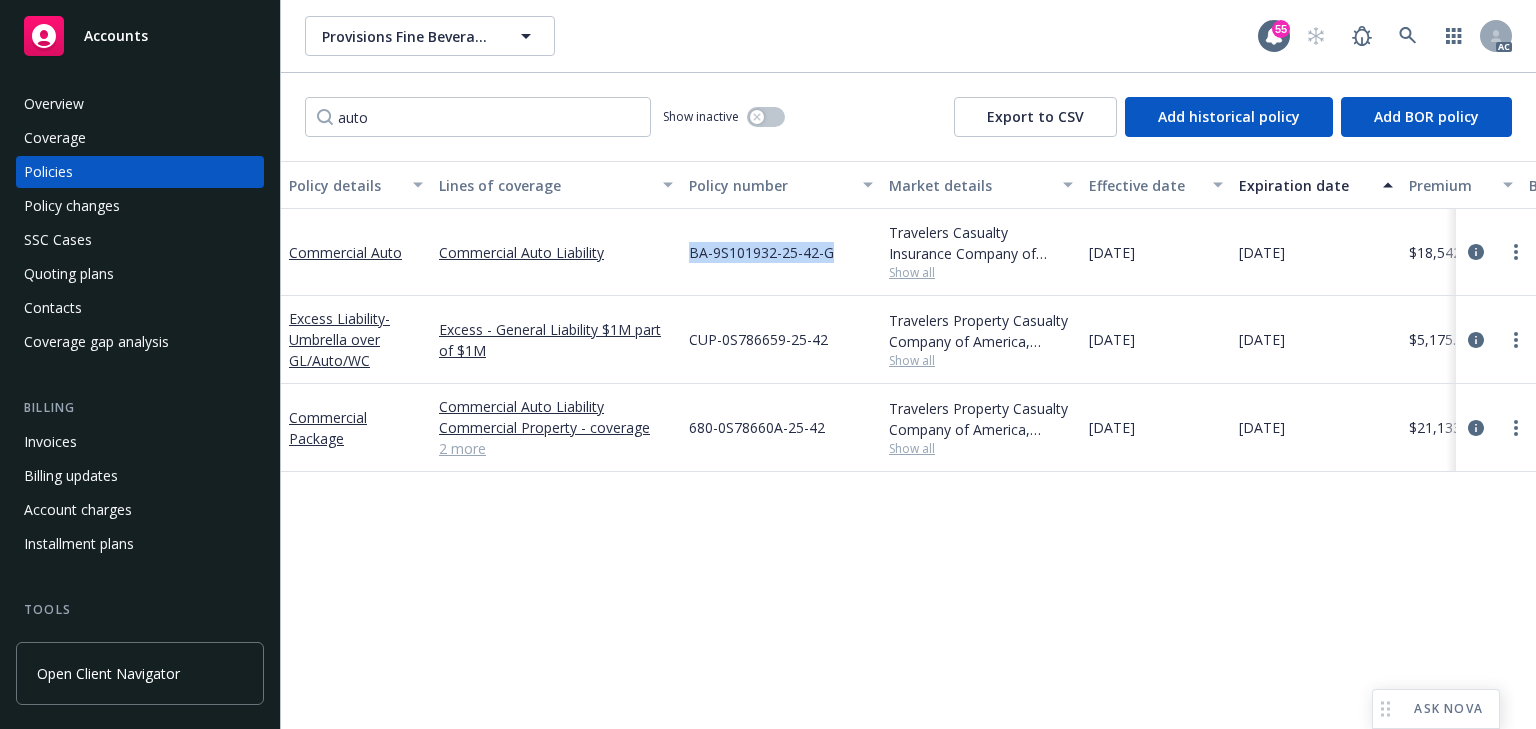 copy on "BA-9S101932-25-42-G" 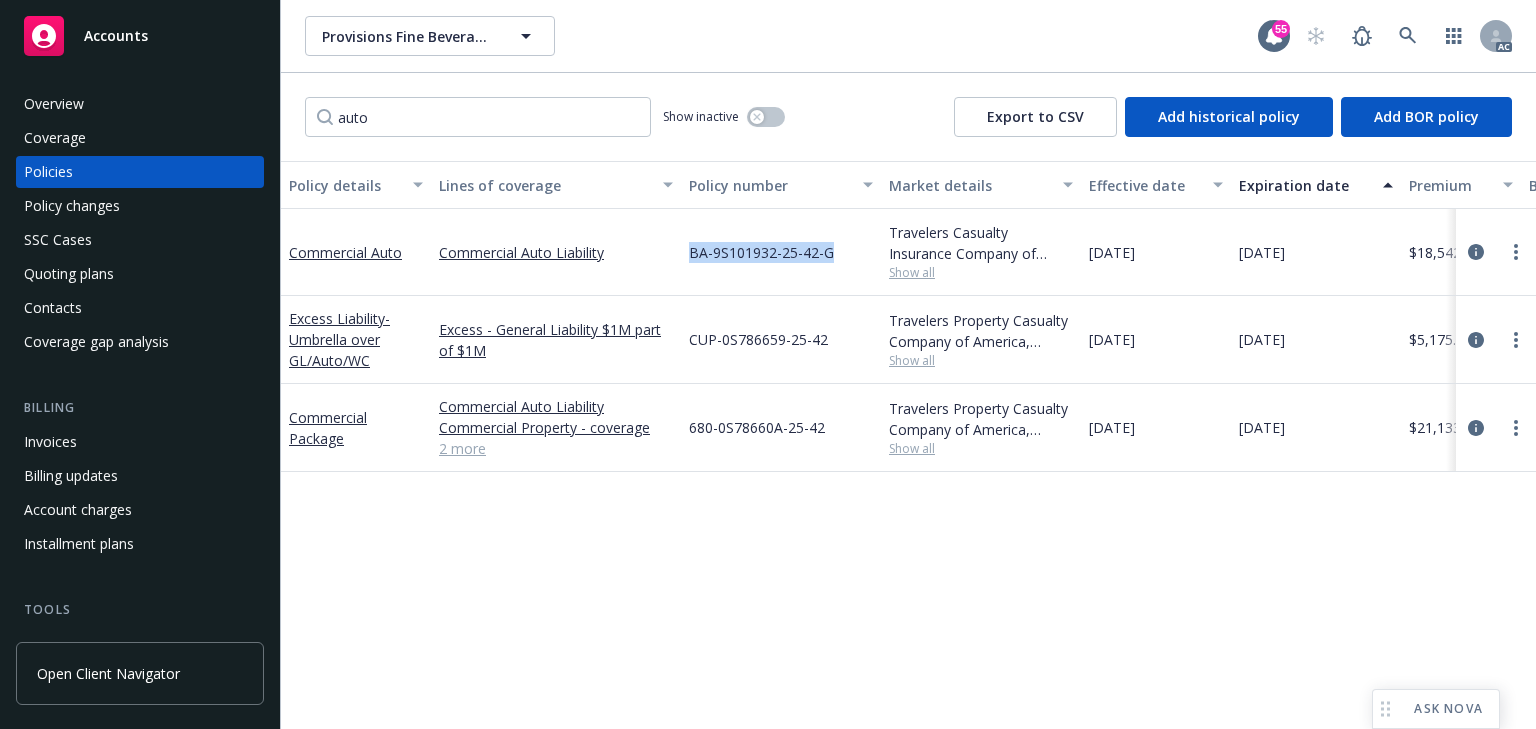drag, startPoint x: 672, startPoint y: 248, endPoint x: 831, endPoint y: 251, distance: 159.0283 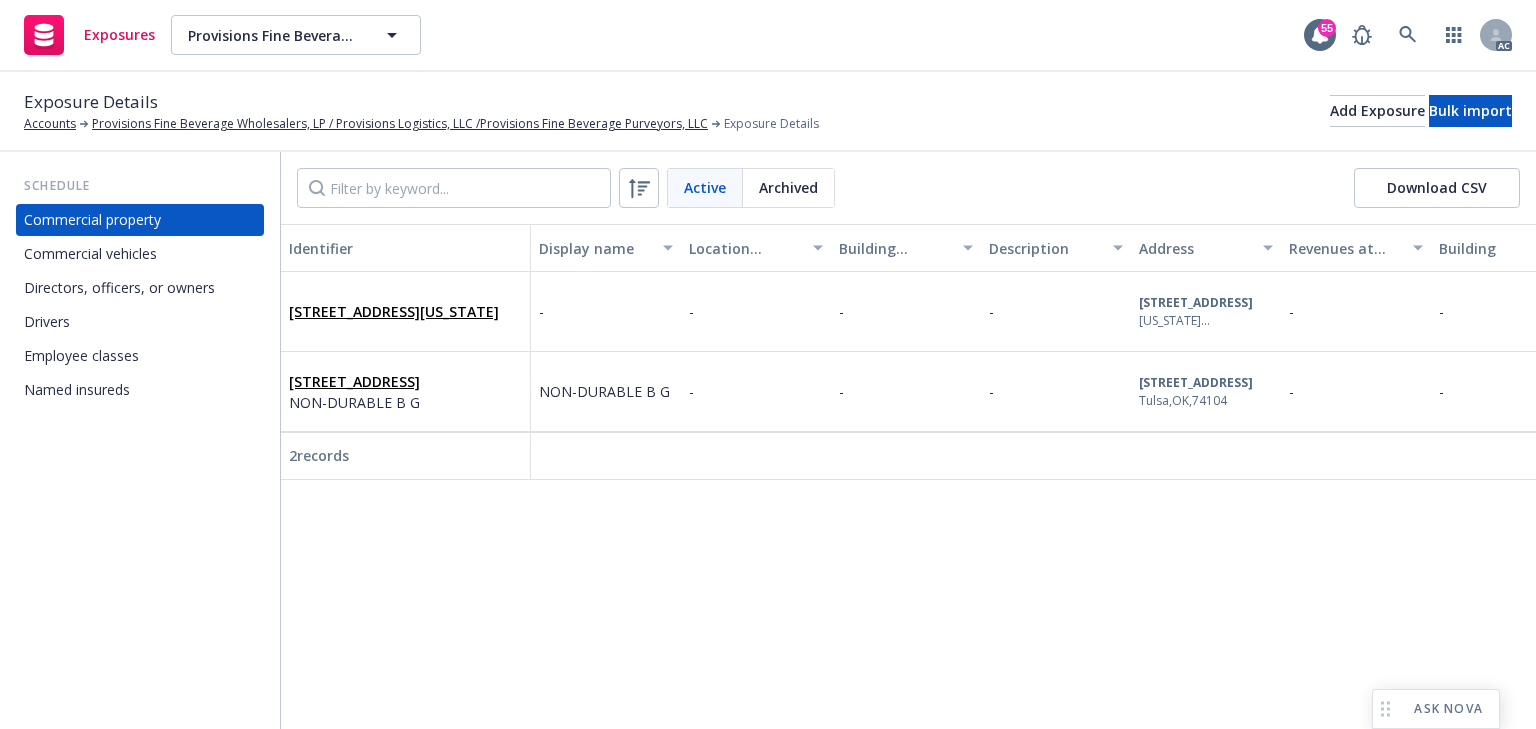 scroll, scrollTop: 0, scrollLeft: 0, axis: both 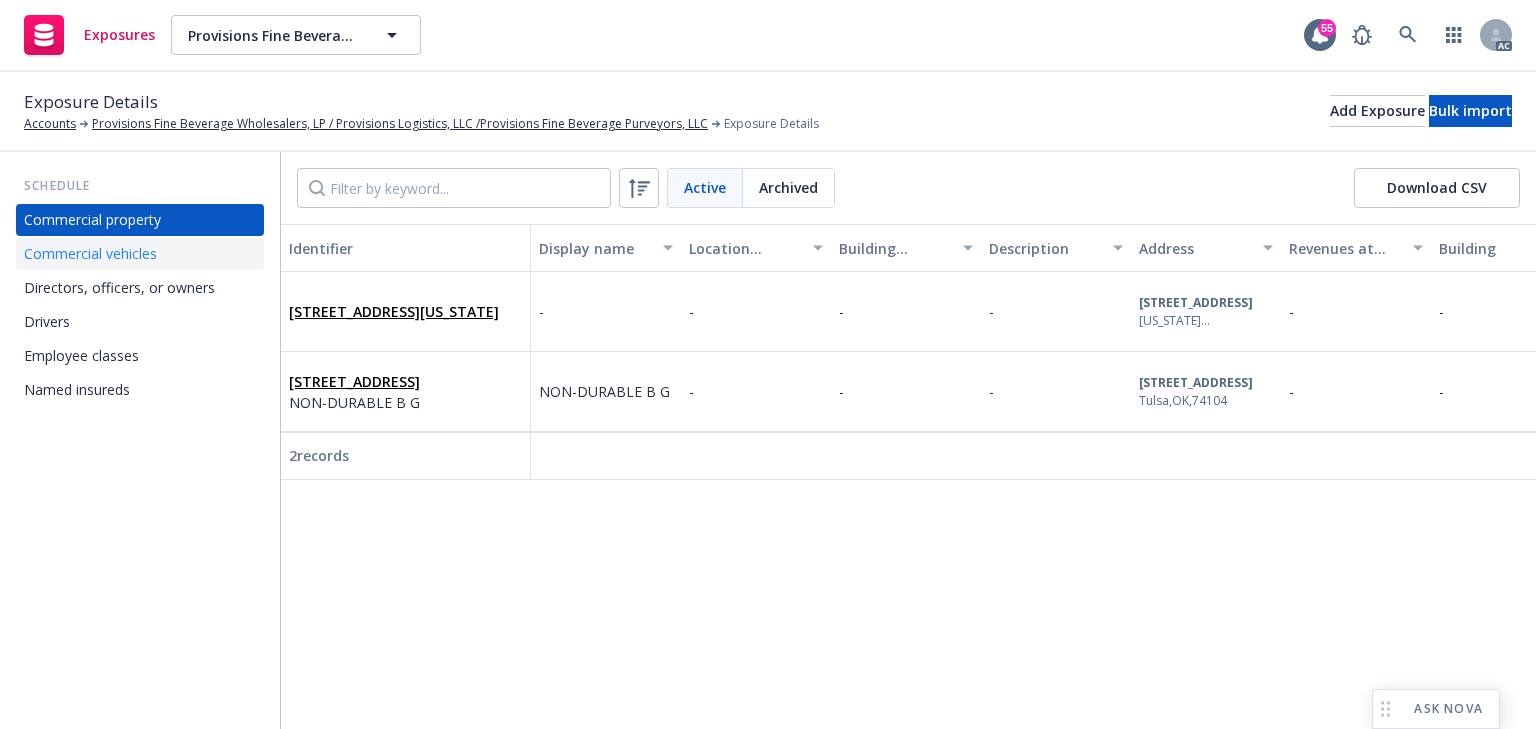 click on "Commercial vehicles" at bounding box center [90, 254] 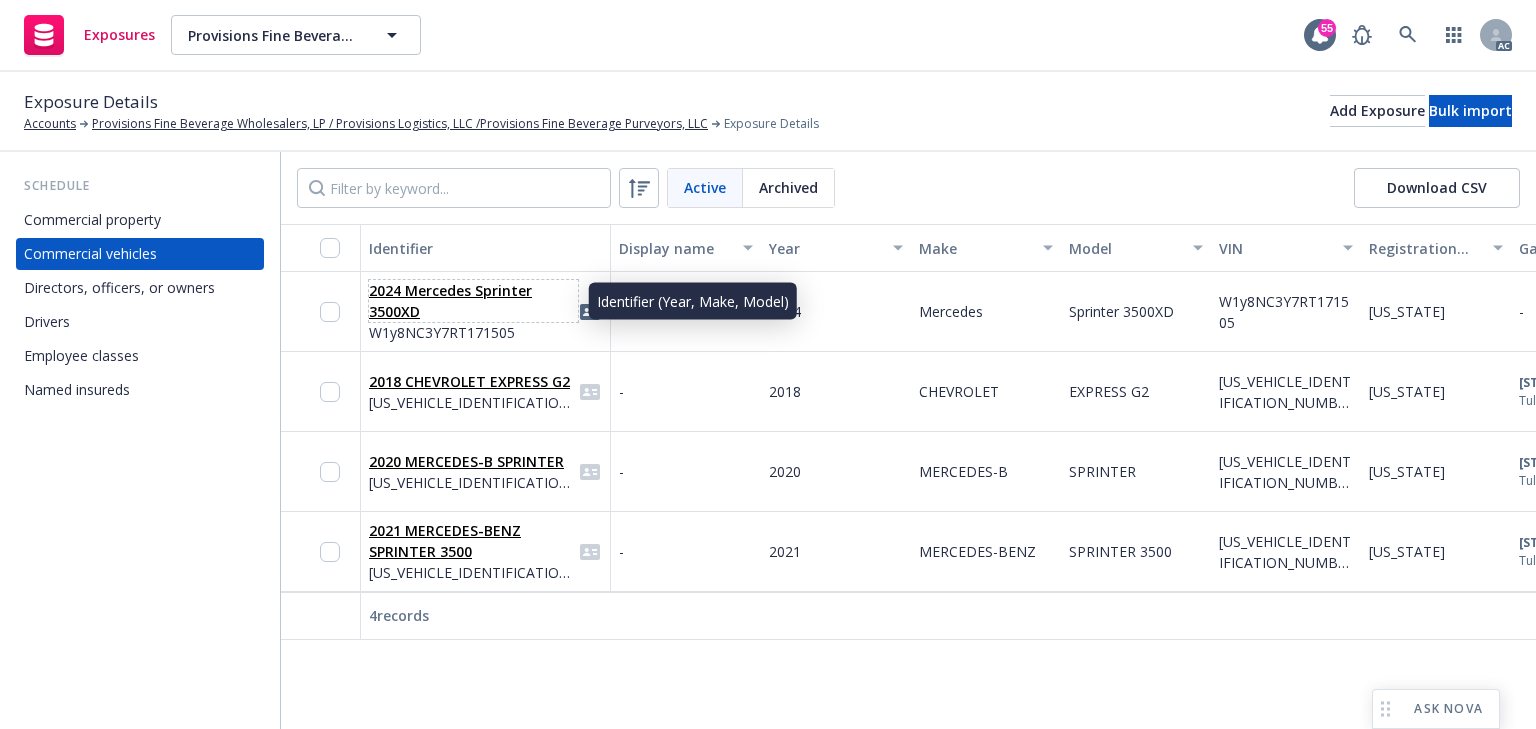 click on "2024 Mercedes  Sprinter 3500XD" at bounding box center (473, 301) 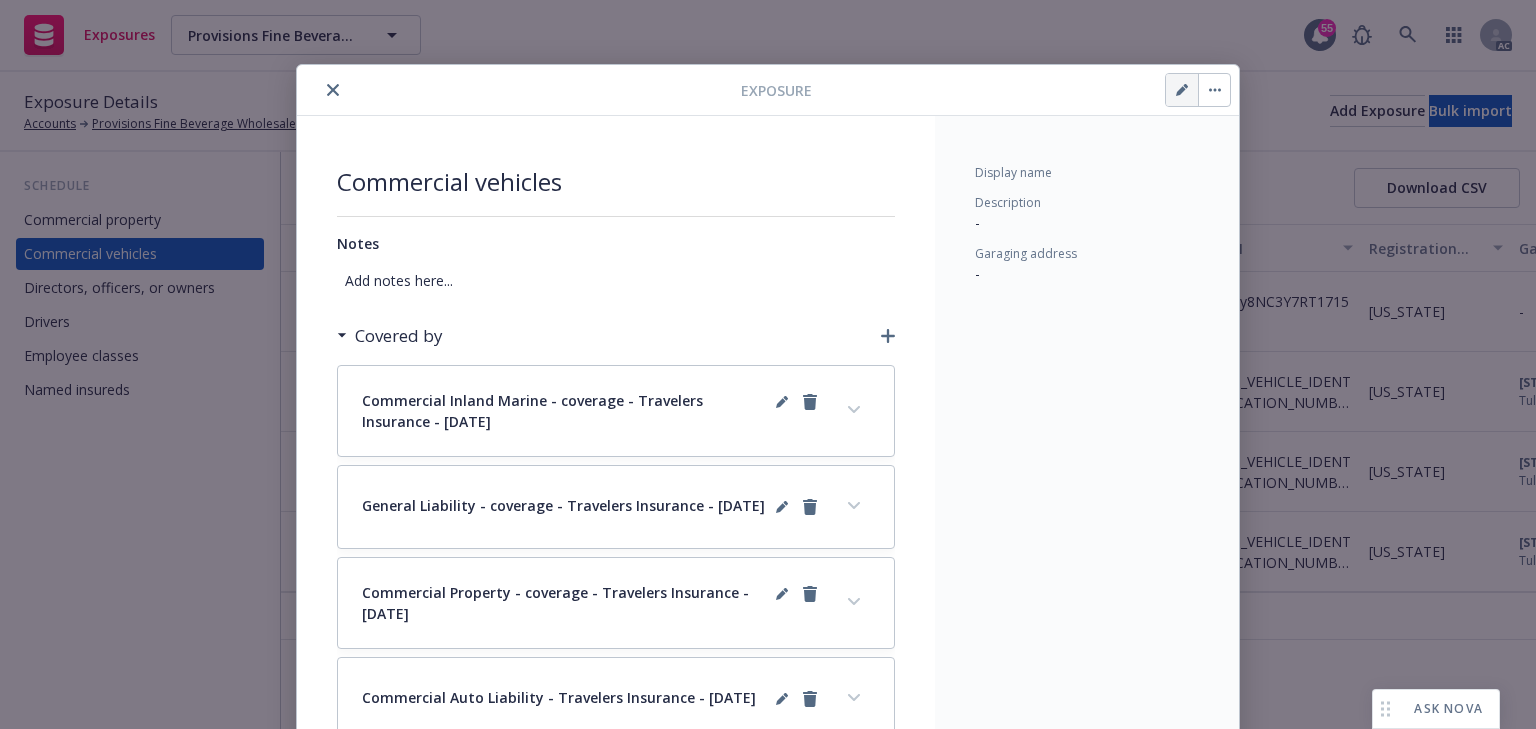 click at bounding box center [1182, 90] 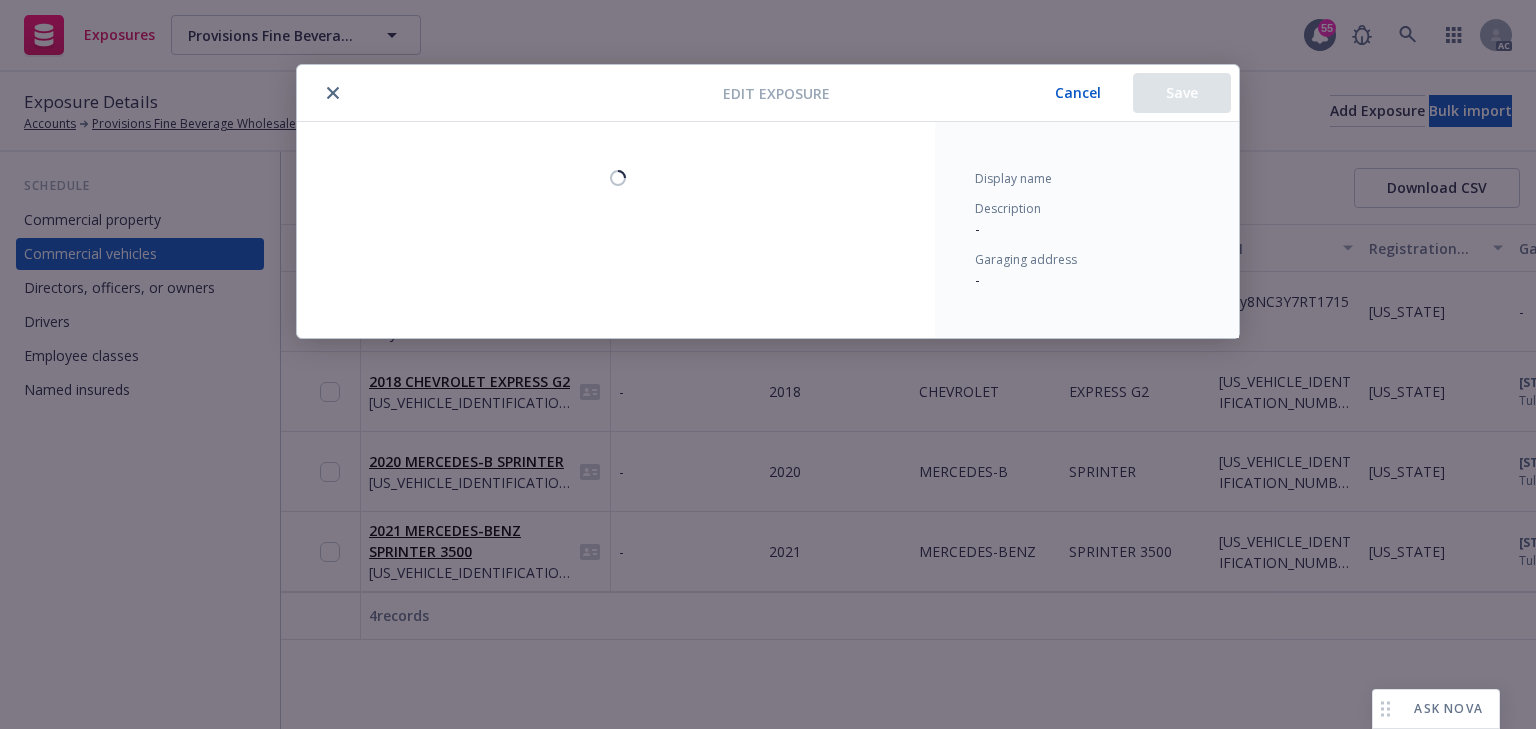 select on "OK" 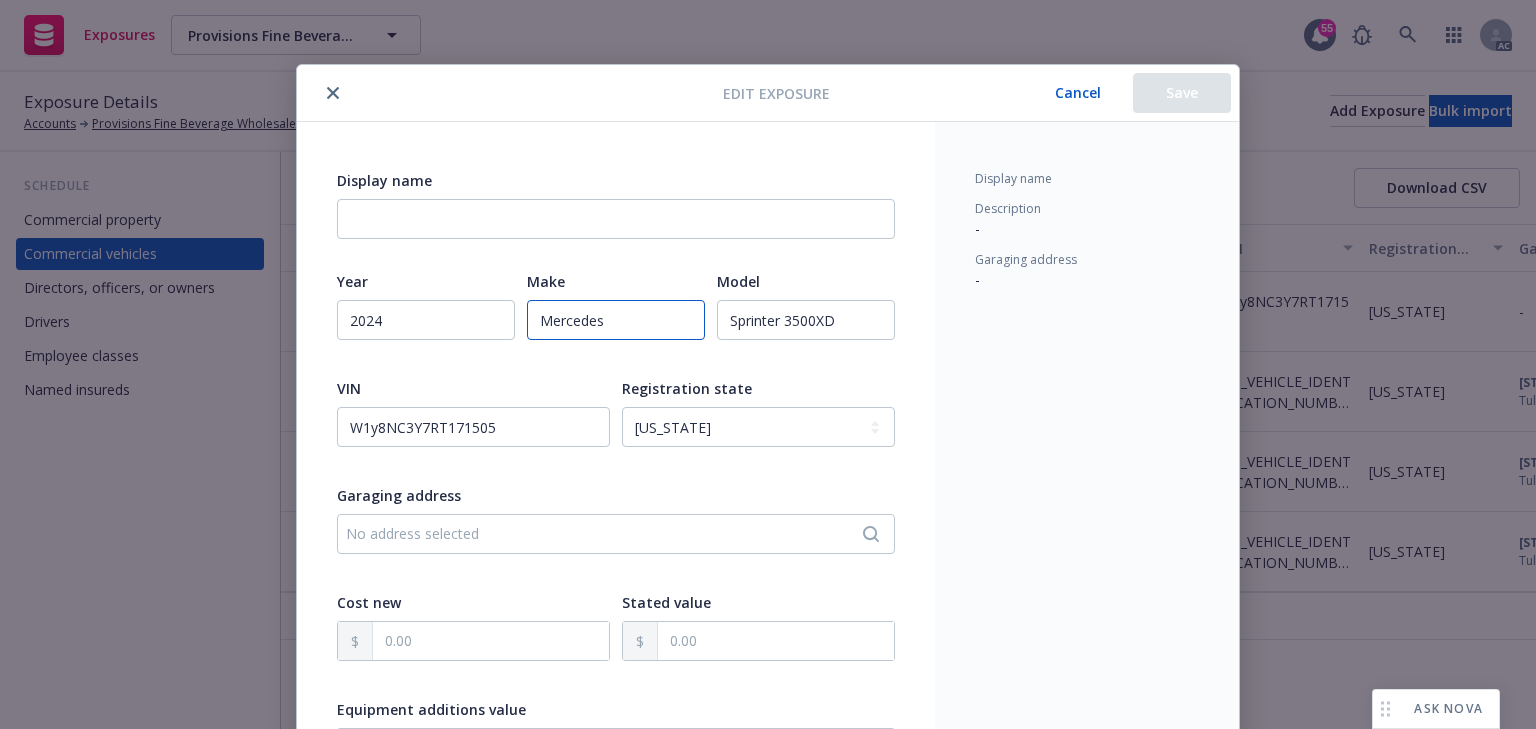 click on "Mercedes" at bounding box center [616, 320] 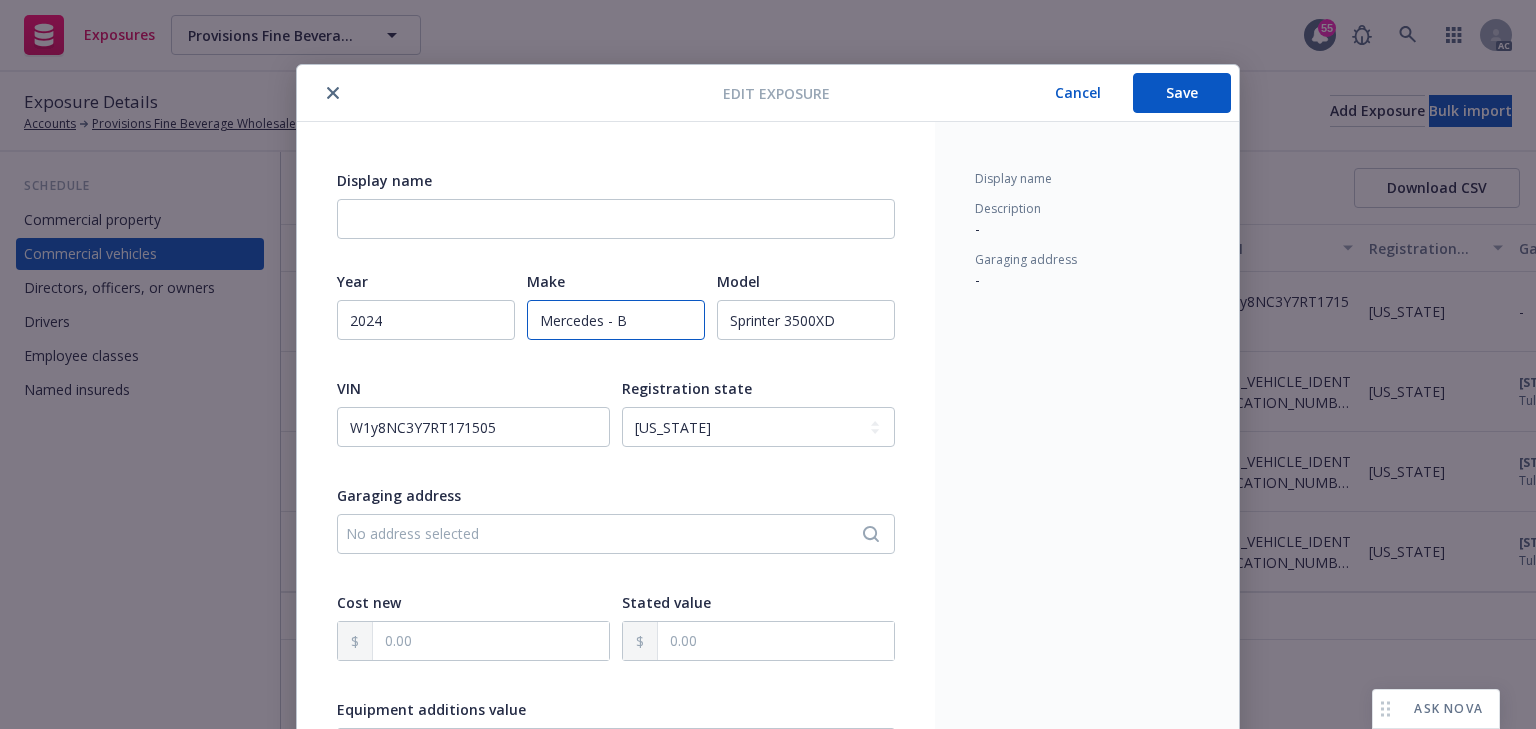 type on "Mercedes - B" 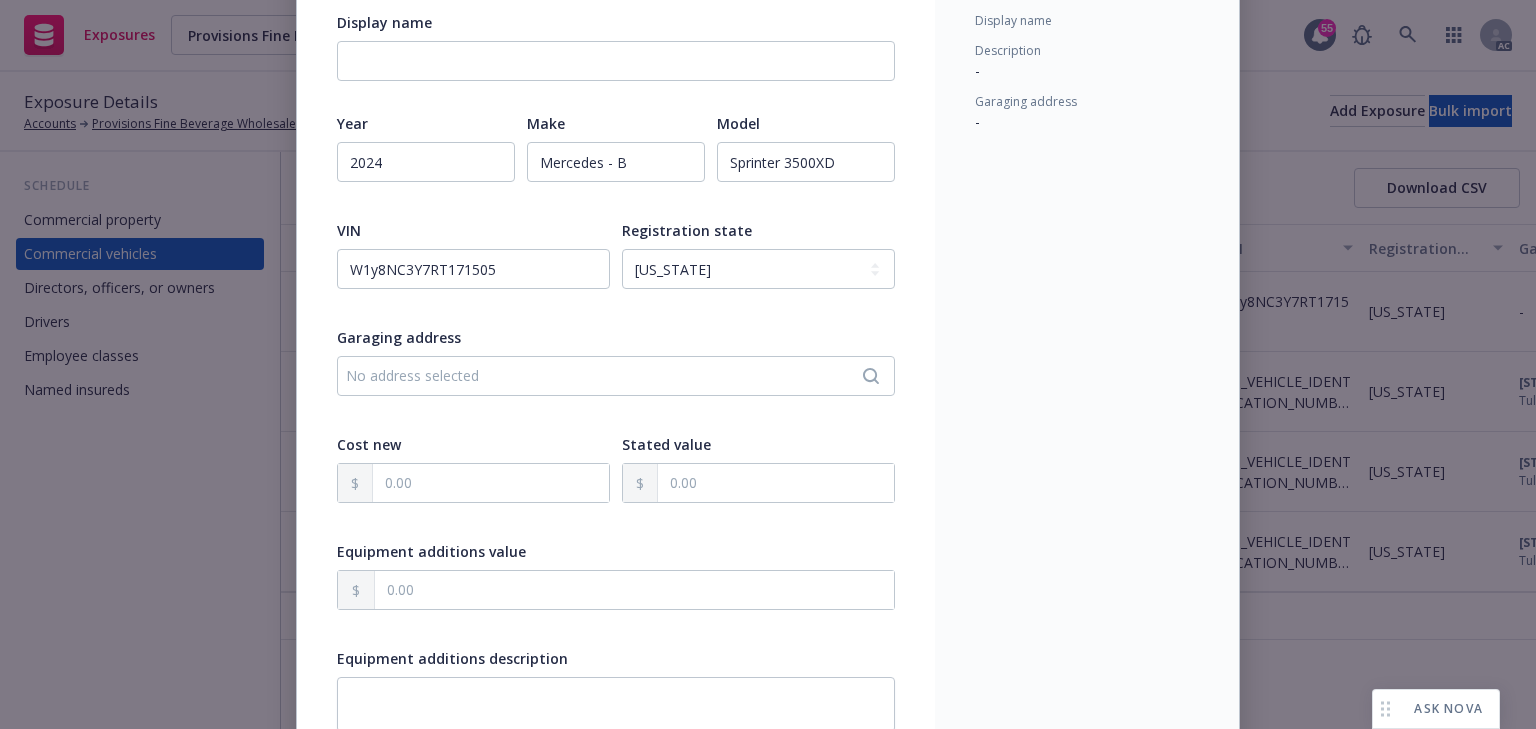 scroll, scrollTop: 400, scrollLeft: 0, axis: vertical 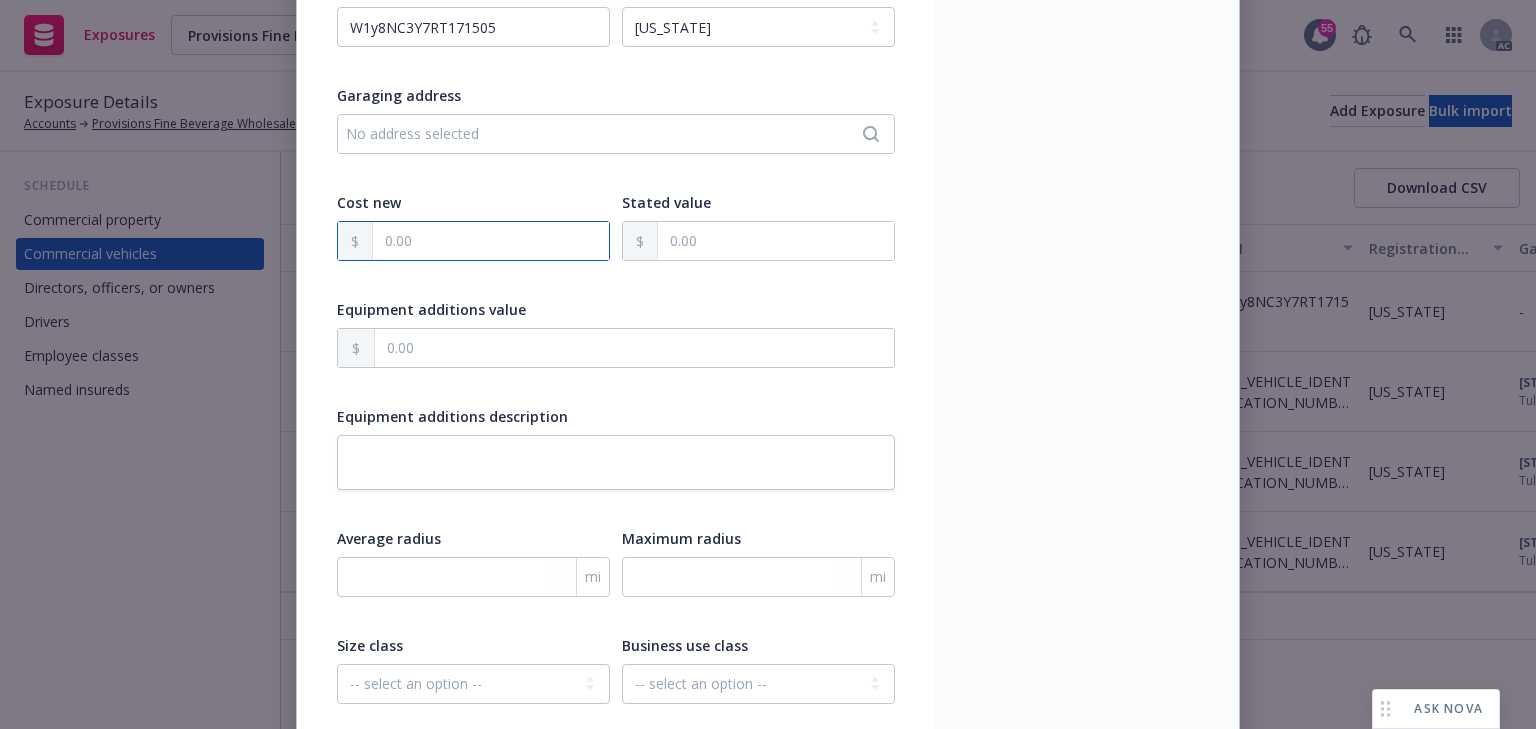 click at bounding box center (491, 241) 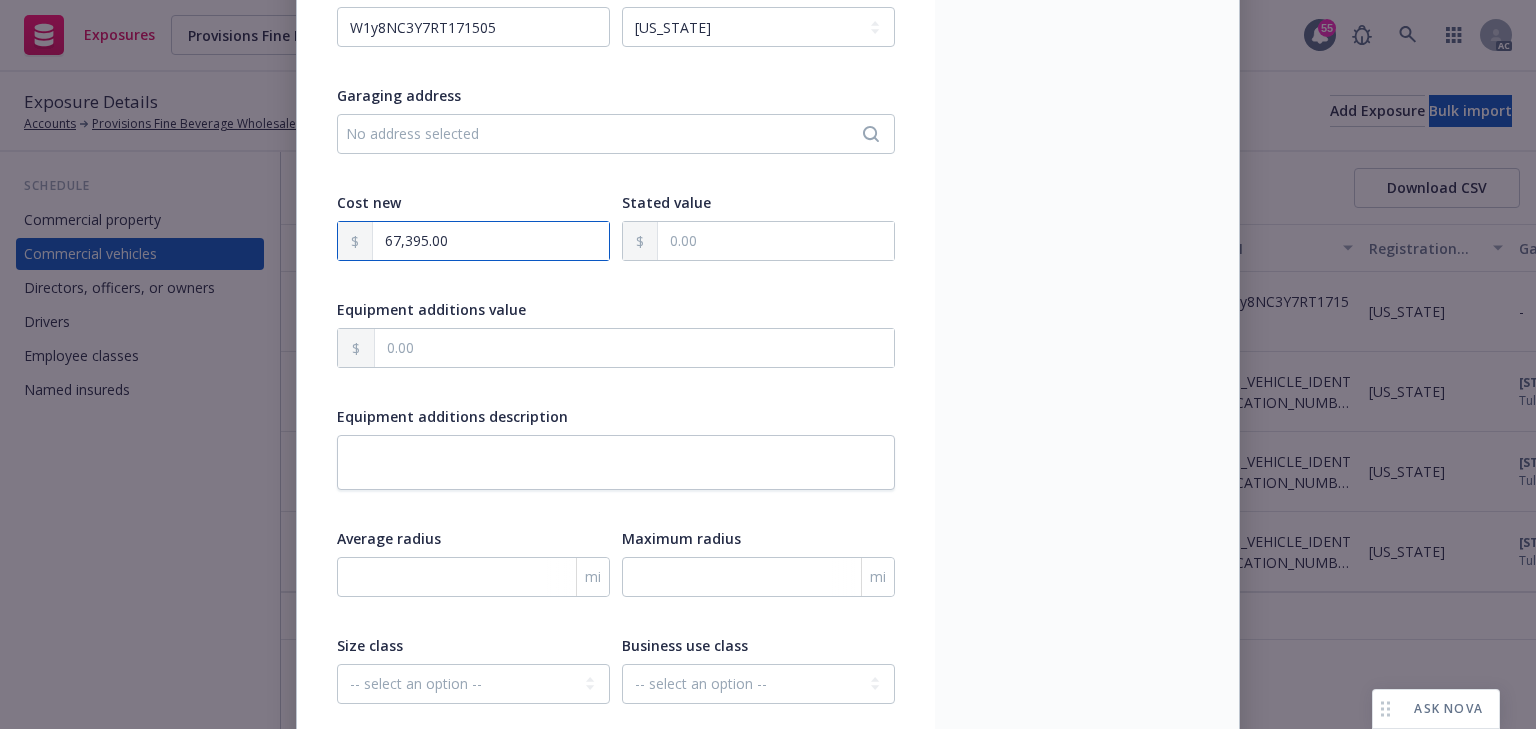 type on "67,395.00" 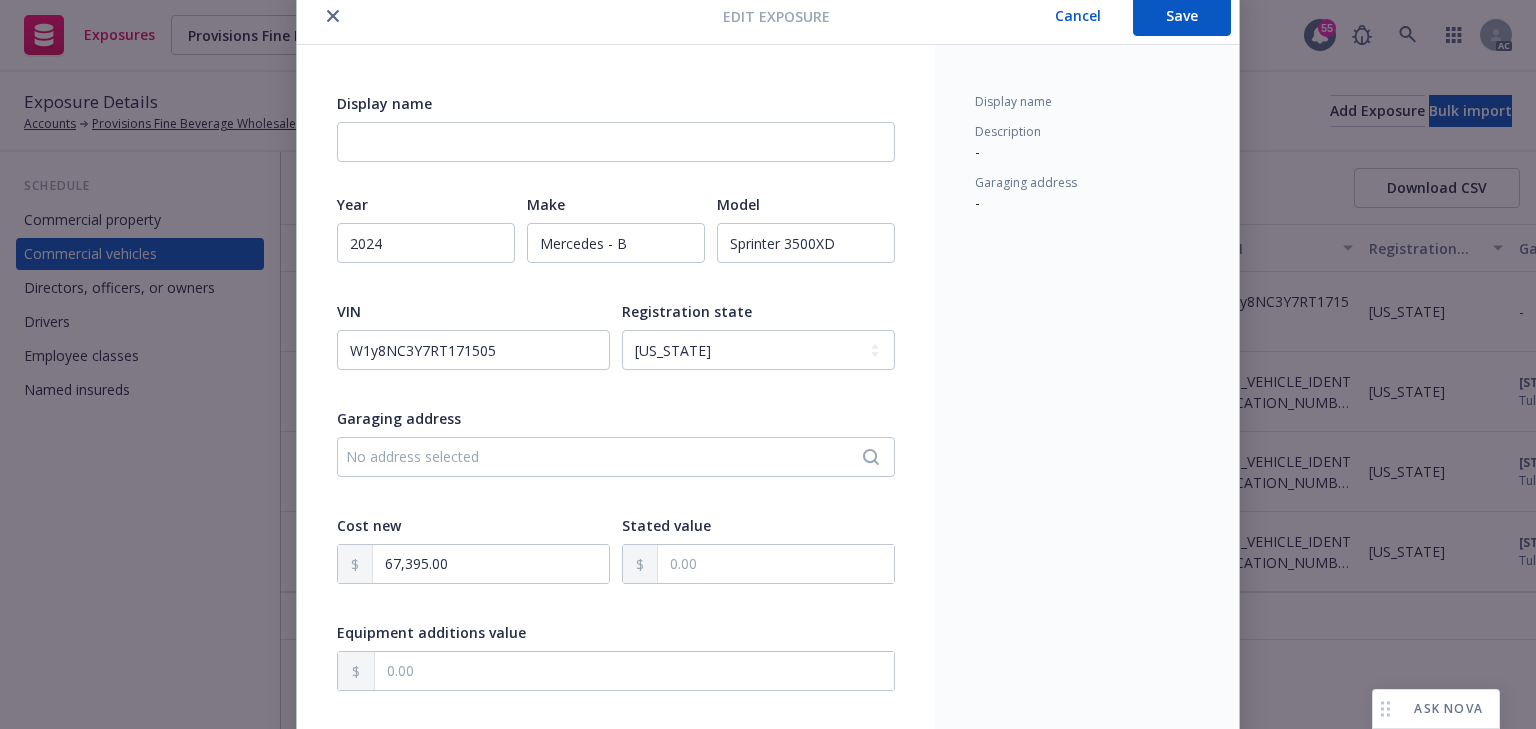 scroll, scrollTop: 0, scrollLeft: 0, axis: both 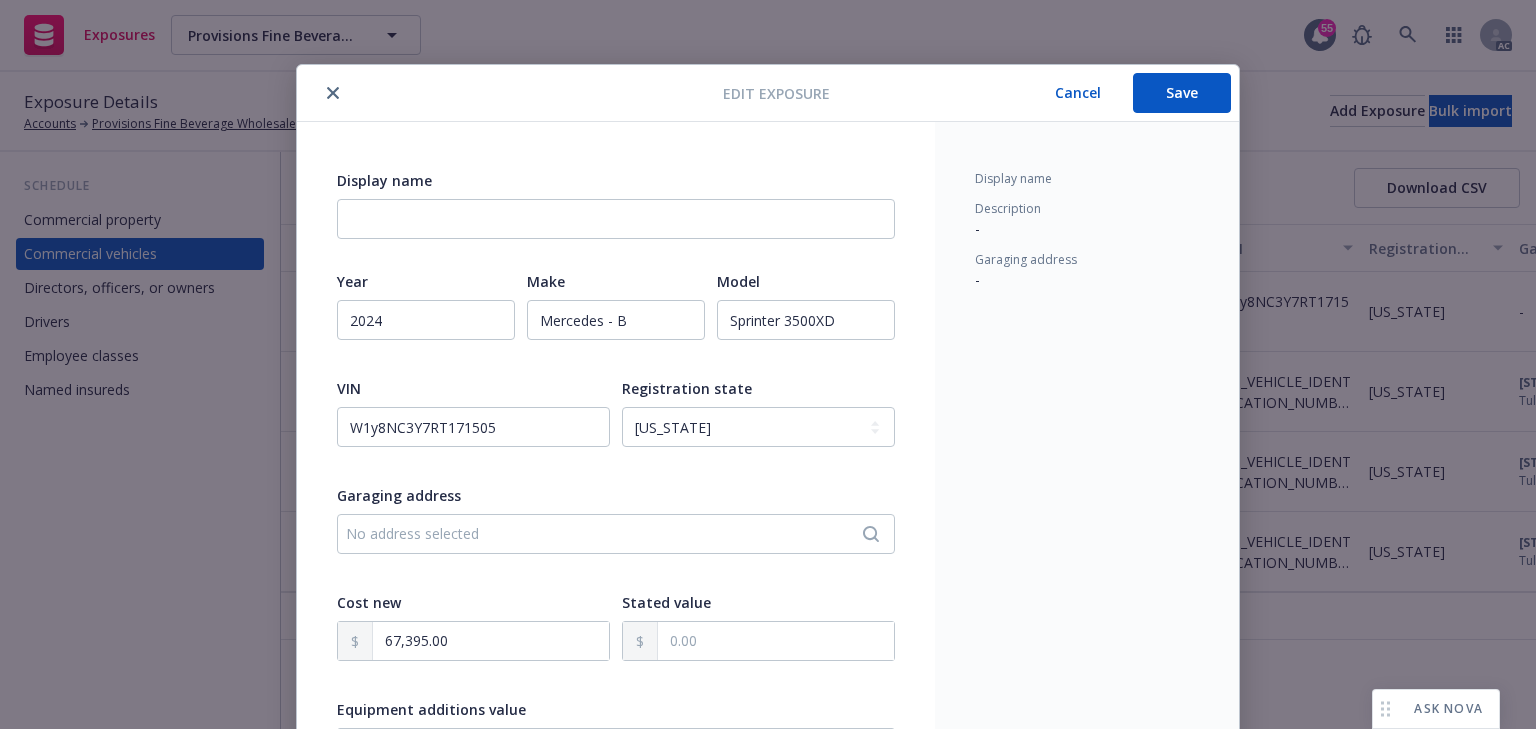 click on "Save" at bounding box center [1182, 93] 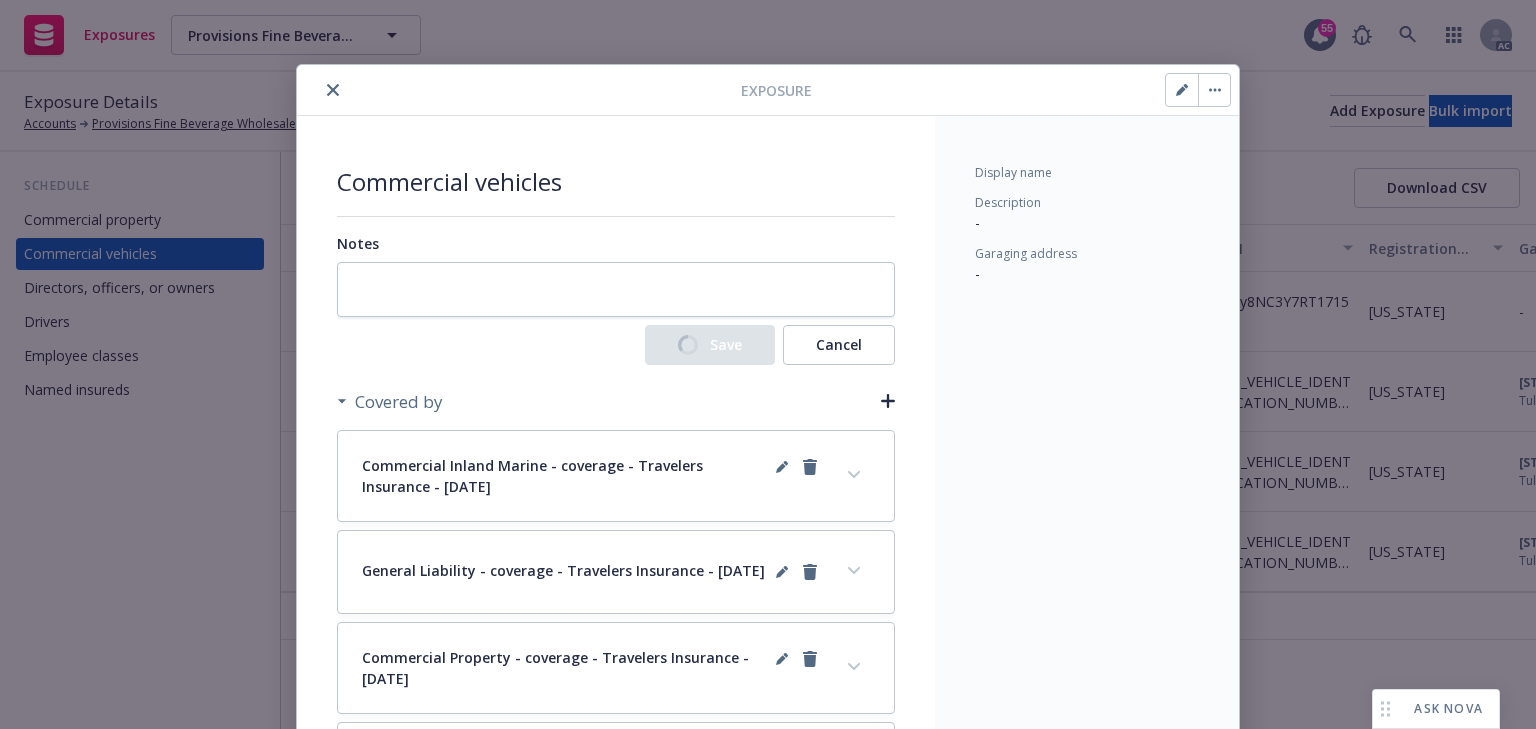 click 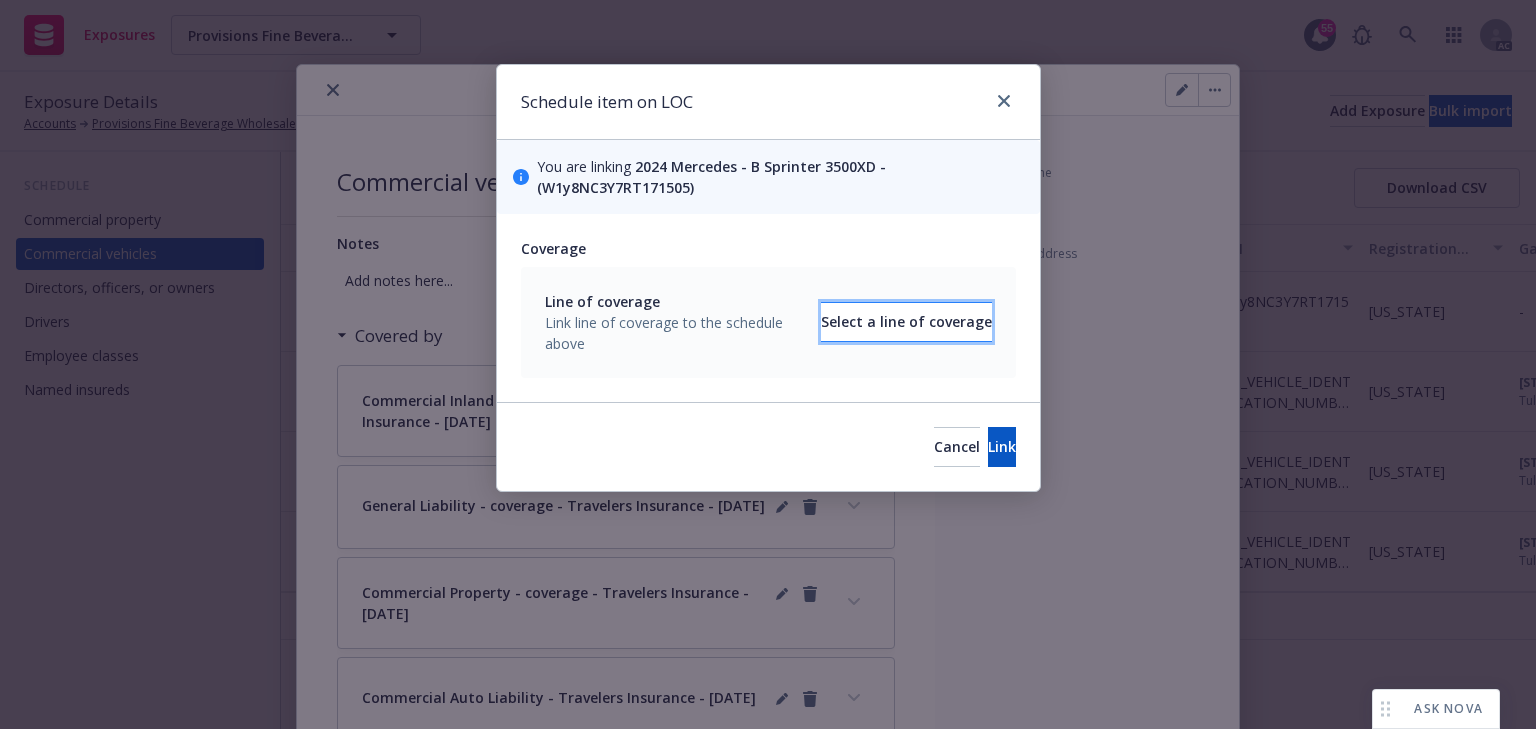 click on "Select a line of coverage" at bounding box center (906, 322) 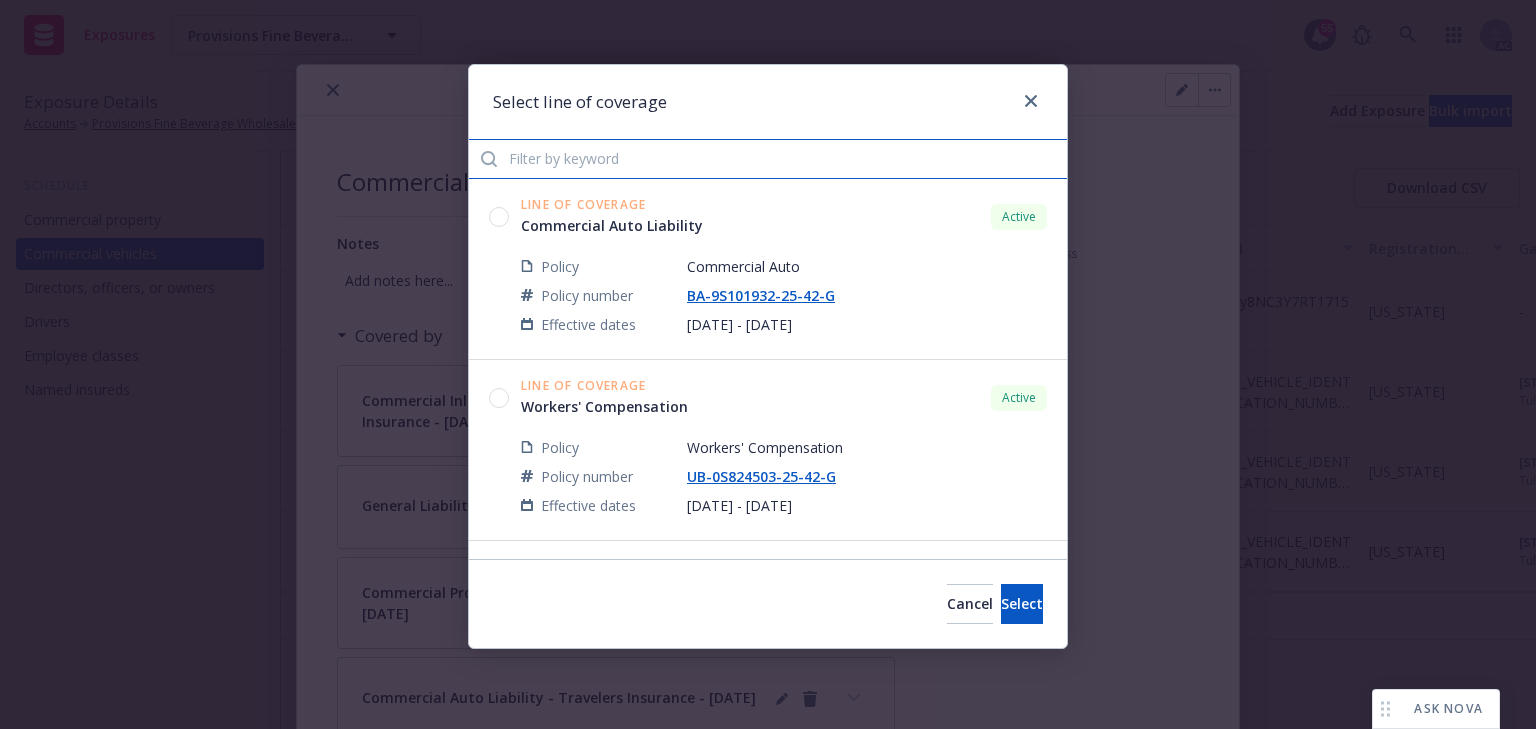 click at bounding box center [768, 159] 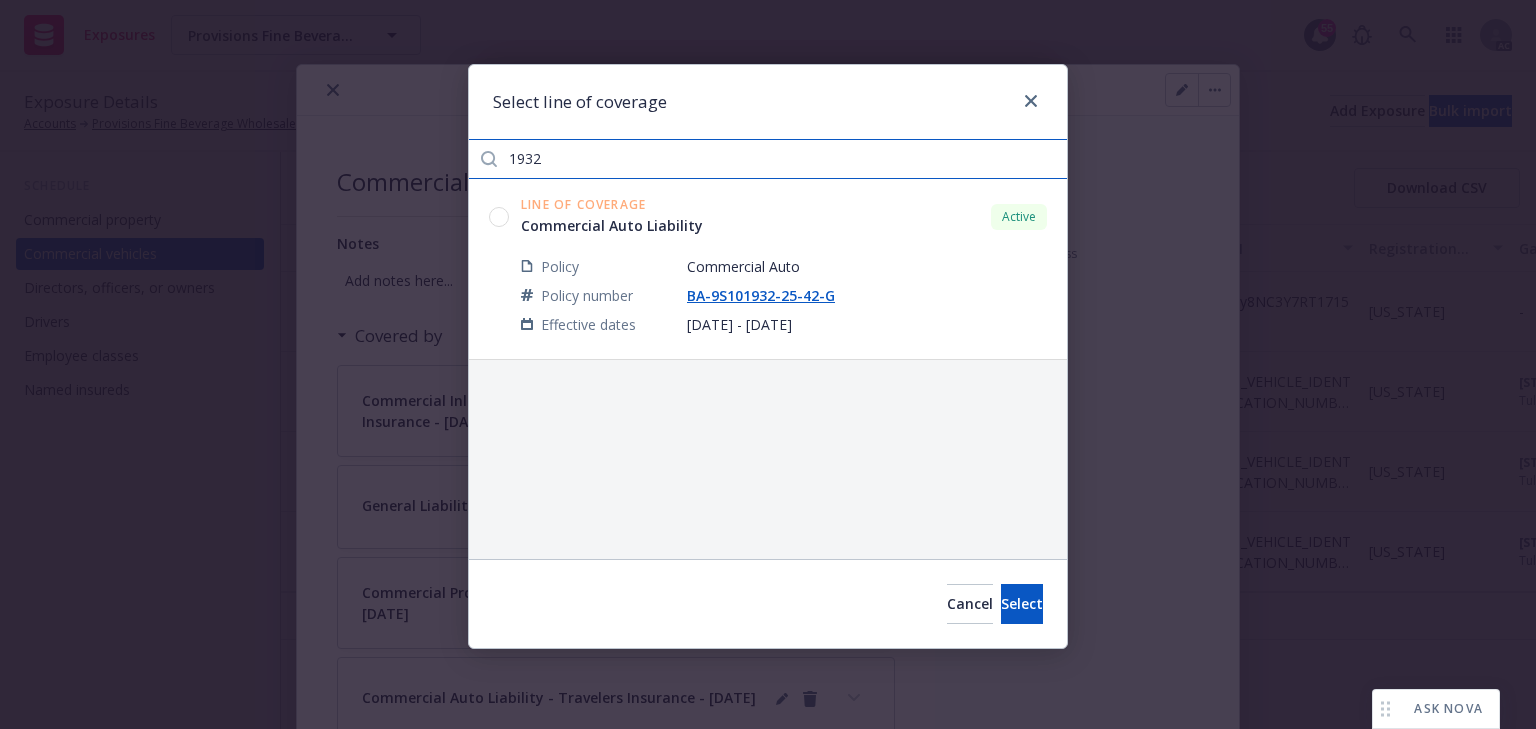 type on "1932" 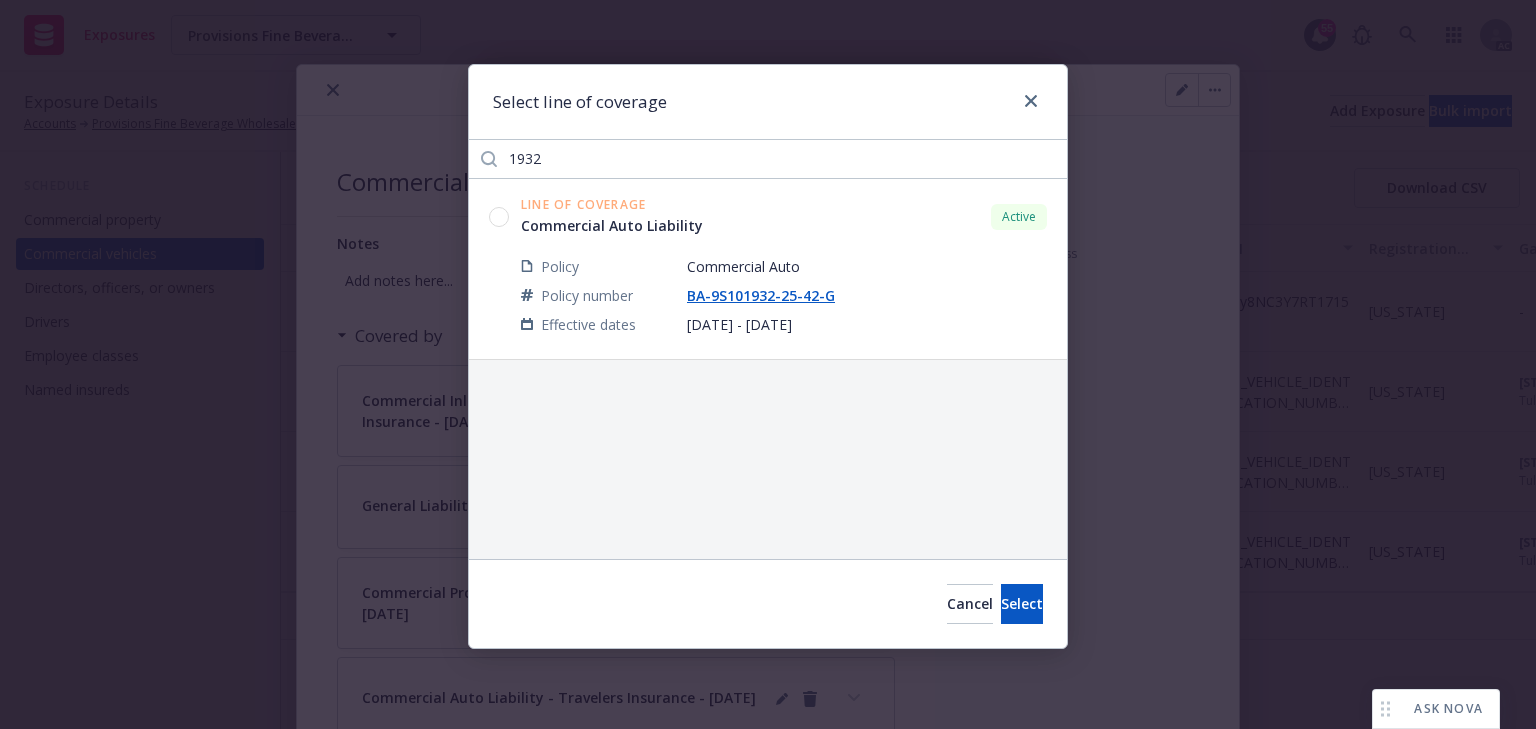 click 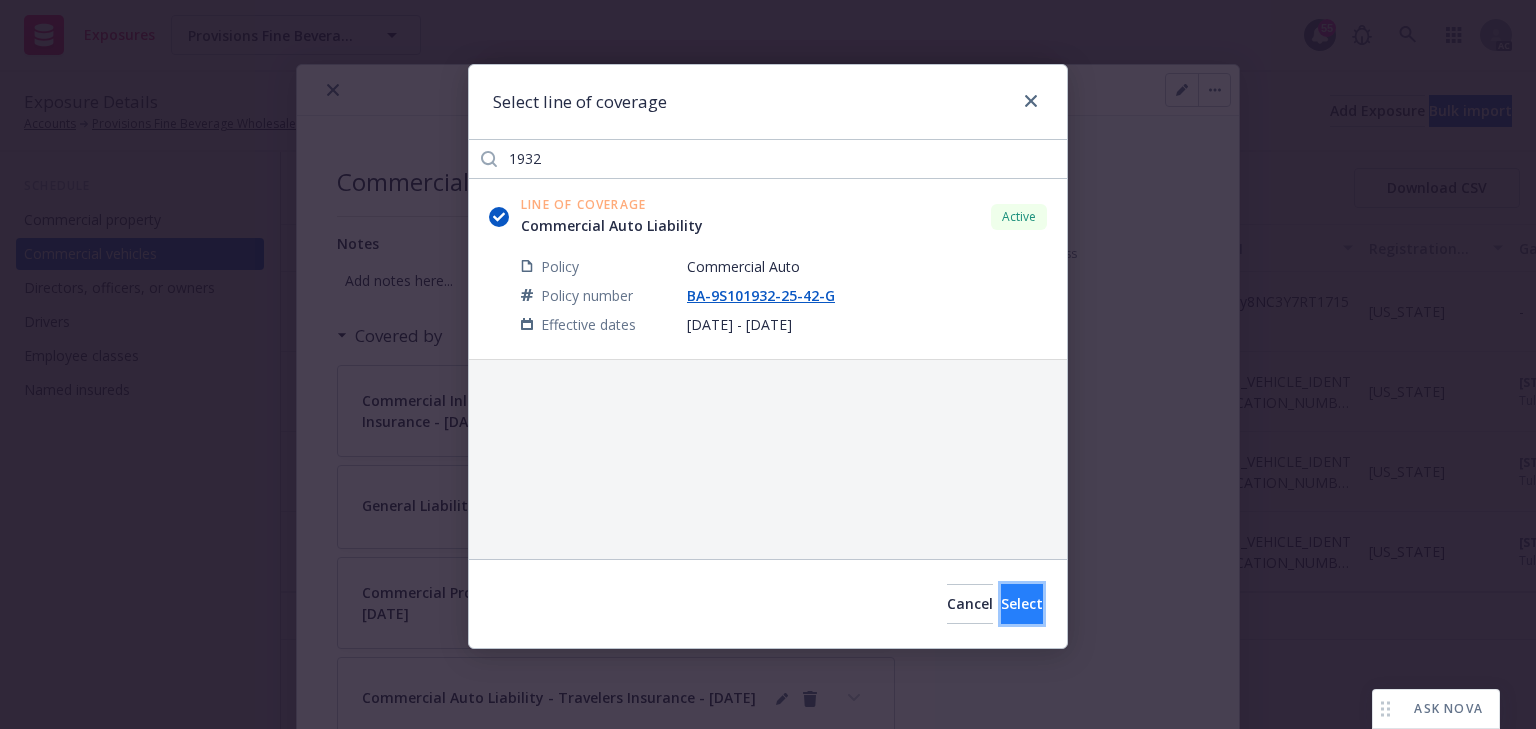 click on "Select" at bounding box center (1022, 604) 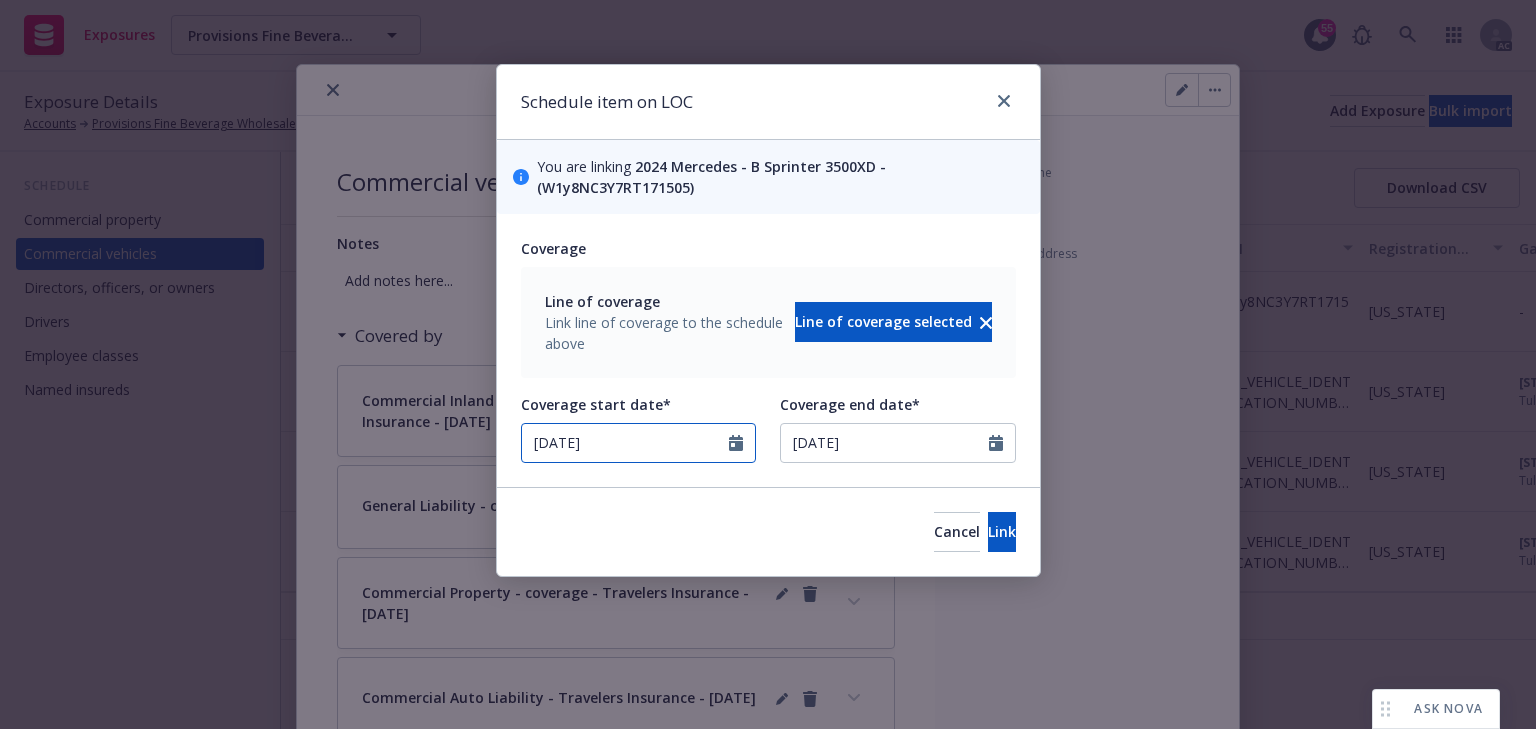 select on "3" 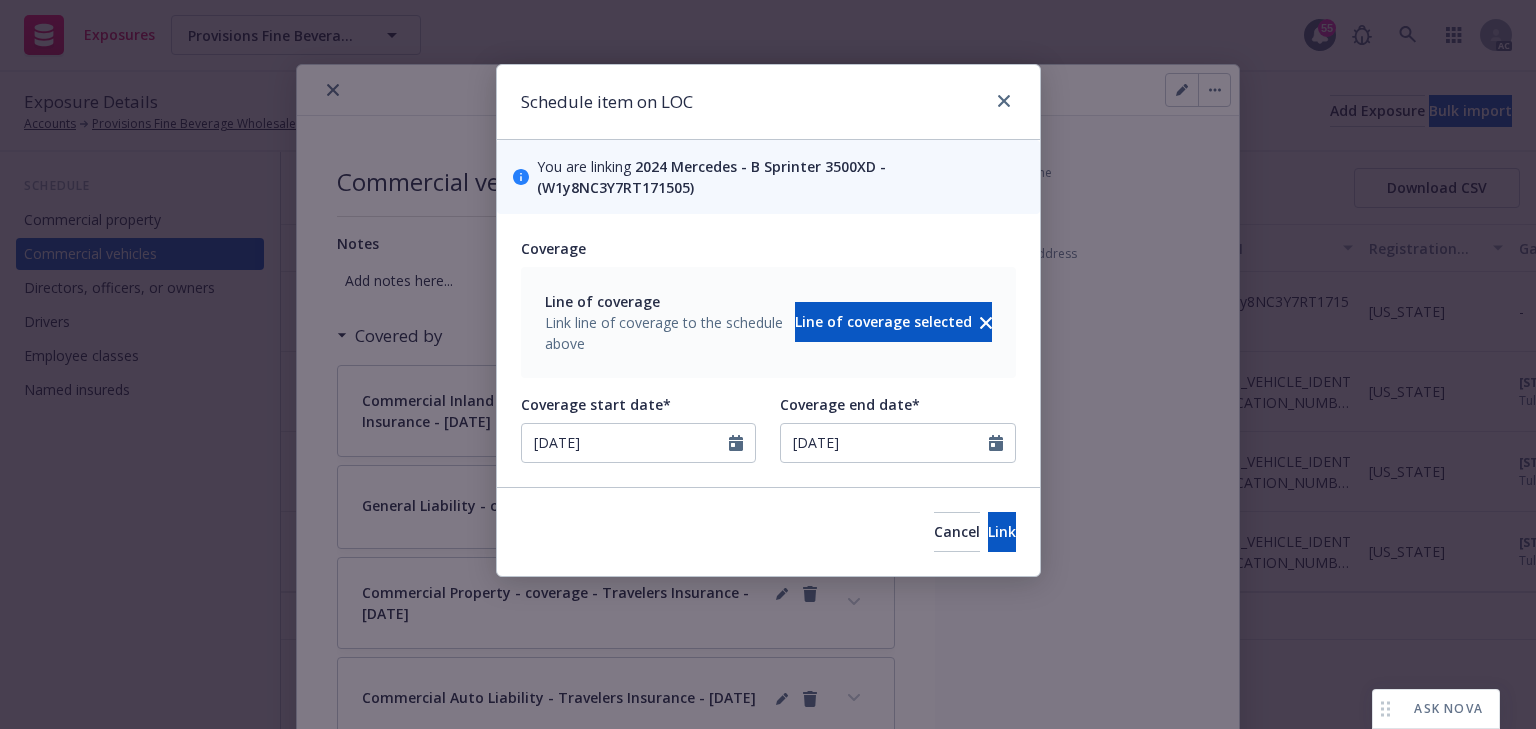 type on "06/30/2025" 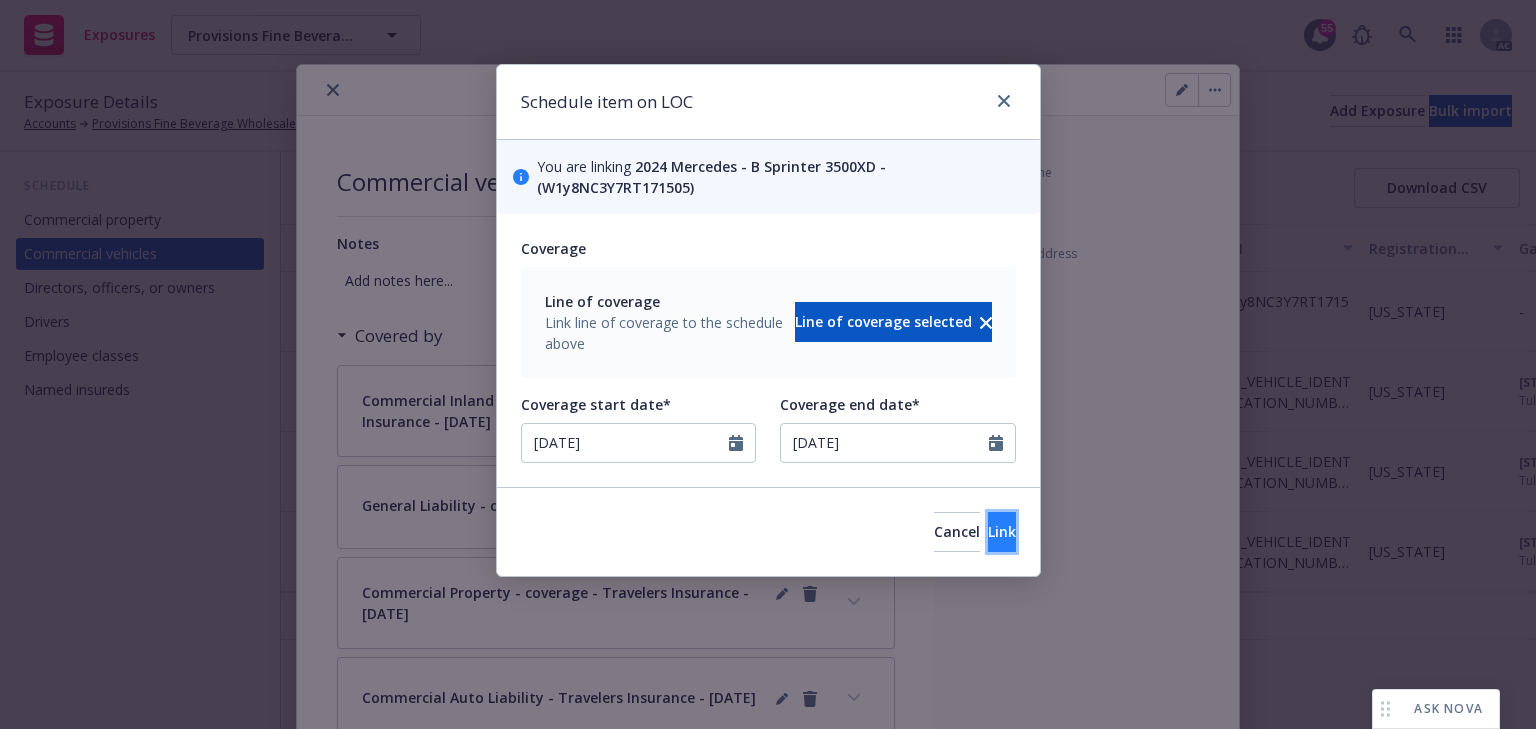 click on "Link" at bounding box center [1002, 532] 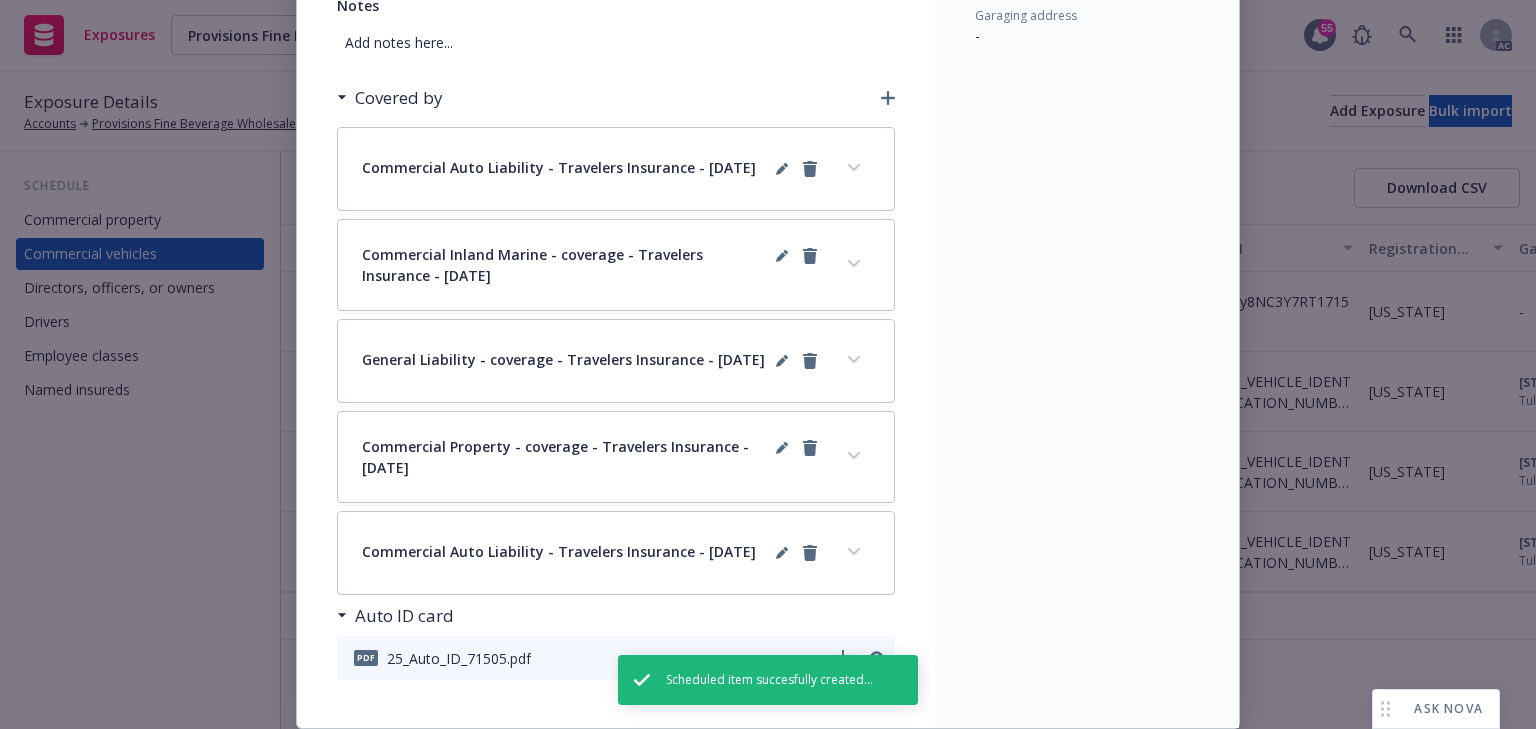 scroll, scrollTop: 83, scrollLeft: 0, axis: vertical 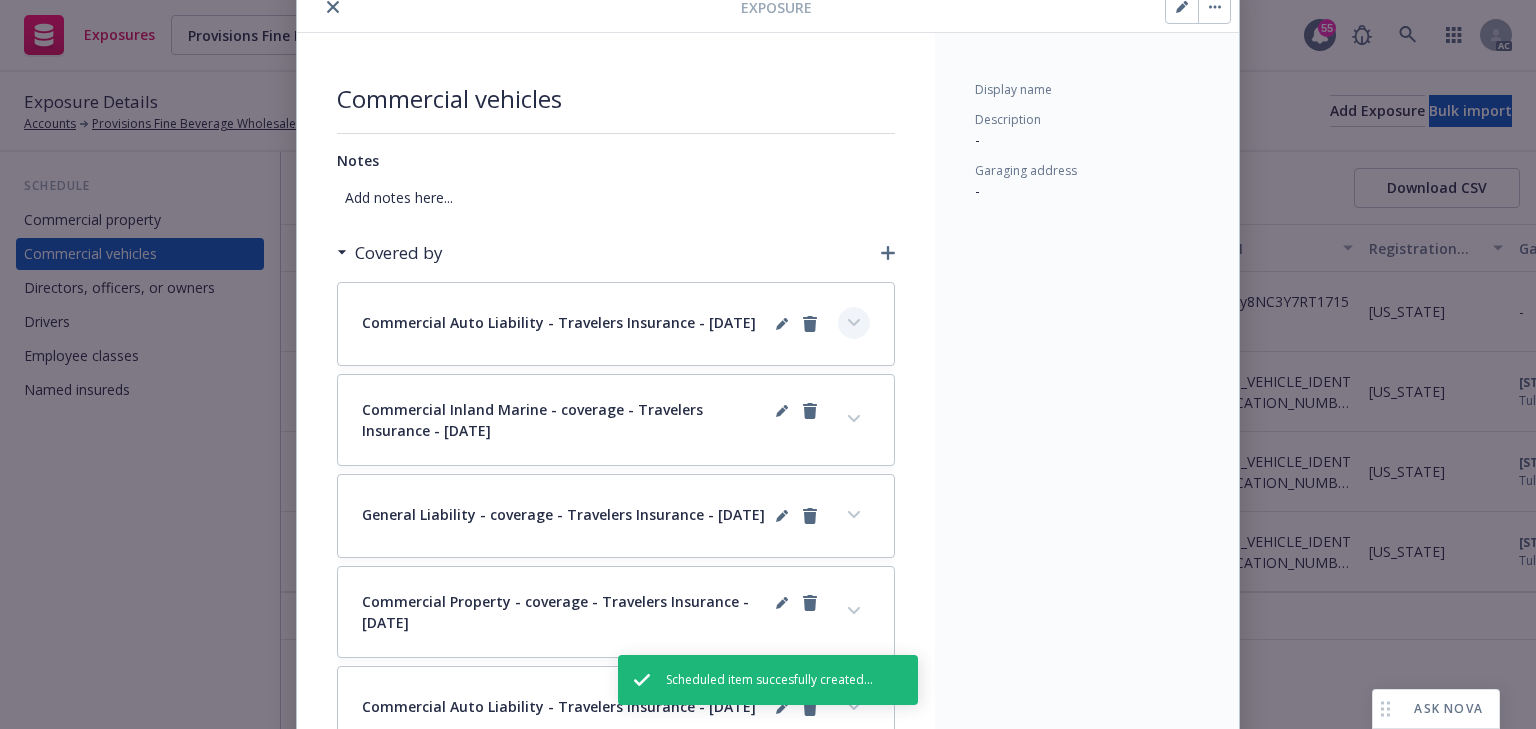 click at bounding box center (854, 323) 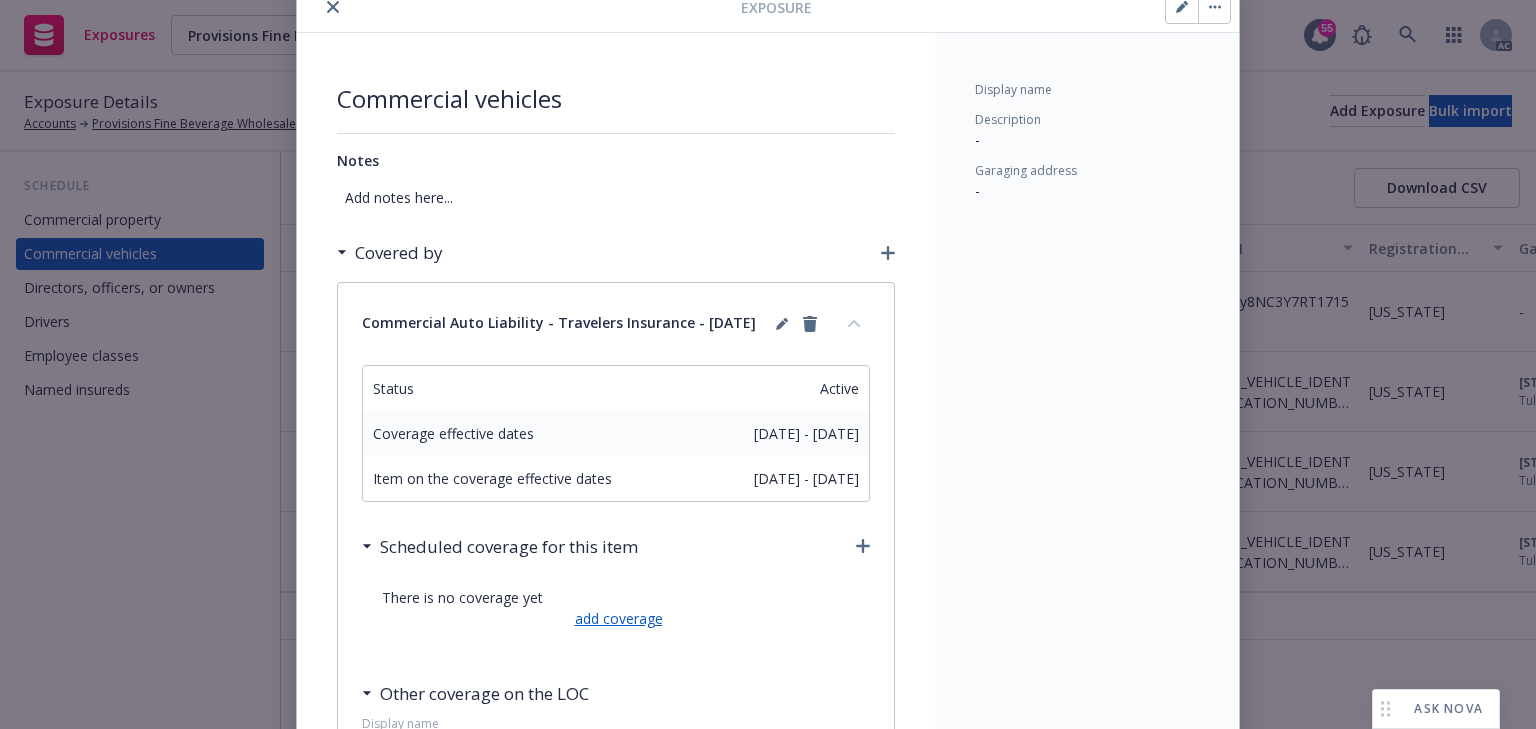 click on "add coverage" at bounding box center (616, 618) 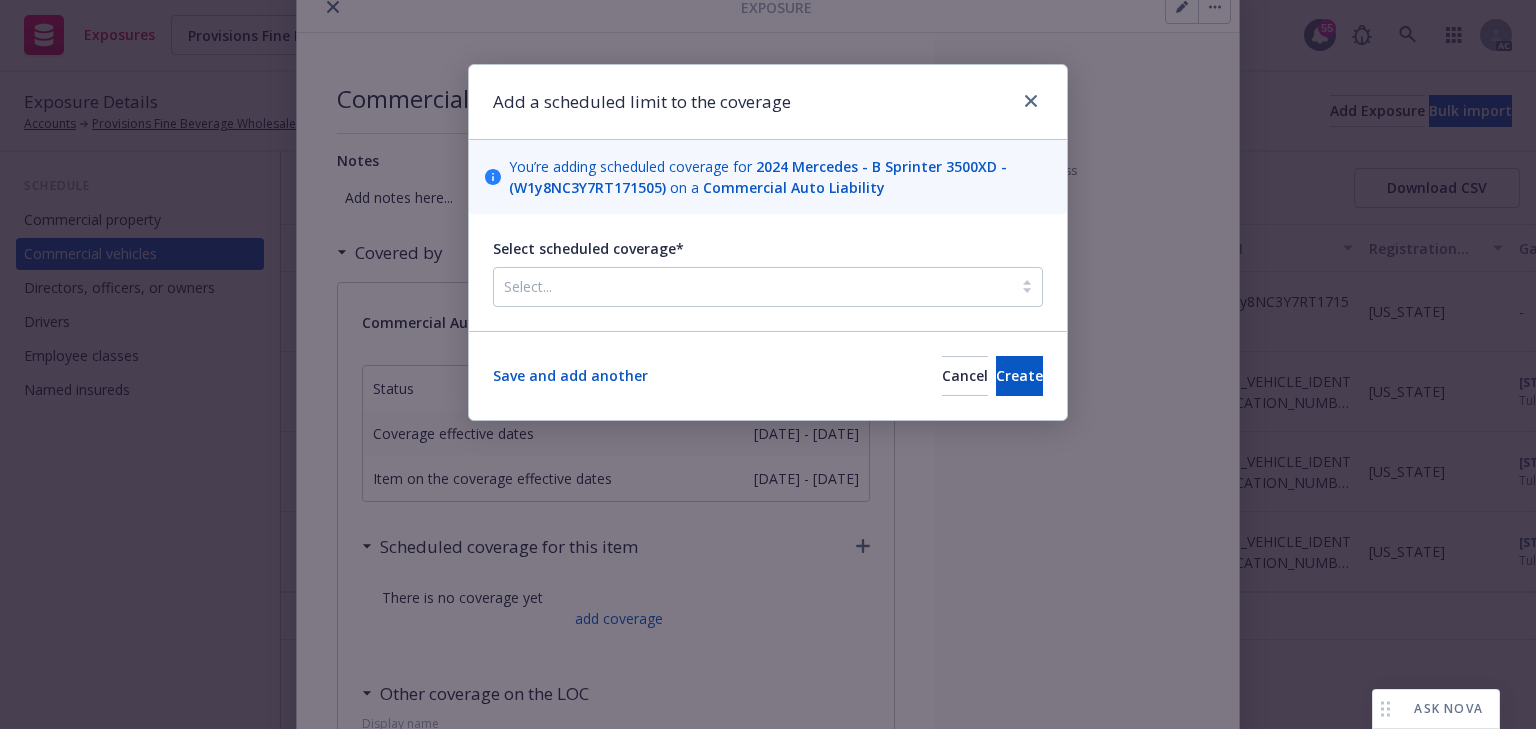 click at bounding box center [753, 287] 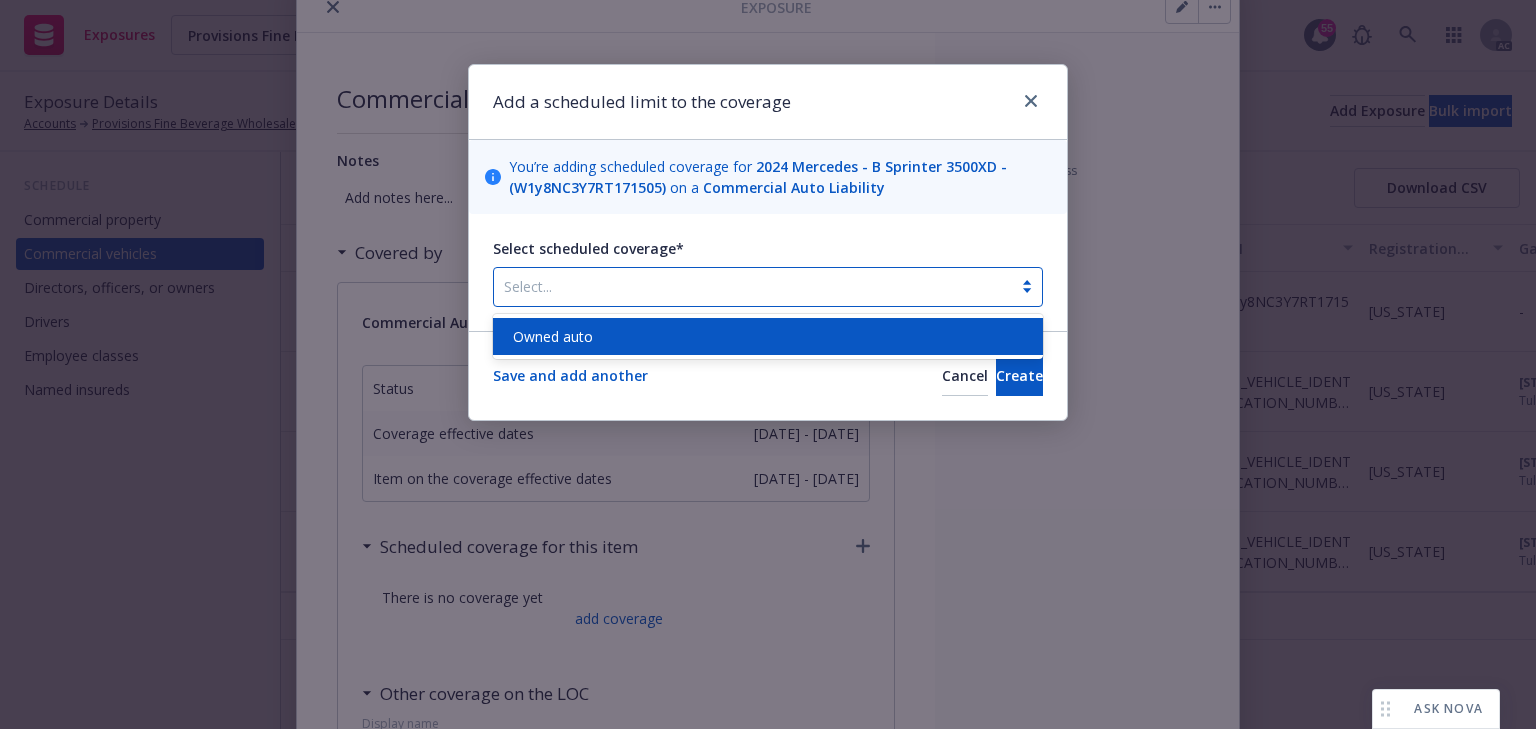 click on "Owned auto" at bounding box center [768, 336] 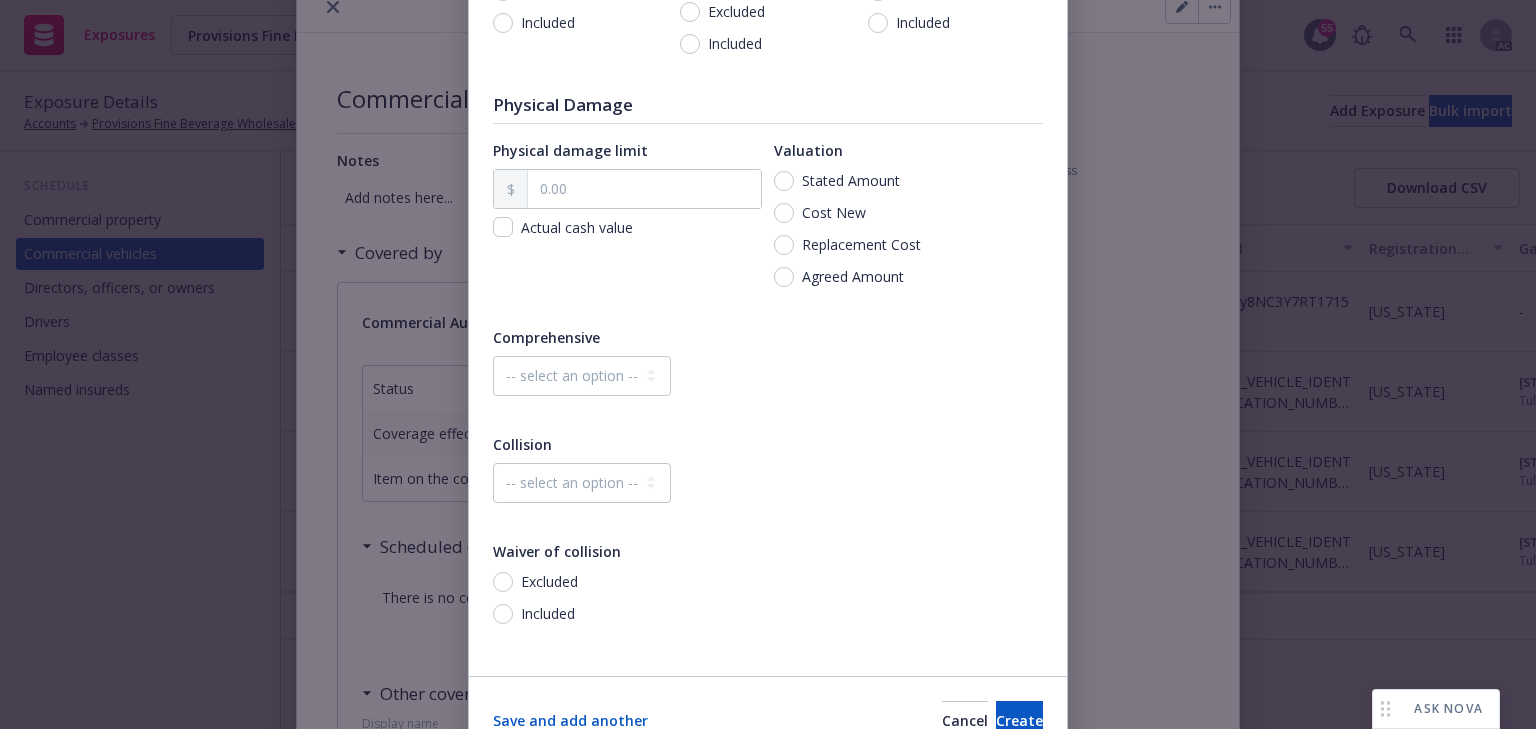 scroll, scrollTop: 560, scrollLeft: 0, axis: vertical 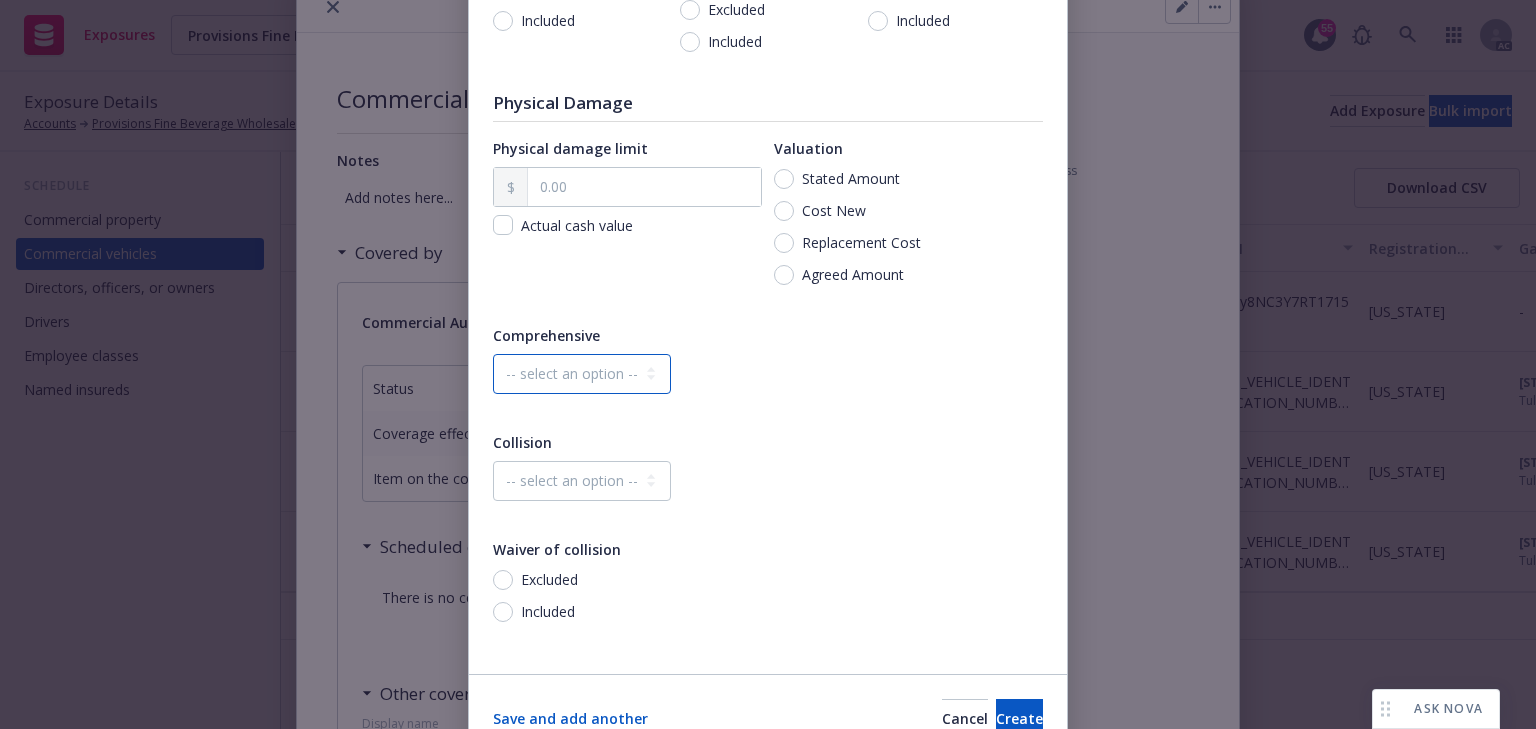 click on "-- select an option -- Dollar amount Percentage" at bounding box center (582, 374) 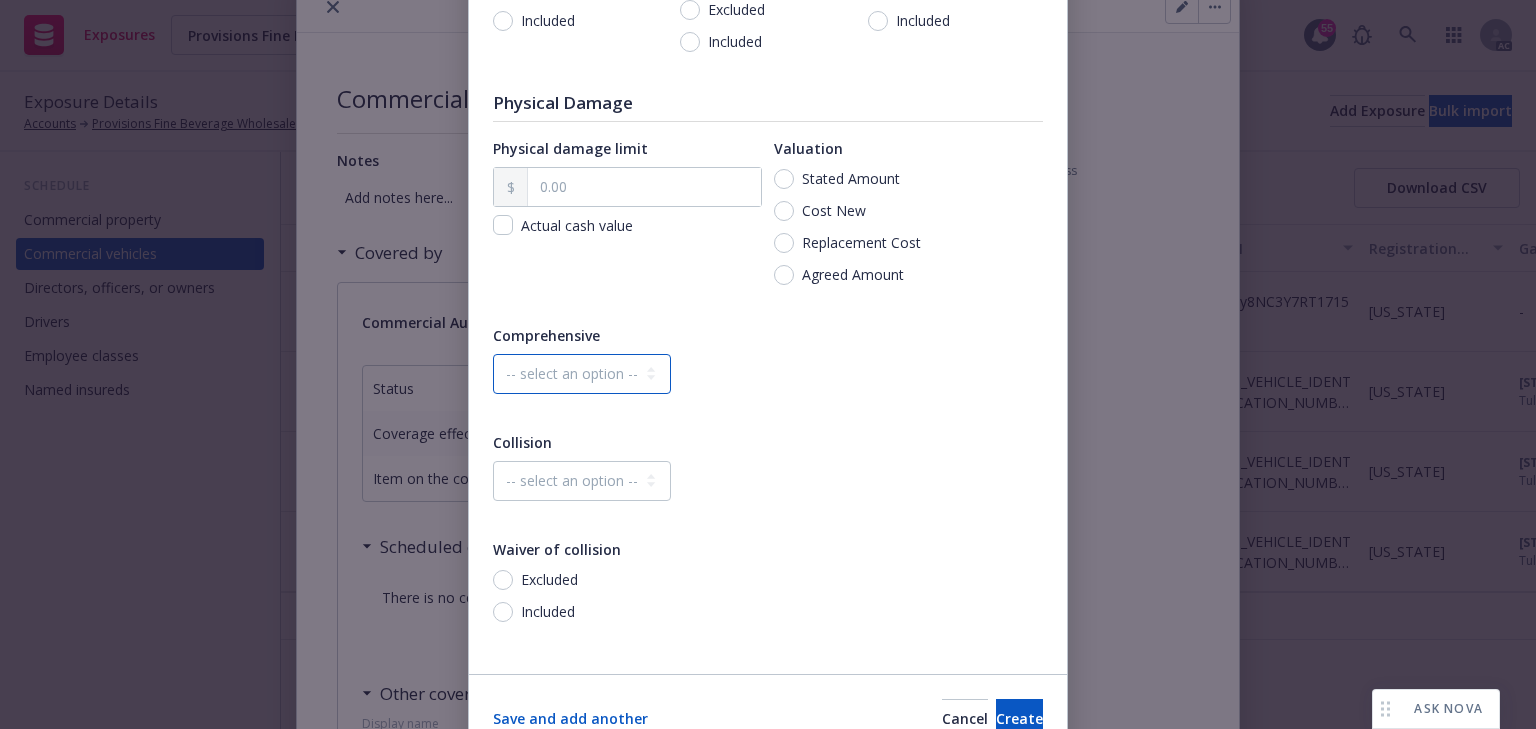 select on "MONETARY" 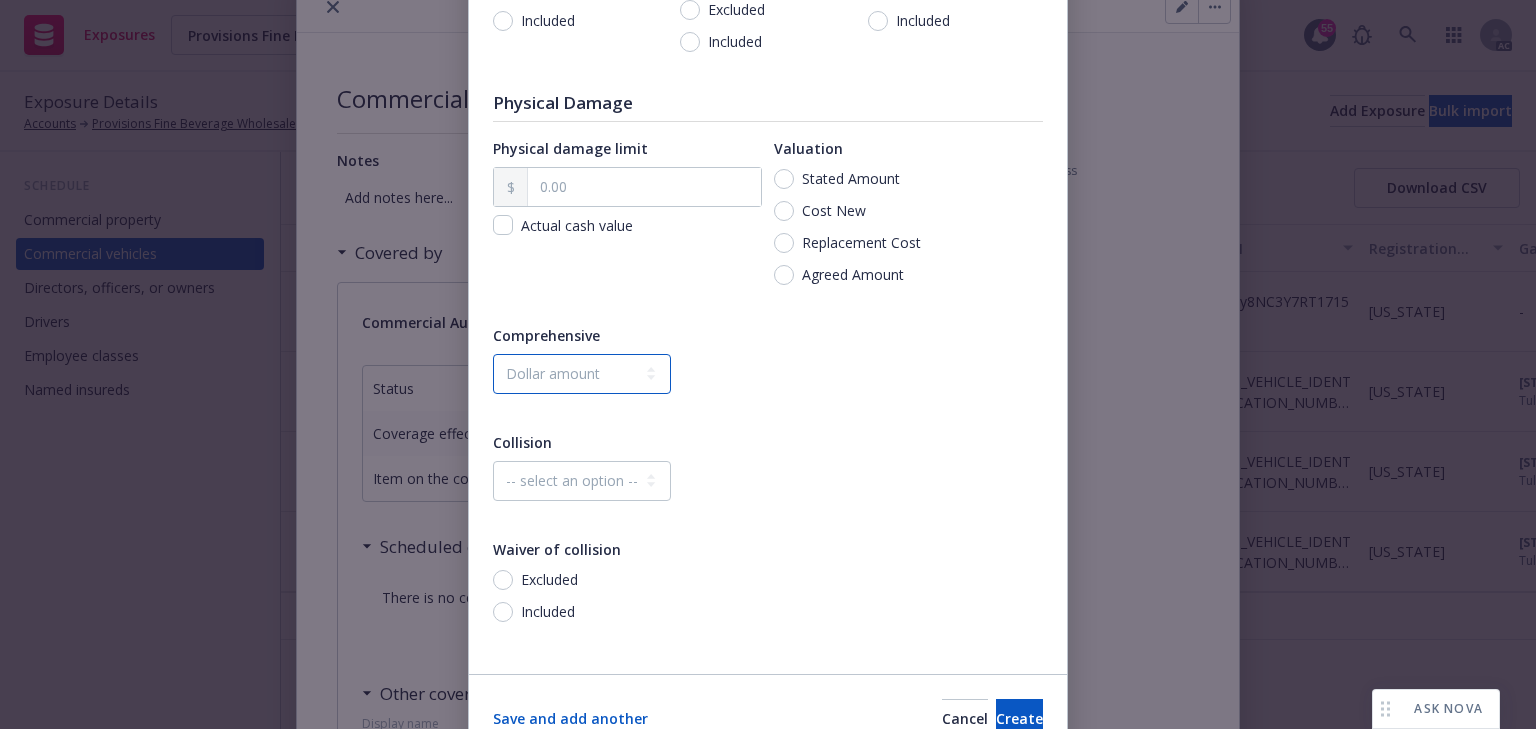 click on "-- select an option -- Dollar amount Percentage" at bounding box center (582, 374) 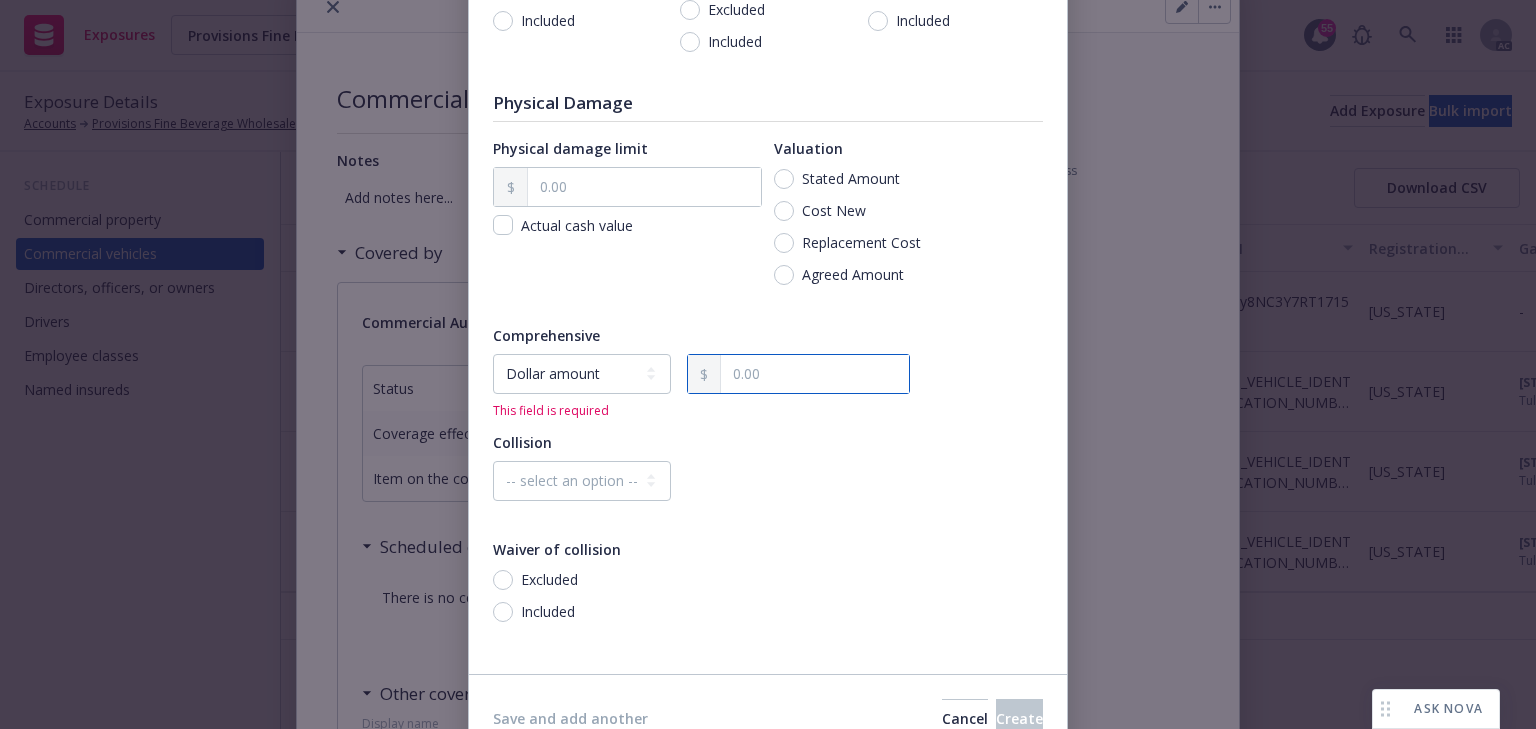 click at bounding box center (815, 374) 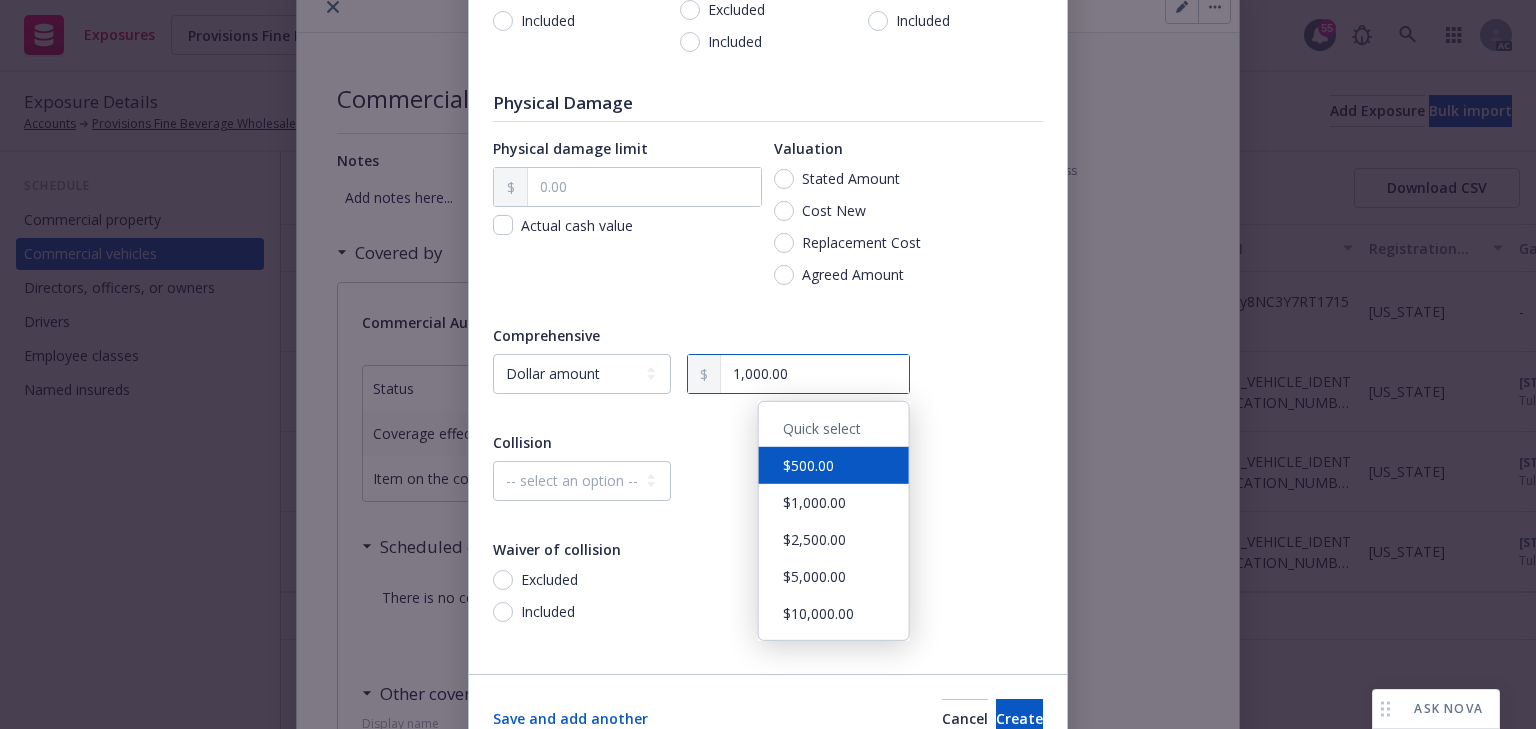 type on "1,000.00" 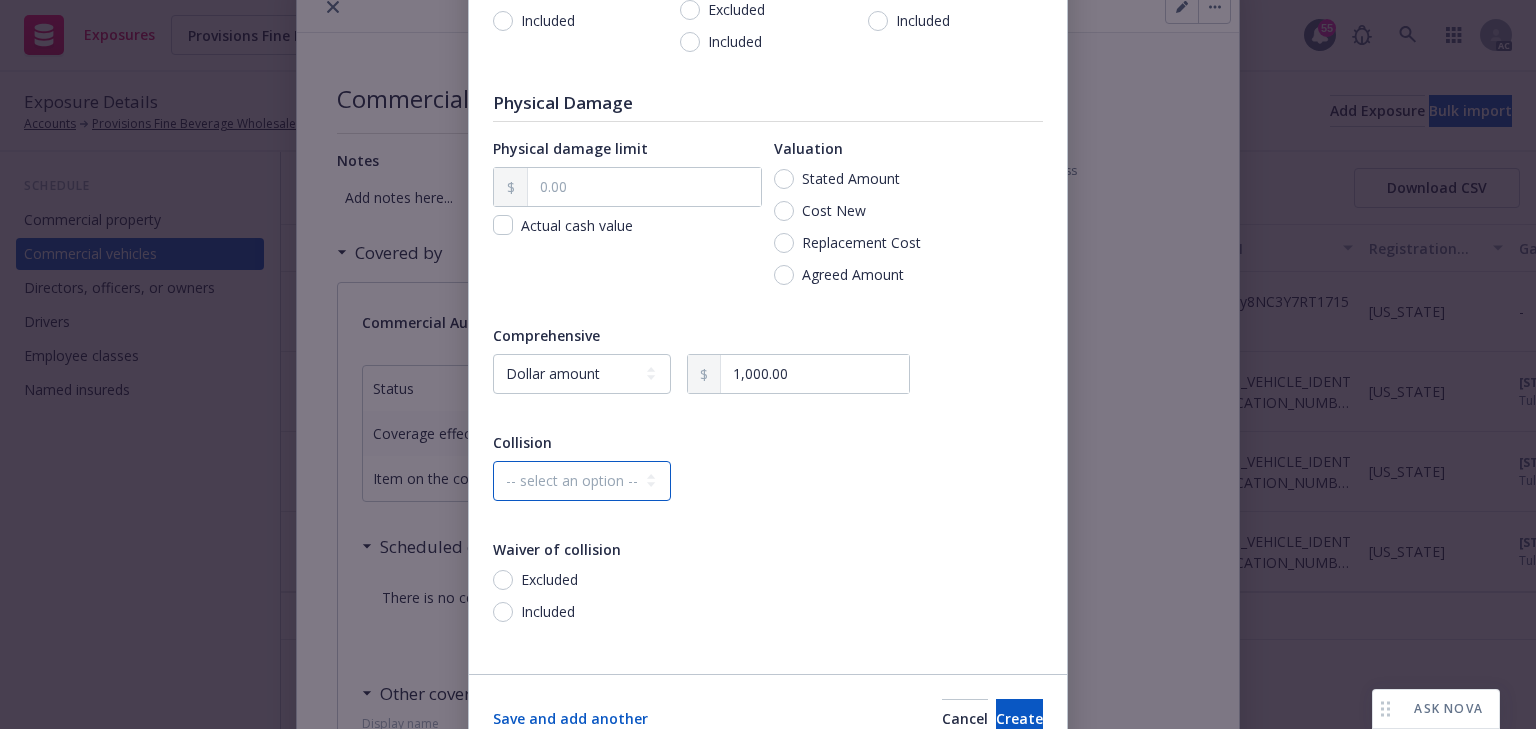 click on "-- select an option -- Dollar amount Percentage" at bounding box center (582, 481) 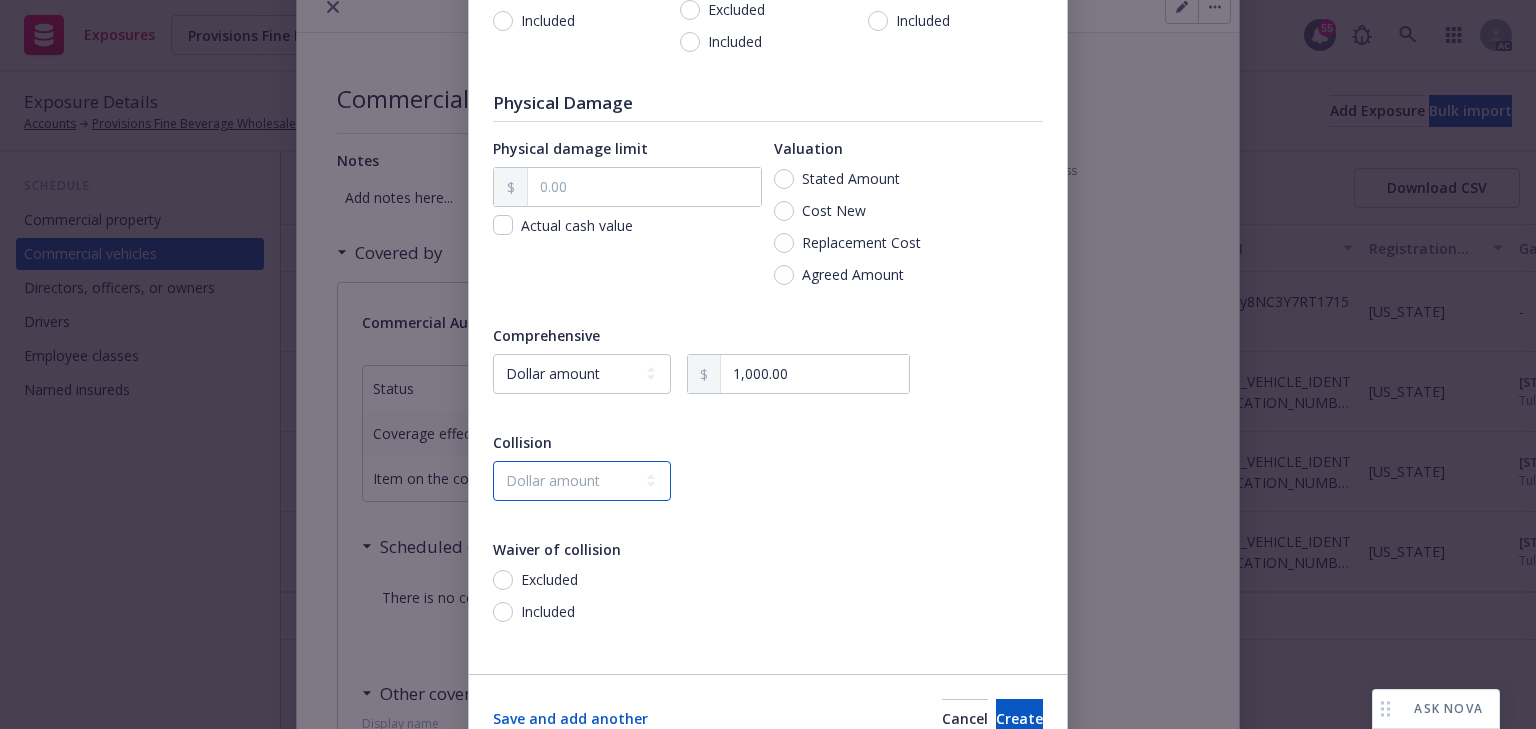 click on "-- select an option -- Dollar amount Percentage" at bounding box center (582, 481) 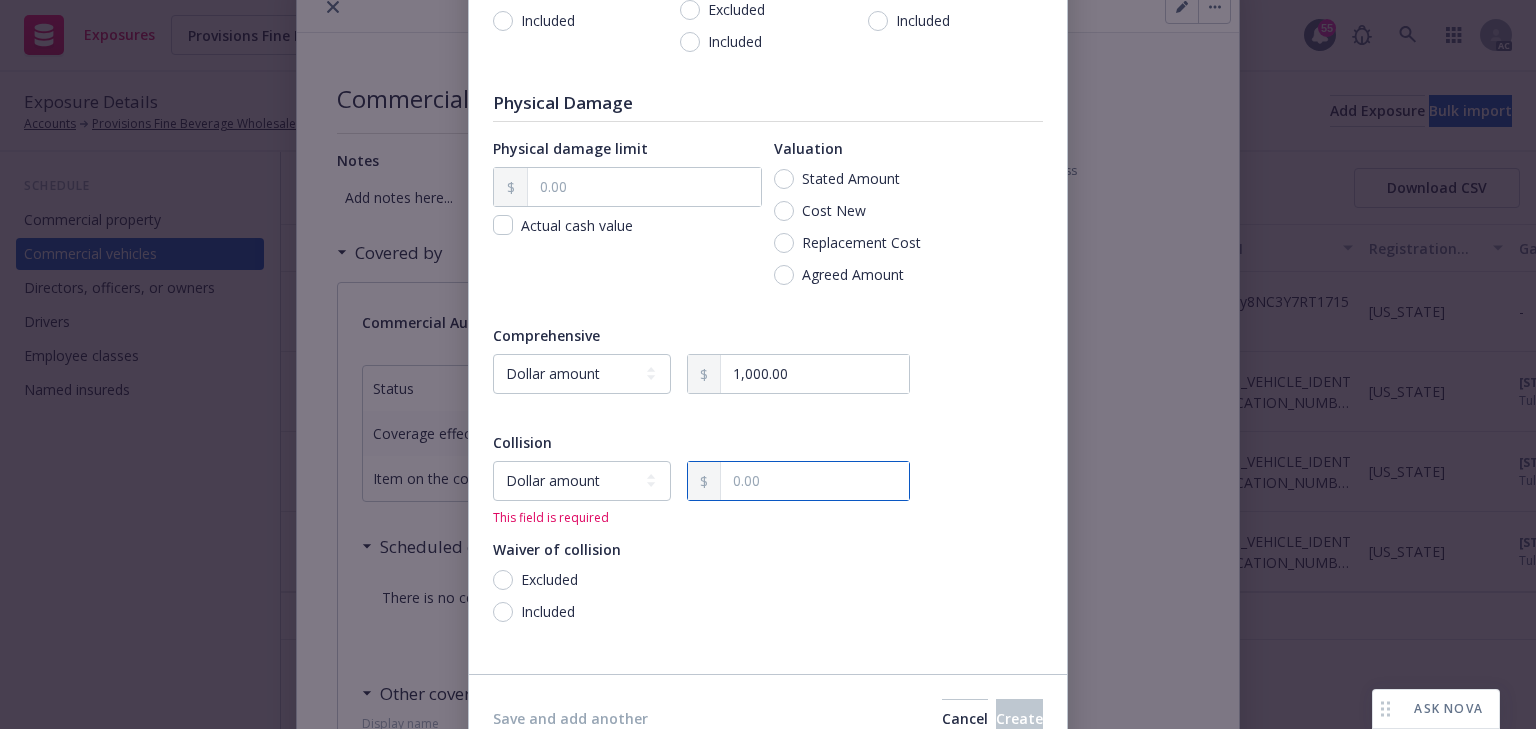 click at bounding box center (815, 481) 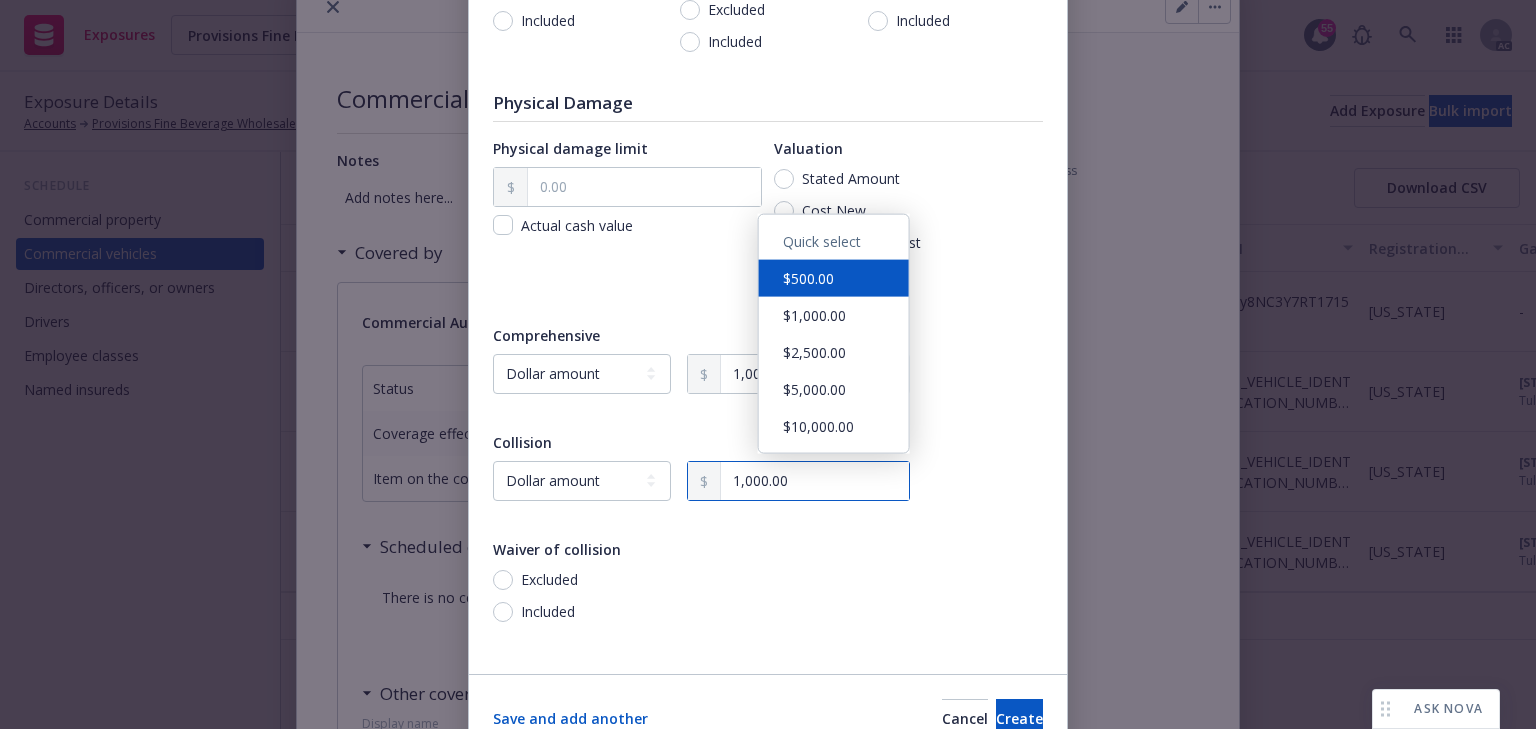 type on "1,000.00" 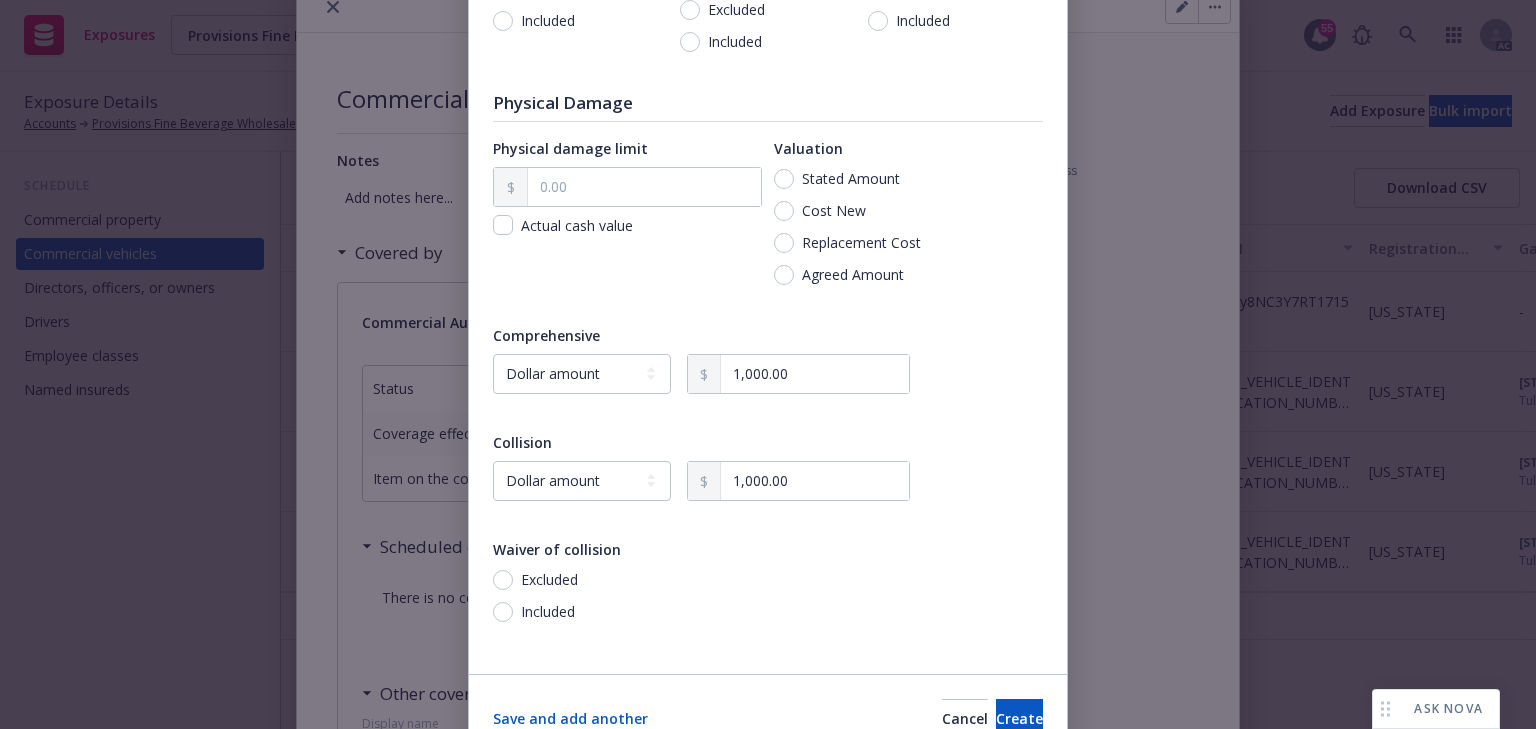 click at bounding box center [768, 518] 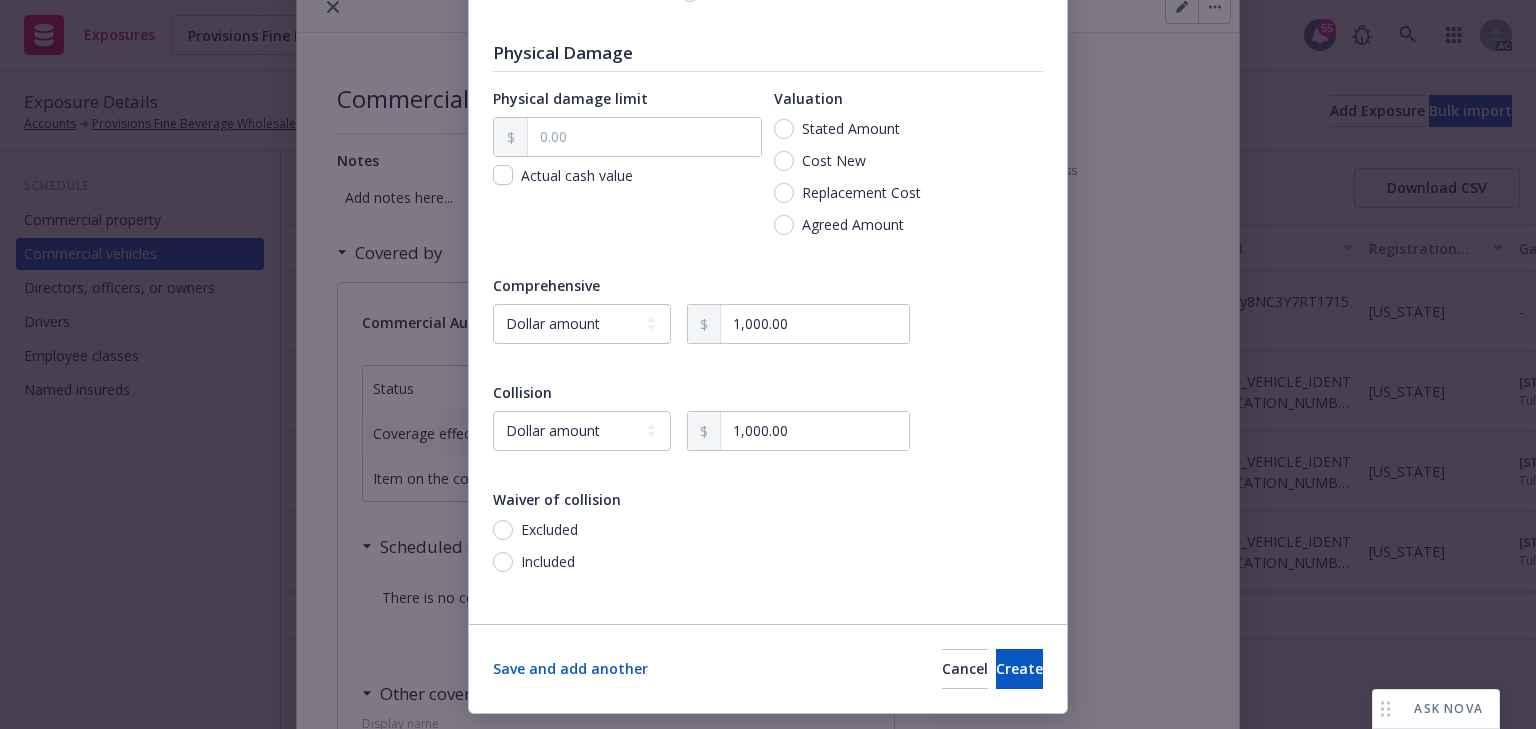 scroll, scrollTop: 657, scrollLeft: 0, axis: vertical 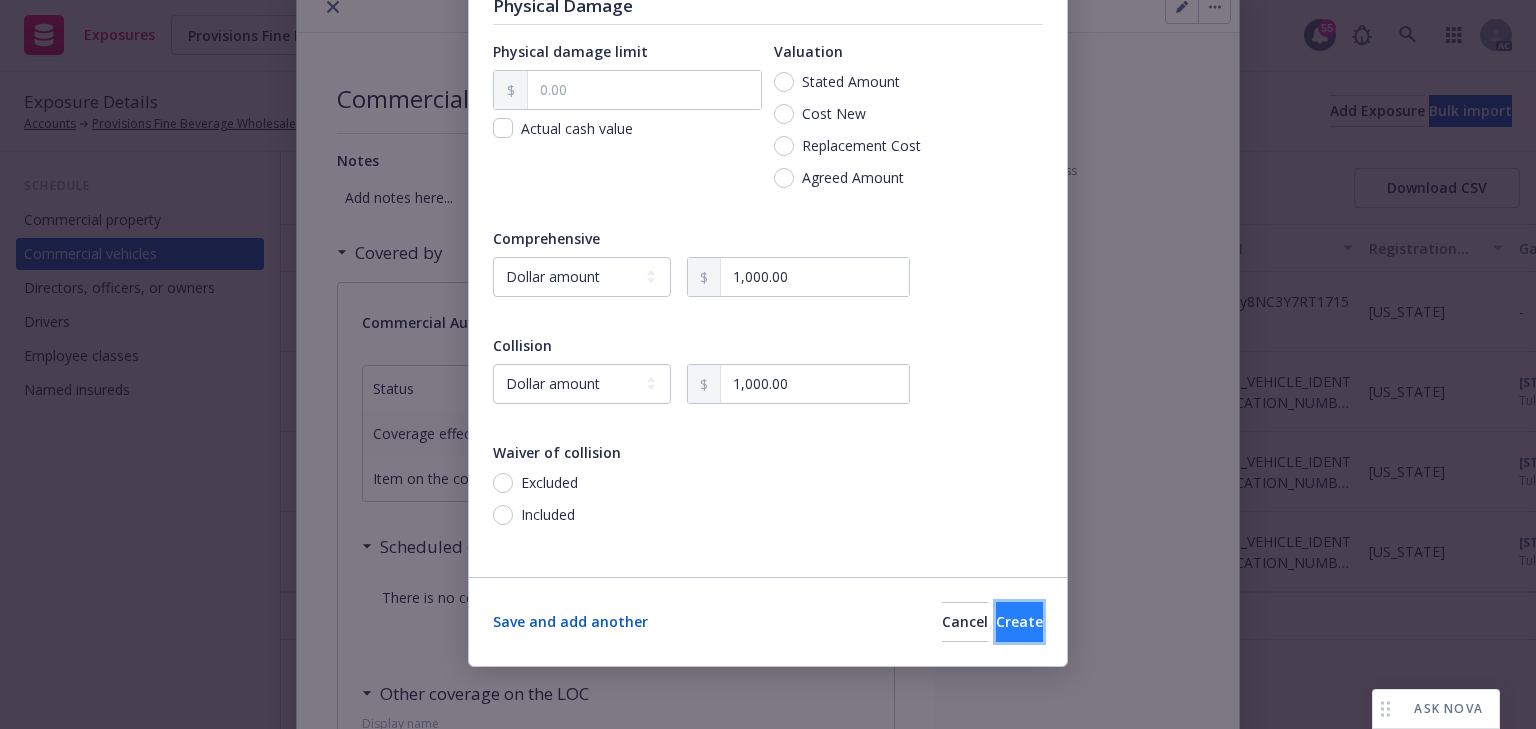 click on "Create" at bounding box center (1019, 621) 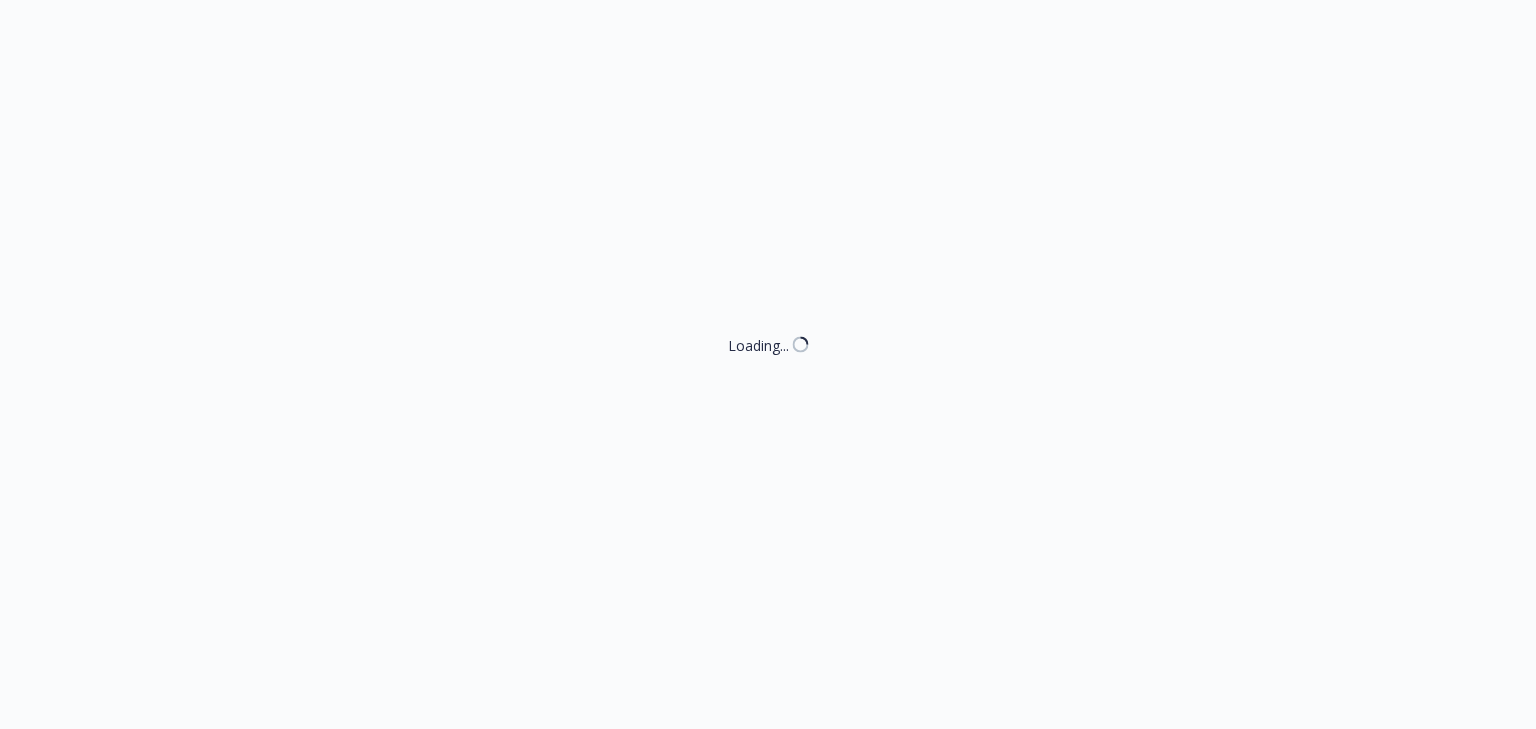 select on "ACCEPTED" 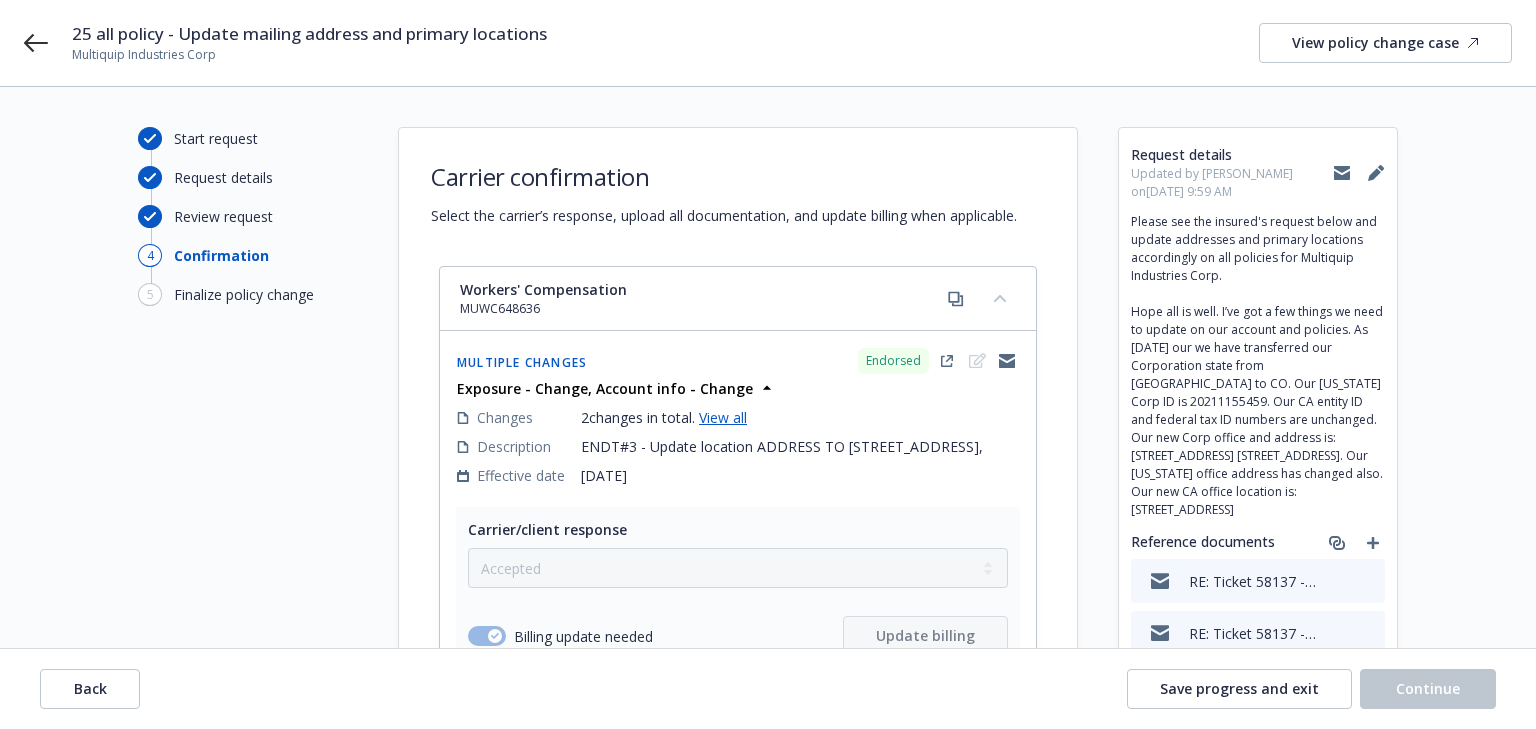 scroll, scrollTop: 0, scrollLeft: 0, axis: both 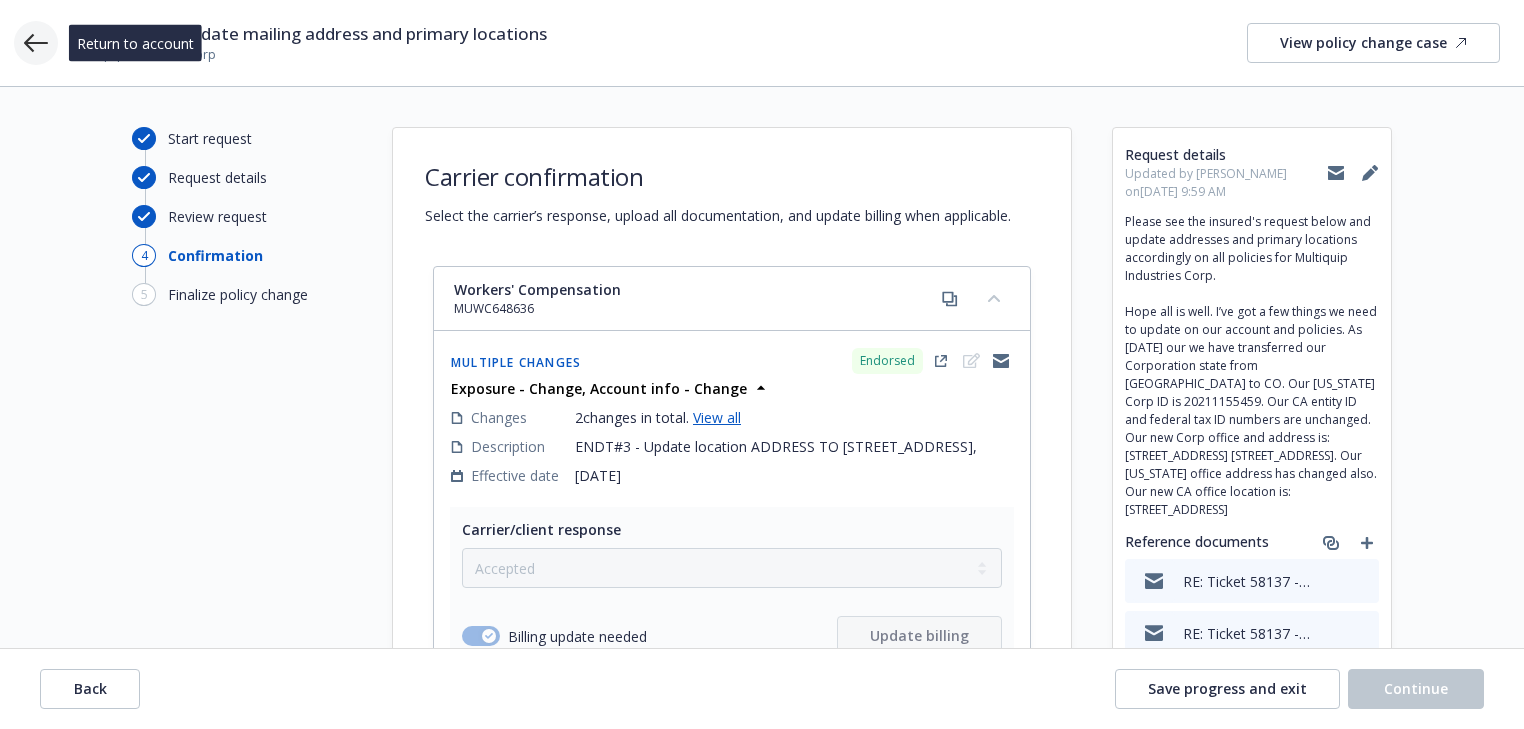 click 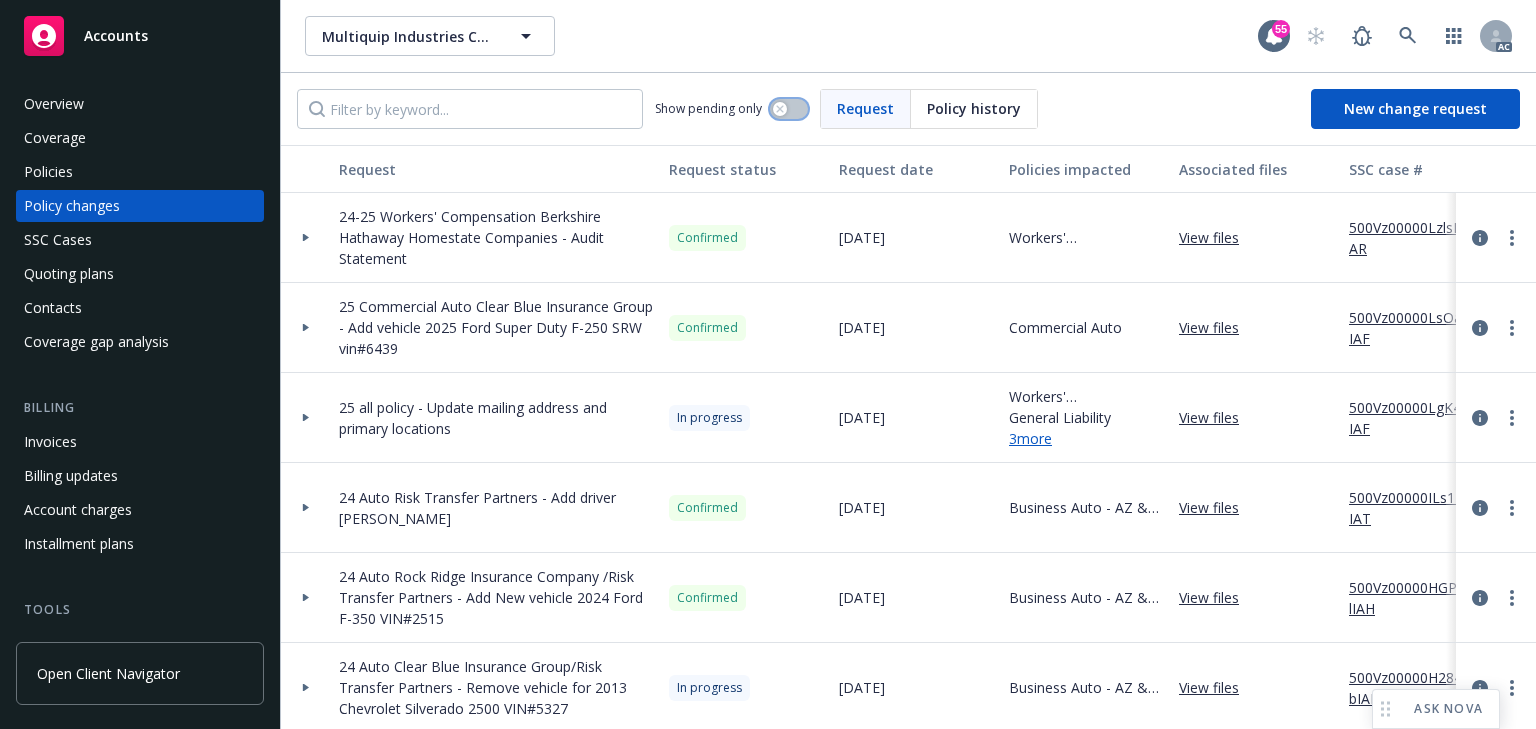 click at bounding box center (789, 109) 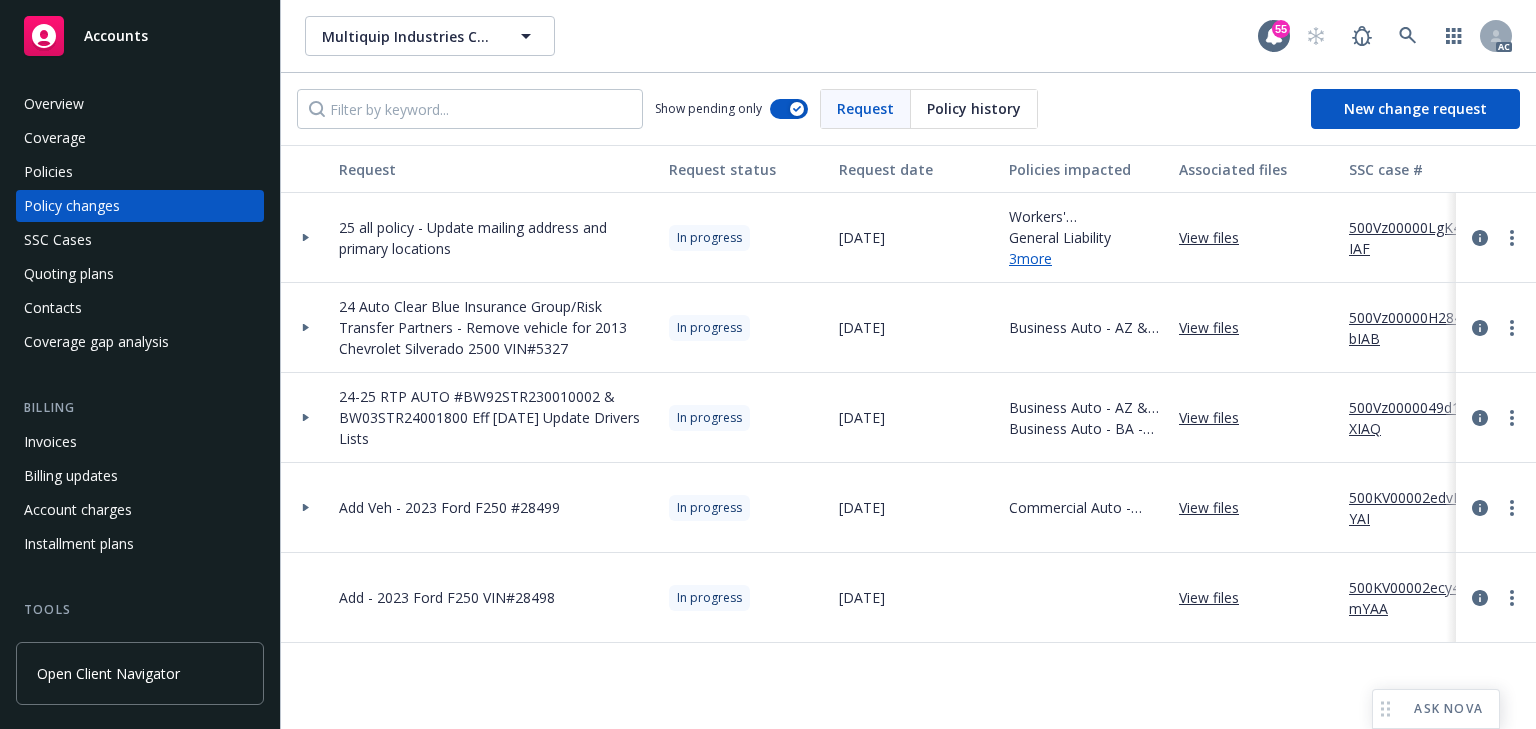 click at bounding box center [306, 238] 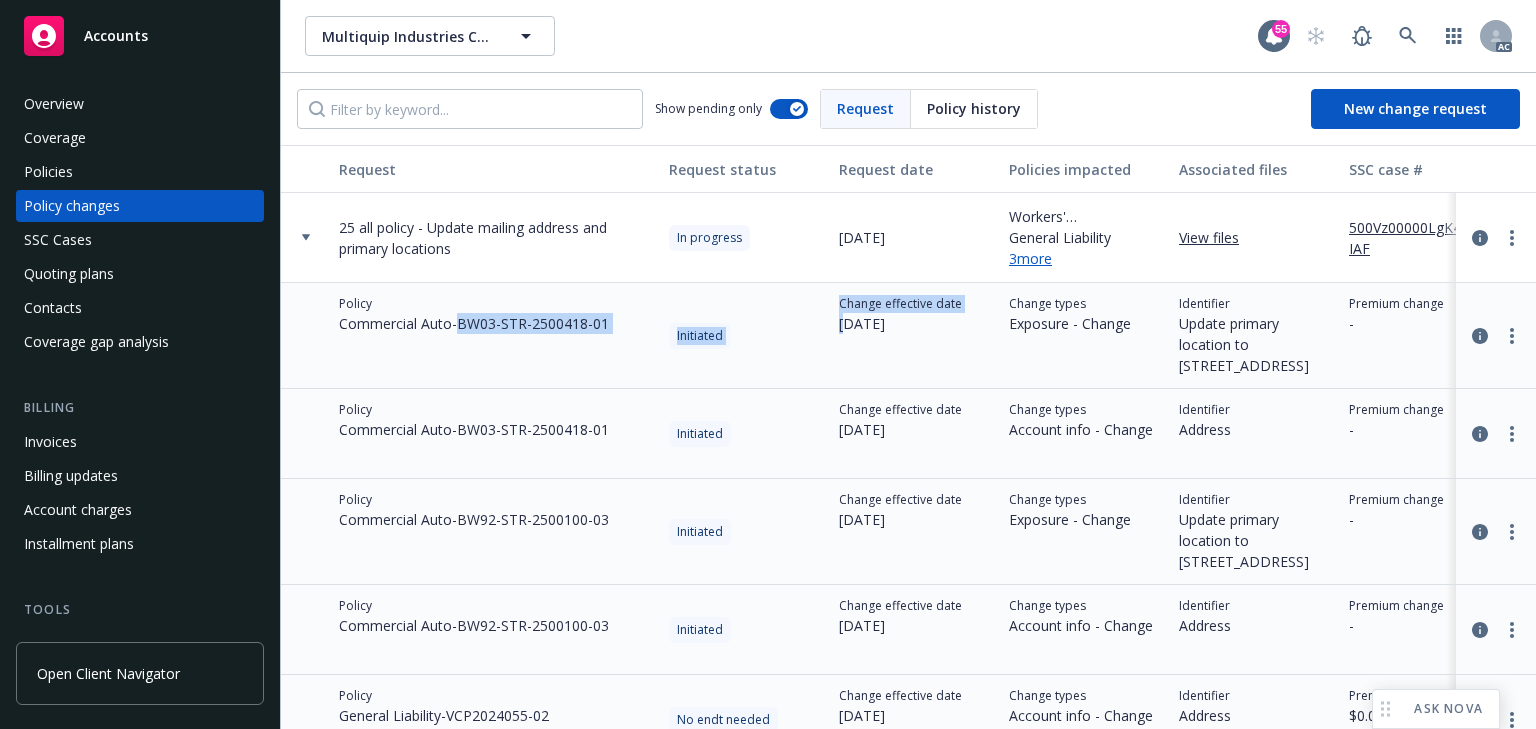 drag, startPoint x: 464, startPoint y: 333, endPoint x: 843, endPoint y: 364, distance: 380.2657 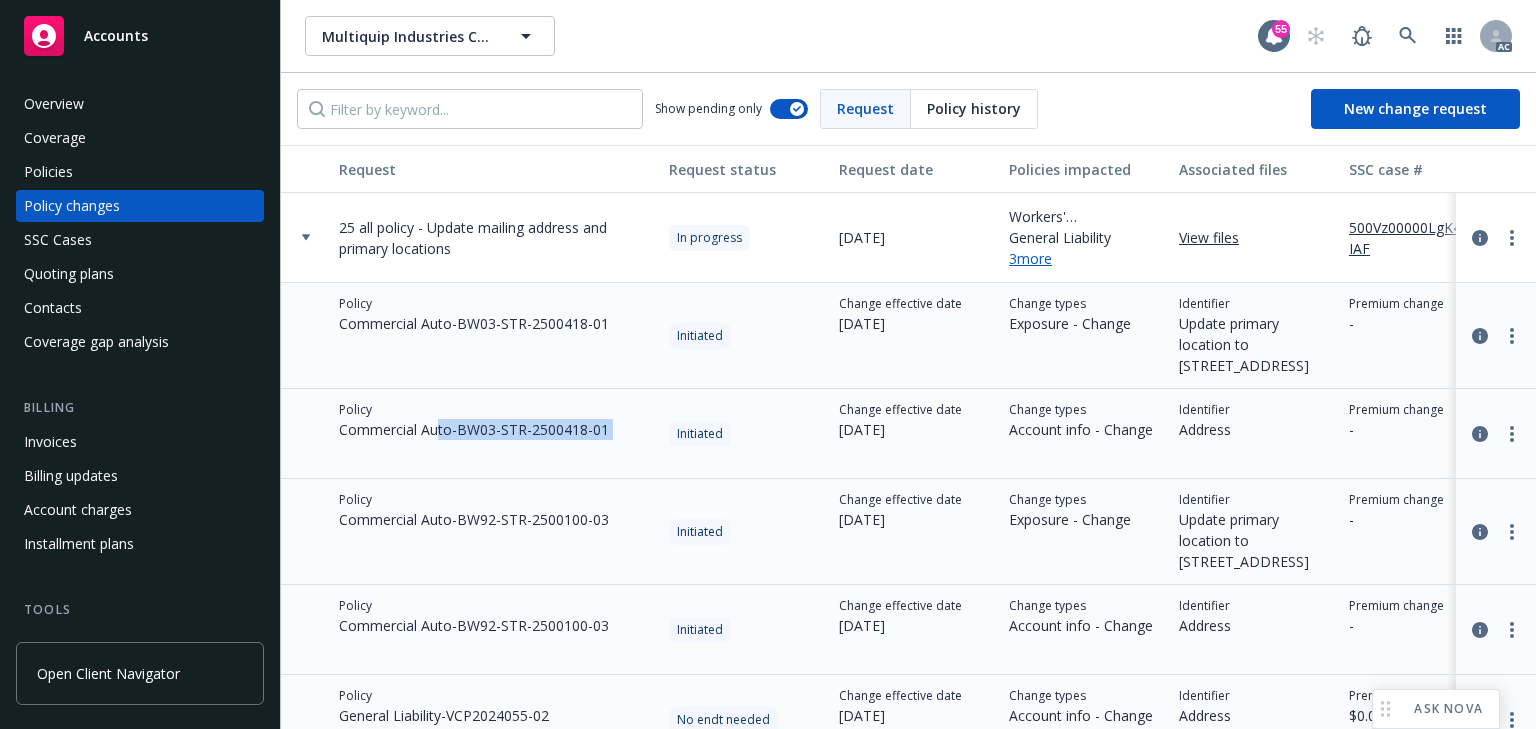 drag, startPoint x: 436, startPoint y: 459, endPoint x: 784, endPoint y: 490, distance: 349.37802 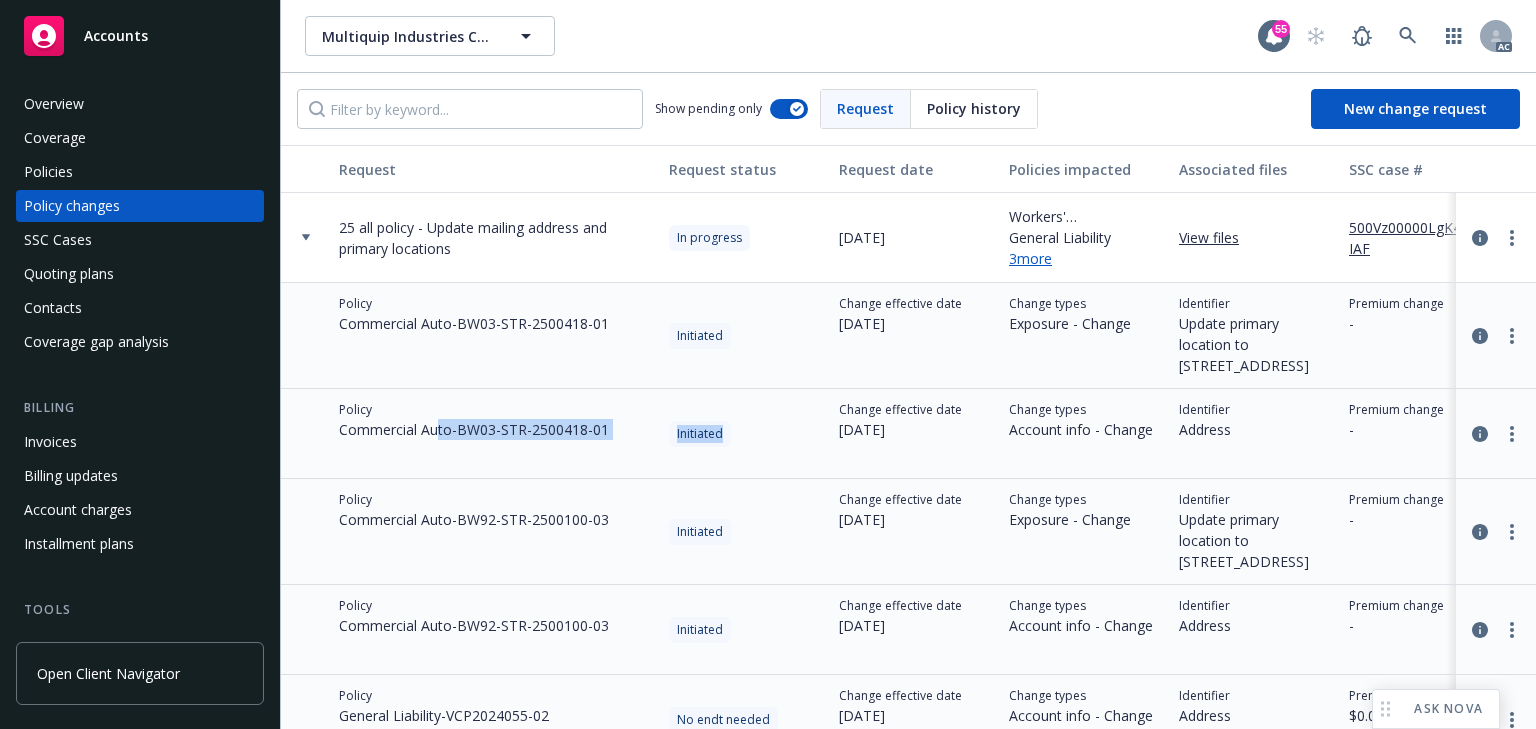 drag, startPoint x: 475, startPoint y: 536, endPoint x: 828, endPoint y: 551, distance: 353.31854 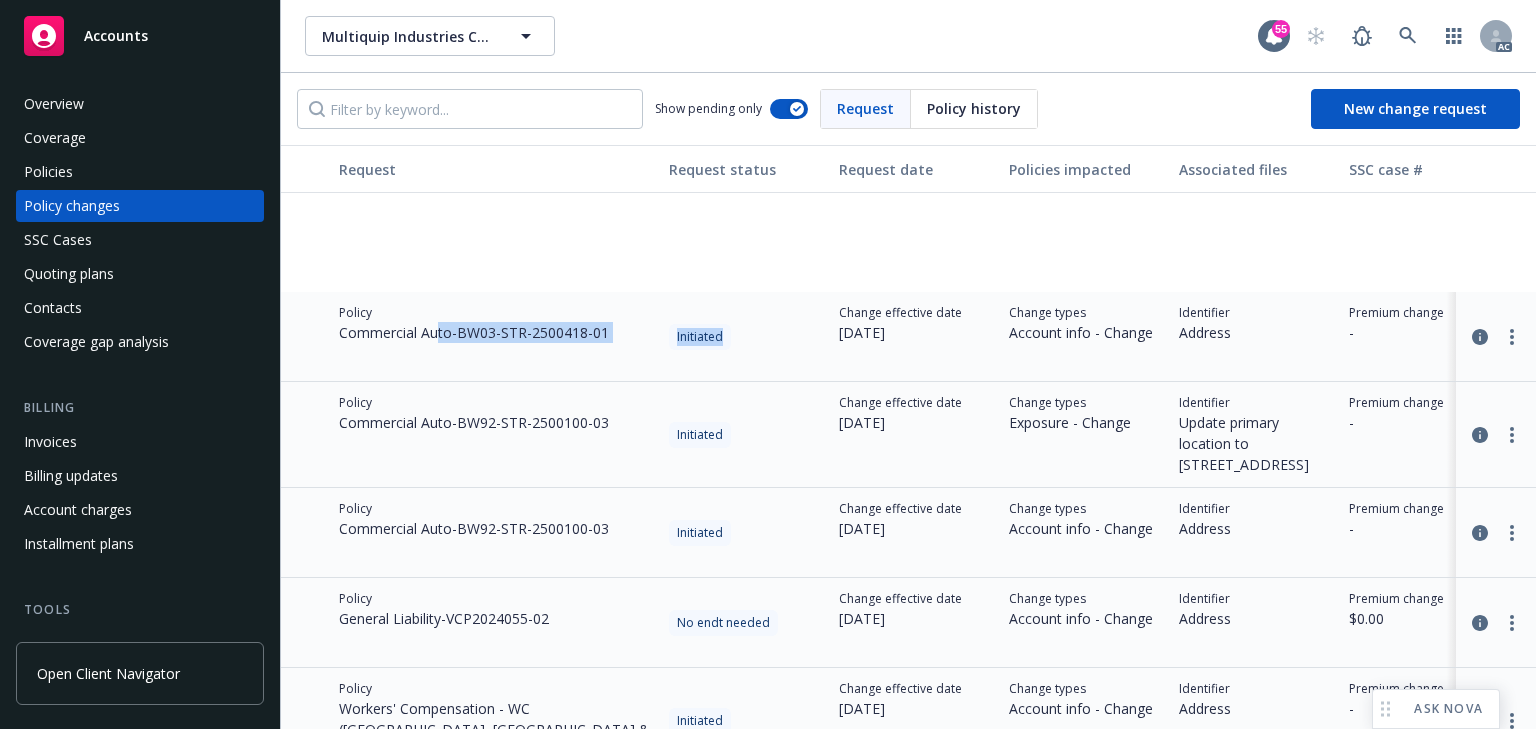scroll, scrollTop: 320, scrollLeft: 0, axis: vertical 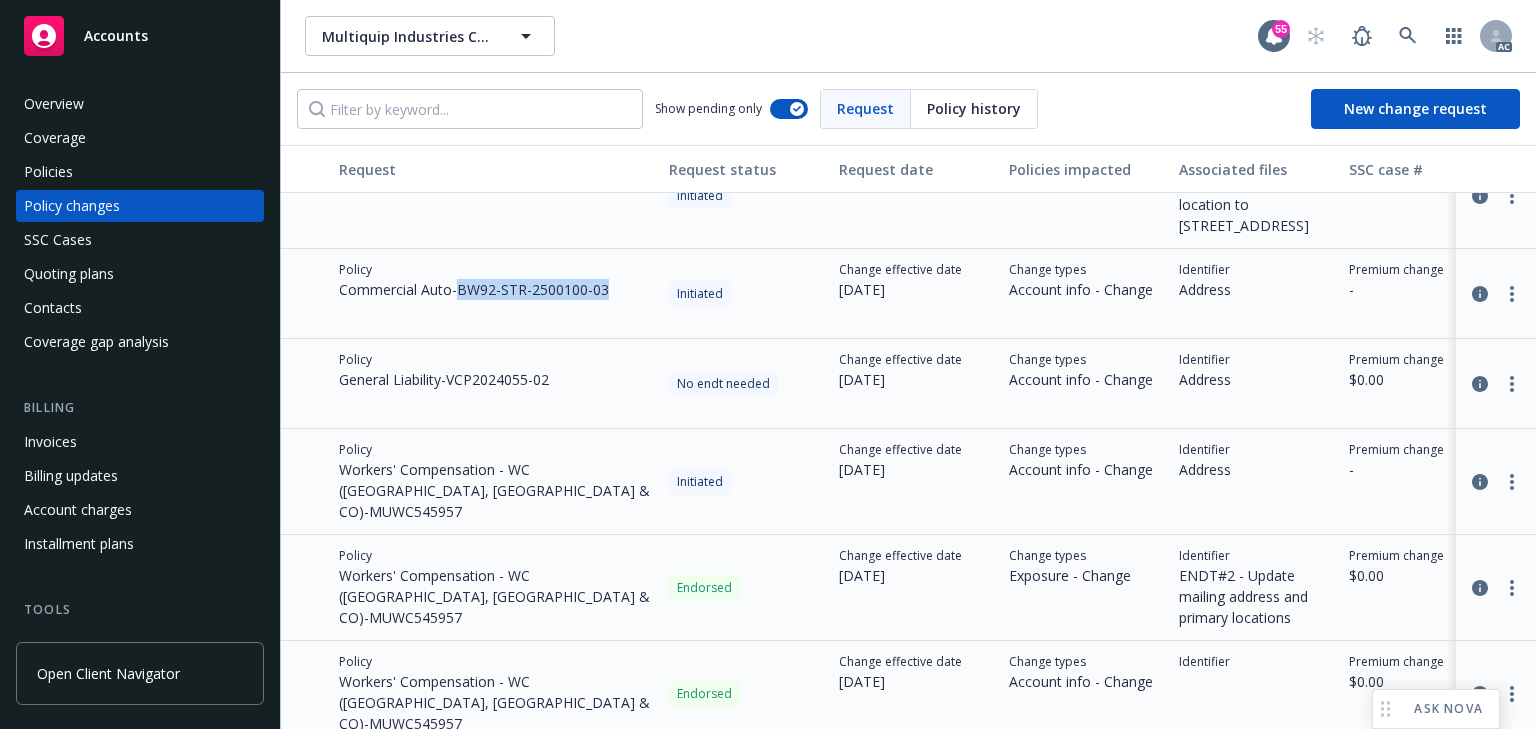 drag, startPoint x: 463, startPoint y: 316, endPoint x: 612, endPoint y: 323, distance: 149.16434 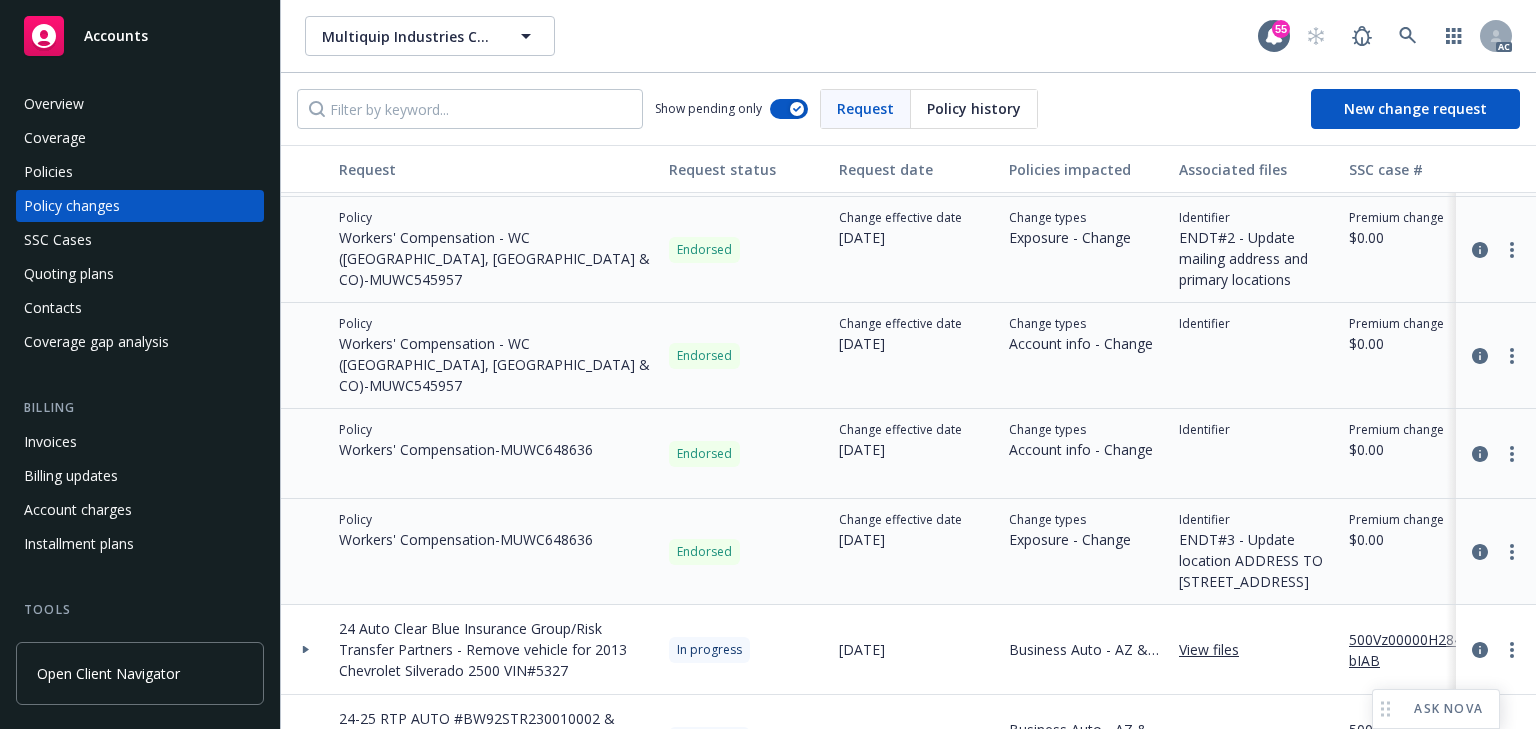 scroll, scrollTop: 560, scrollLeft: 0, axis: vertical 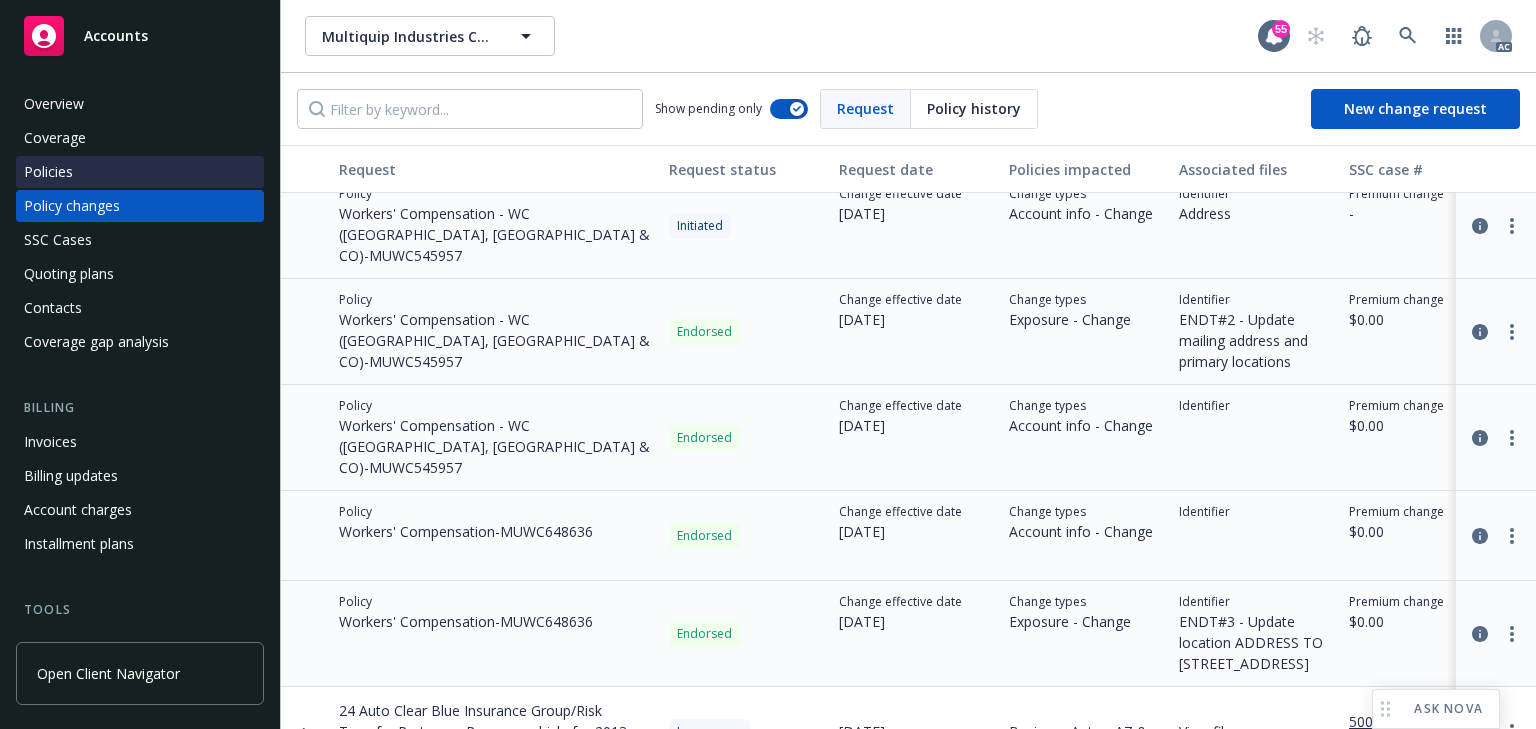 click on "Policies" at bounding box center (140, 172) 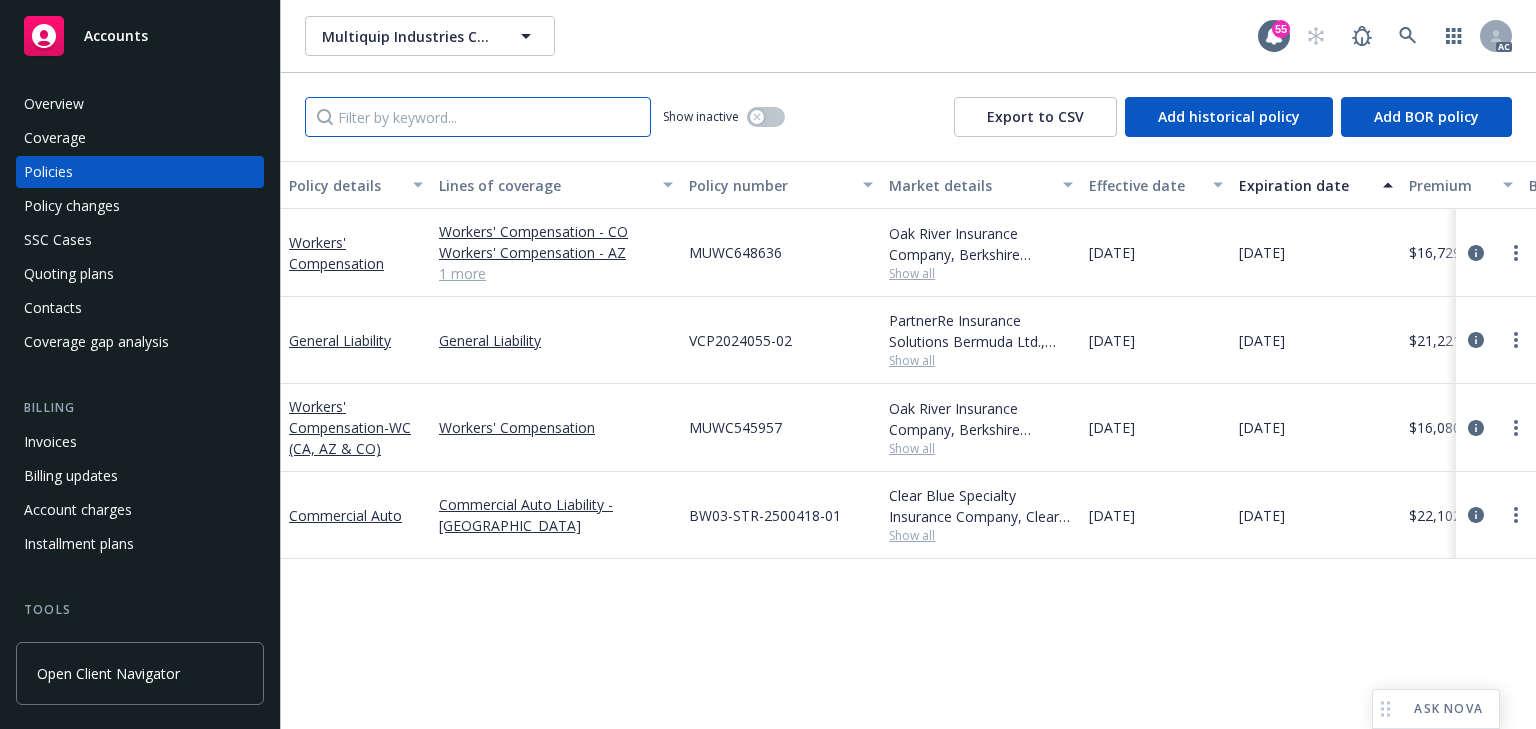 click at bounding box center (478, 117) 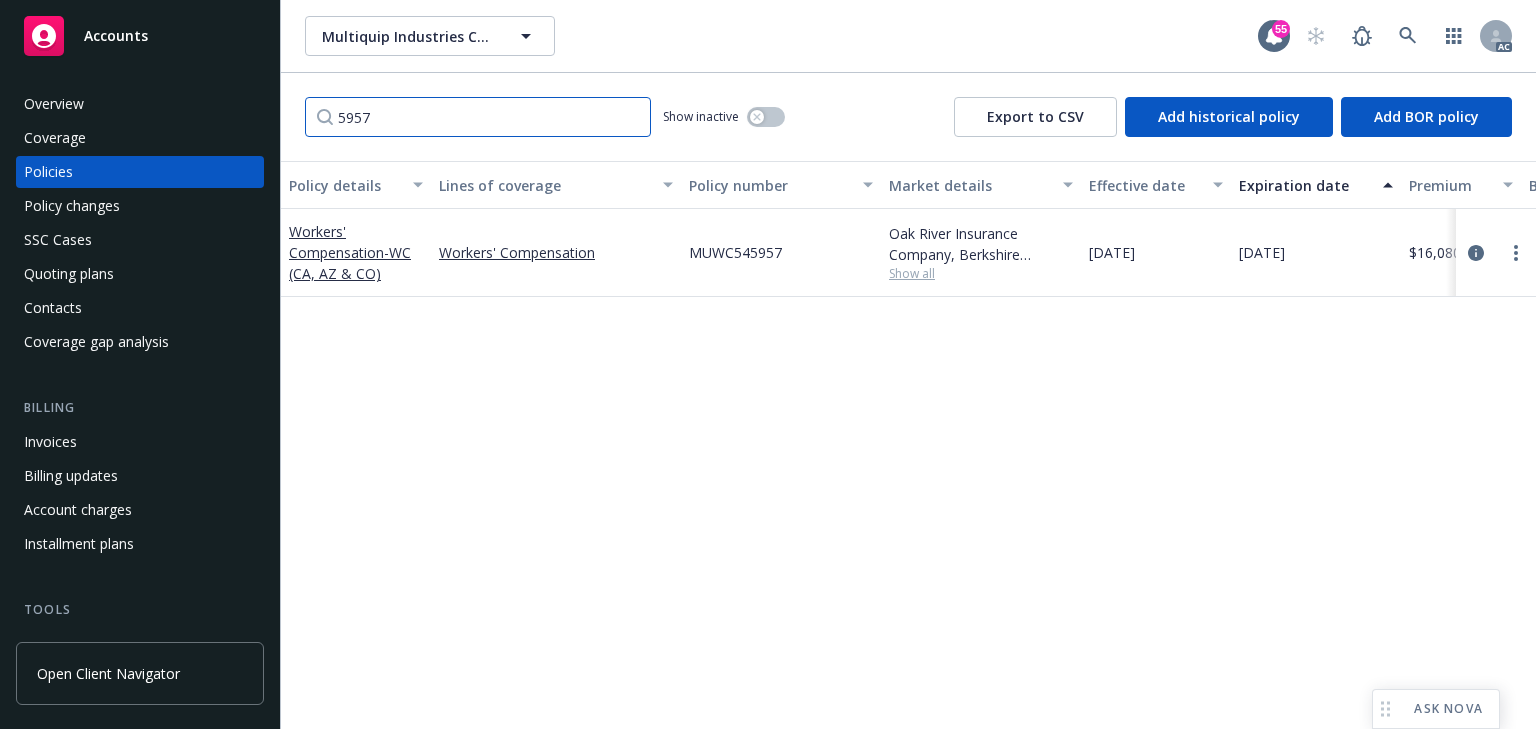 type on "5957" 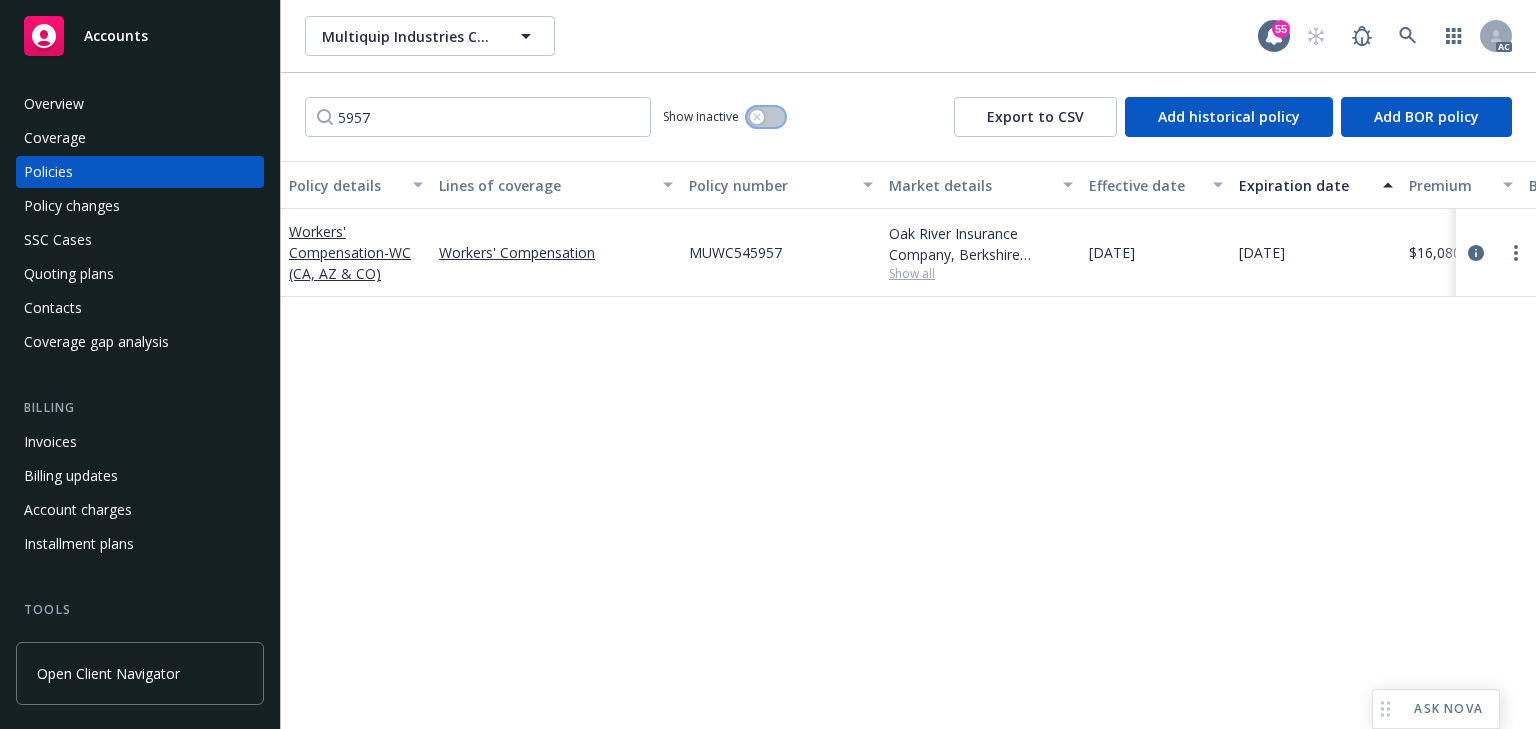 click at bounding box center (766, 117) 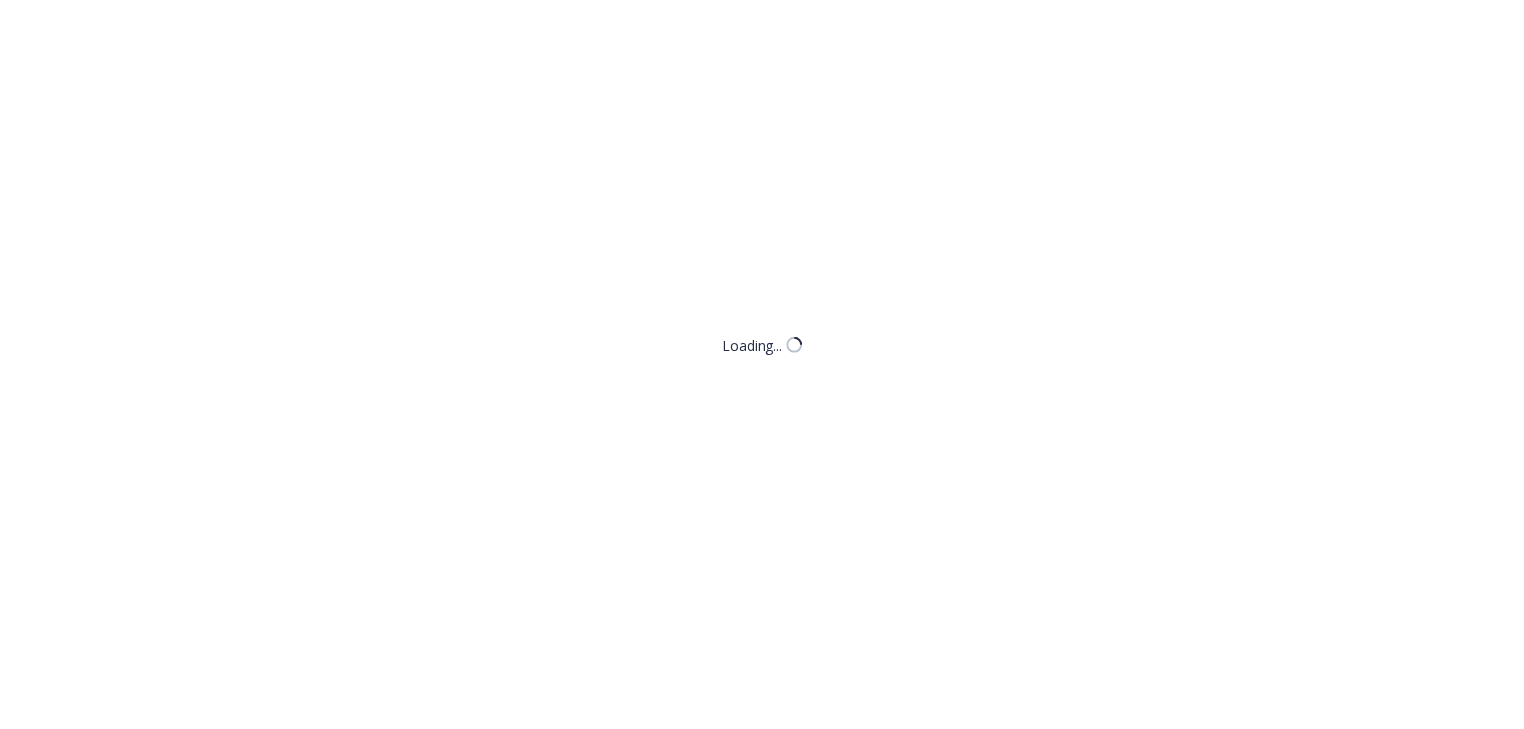 scroll, scrollTop: 0, scrollLeft: 0, axis: both 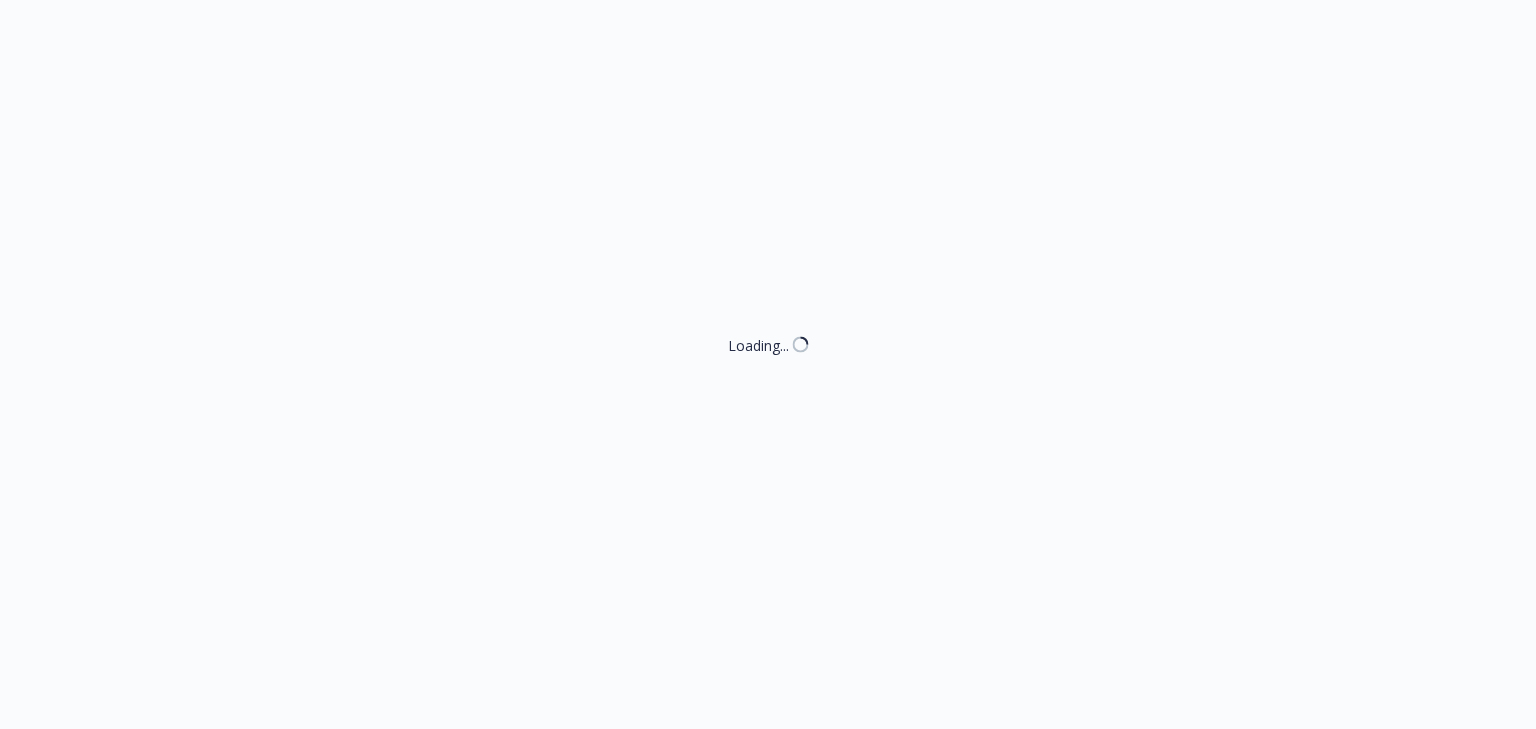 select on "ACCEPTED" 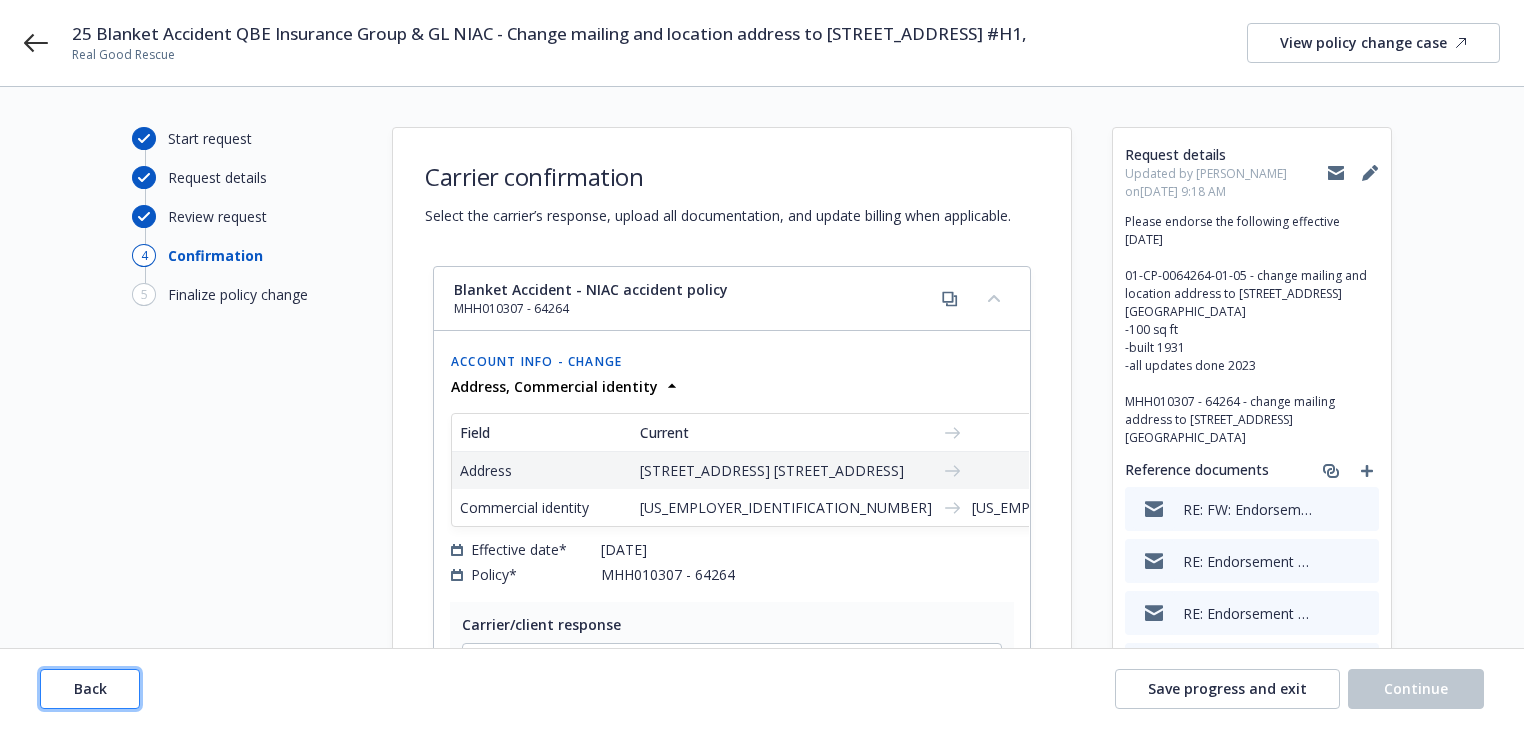 click on "Back" at bounding box center (90, 689) 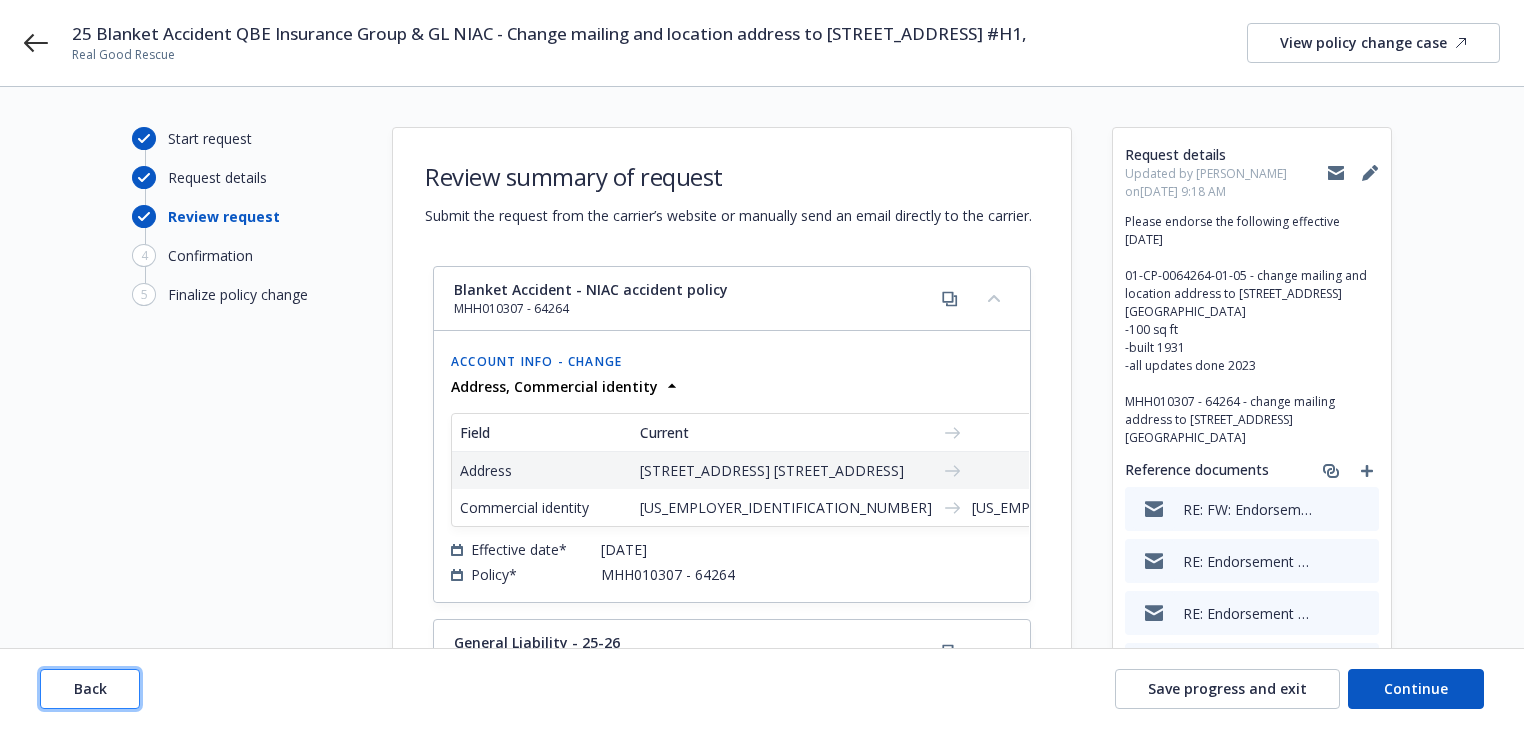 click on "Back" at bounding box center (90, 689) 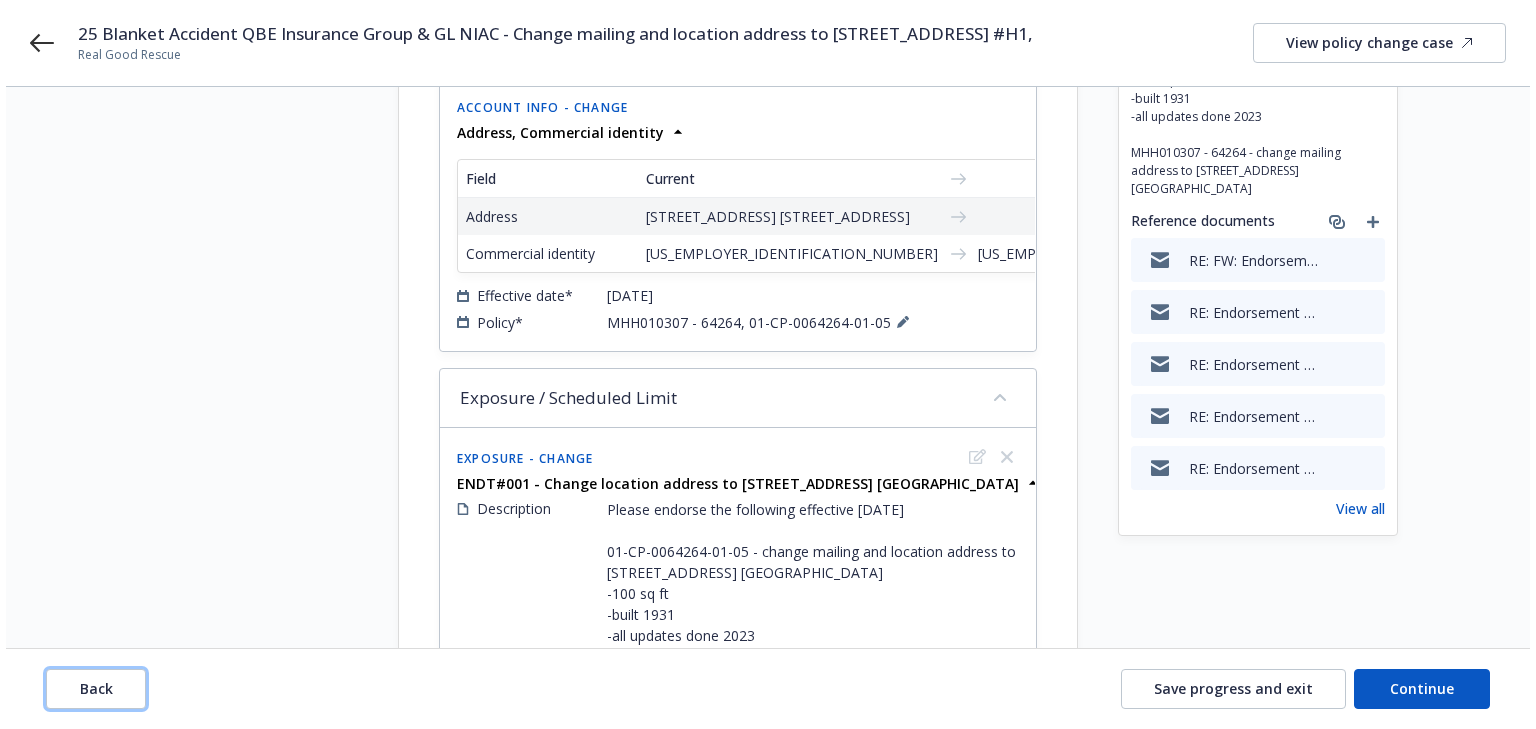 scroll, scrollTop: 0, scrollLeft: 0, axis: both 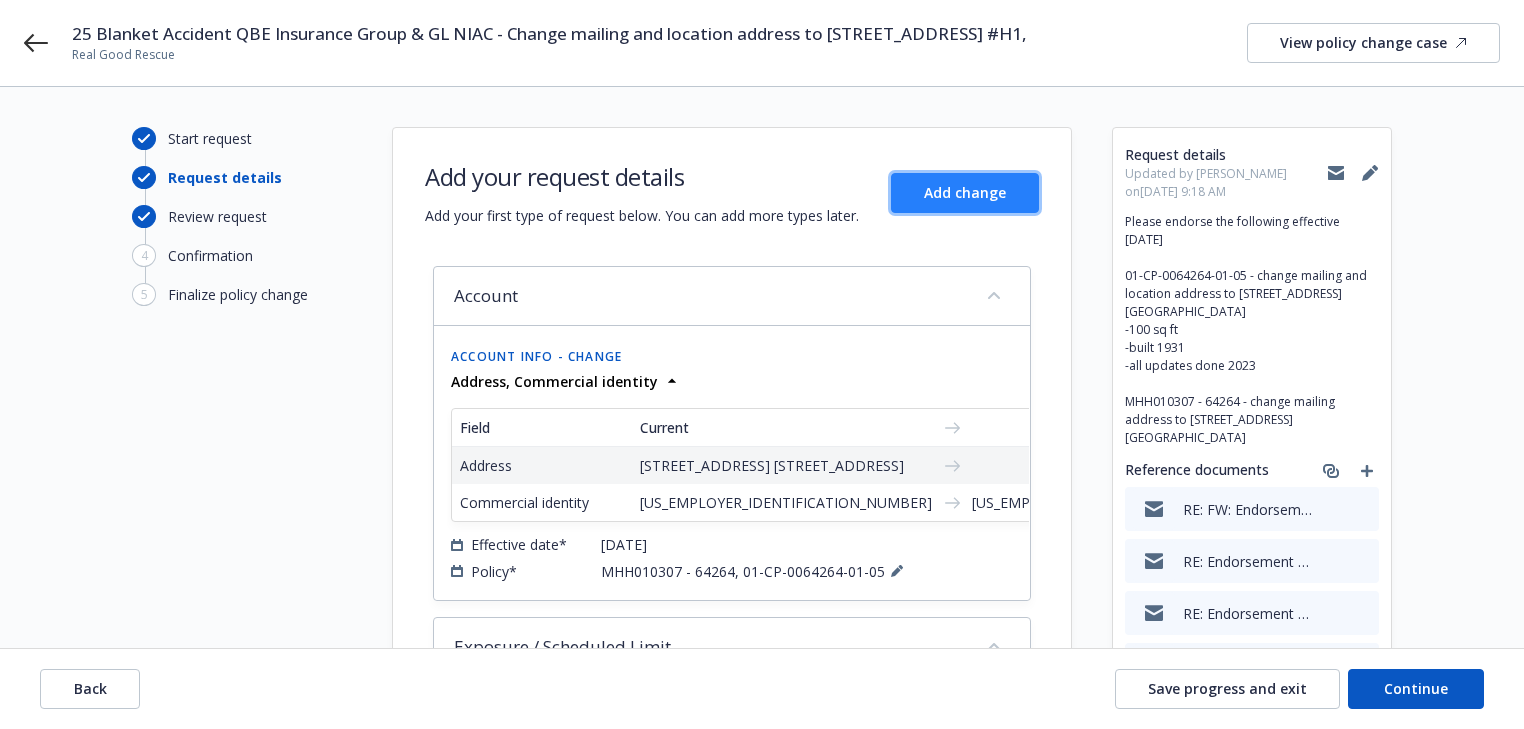 click on "Add change" at bounding box center (965, 193) 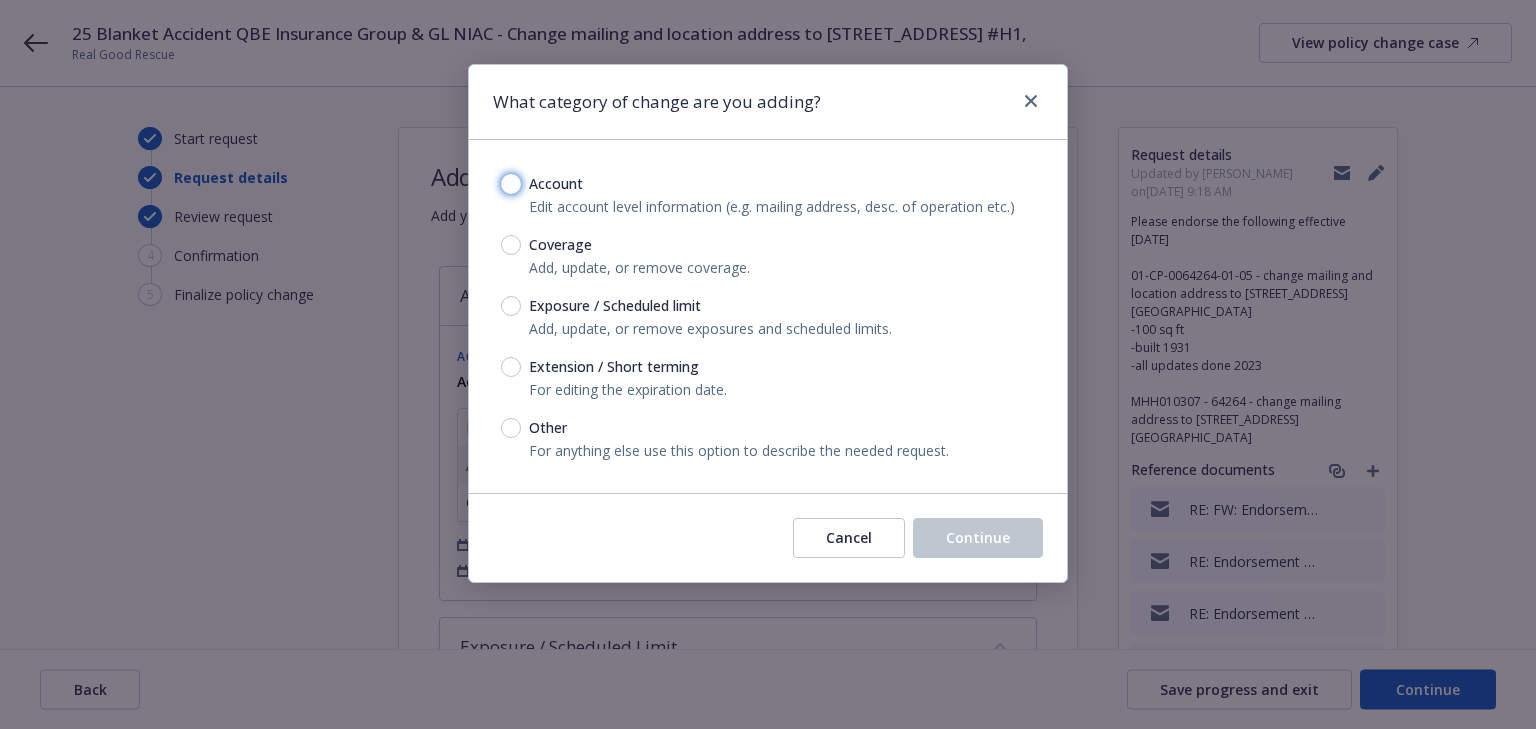 click on "Account" at bounding box center [511, 184] 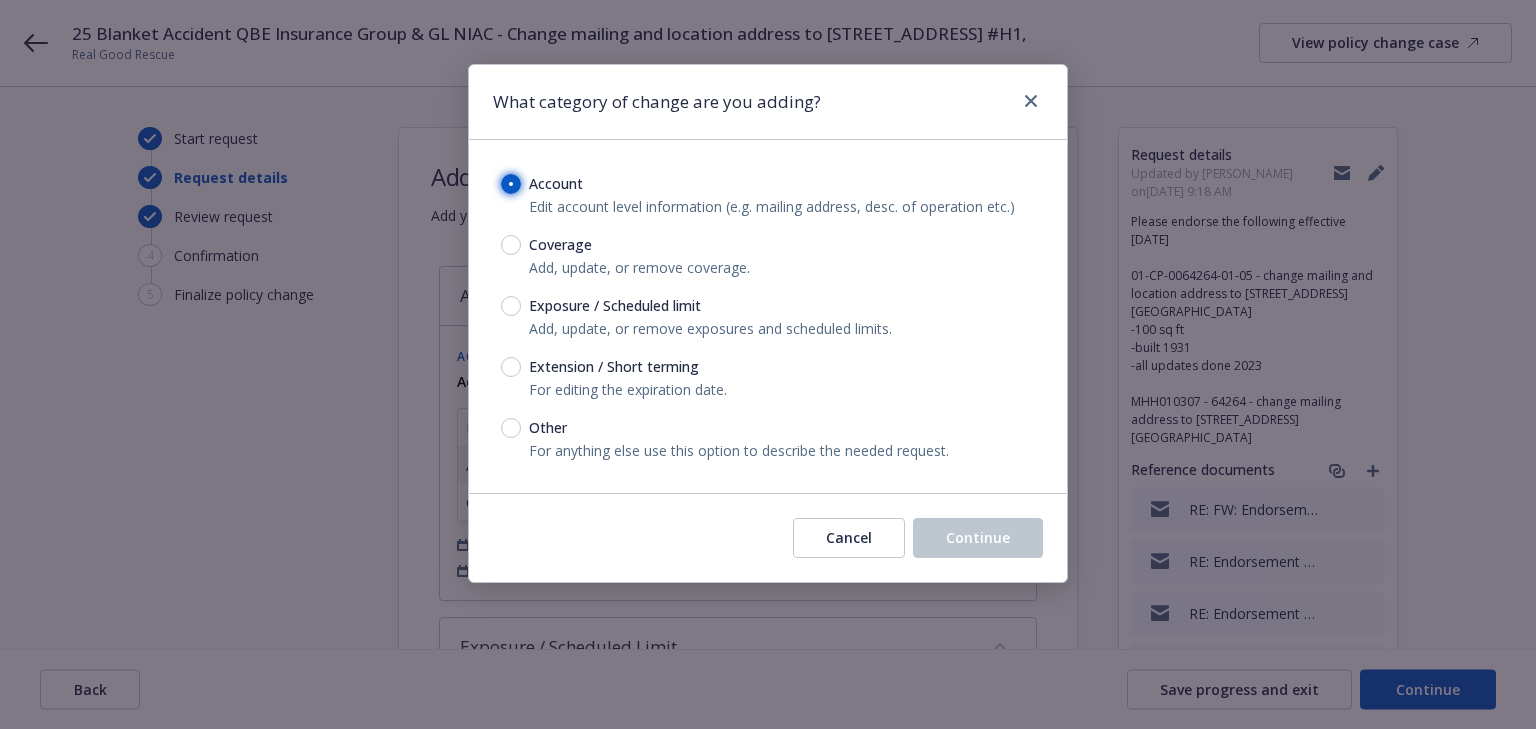 radio on "true" 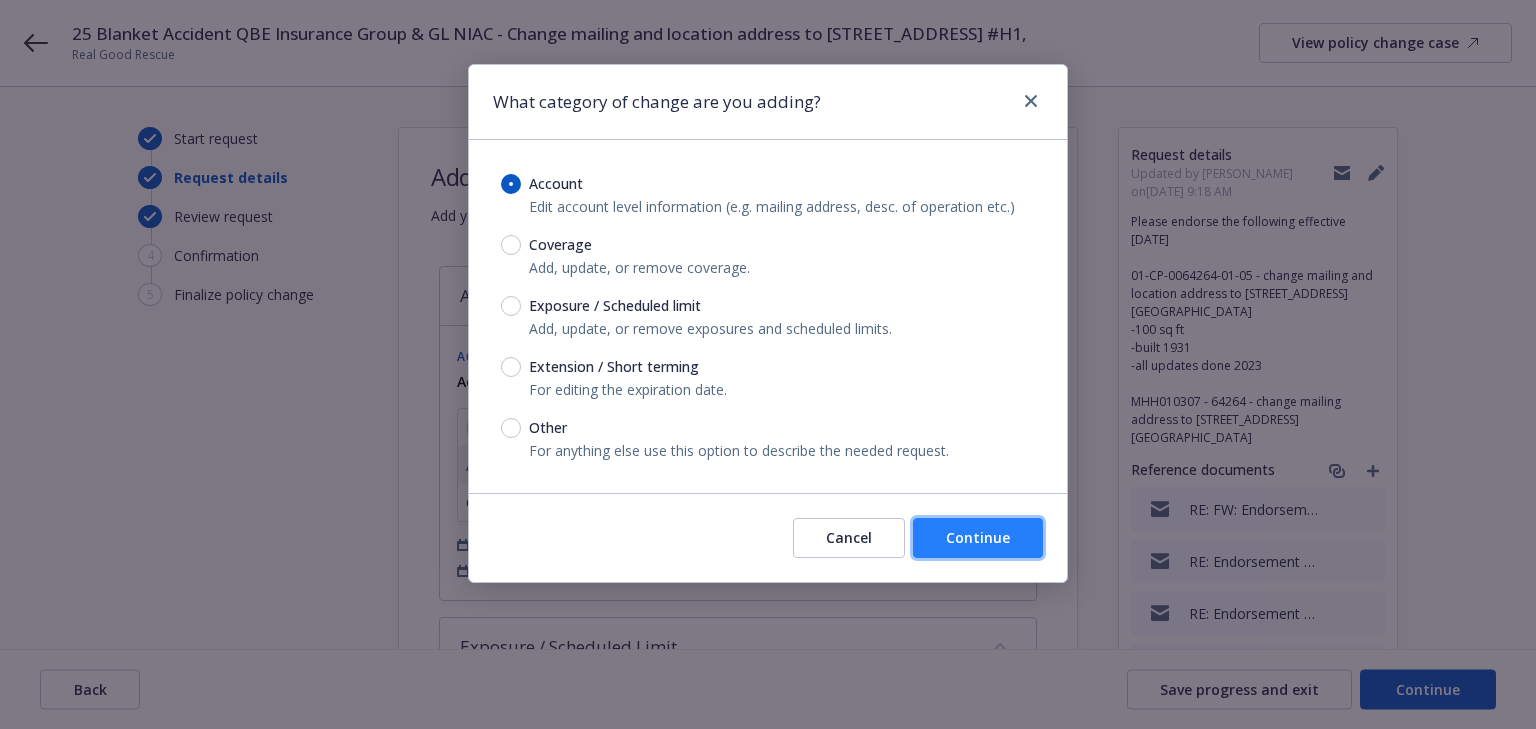 click on "Continue" at bounding box center (978, 537) 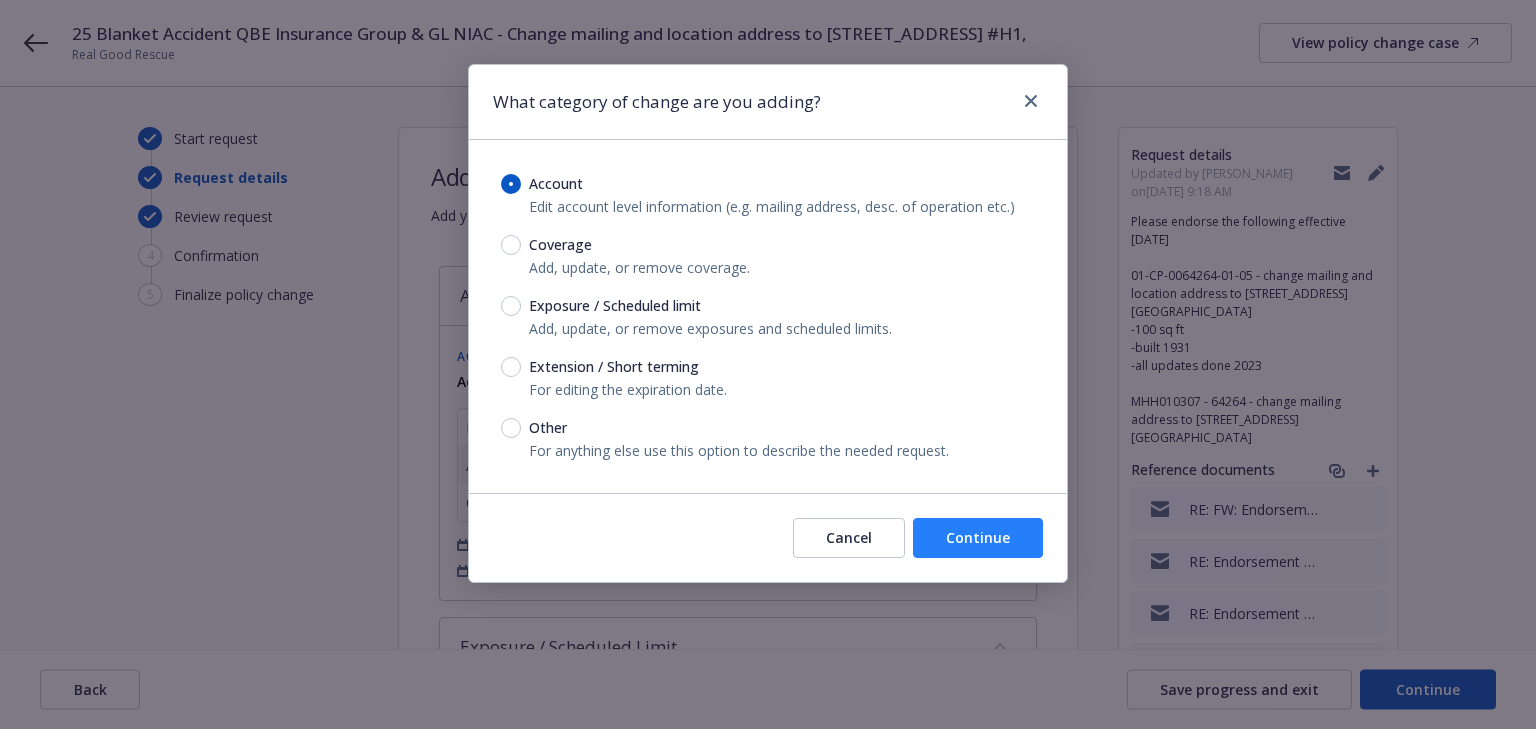 select on "US" 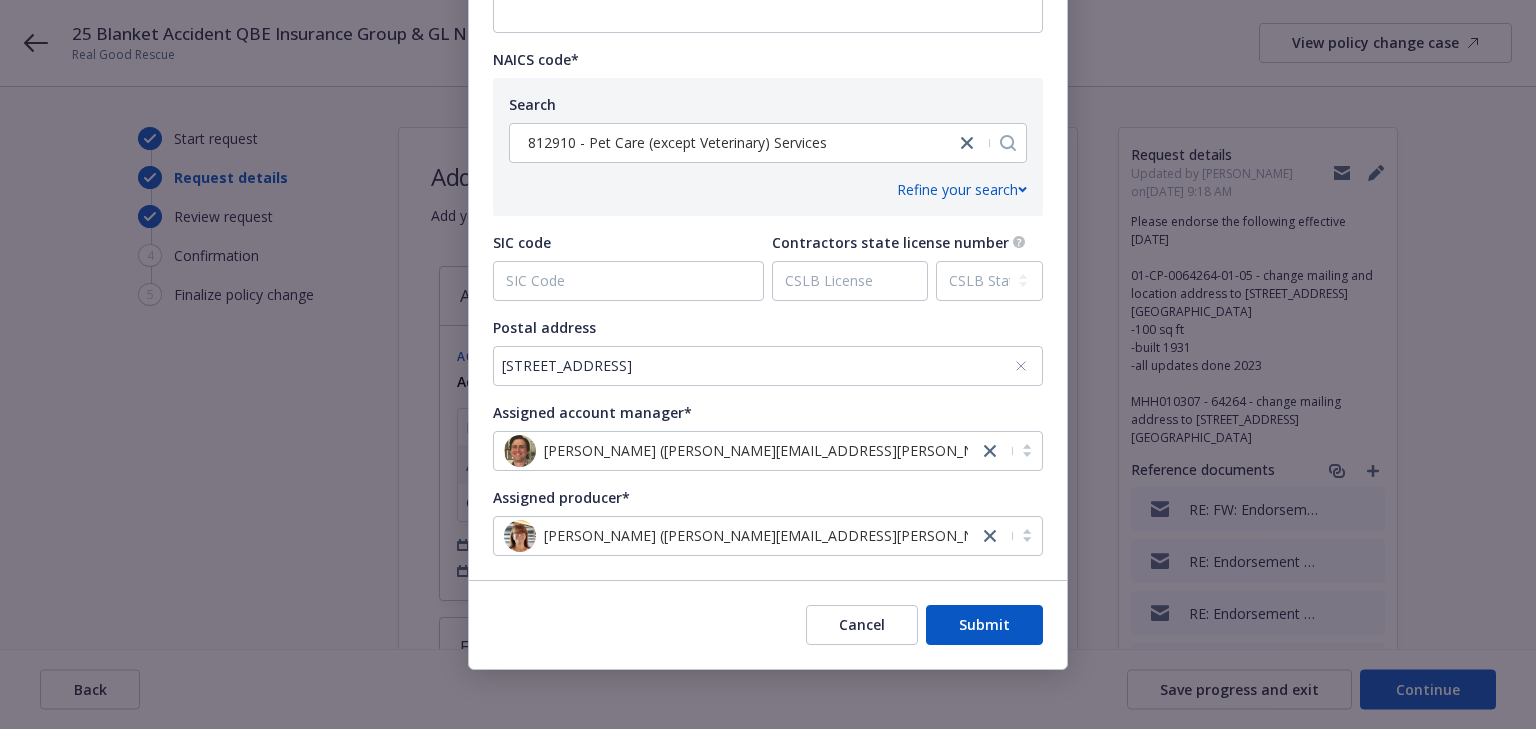 scroll, scrollTop: 902, scrollLeft: 0, axis: vertical 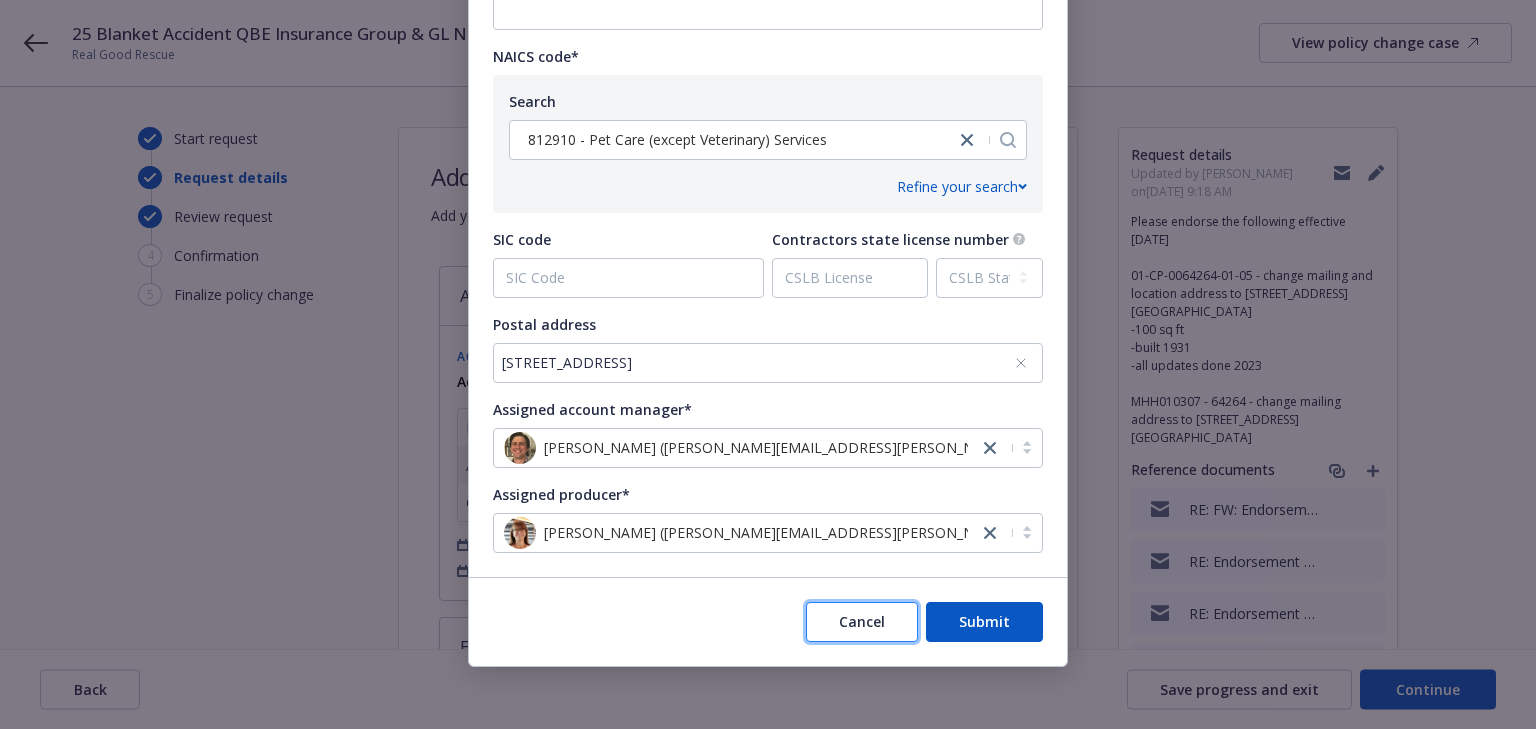 click on "Cancel" at bounding box center [862, 621] 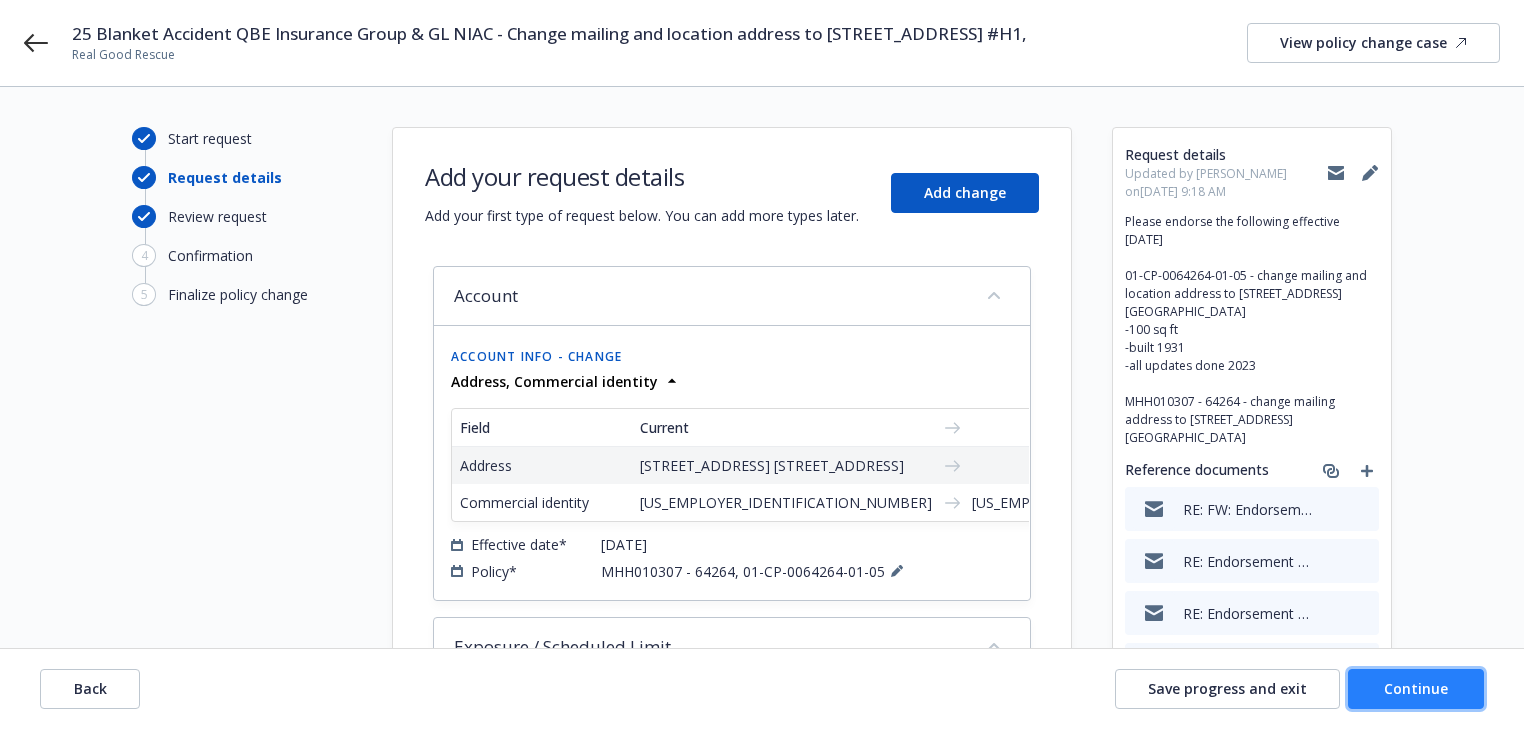 click on "Continue" at bounding box center (1416, 689) 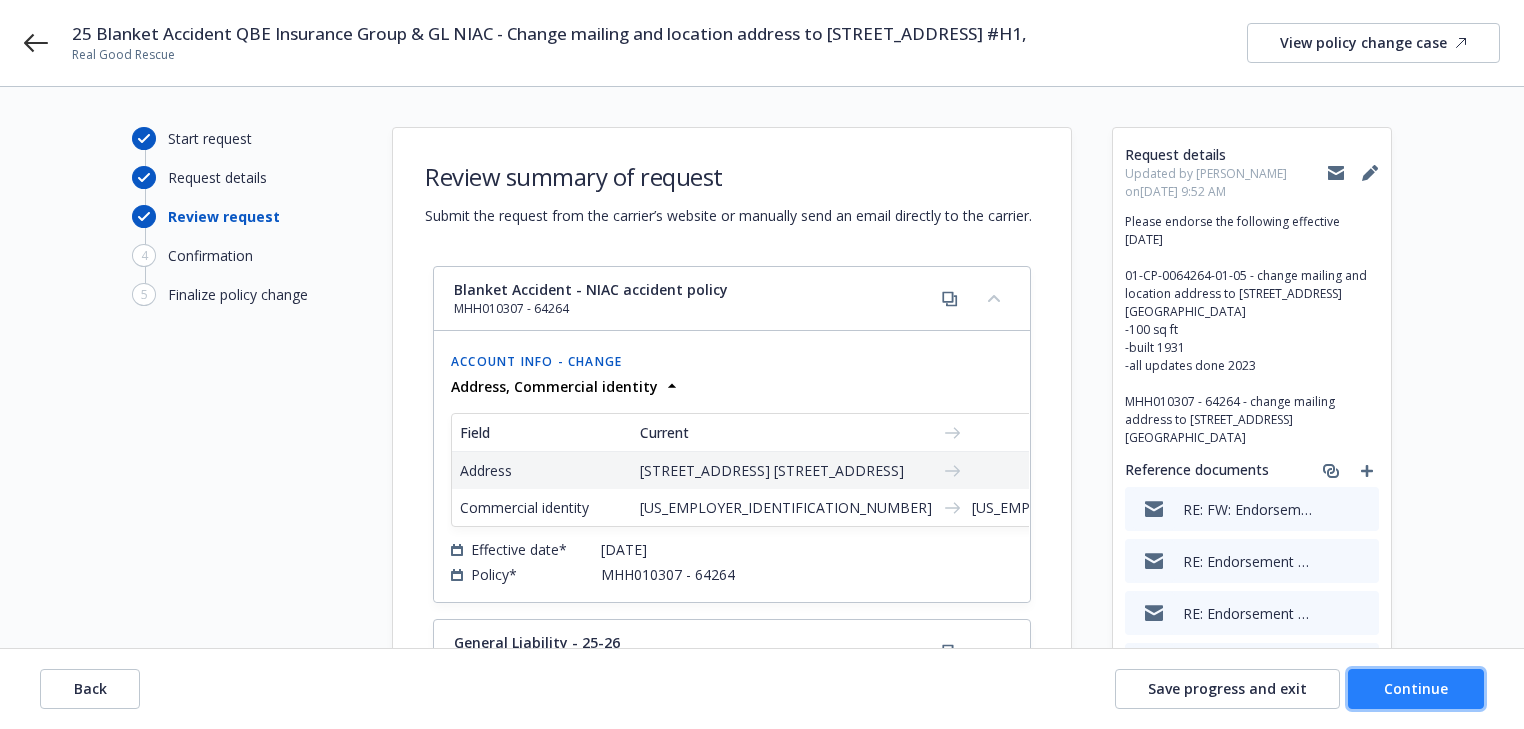 click on "Continue" at bounding box center (1416, 689) 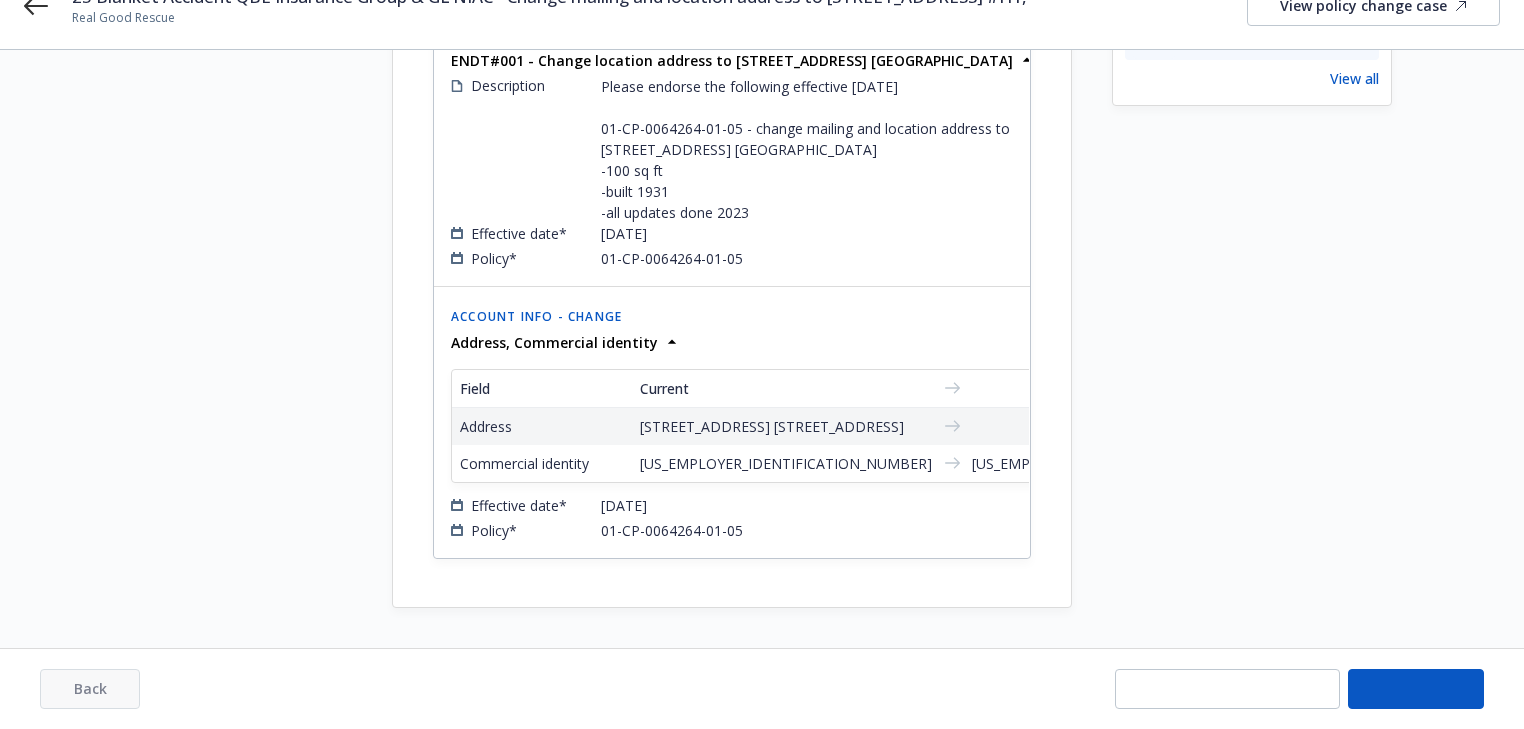 scroll, scrollTop: 820, scrollLeft: 0, axis: vertical 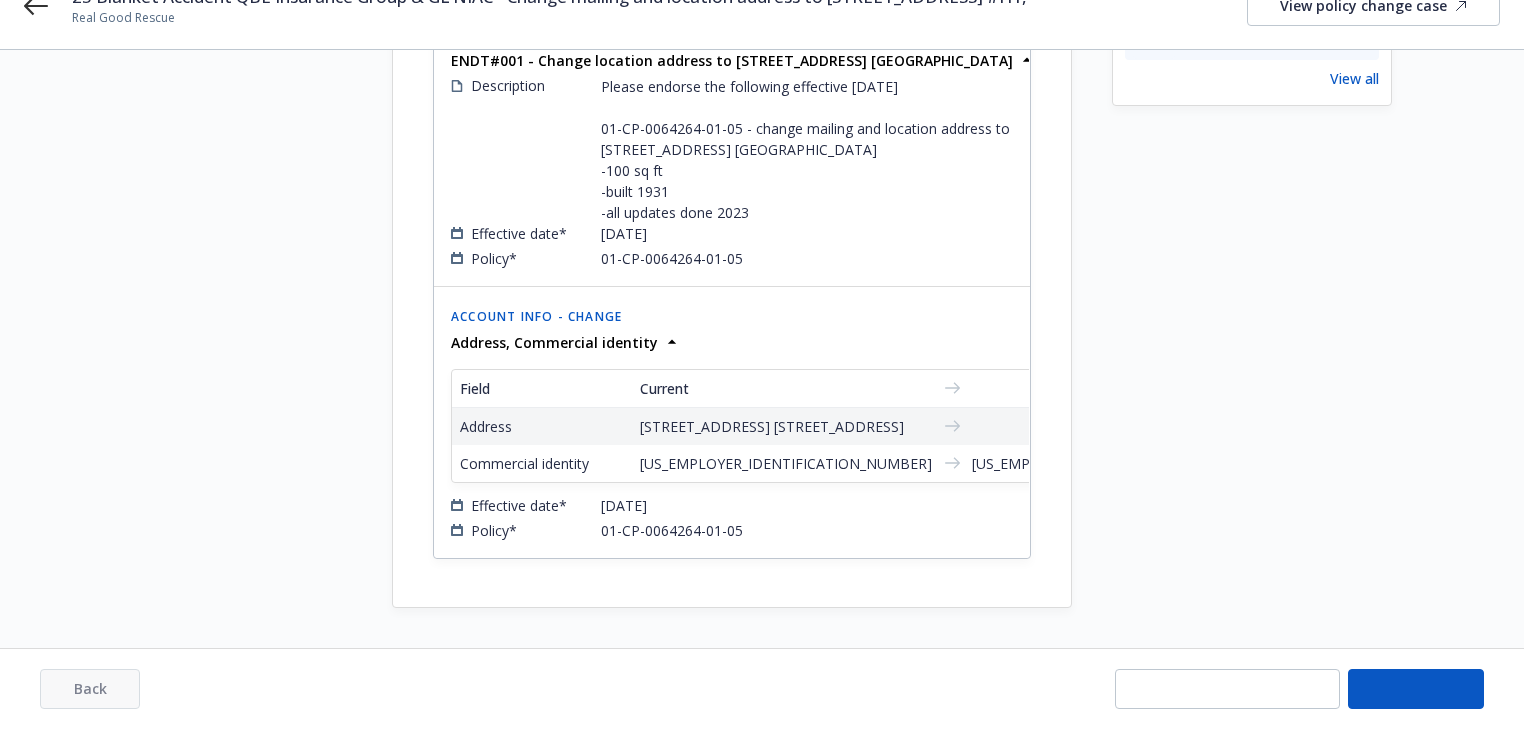 select on "ACCEPTED" 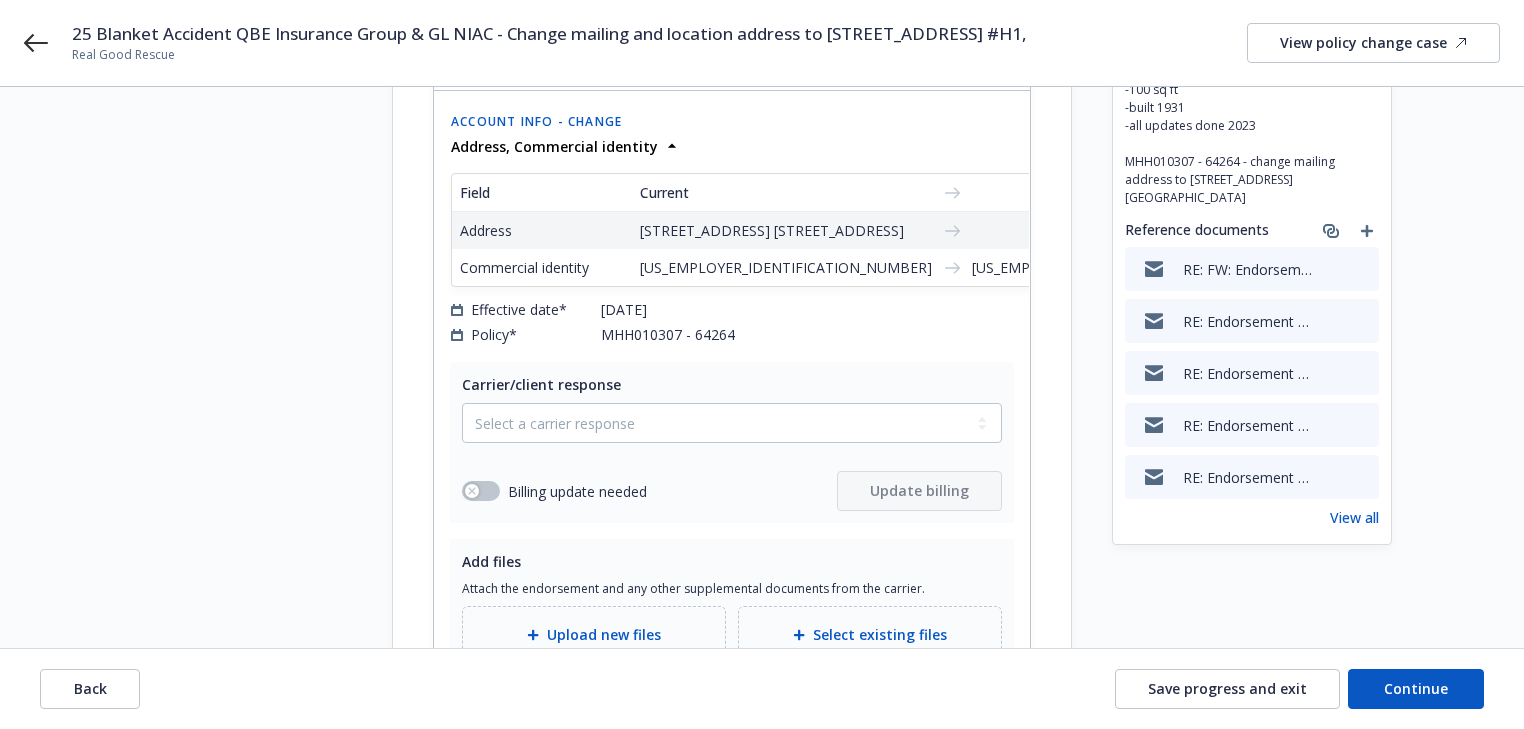 scroll, scrollTop: 260, scrollLeft: 0, axis: vertical 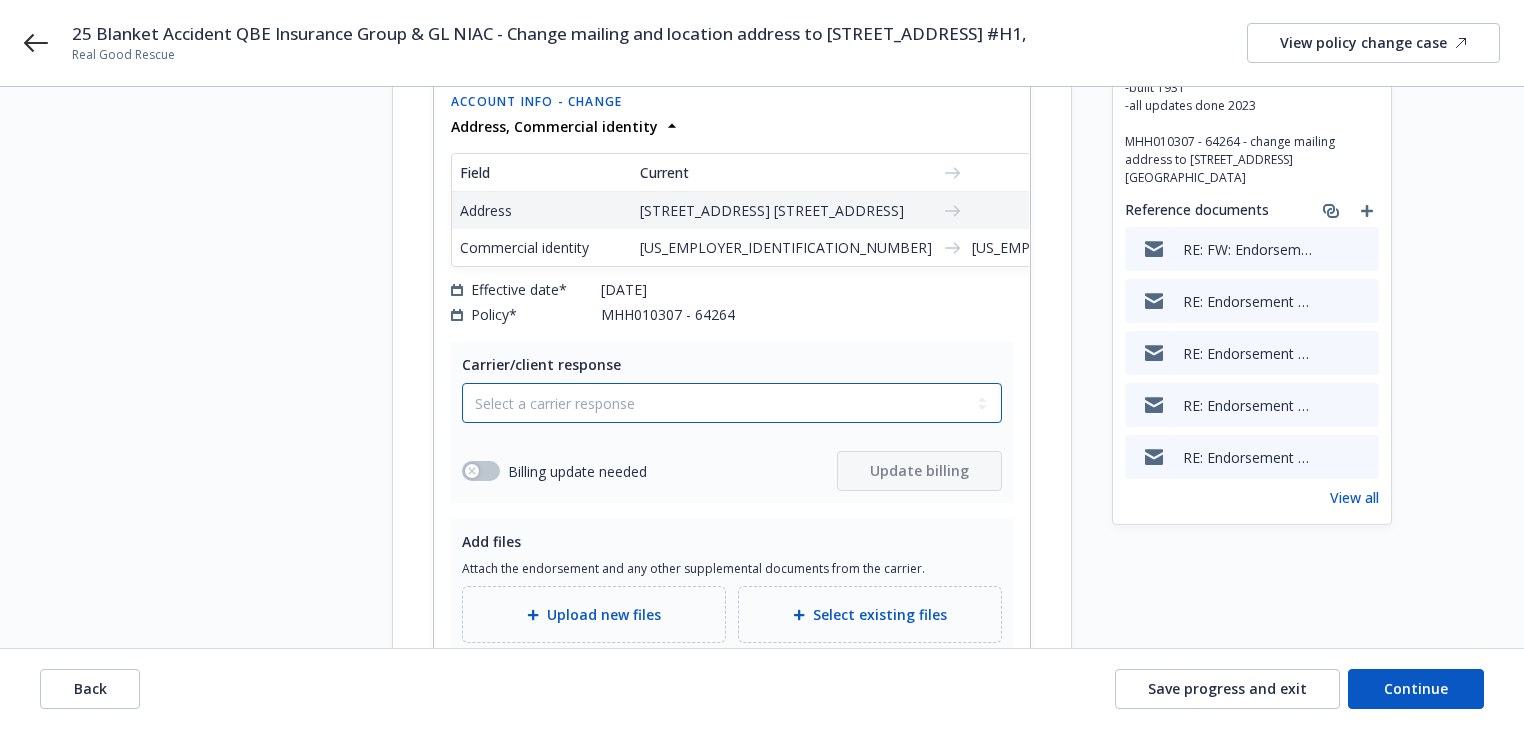 drag, startPoint x: 567, startPoint y: 438, endPoint x: 558, endPoint y: 460, distance: 23.769728 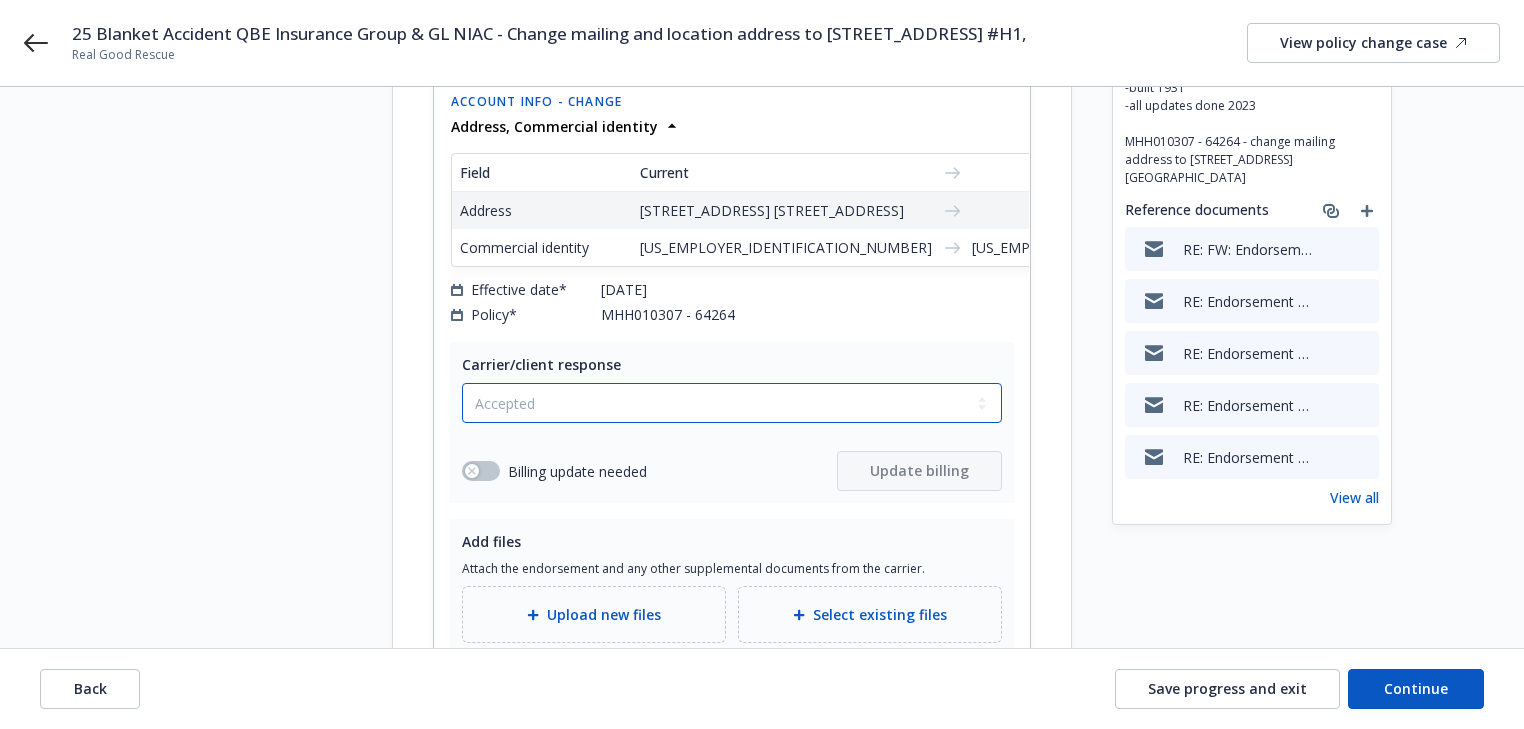 click on "Select a carrier response Accepted Accepted with revision No endorsement needed Declined by carrier Rejected by client" at bounding box center (732, 403) 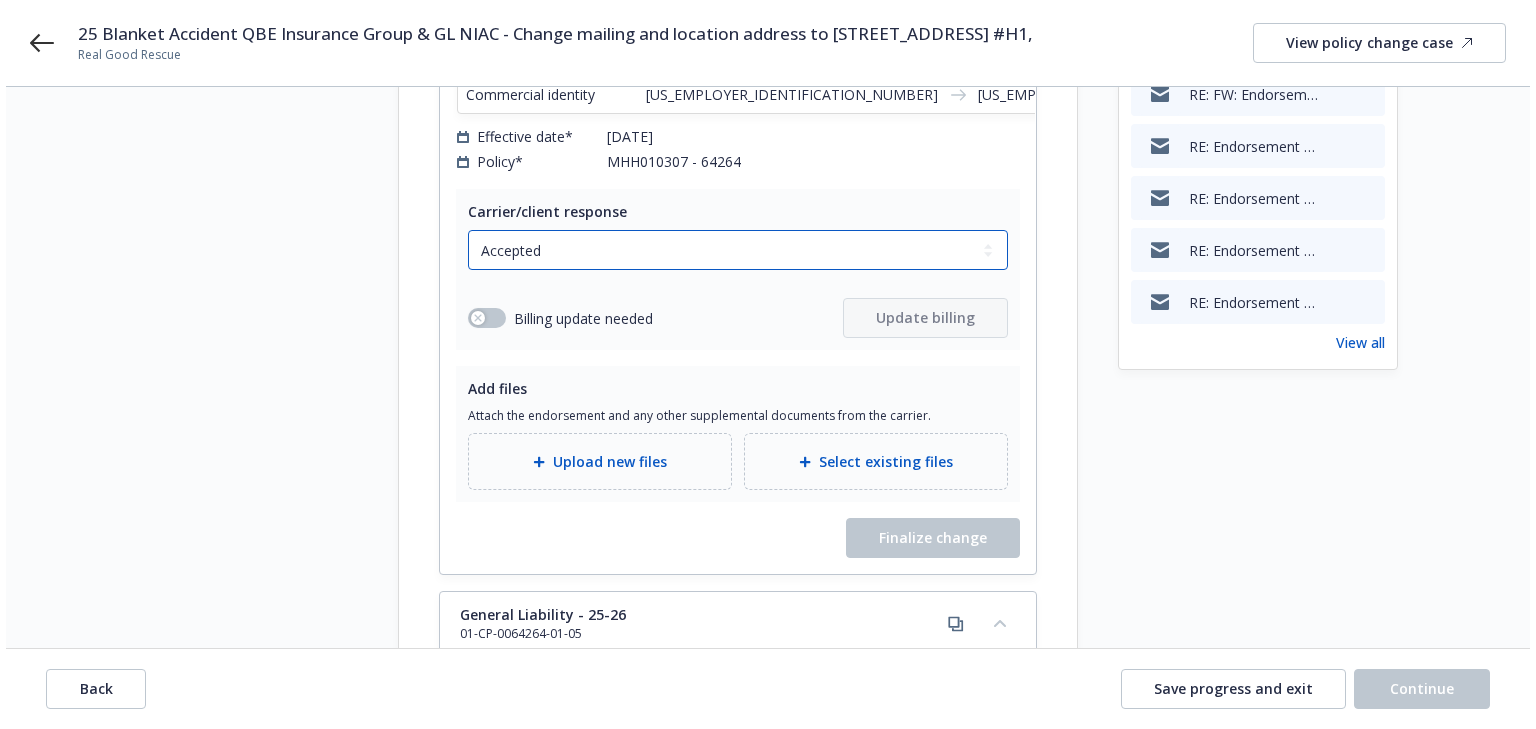 scroll, scrollTop: 420, scrollLeft: 0, axis: vertical 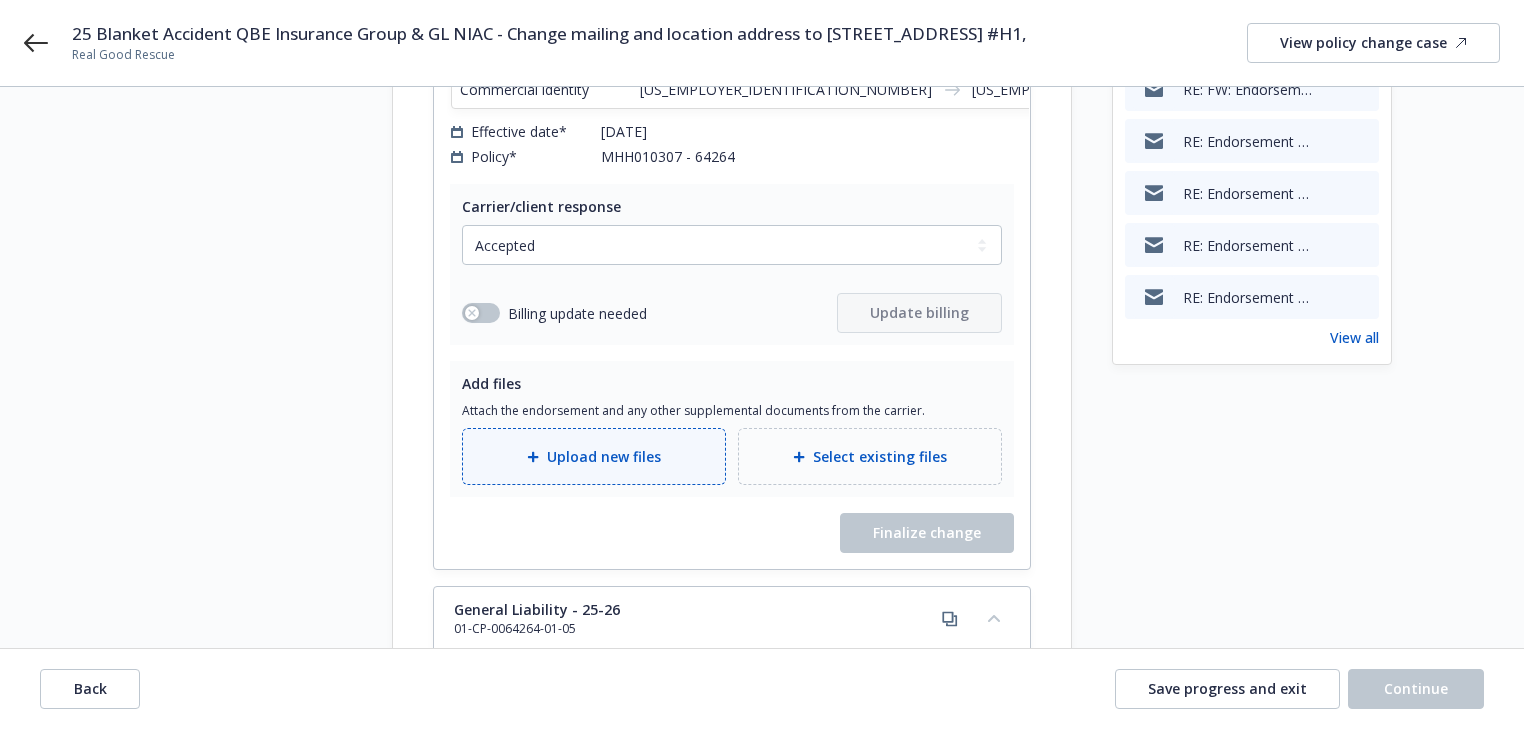 click 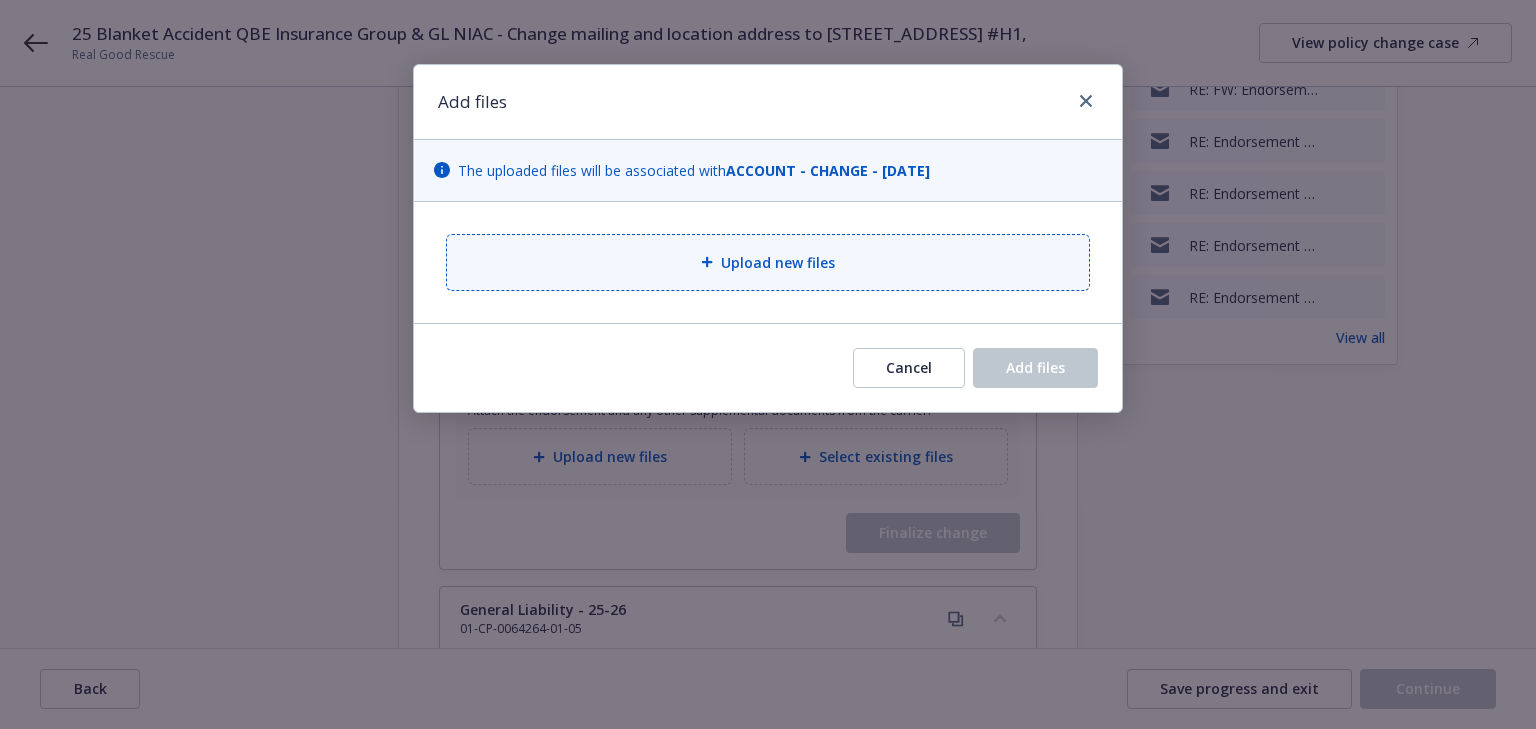 click on "Upload new files" at bounding box center (768, 262) 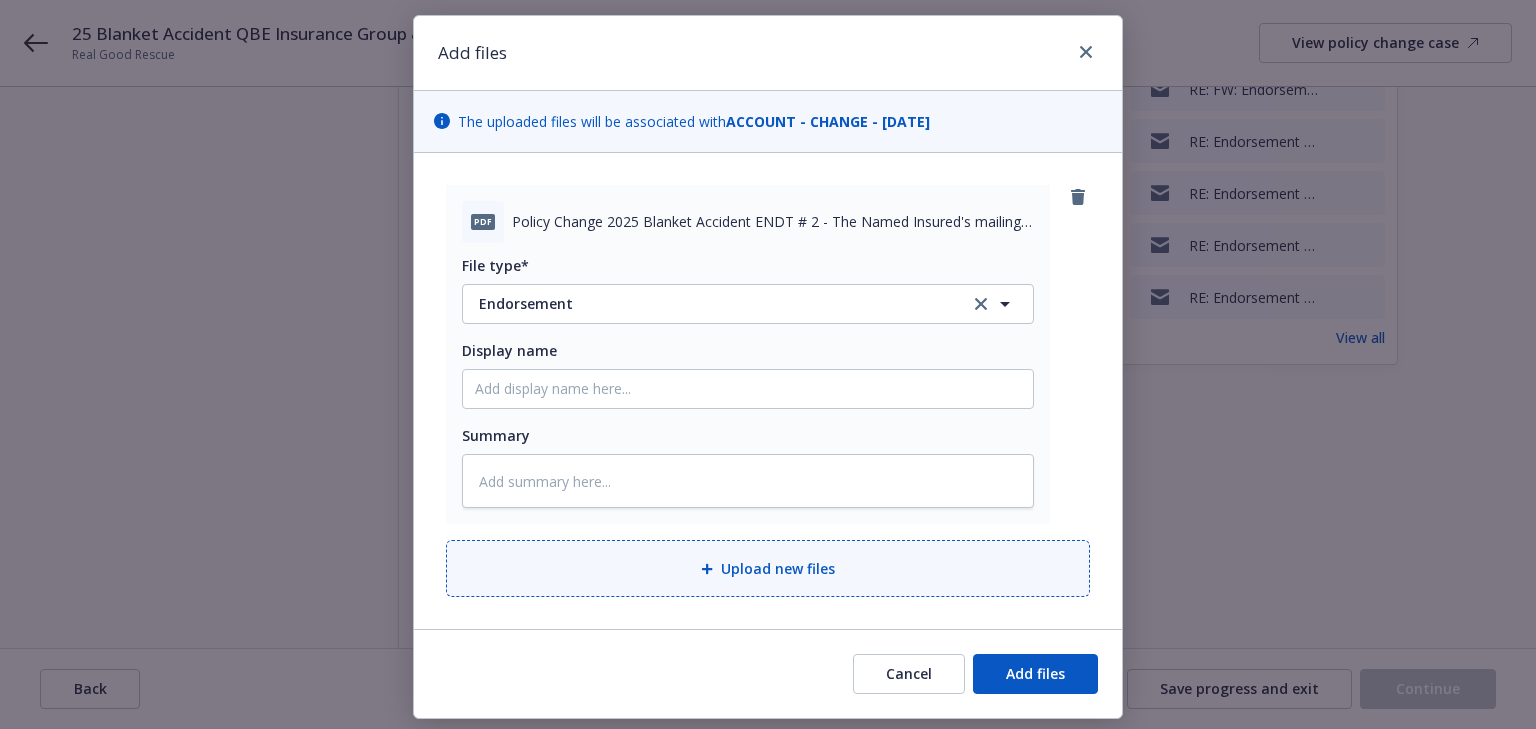 scroll, scrollTop: 101, scrollLeft: 0, axis: vertical 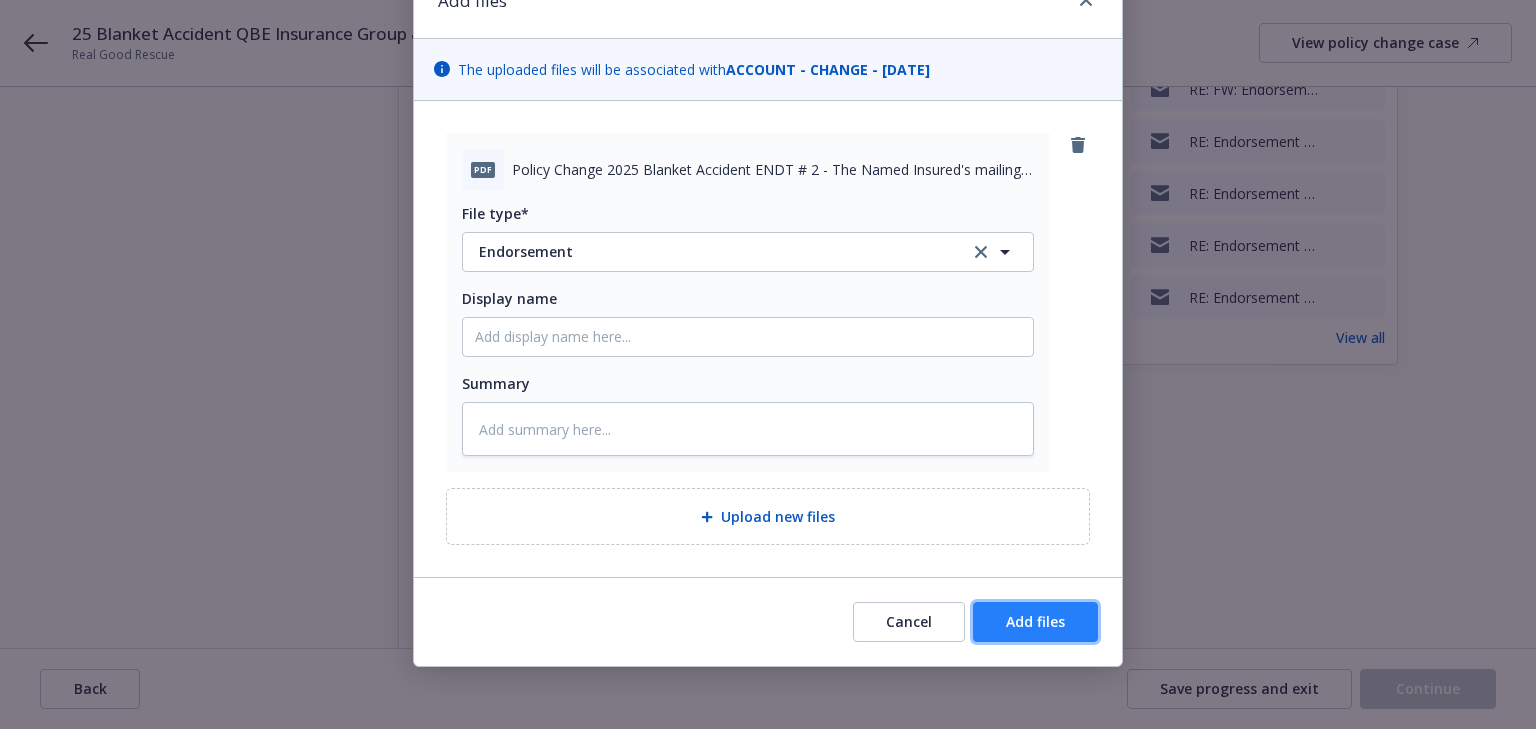 click on "Add files" at bounding box center (1035, 621) 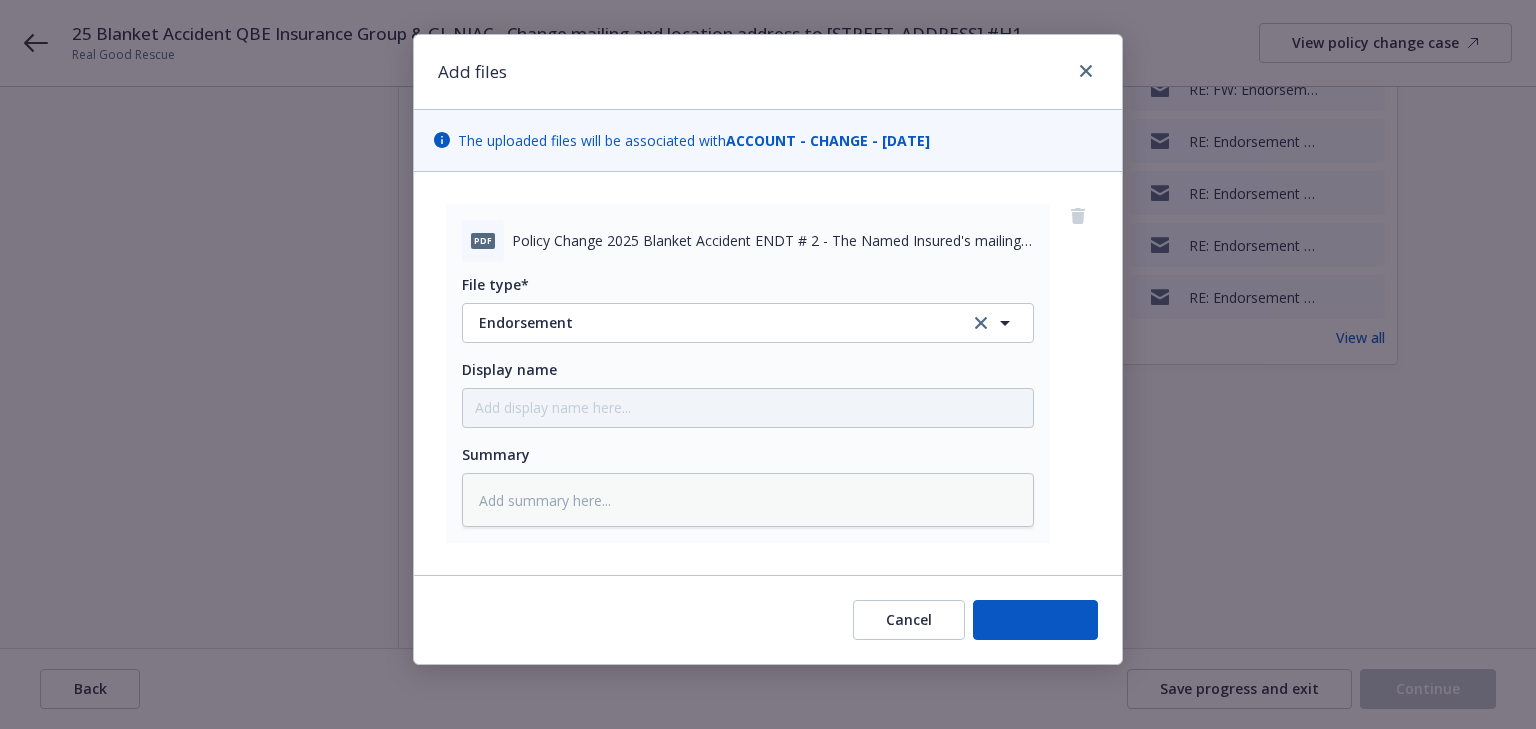 scroll, scrollTop: 29, scrollLeft: 0, axis: vertical 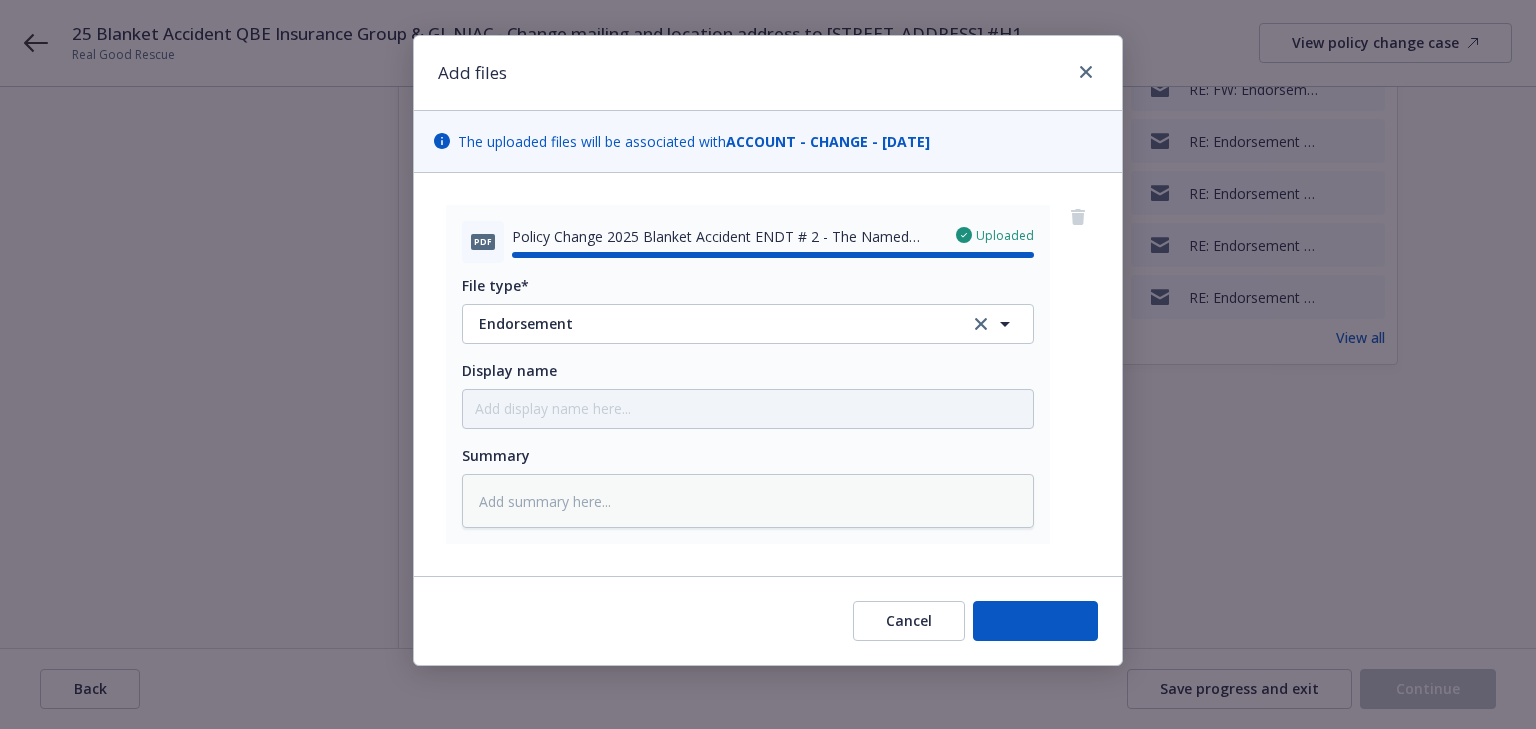 type on "x" 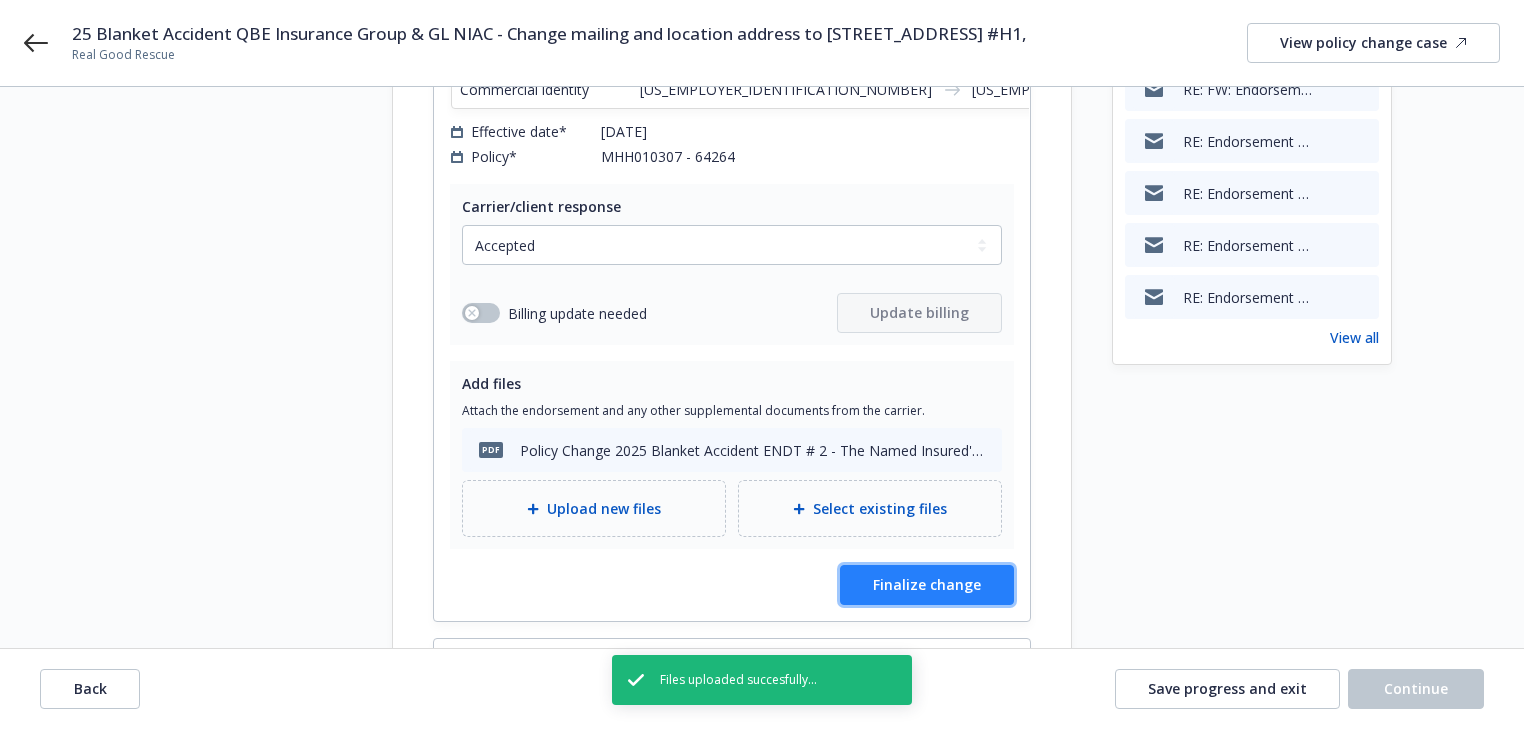 click on "Finalize change" at bounding box center [927, 585] 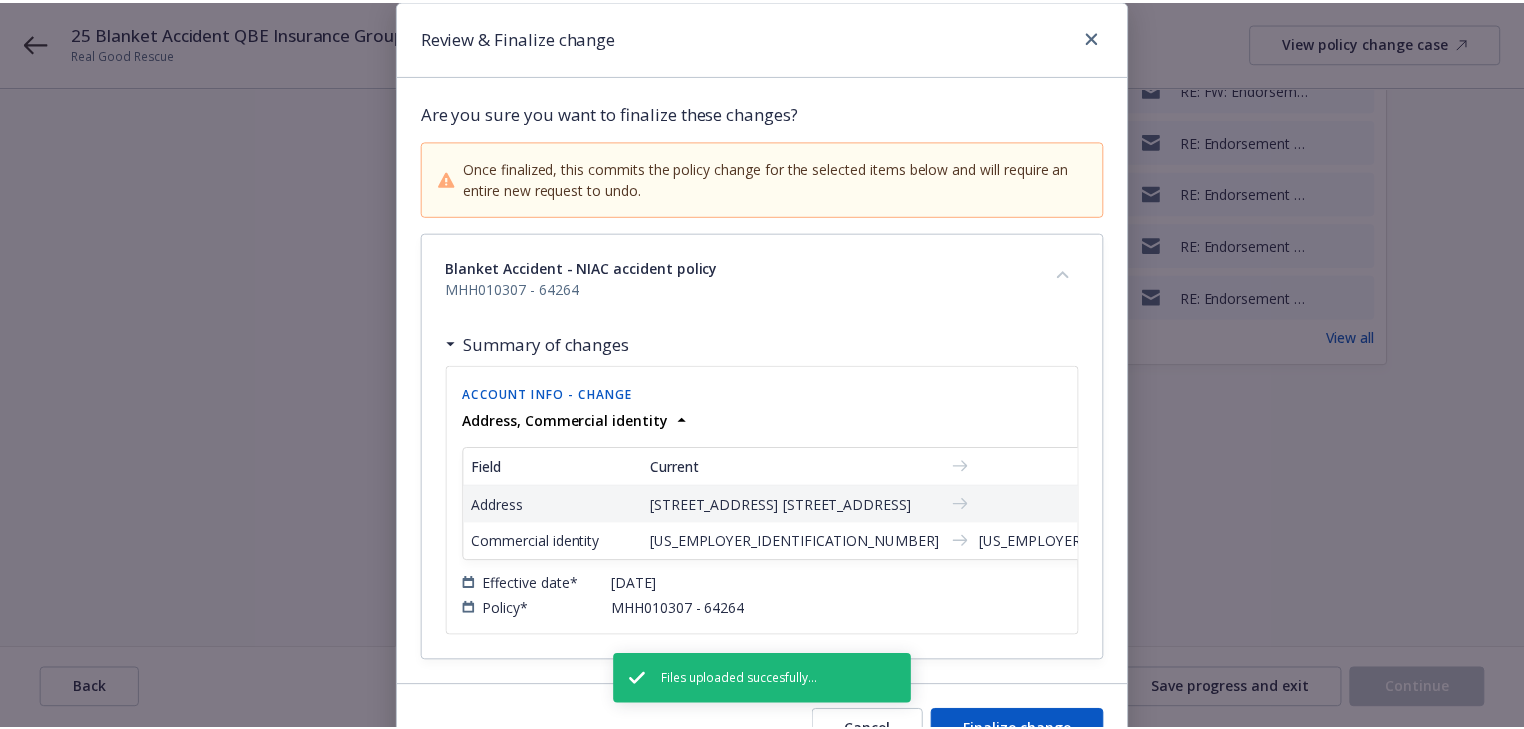 scroll, scrollTop: 214, scrollLeft: 0, axis: vertical 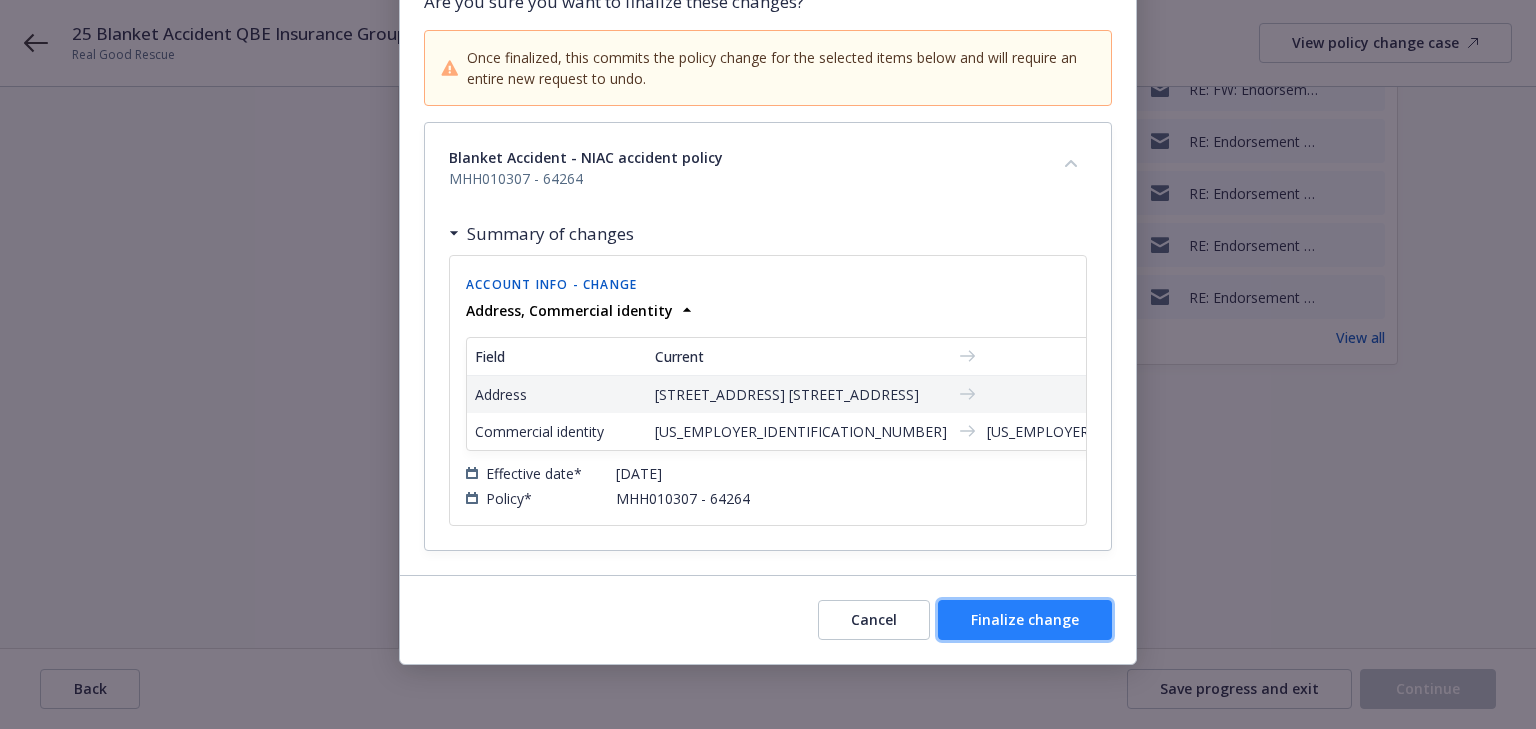 click on "Finalize change" at bounding box center [1025, 620] 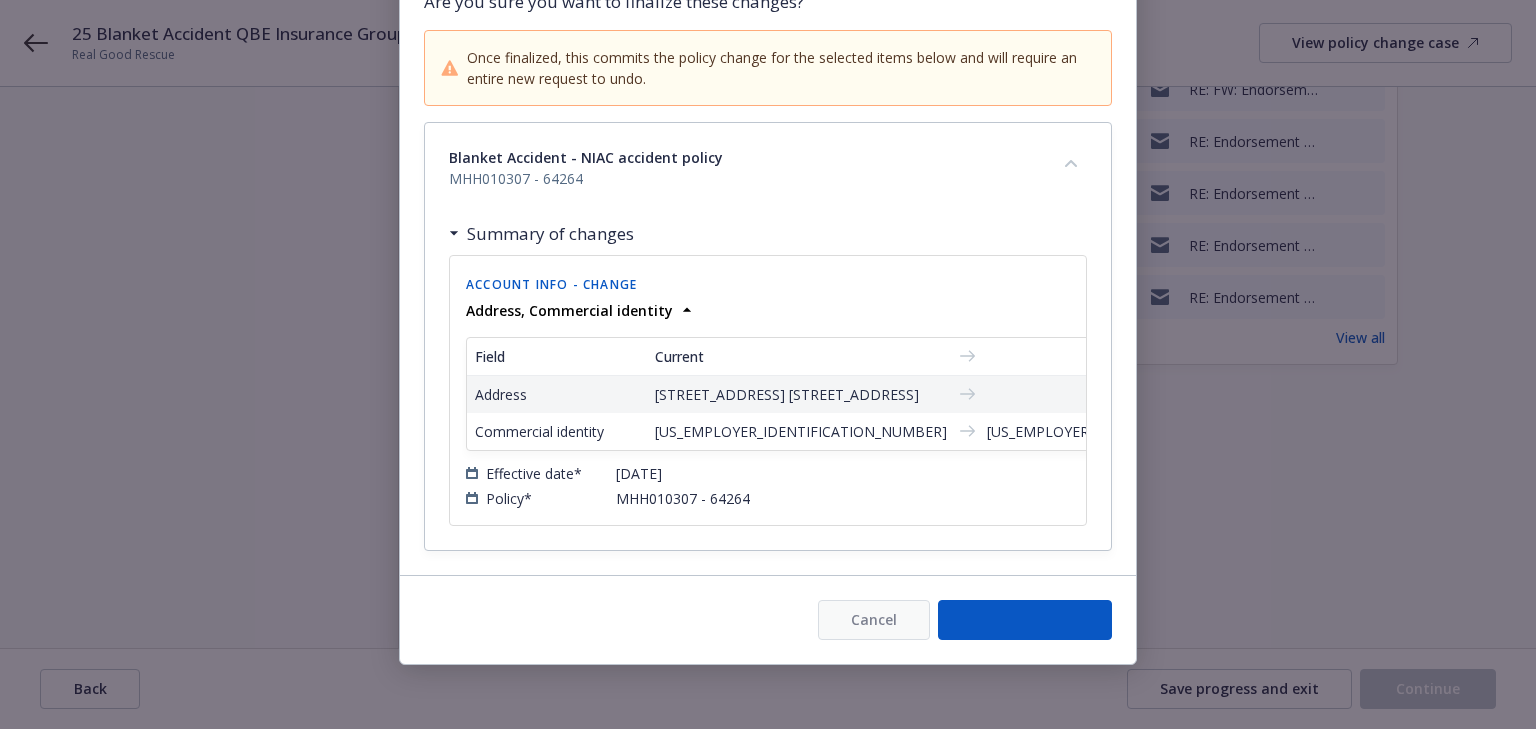 select on "ACCEPTED" 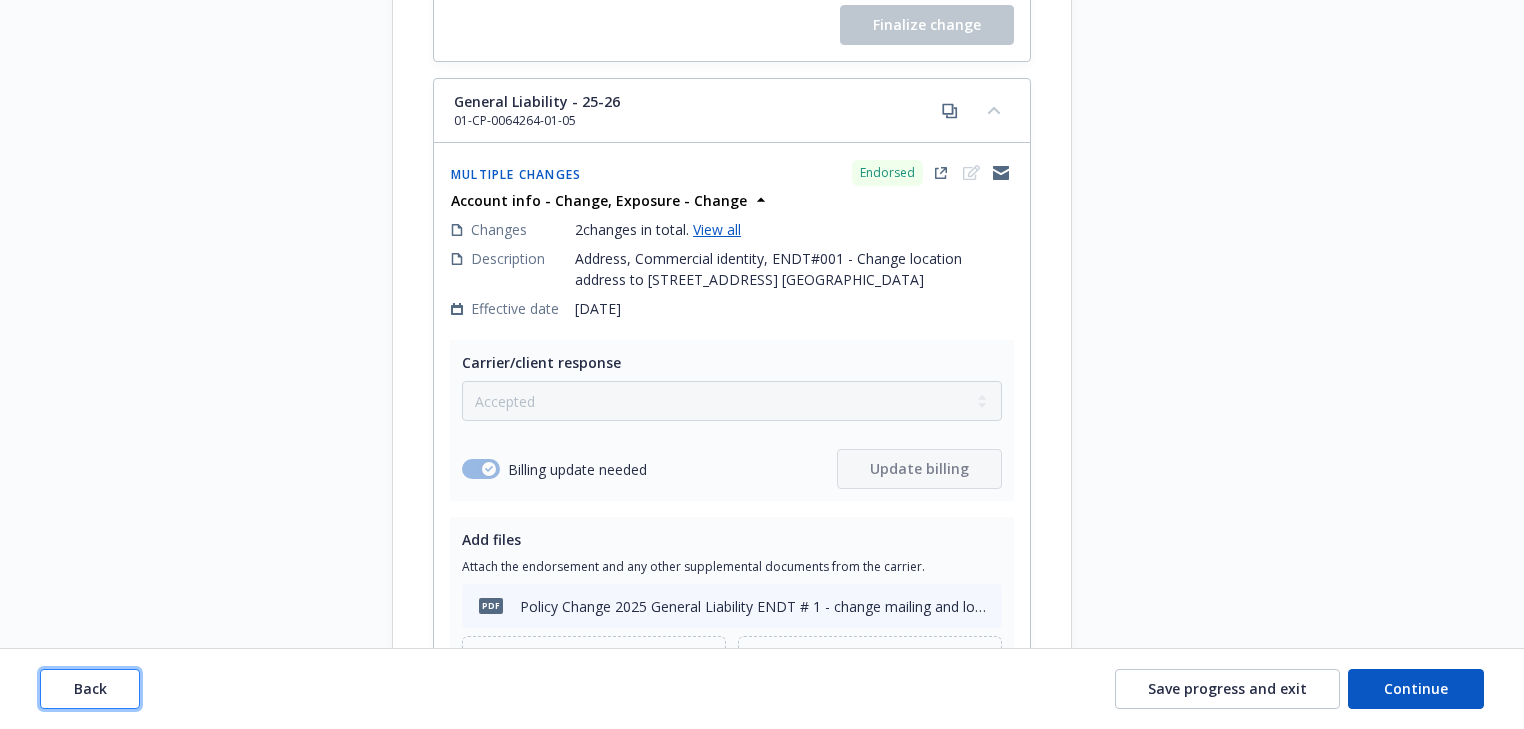 click on "Back" at bounding box center (90, 689) 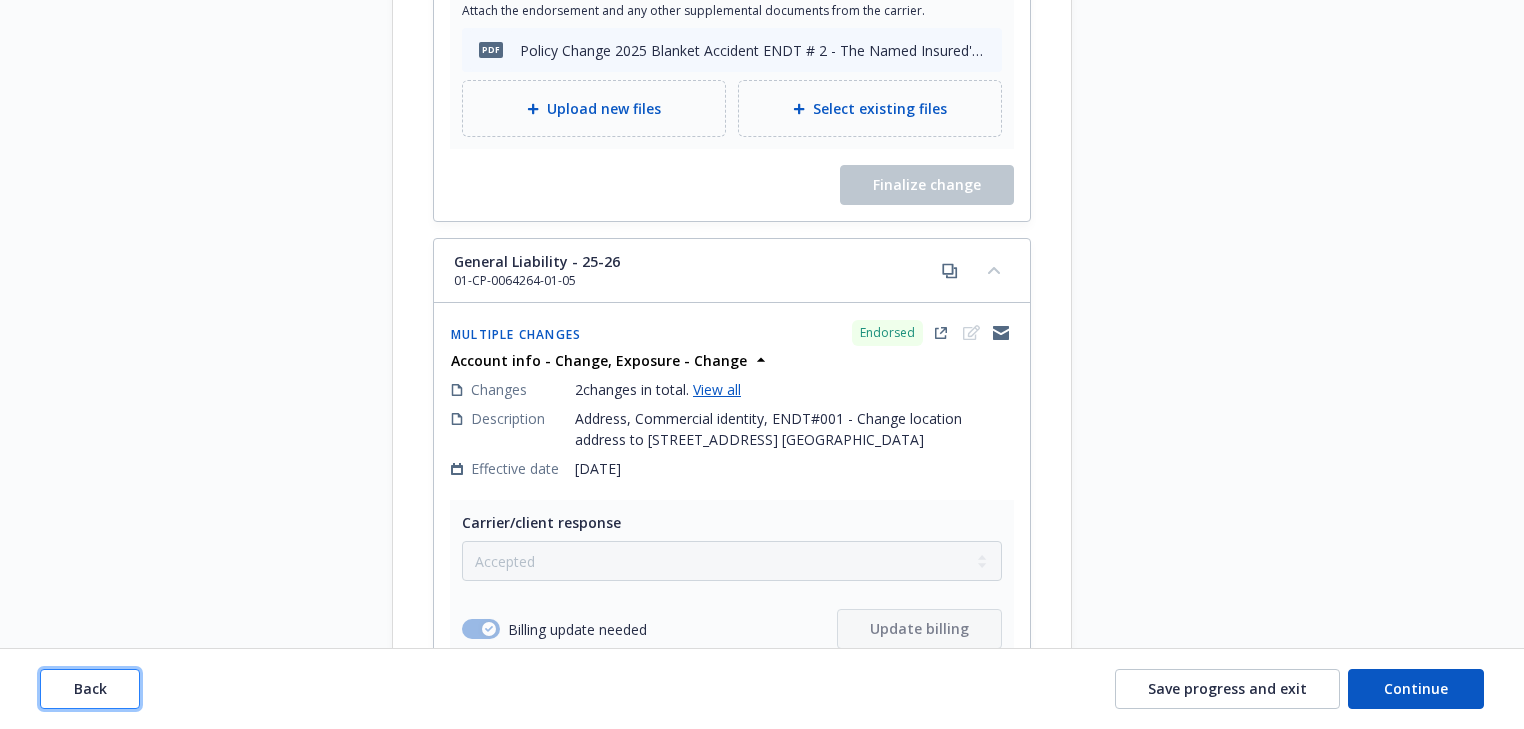click on "Back" at bounding box center (90, 689) 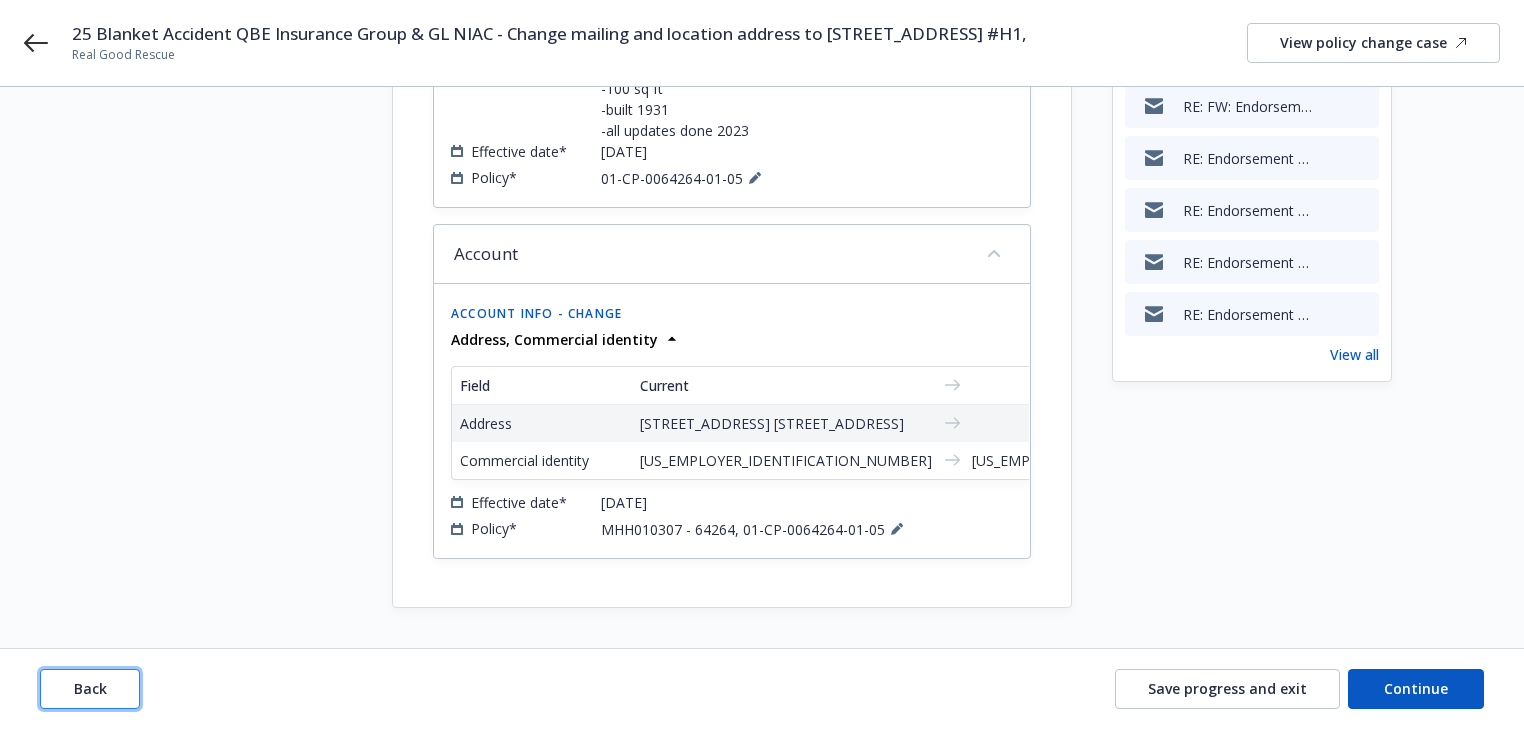 click on "Back" at bounding box center (90, 689) 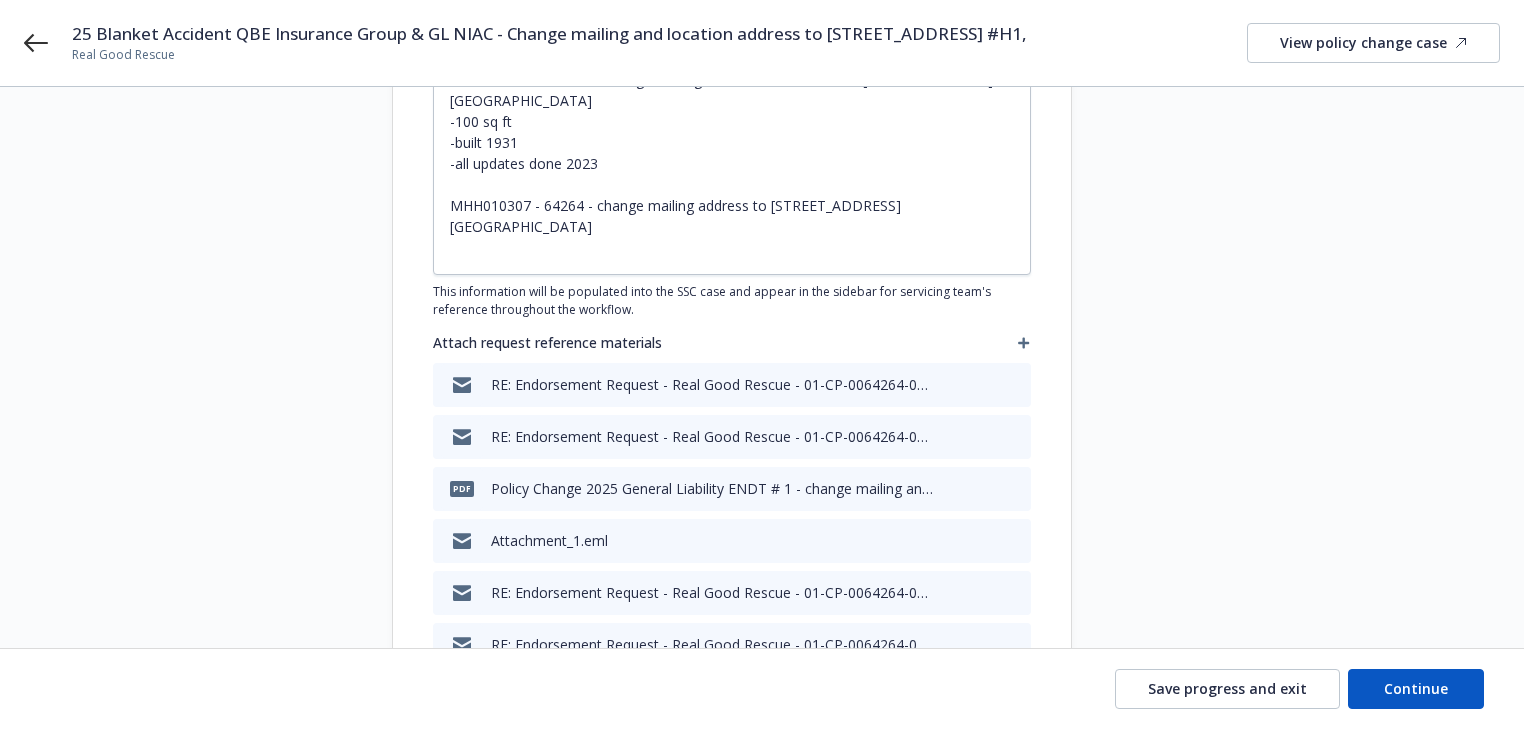 click on "Save progress and exit Continue" at bounding box center [762, 689] 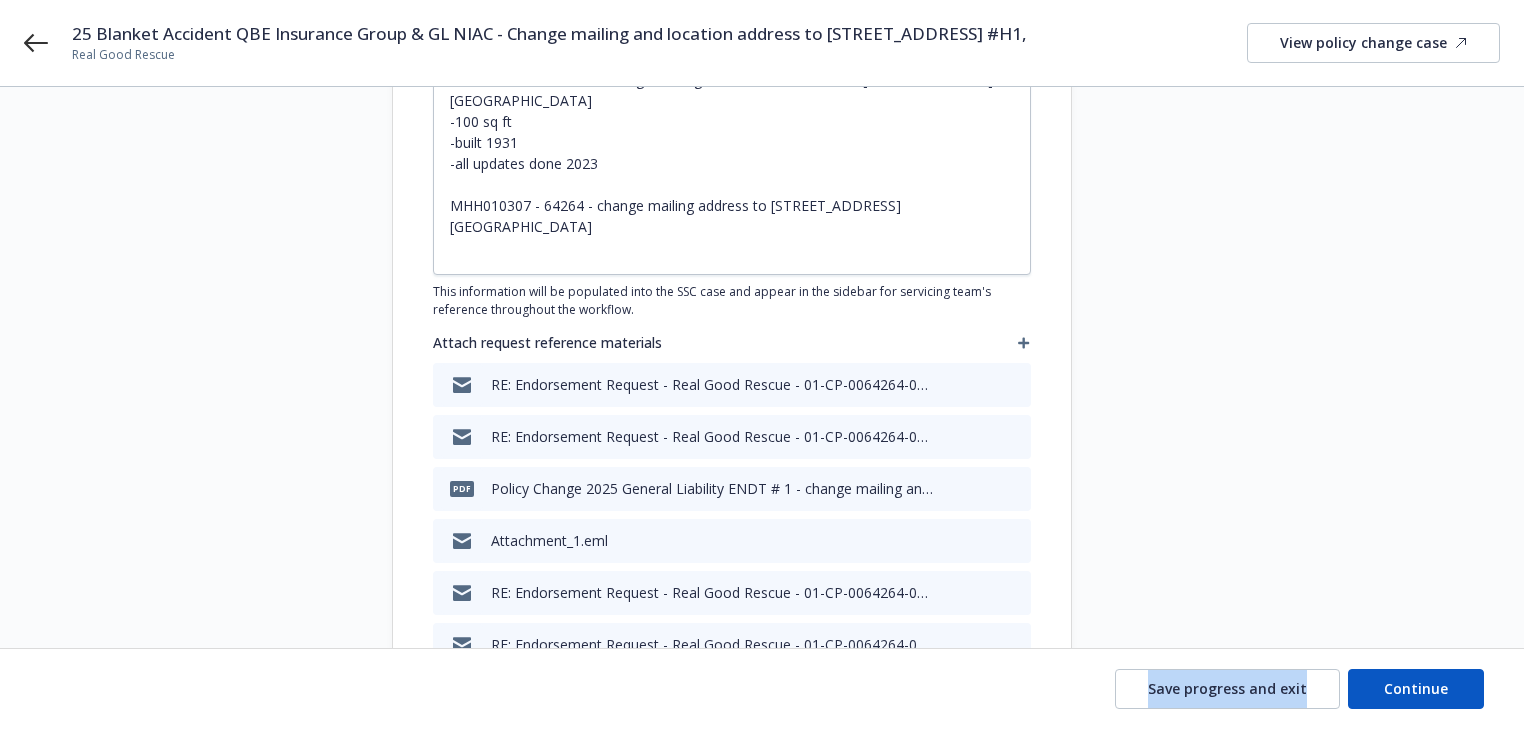 click on "Save progress and exit Continue" at bounding box center [762, 689] 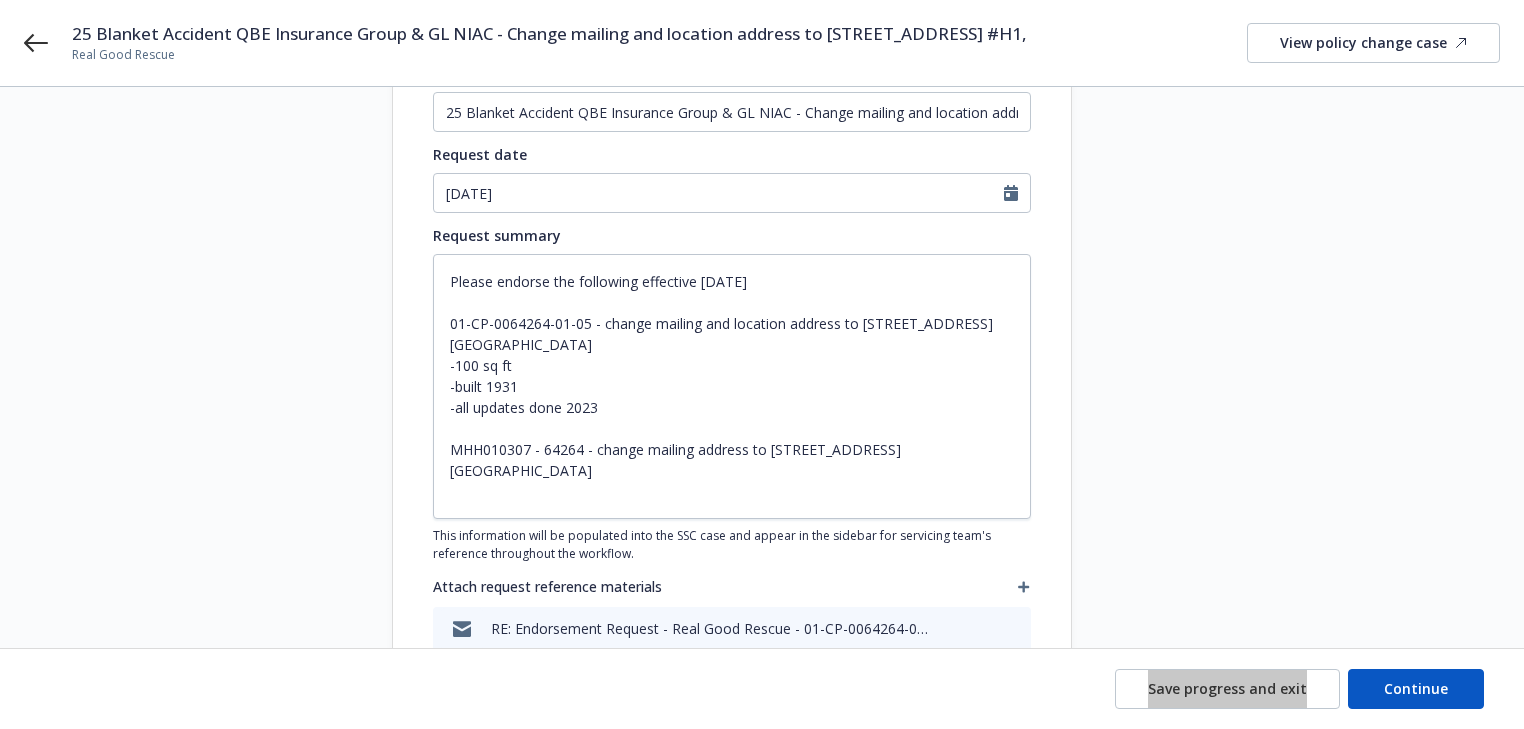 scroll, scrollTop: 240, scrollLeft: 0, axis: vertical 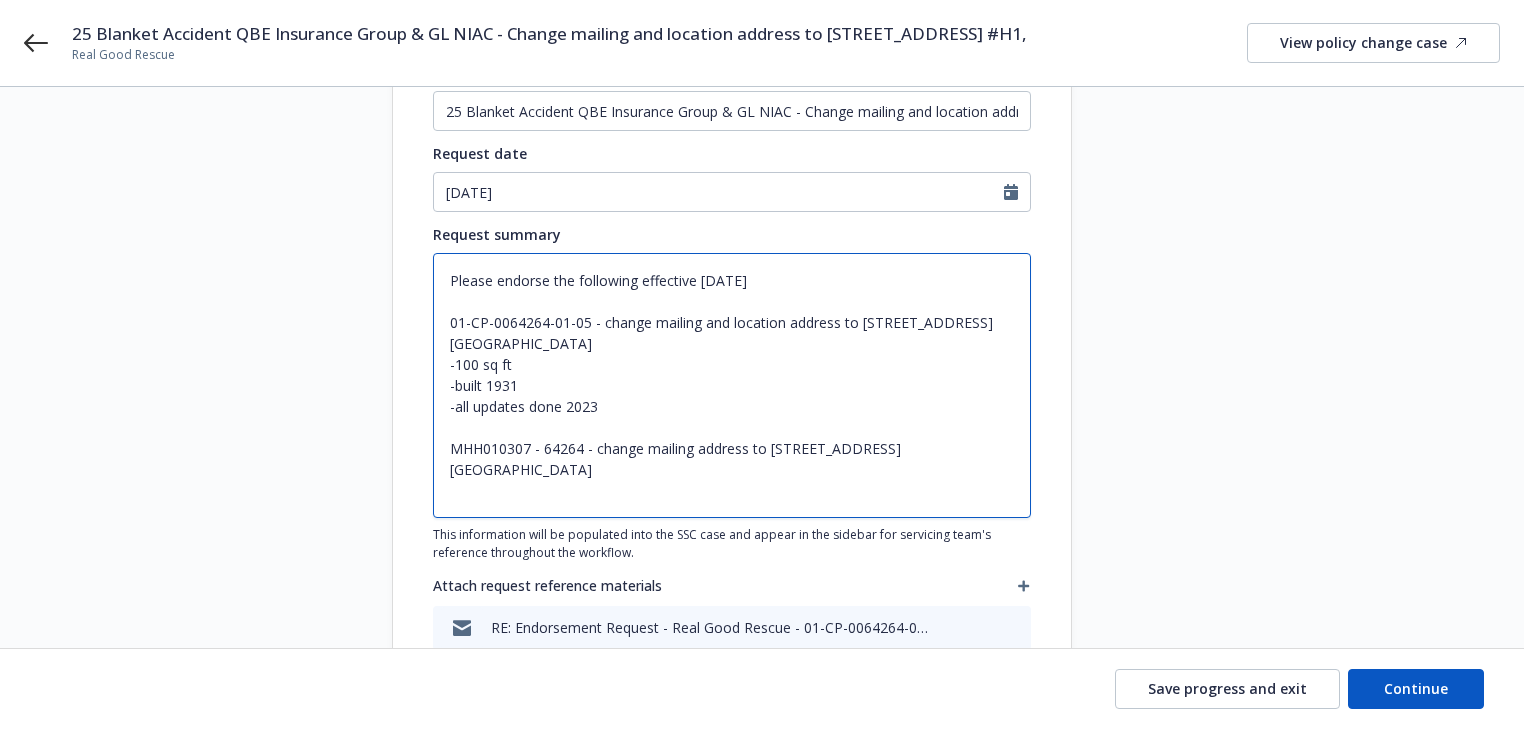 drag, startPoint x: 484, startPoint y: 342, endPoint x: 717, endPoint y: 350, distance: 233.1373 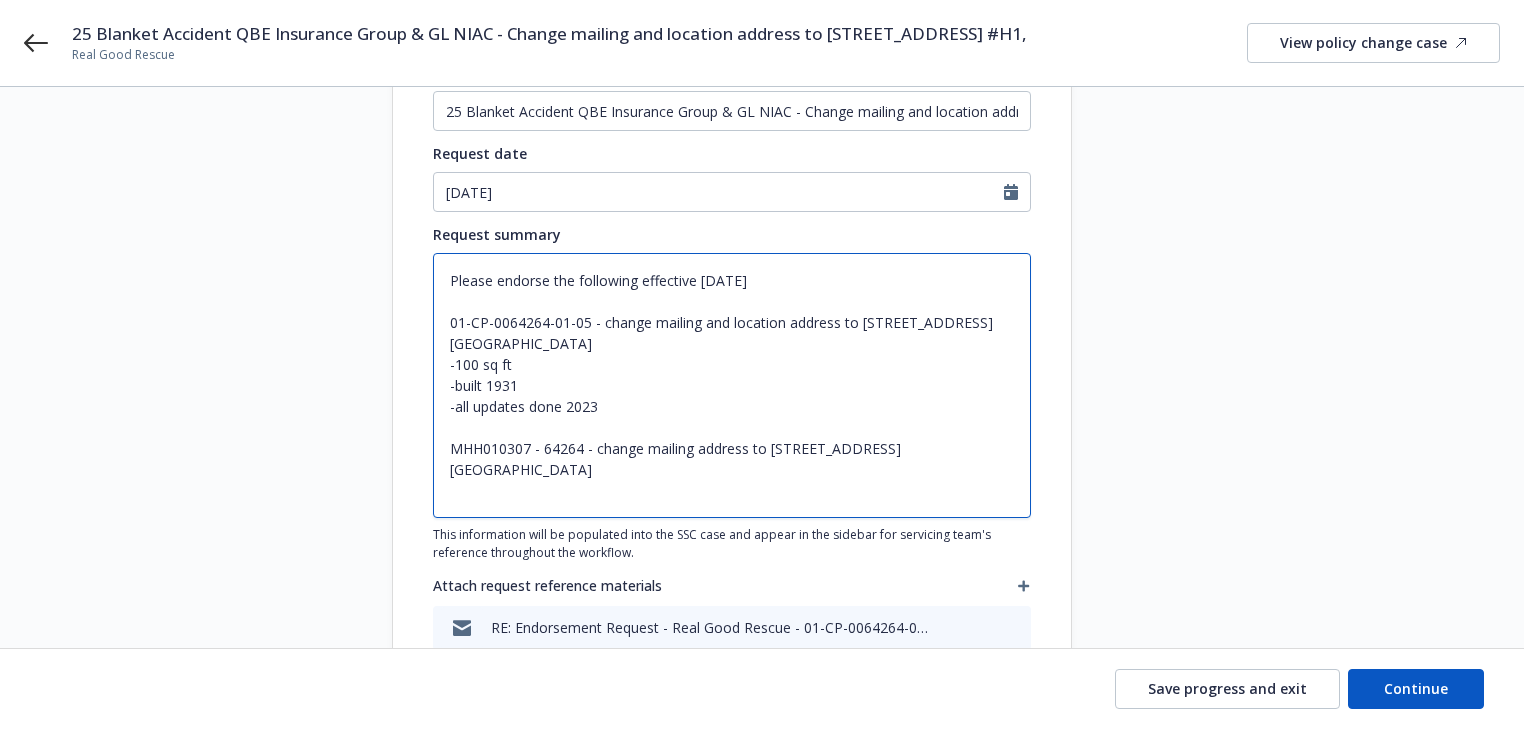 drag, startPoint x: 931, startPoint y: 450, endPoint x: 944, endPoint y: 484, distance: 36.40055 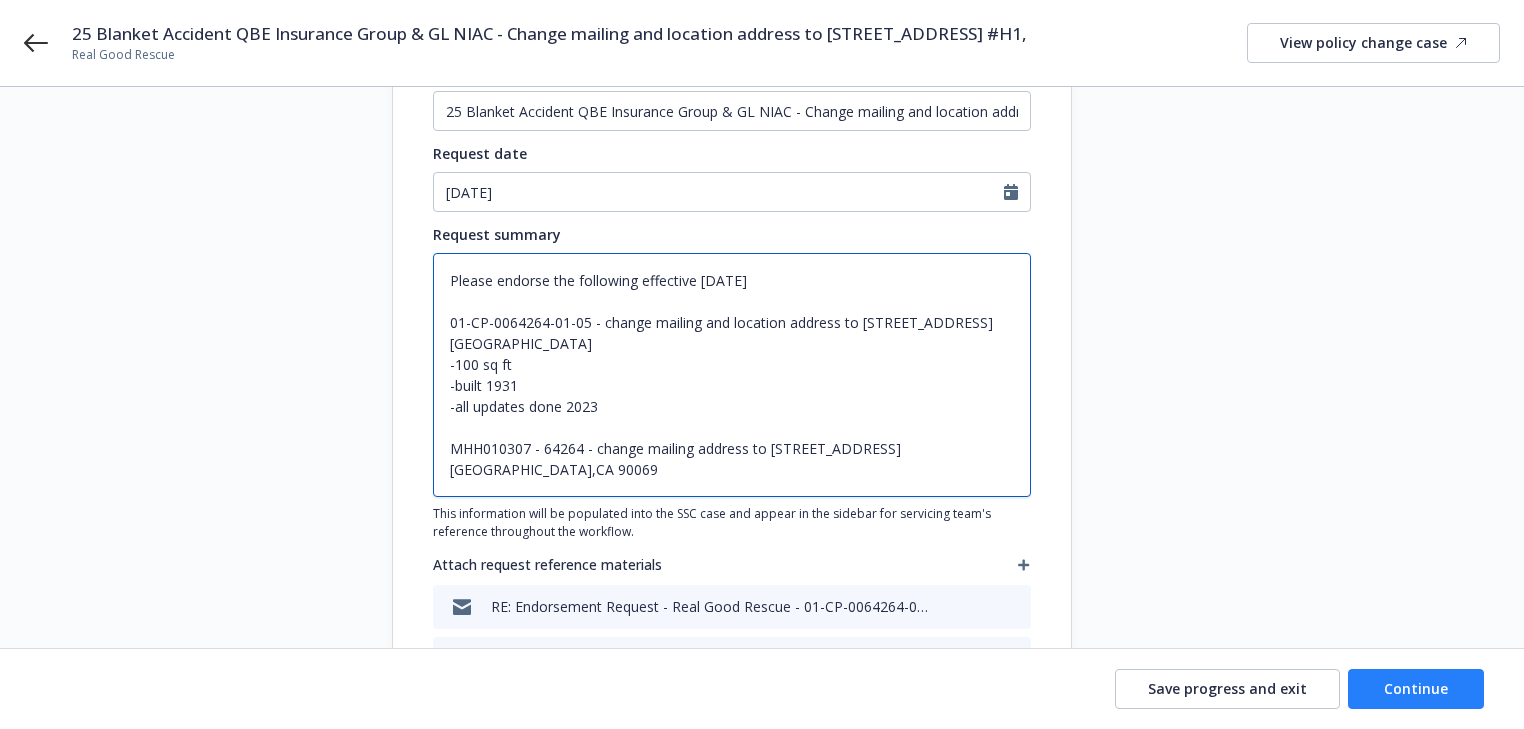 type on "Please endorse the following effective 4/14/25
01-CP-0064264-01-05 - change mailing and location address to 8491 Fountain Ave. #H1, LOS ANGELES,CA 90069
-100 sq ft
-built 1931
-all updates done 2023
MHH010307 - 64264 - change mailing address to 8491 Fountain Ave. #H1, LOS ANGELES,CA 90069" 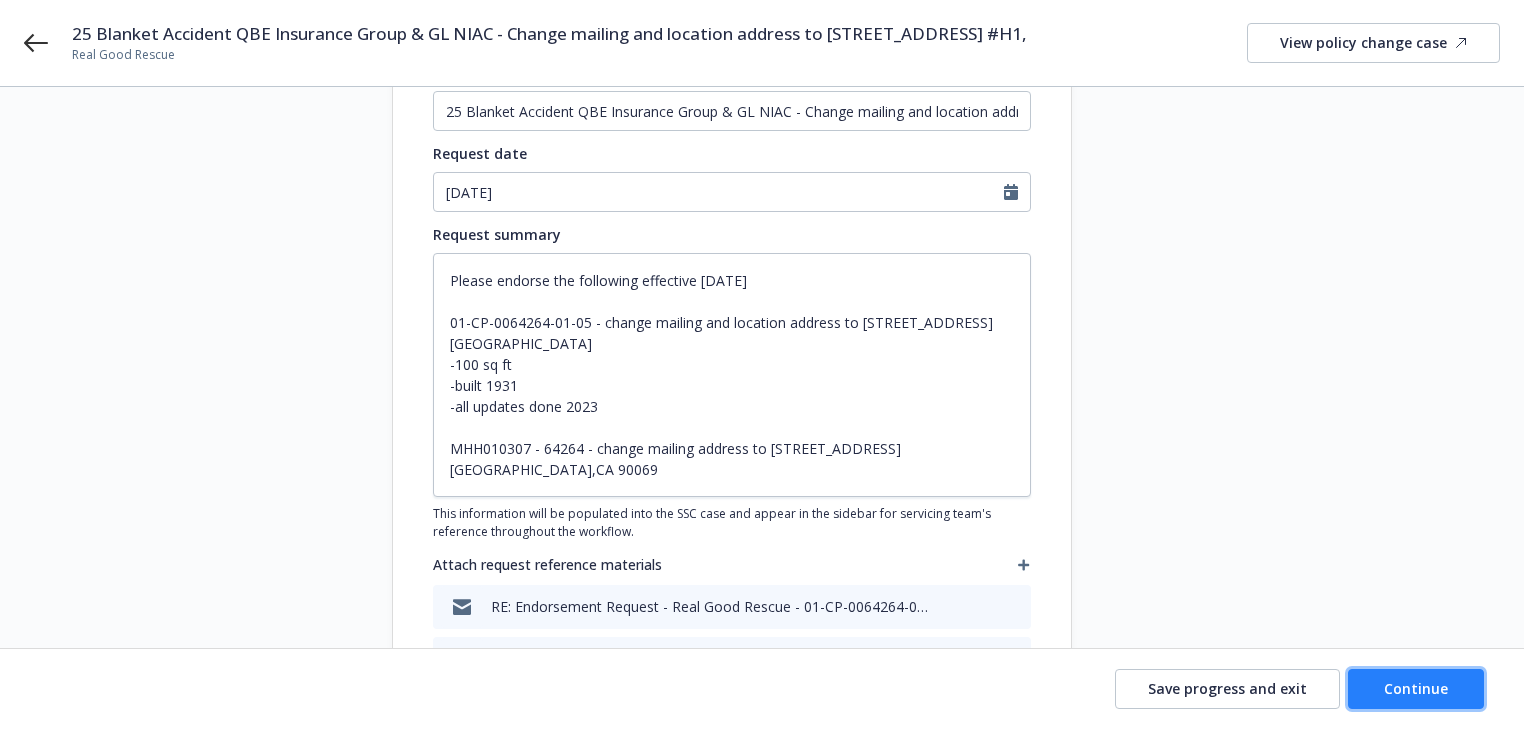 click on "Continue" at bounding box center [1416, 688] 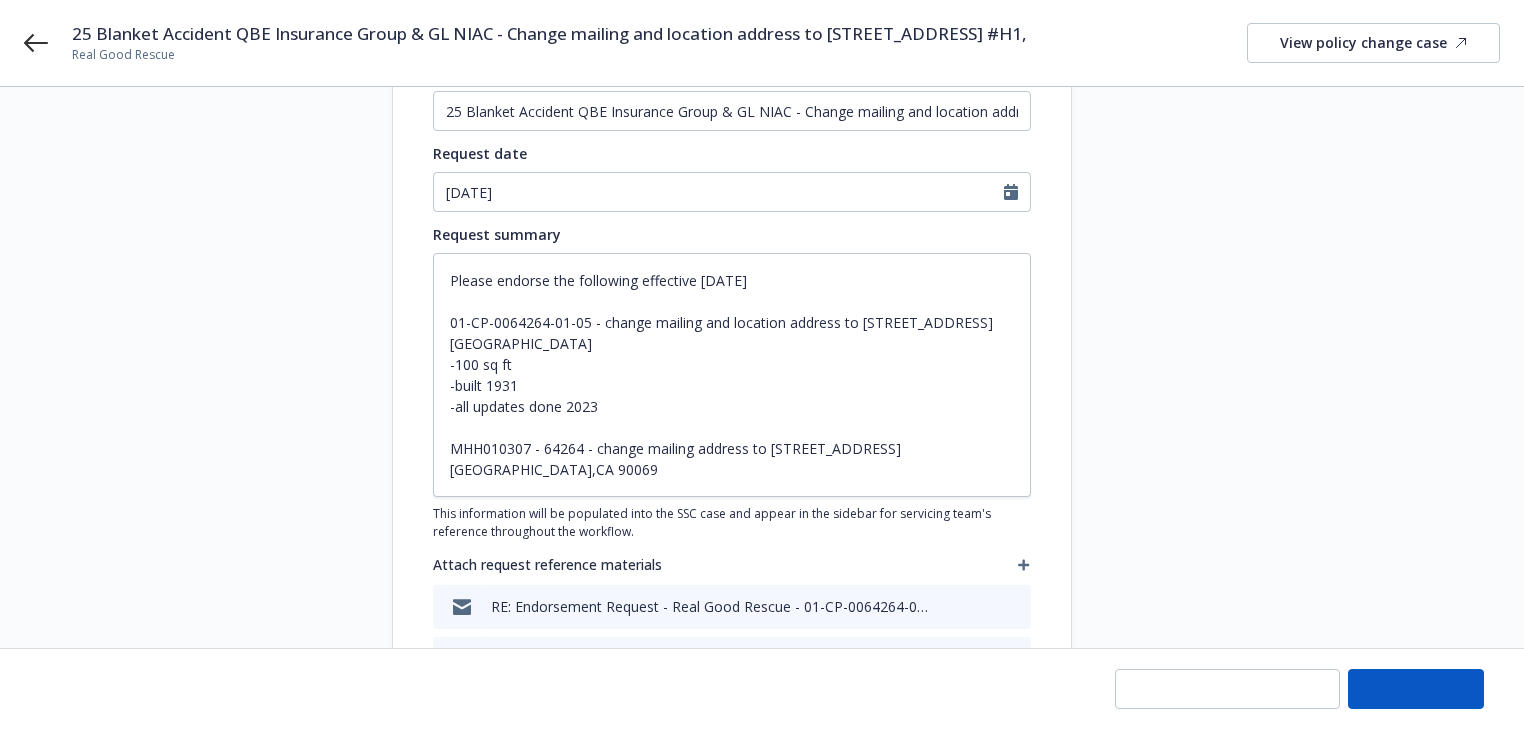 type on "x" 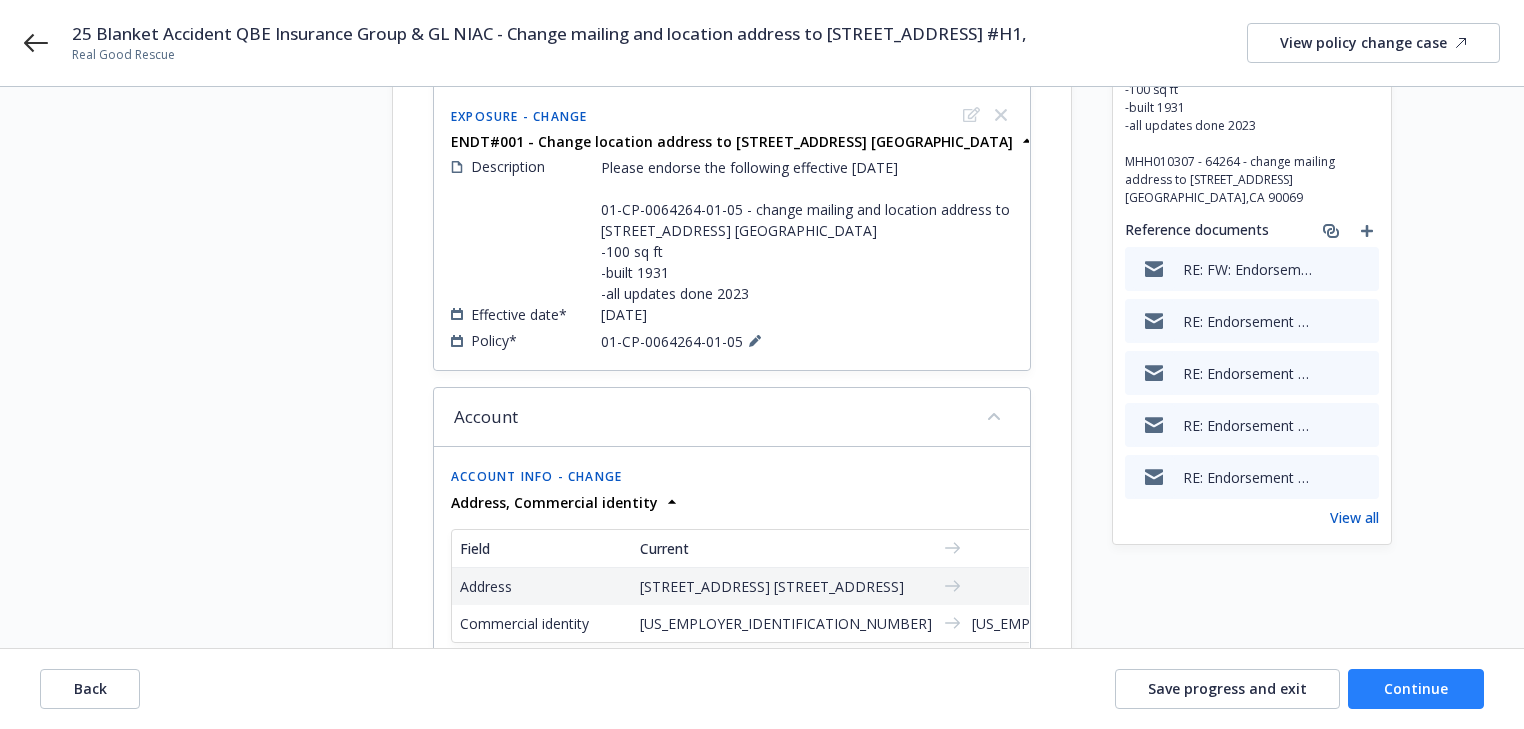 scroll, scrollTop: 0, scrollLeft: 0, axis: both 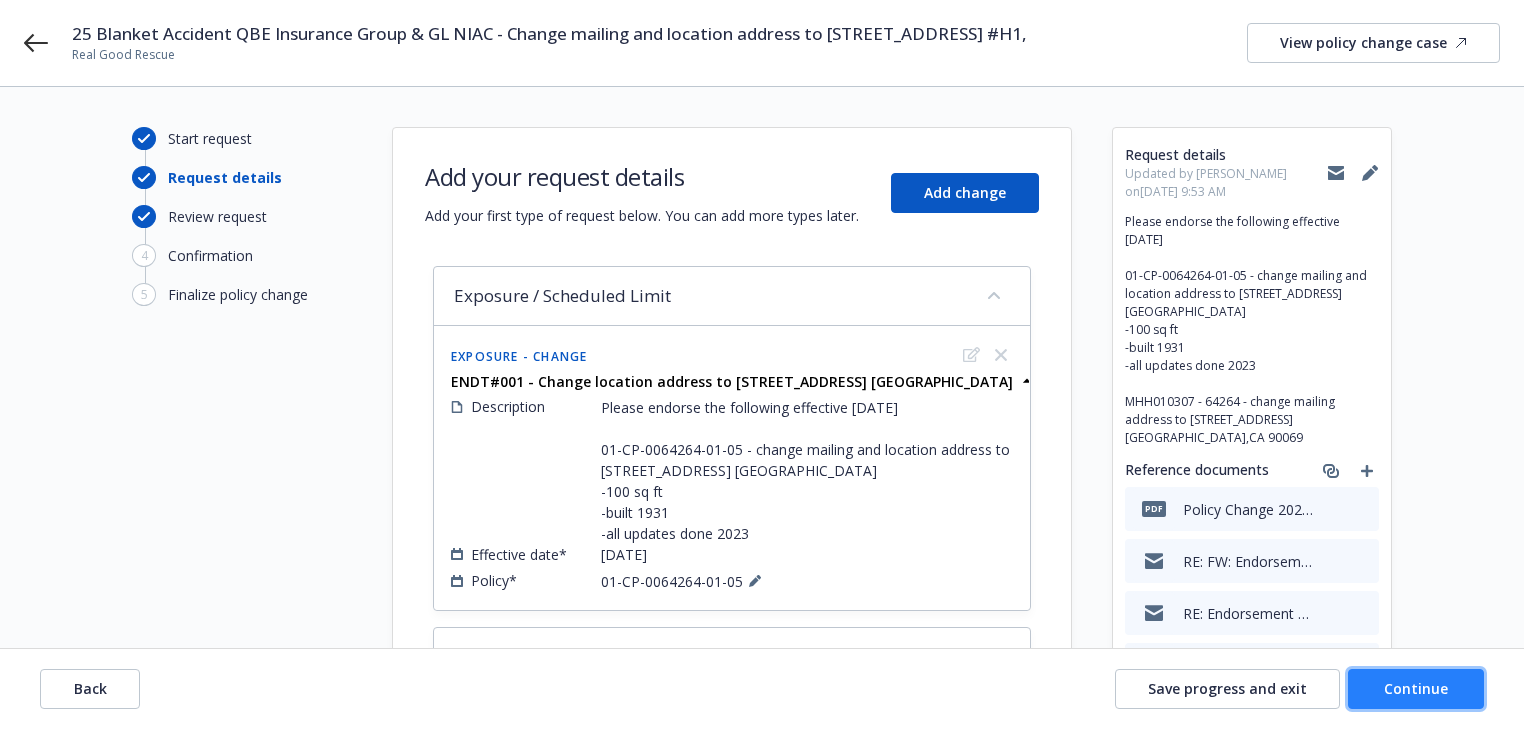 click on "Continue" at bounding box center [1416, 688] 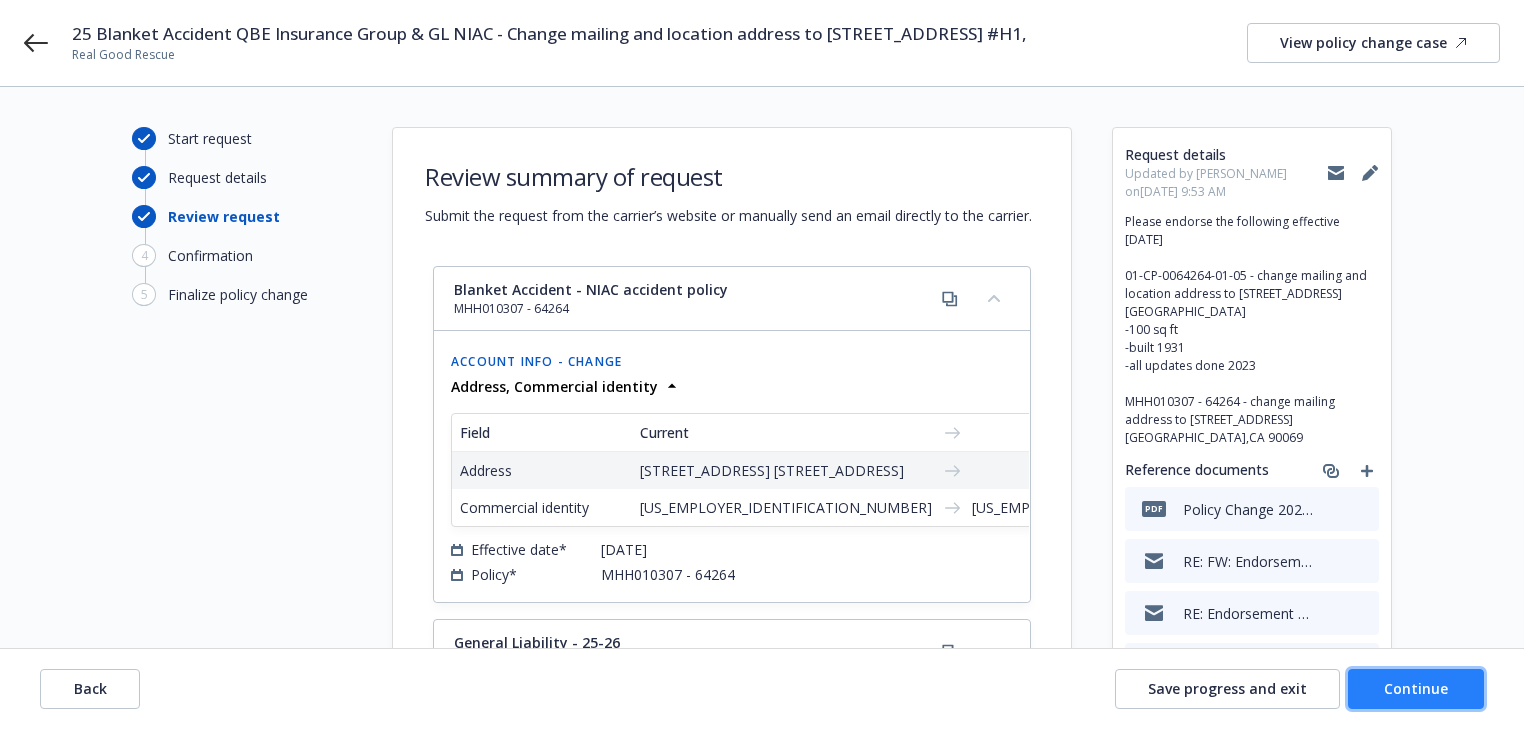 click on "Continue" at bounding box center (1416, 688) 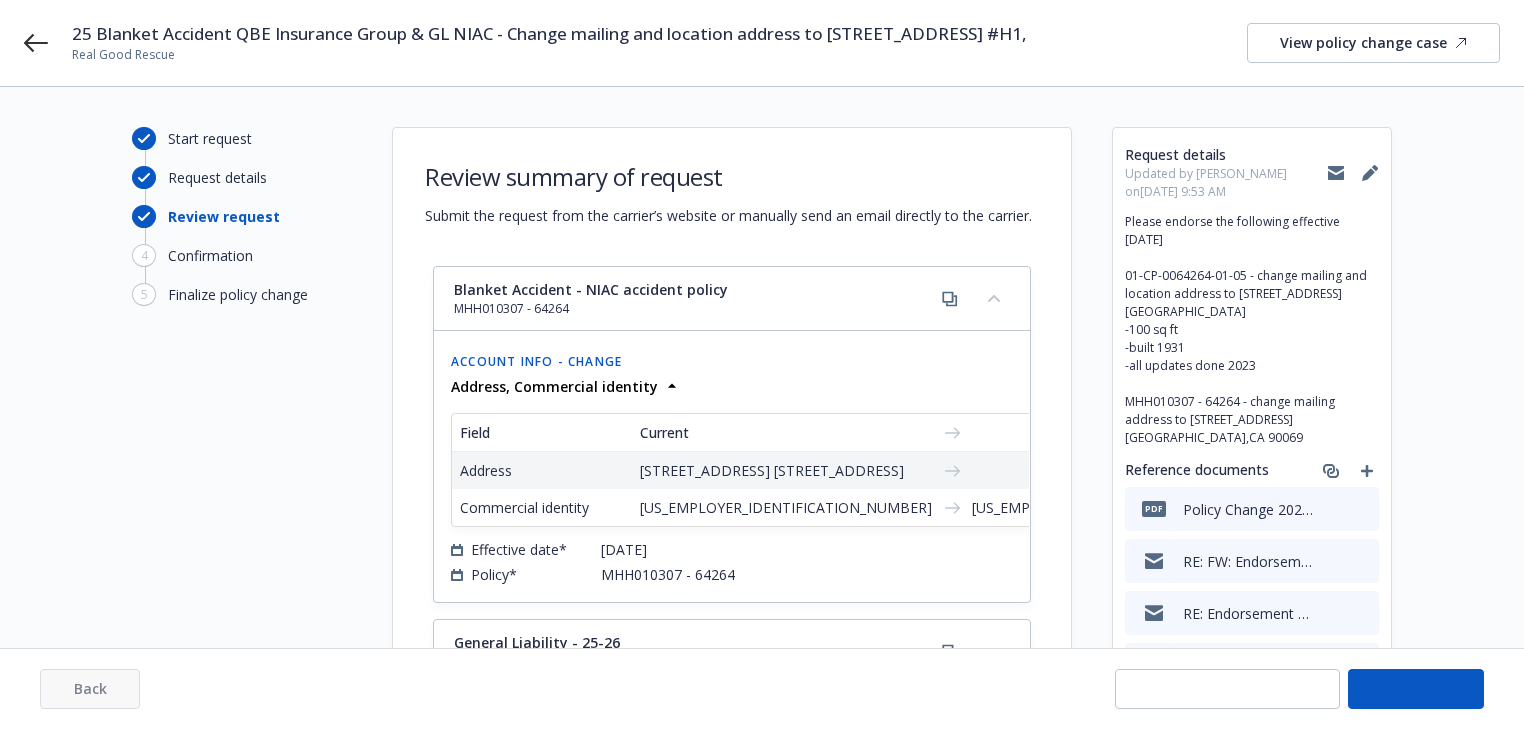 select on "ACCEPTED" 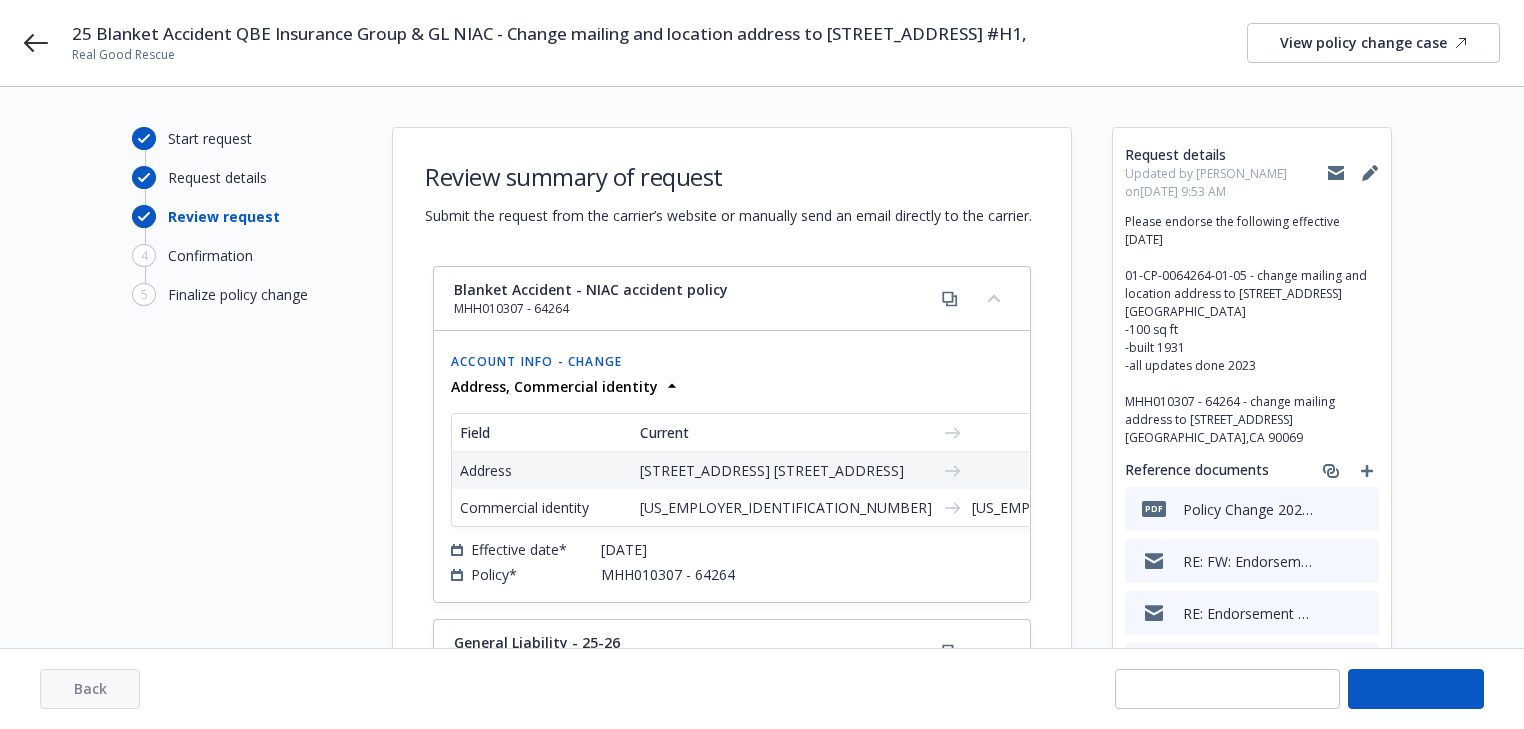 select on "ACCEPTED" 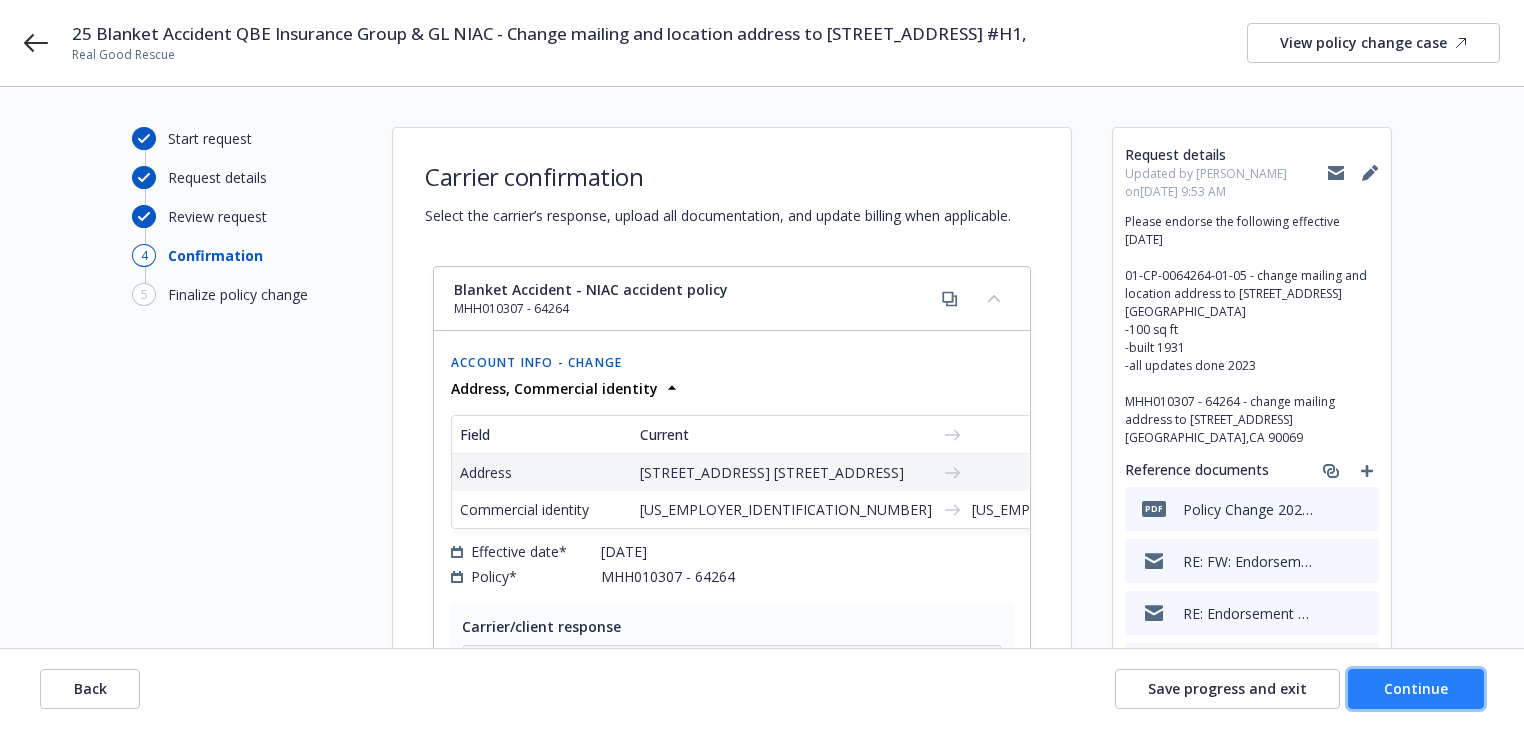 click on "Continue" at bounding box center (1416, 688) 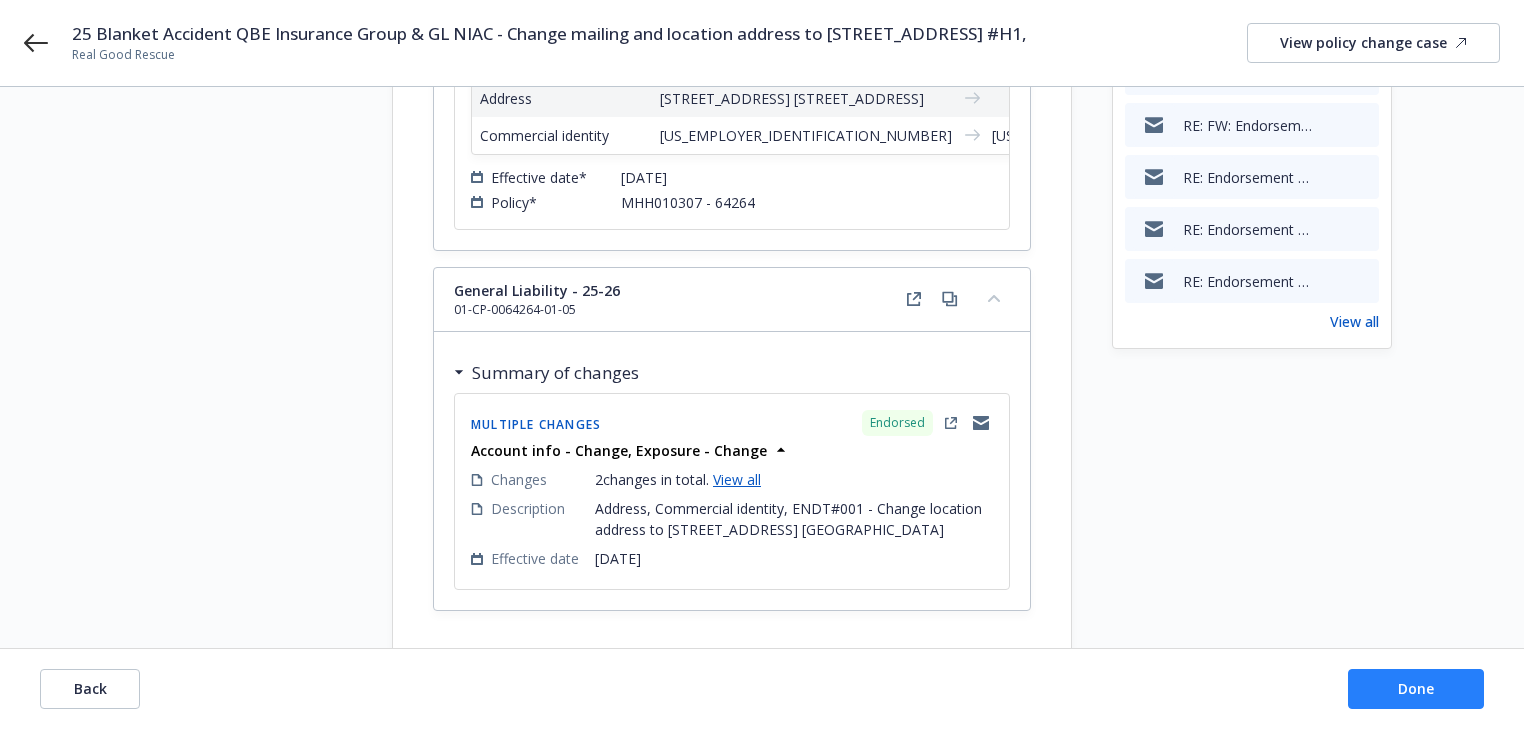 scroll, scrollTop: 480, scrollLeft: 0, axis: vertical 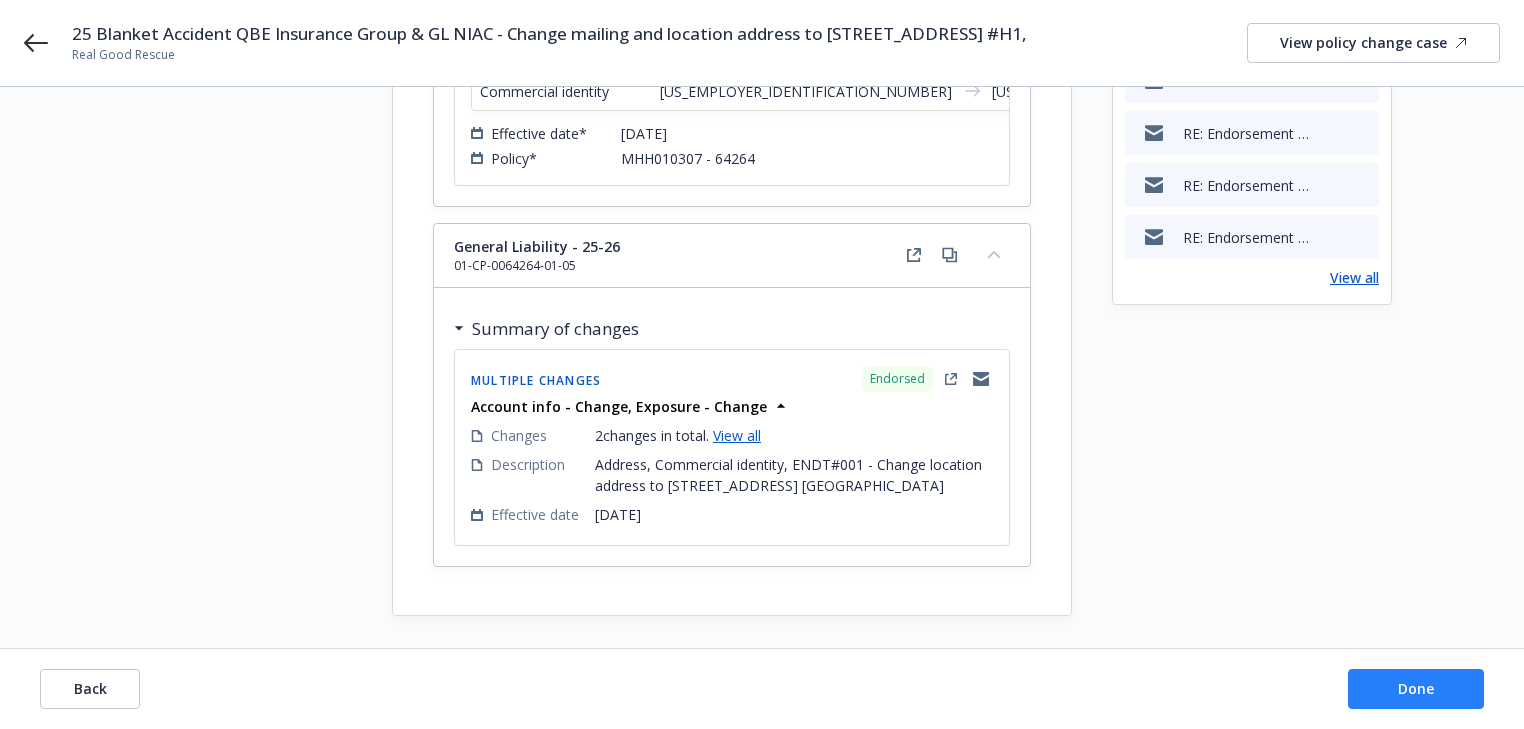 click on "View all" at bounding box center (1354, 277) 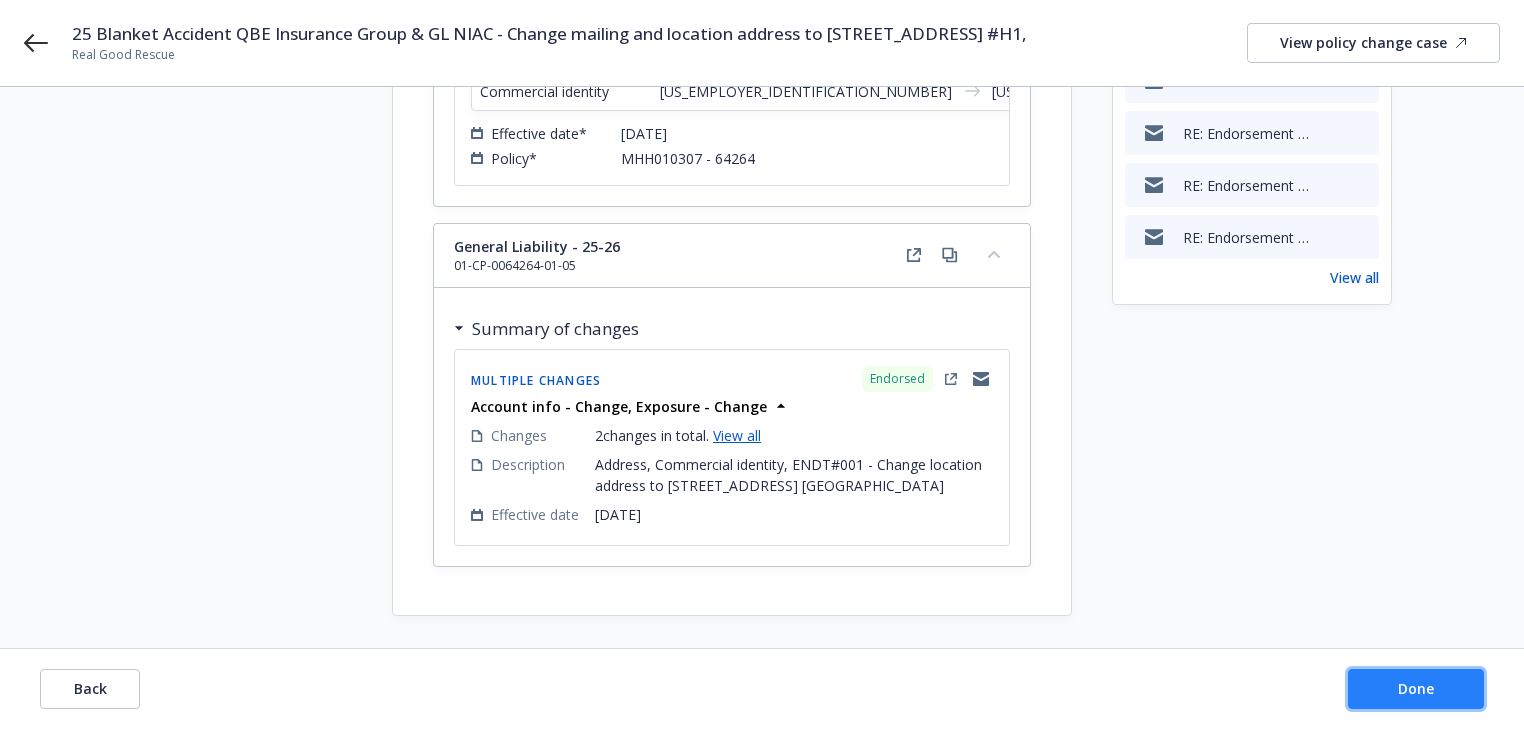 click on "Done" at bounding box center (1416, 688) 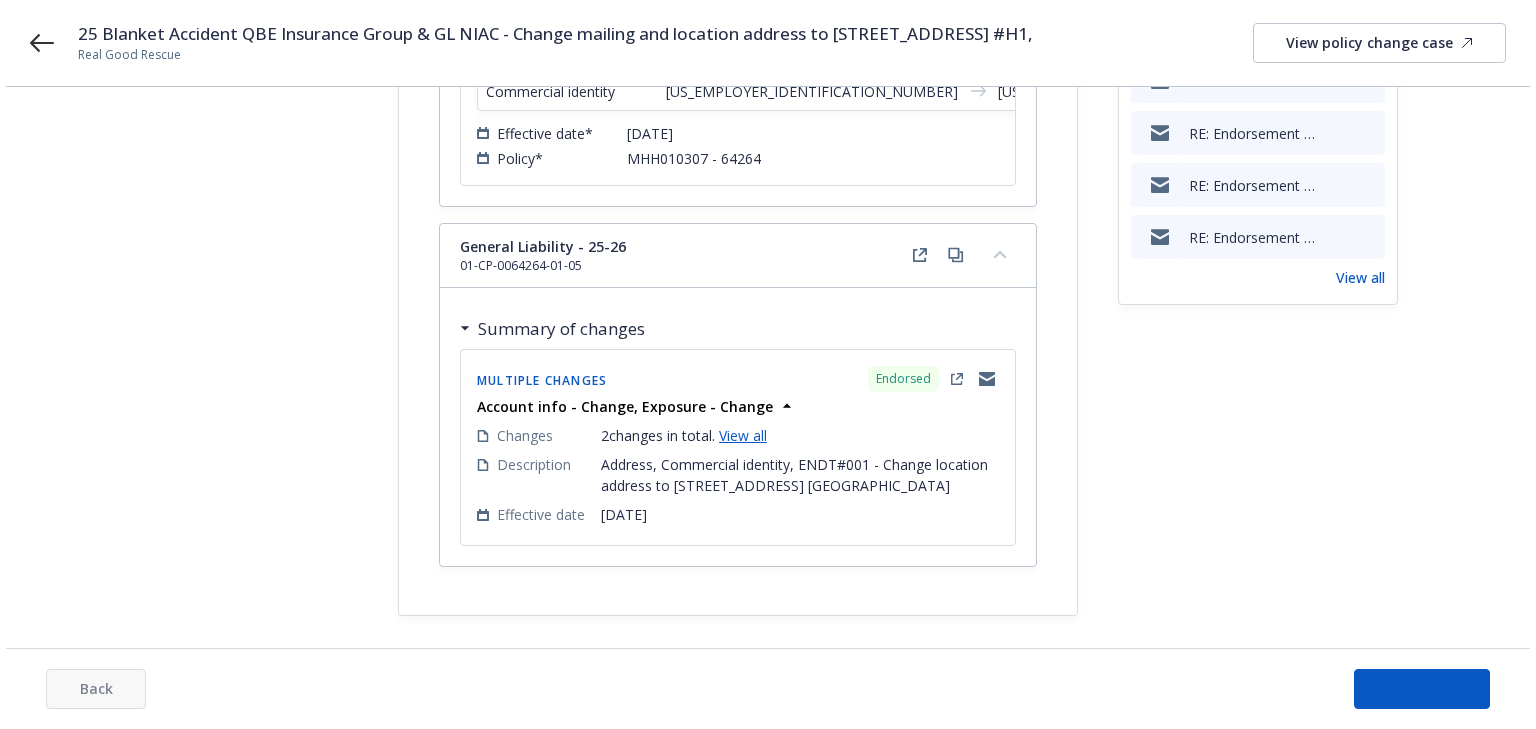 scroll, scrollTop: 0, scrollLeft: 0, axis: both 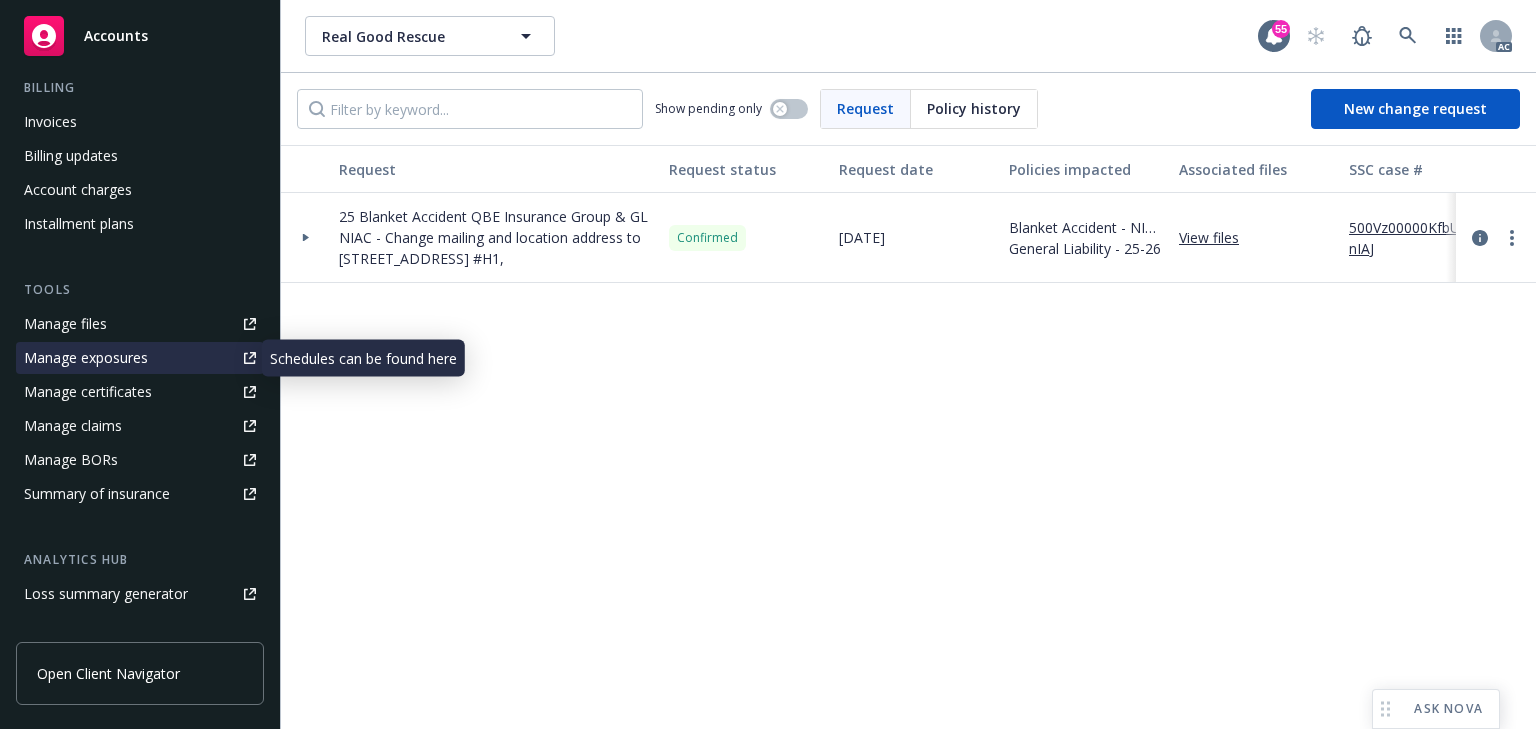 click on "Manage exposures" at bounding box center [140, 358] 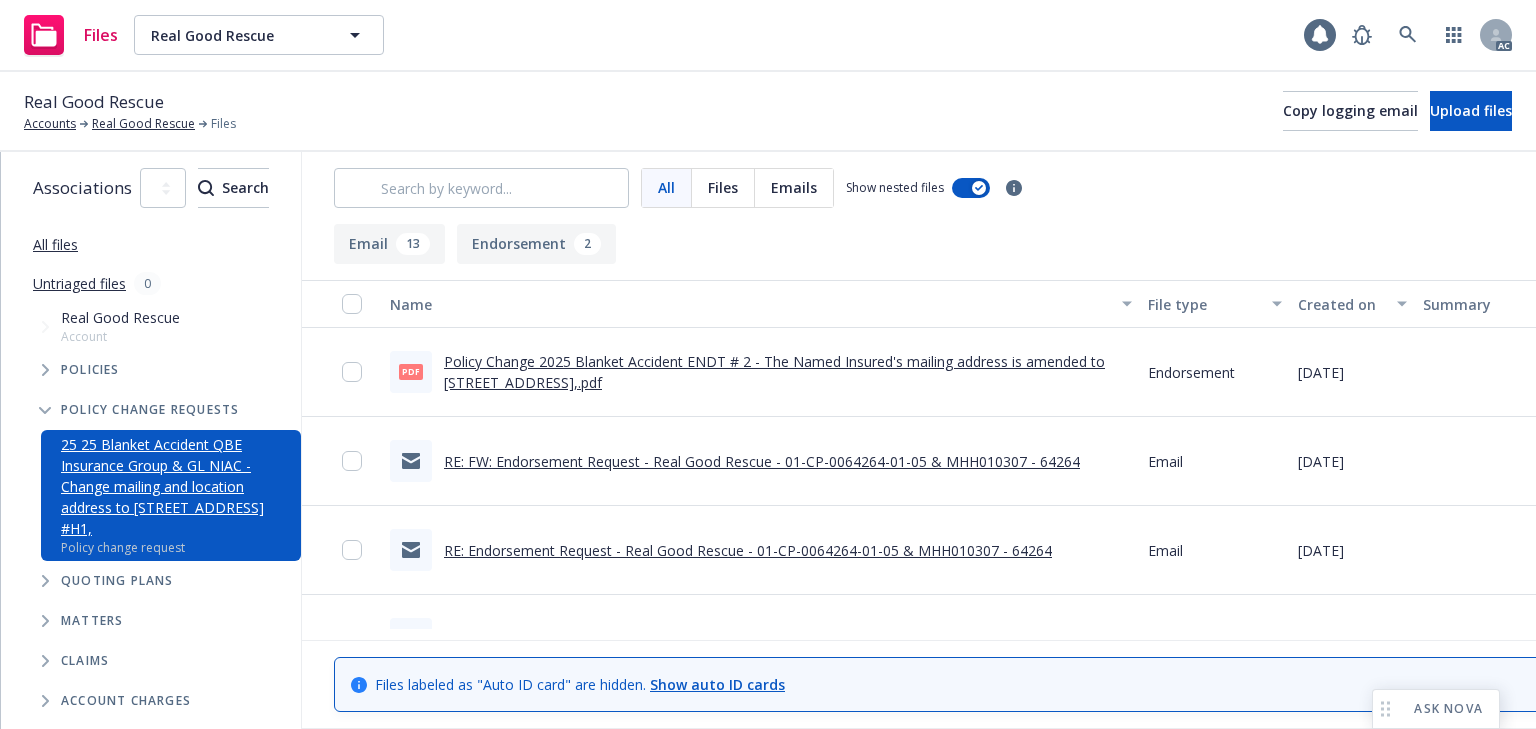 scroll, scrollTop: 0, scrollLeft: 0, axis: both 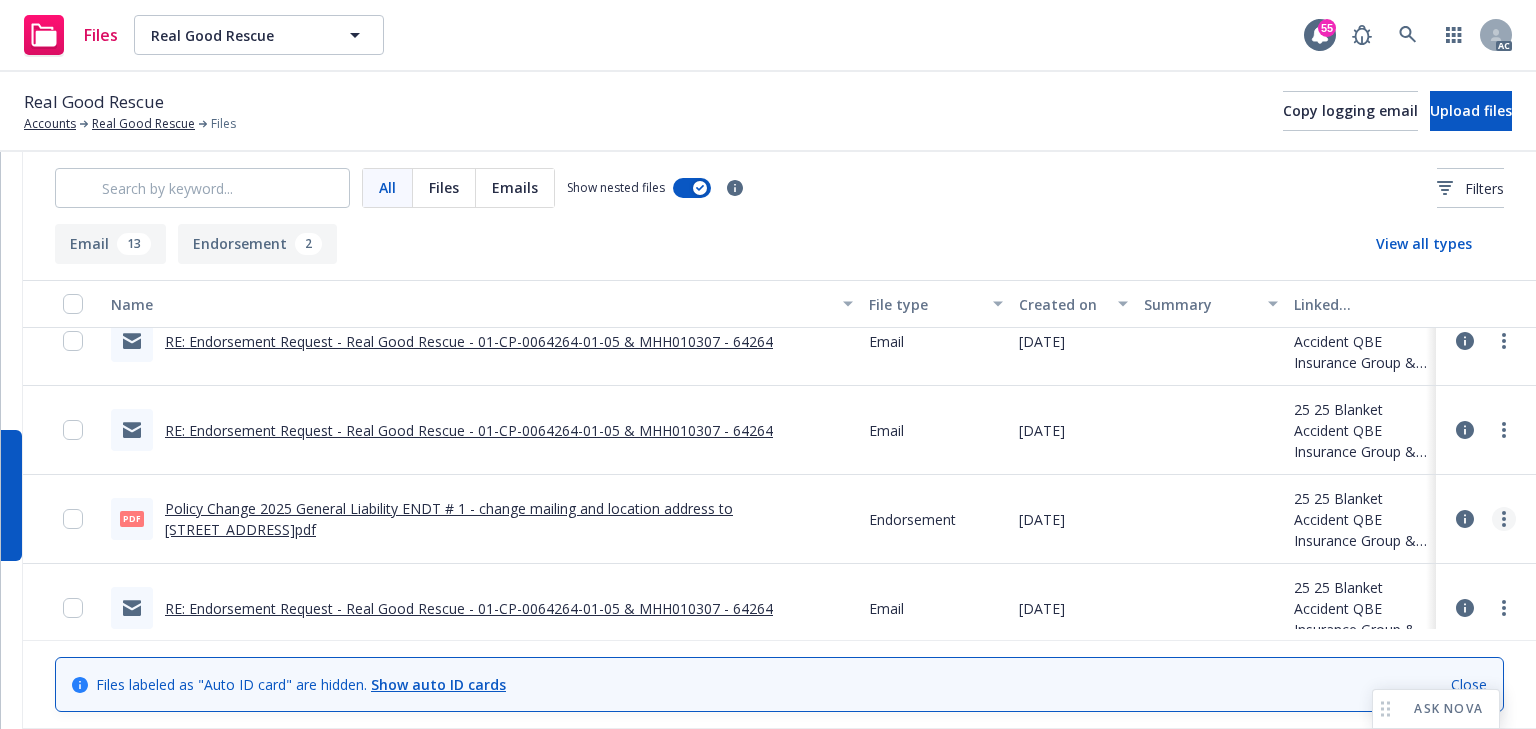 click at bounding box center [1504, 519] 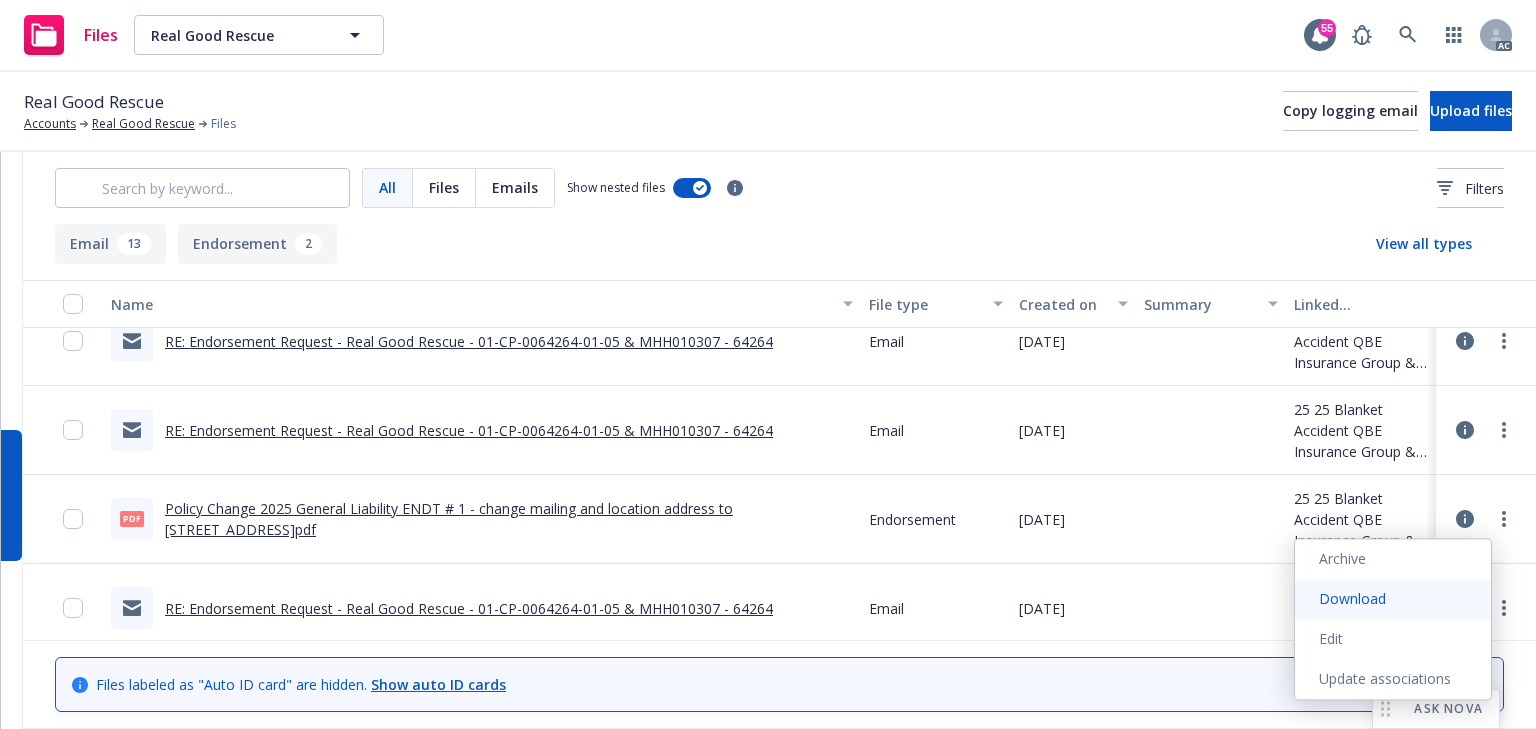 click on "Download" at bounding box center [1393, 599] 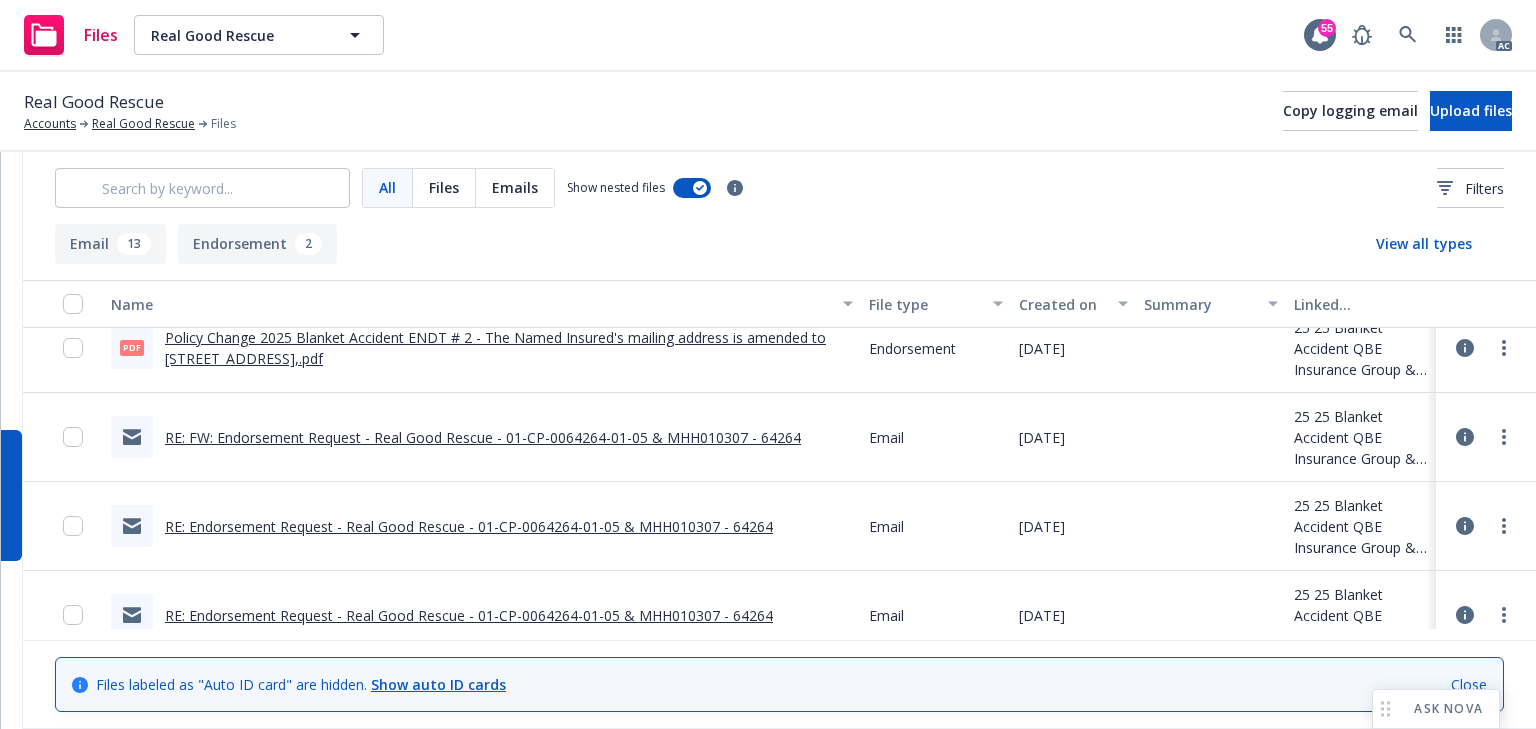 scroll, scrollTop: 0, scrollLeft: 0, axis: both 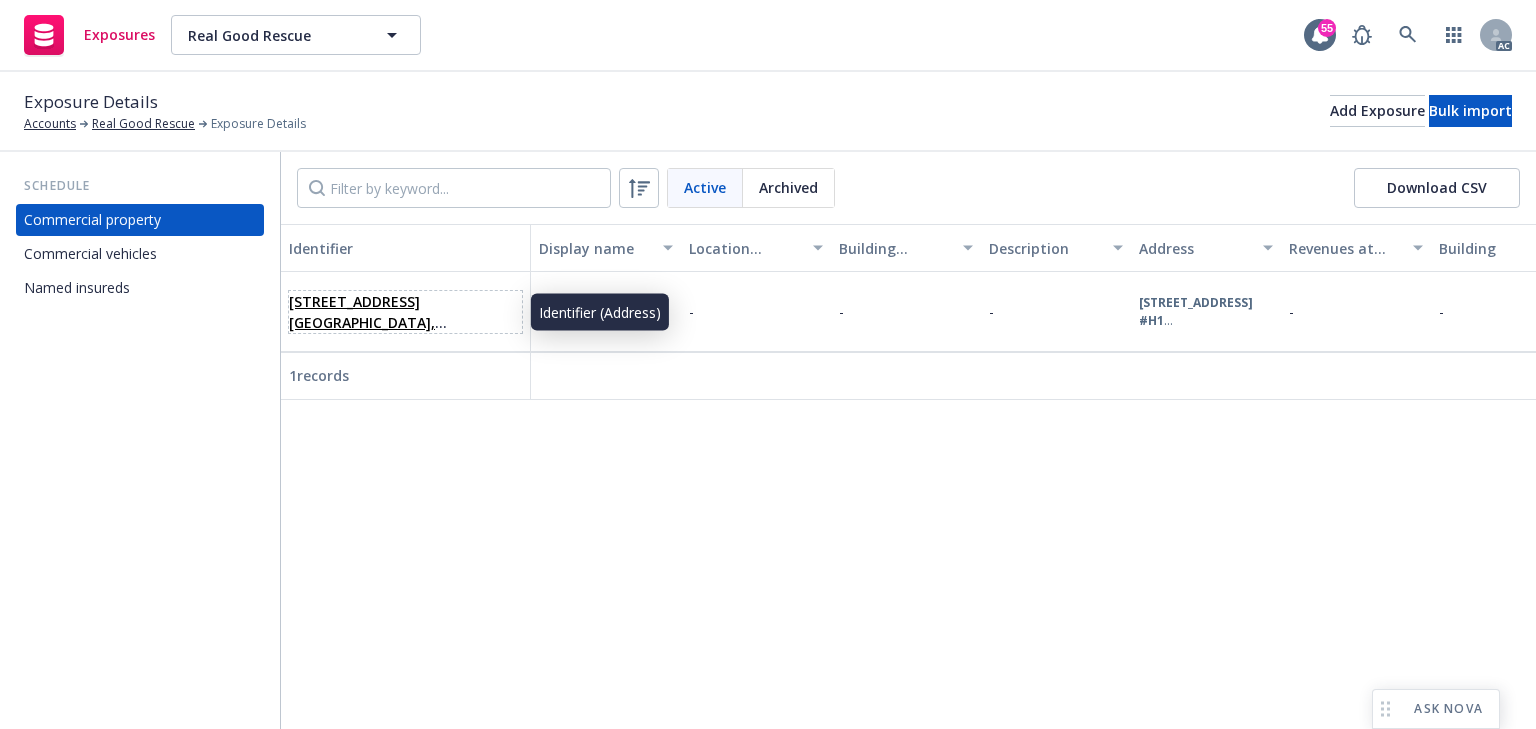 click on "[STREET_ADDRESS] [GEOGRAPHIC_DATA], [GEOGRAPHIC_DATA], 90069, [GEOGRAPHIC_DATA]" at bounding box center [386, 333] 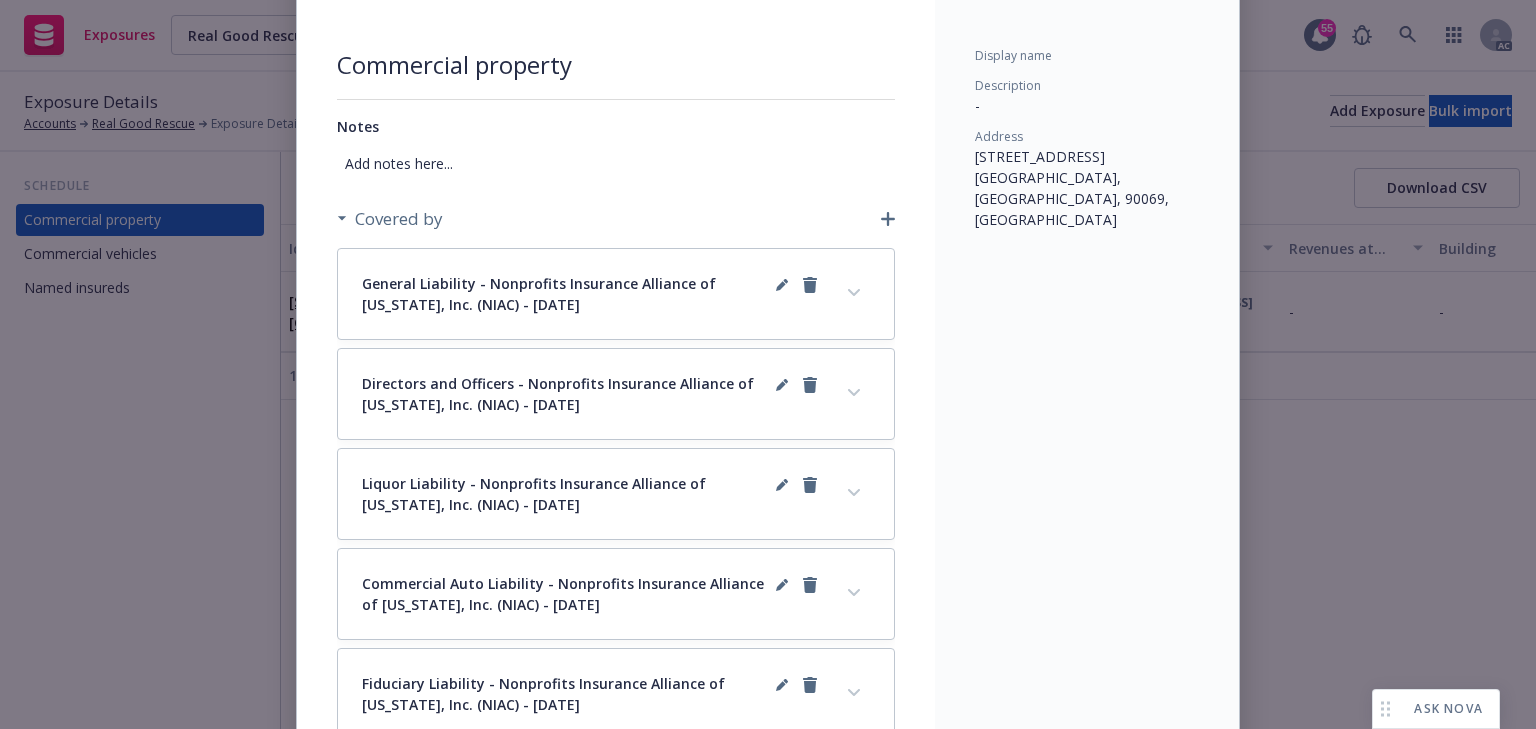 scroll, scrollTop: 173, scrollLeft: 0, axis: vertical 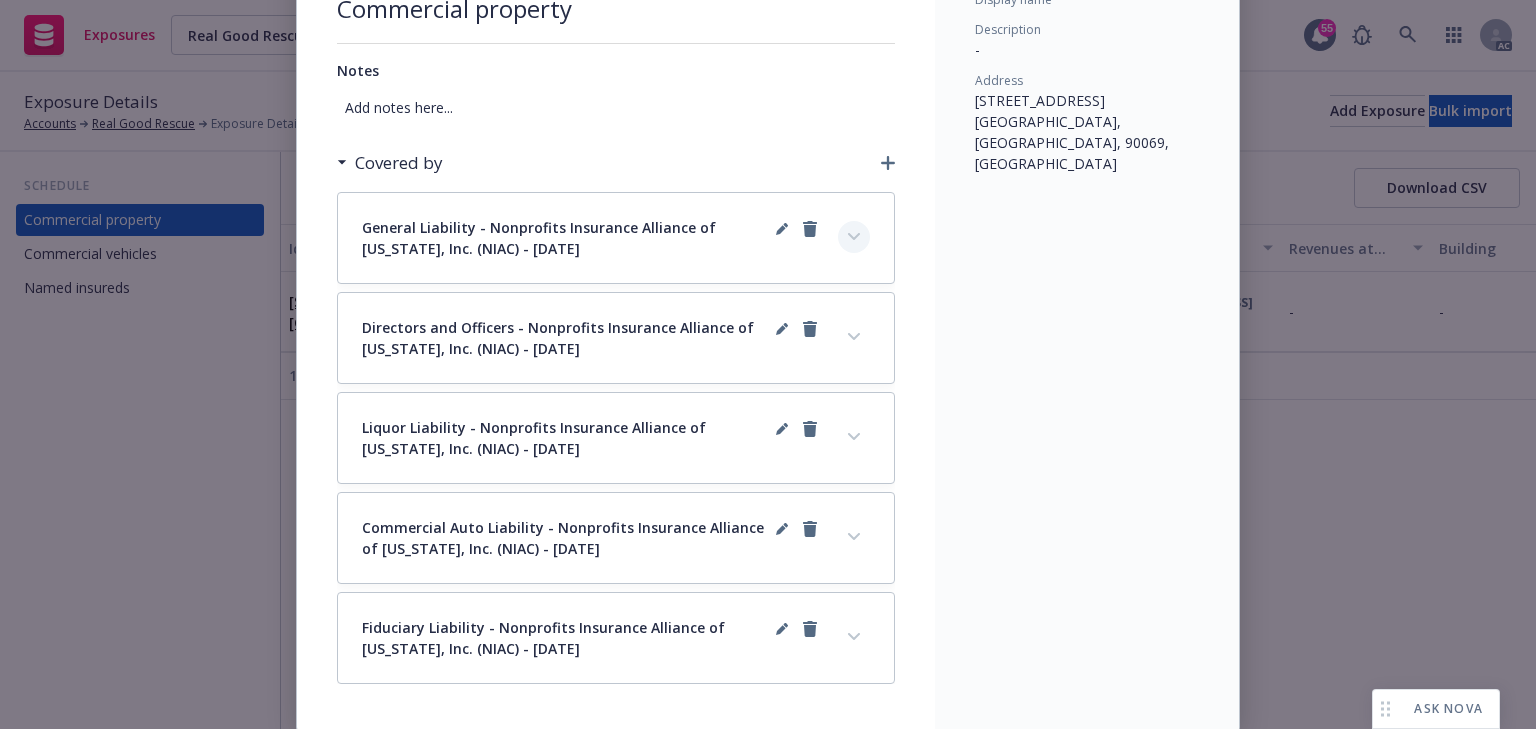 click 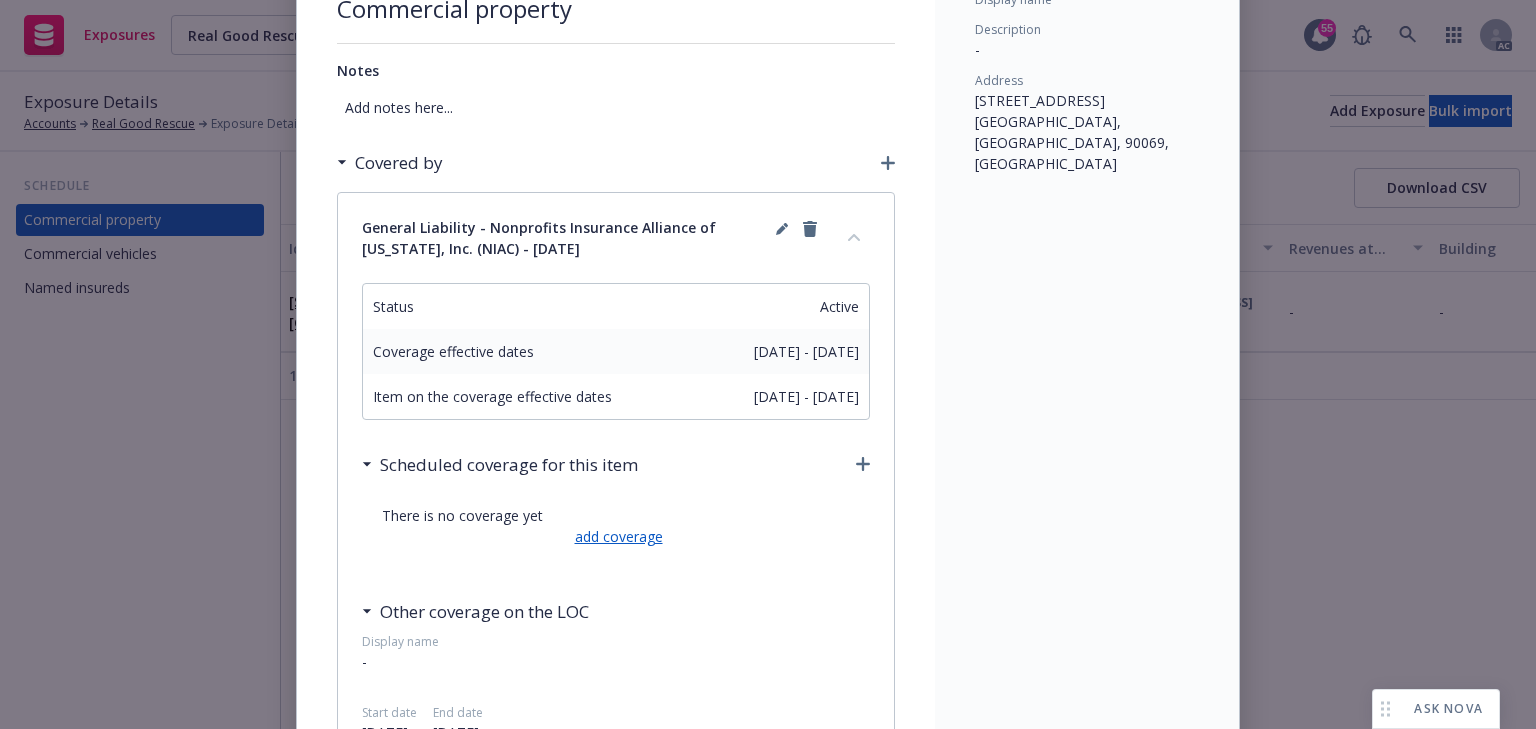 click on "add coverage" at bounding box center (616, 536) 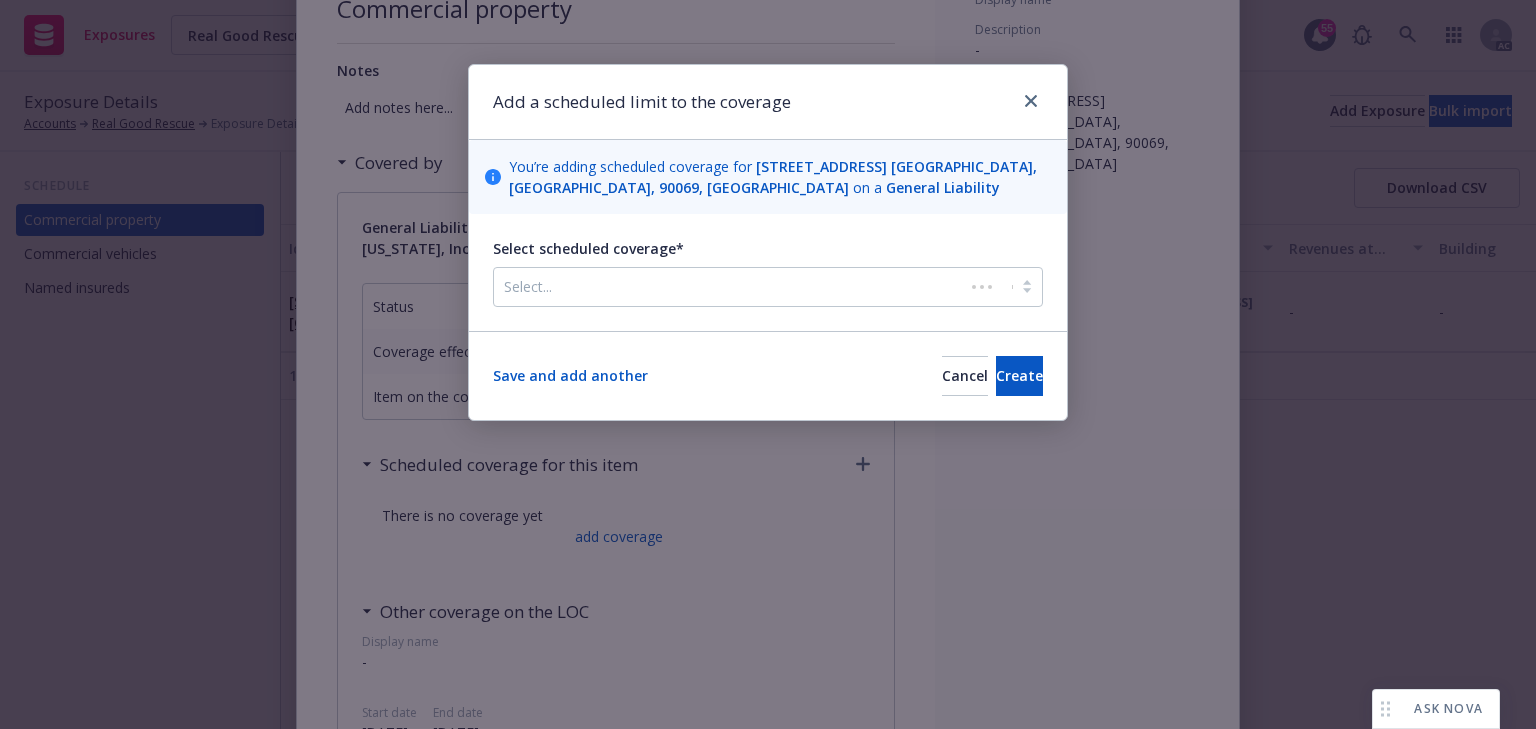 click at bounding box center [729, 287] 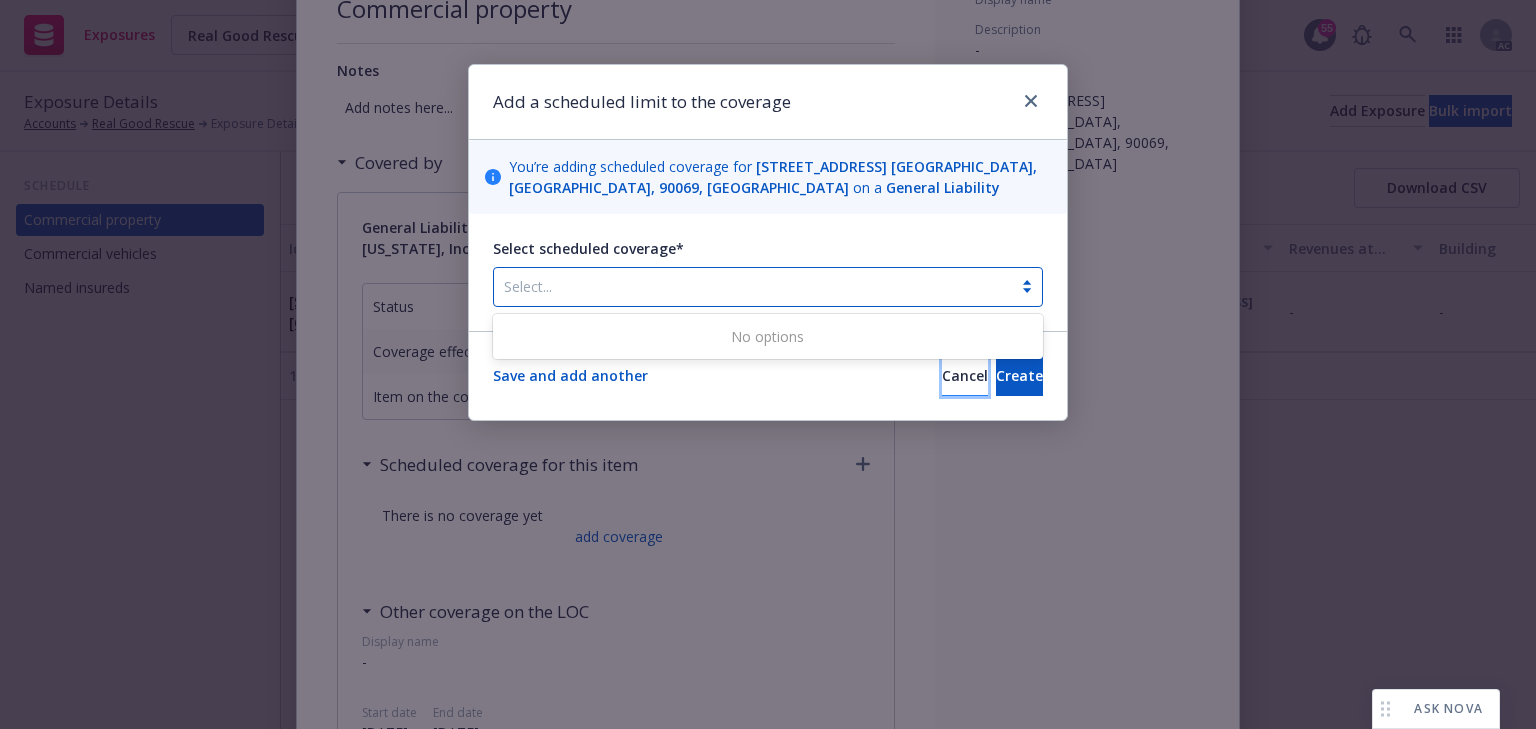 click on "Cancel" at bounding box center (965, 376) 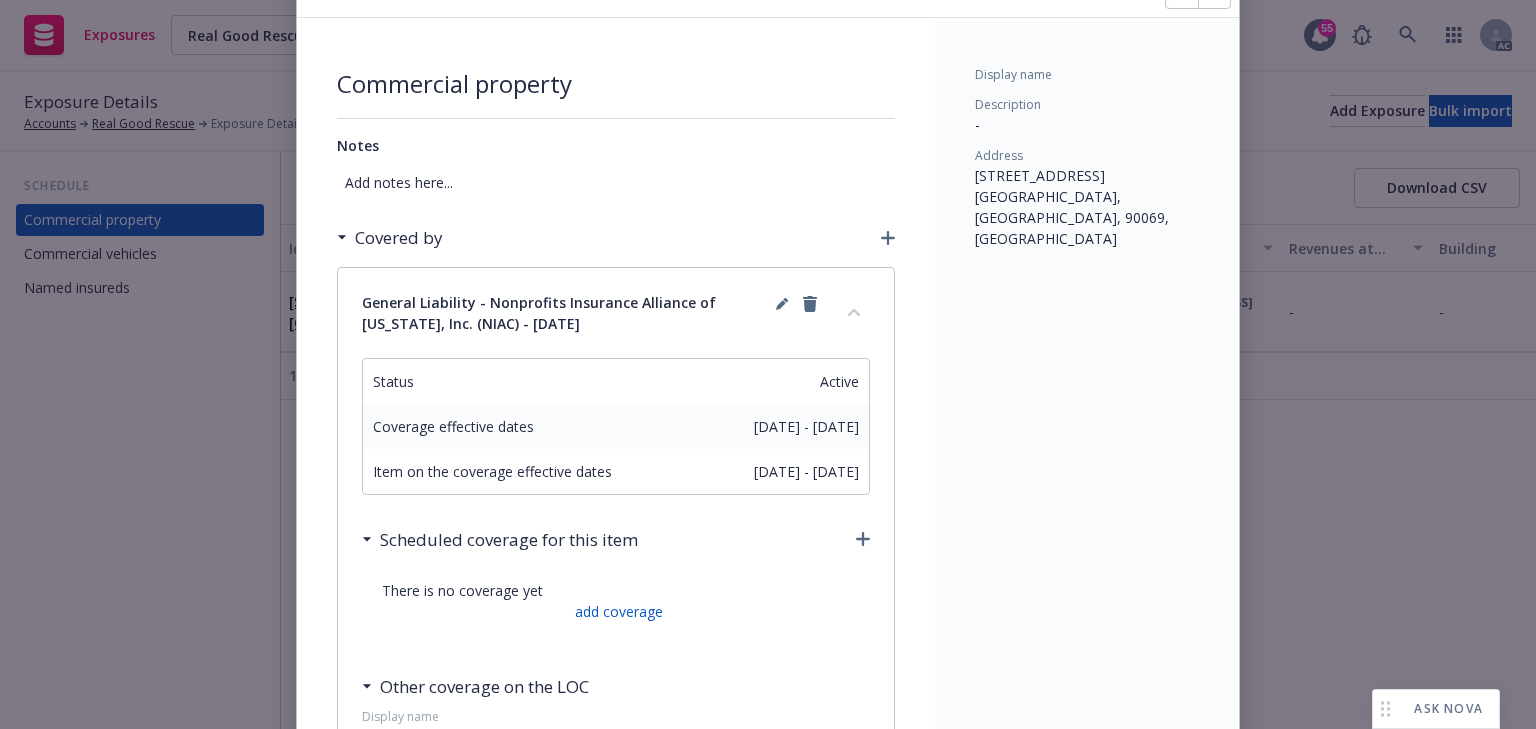 scroll, scrollTop: 0, scrollLeft: 0, axis: both 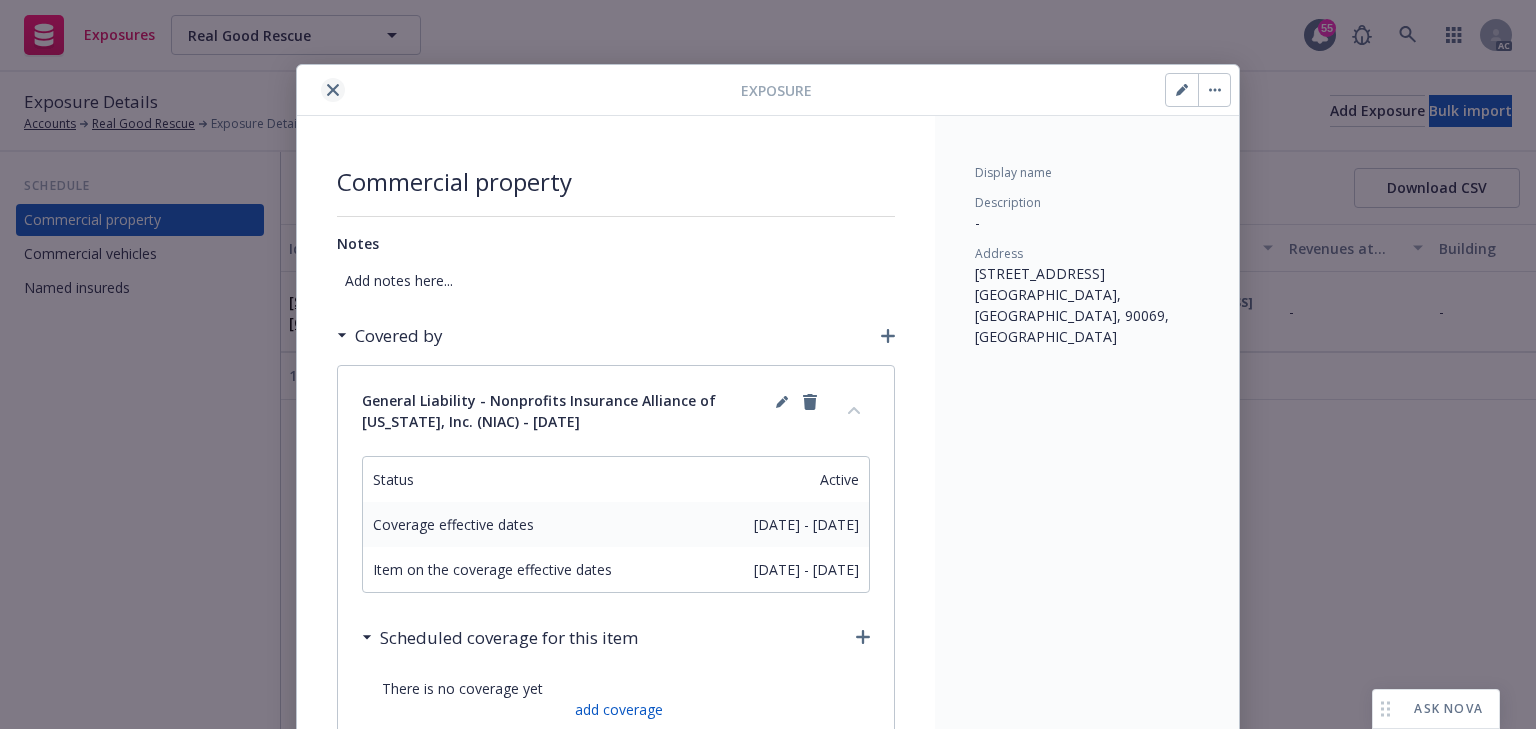 click 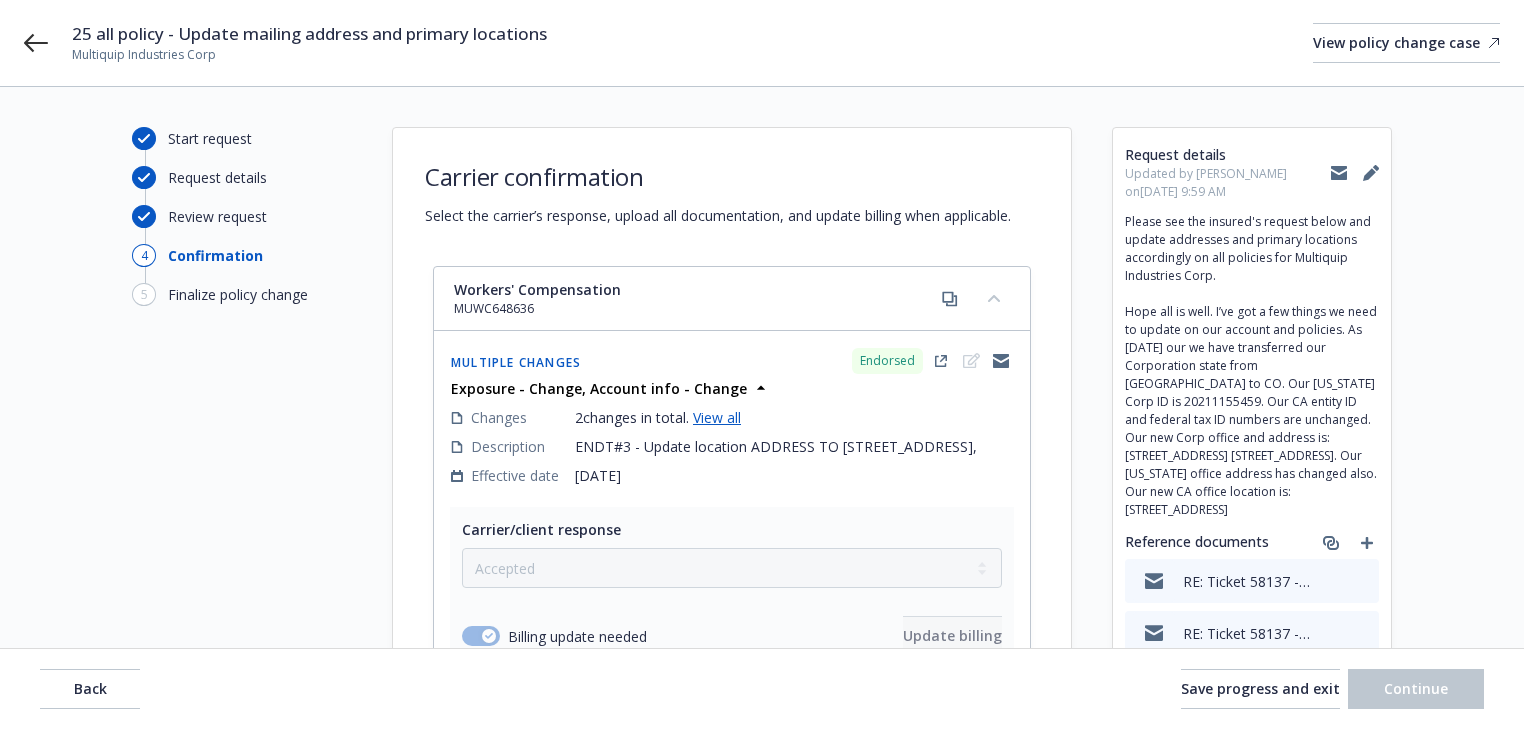 select on "ACCEPTED" 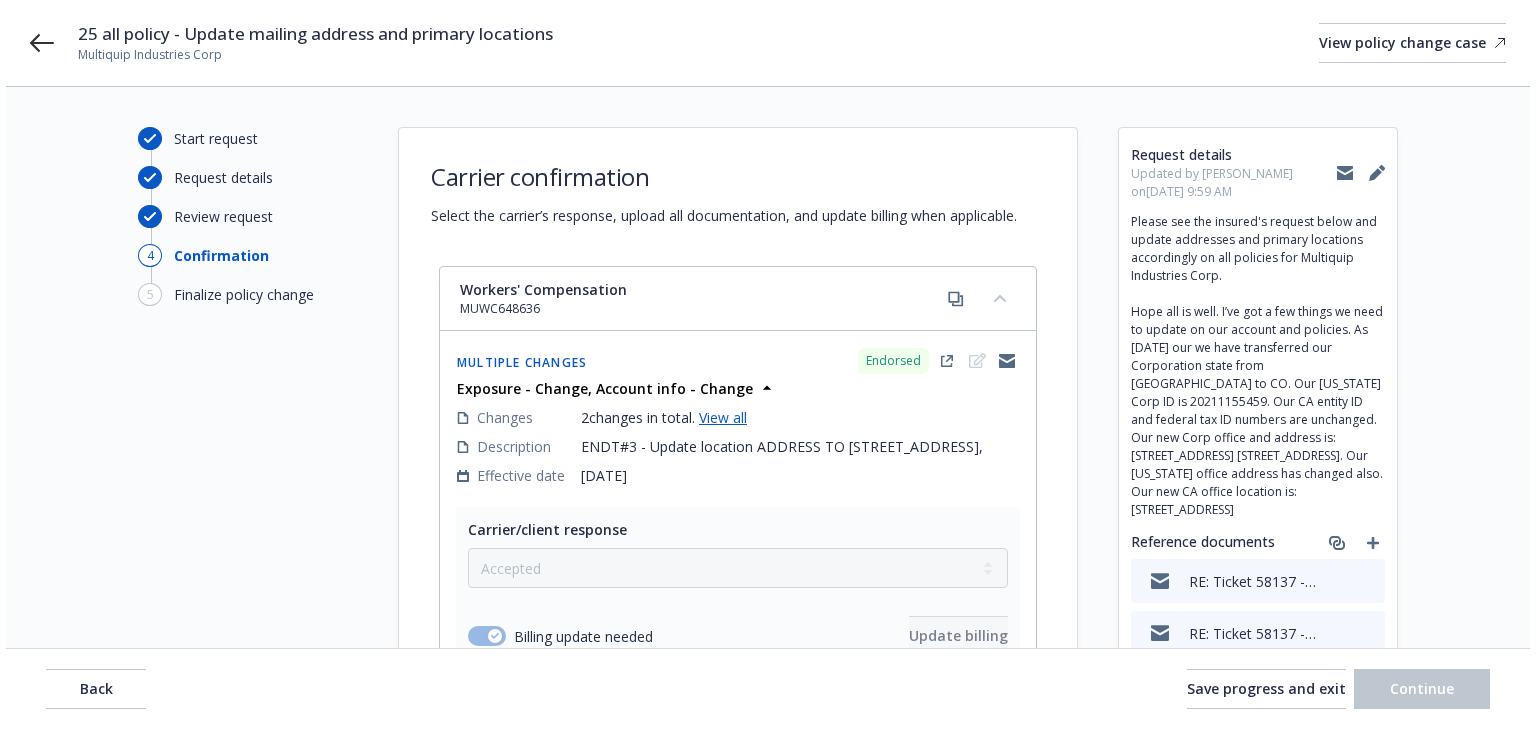 scroll, scrollTop: 0, scrollLeft: 0, axis: both 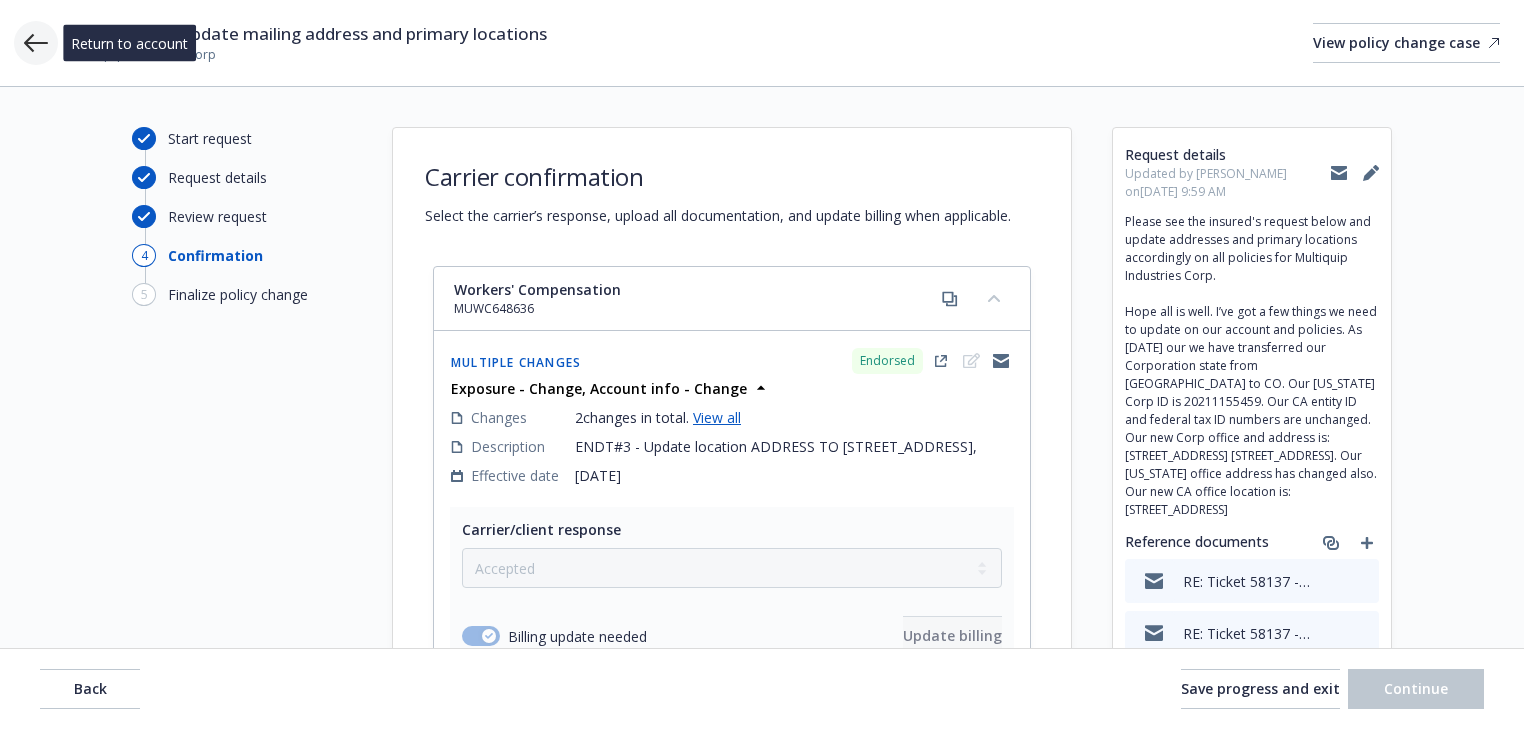 click 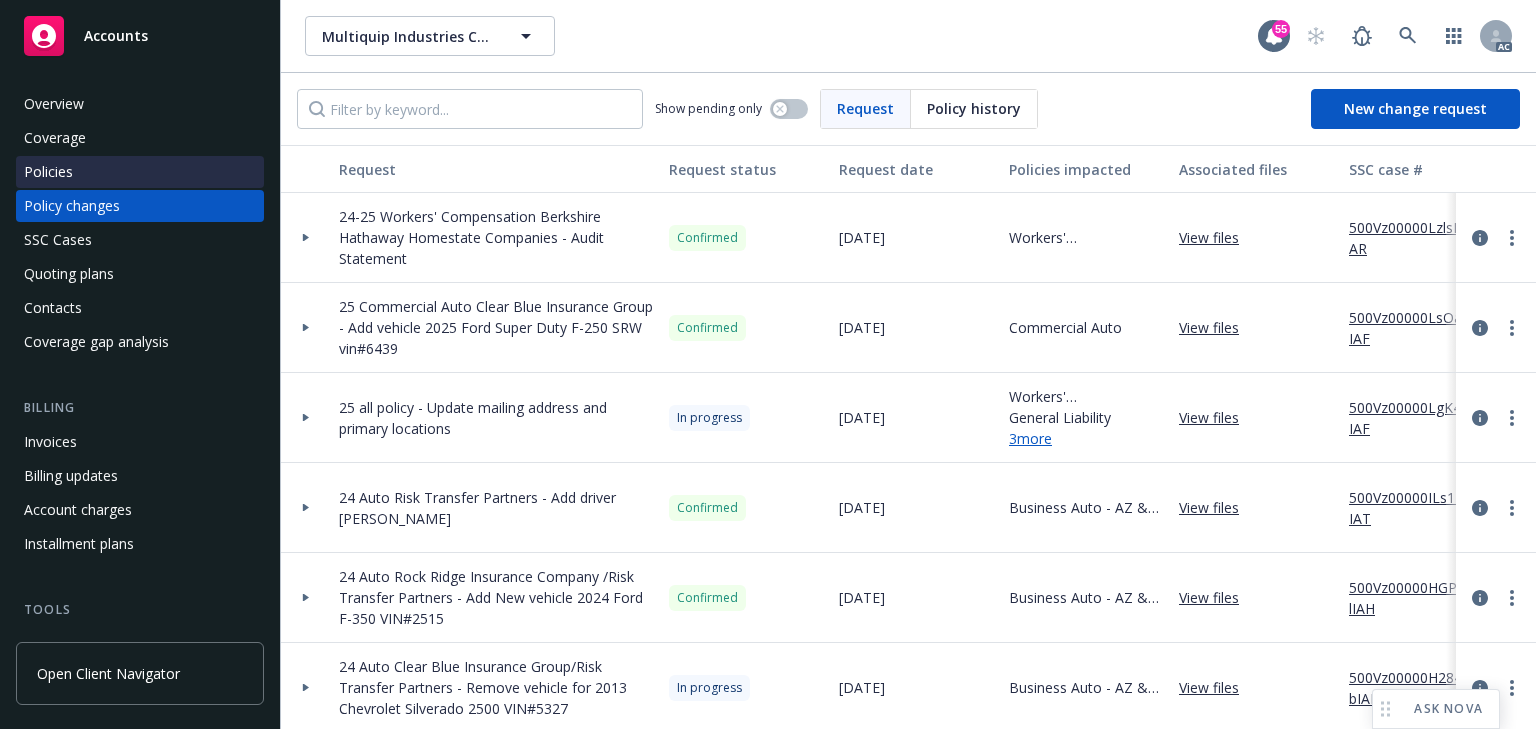 click on "Policies" at bounding box center (140, 172) 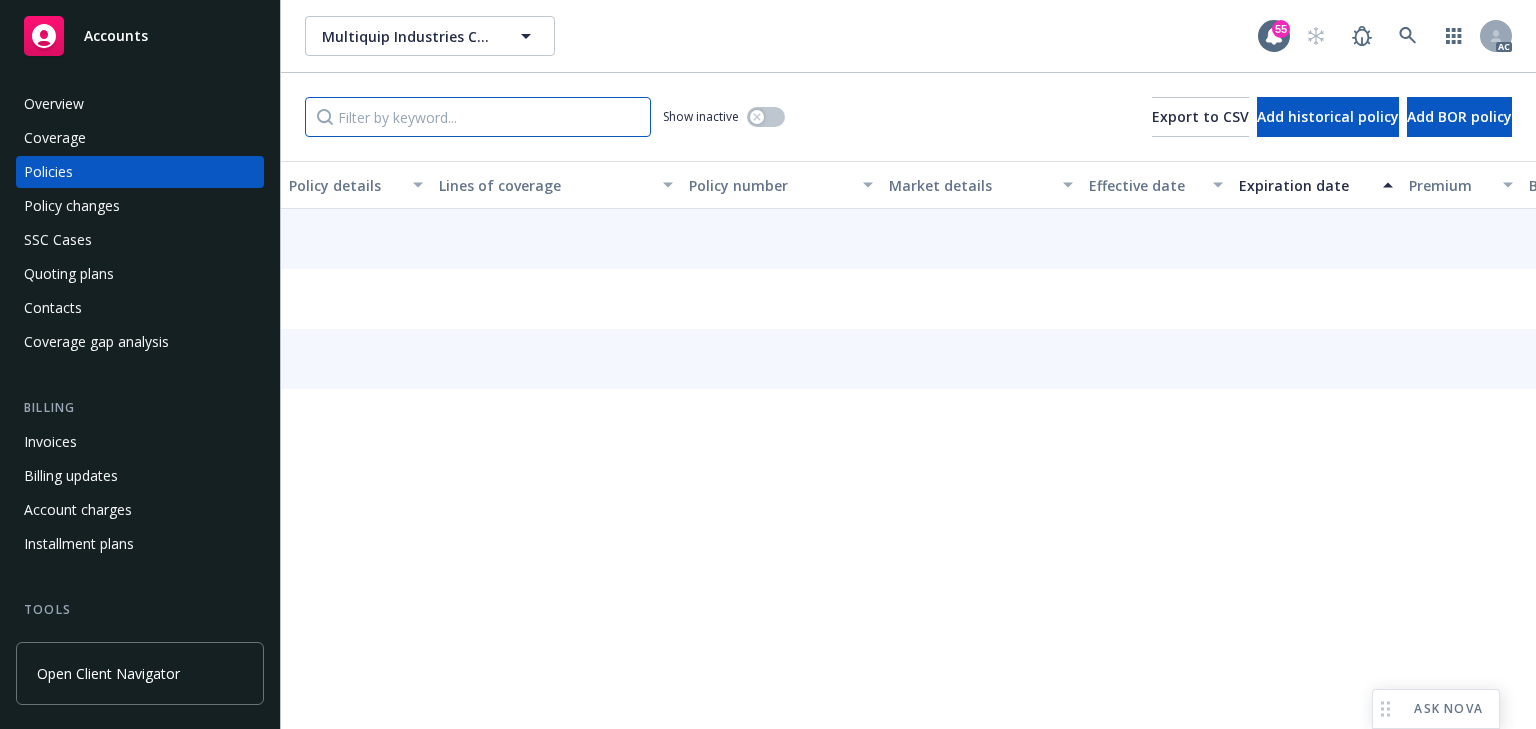 click at bounding box center [478, 117] 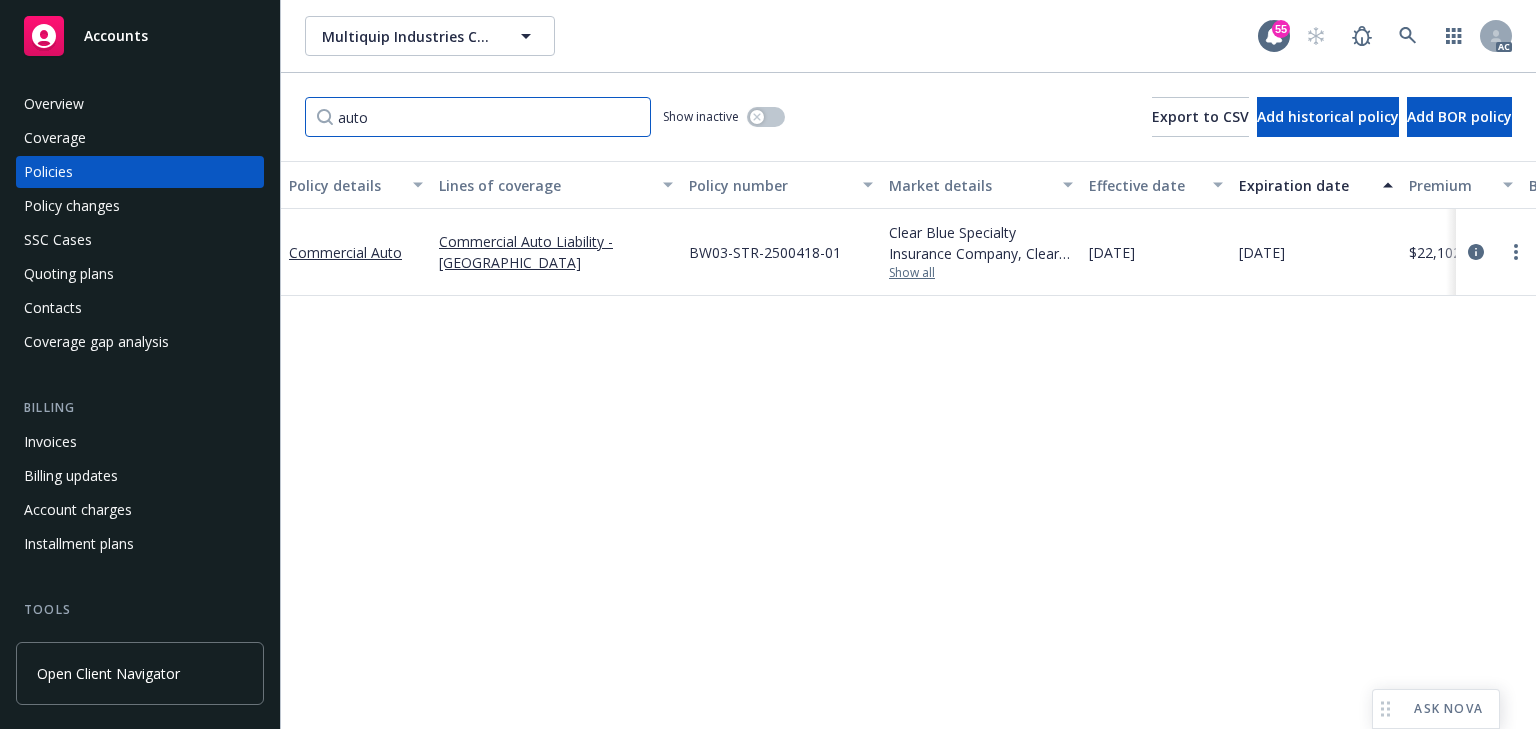 type on "auto" 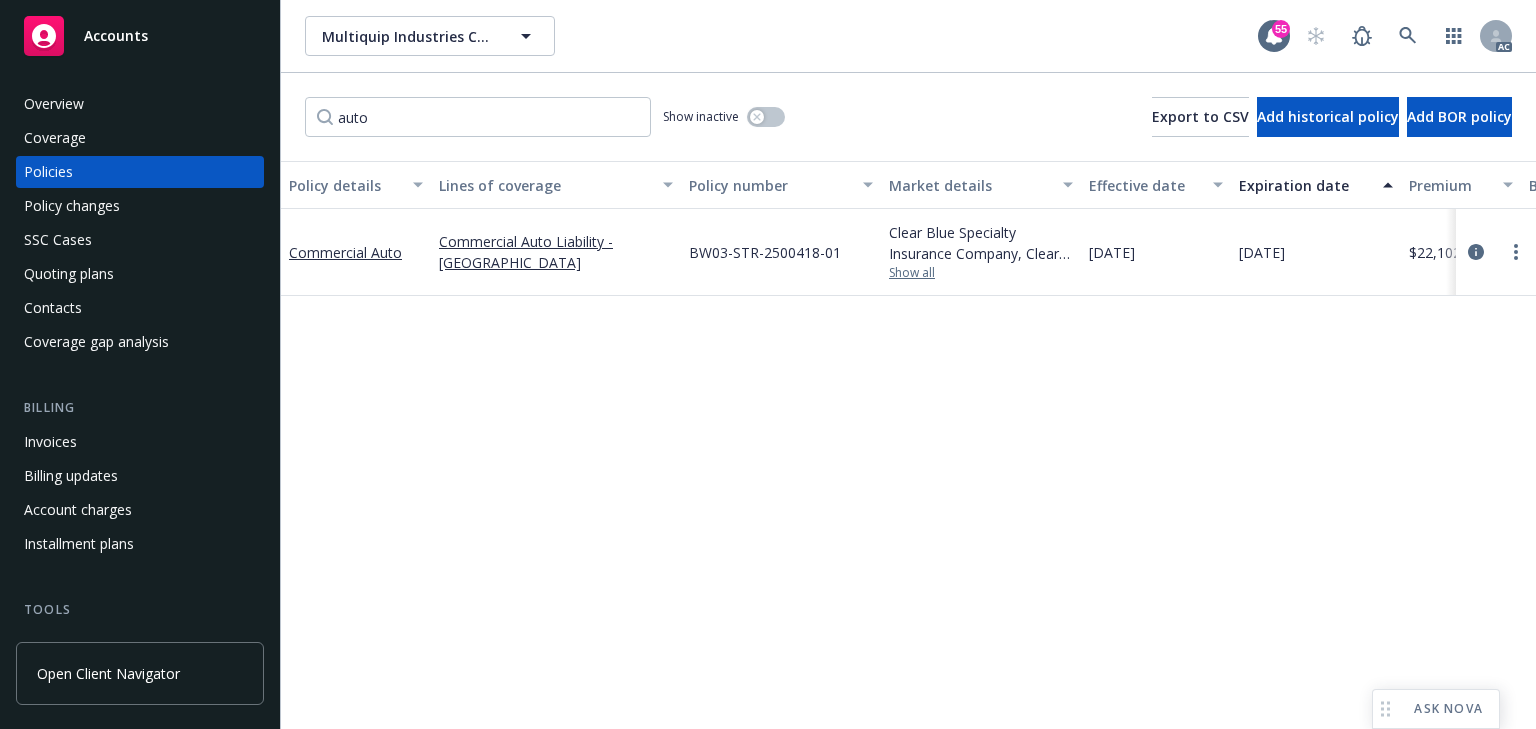 click on "Show all" at bounding box center (981, 273) 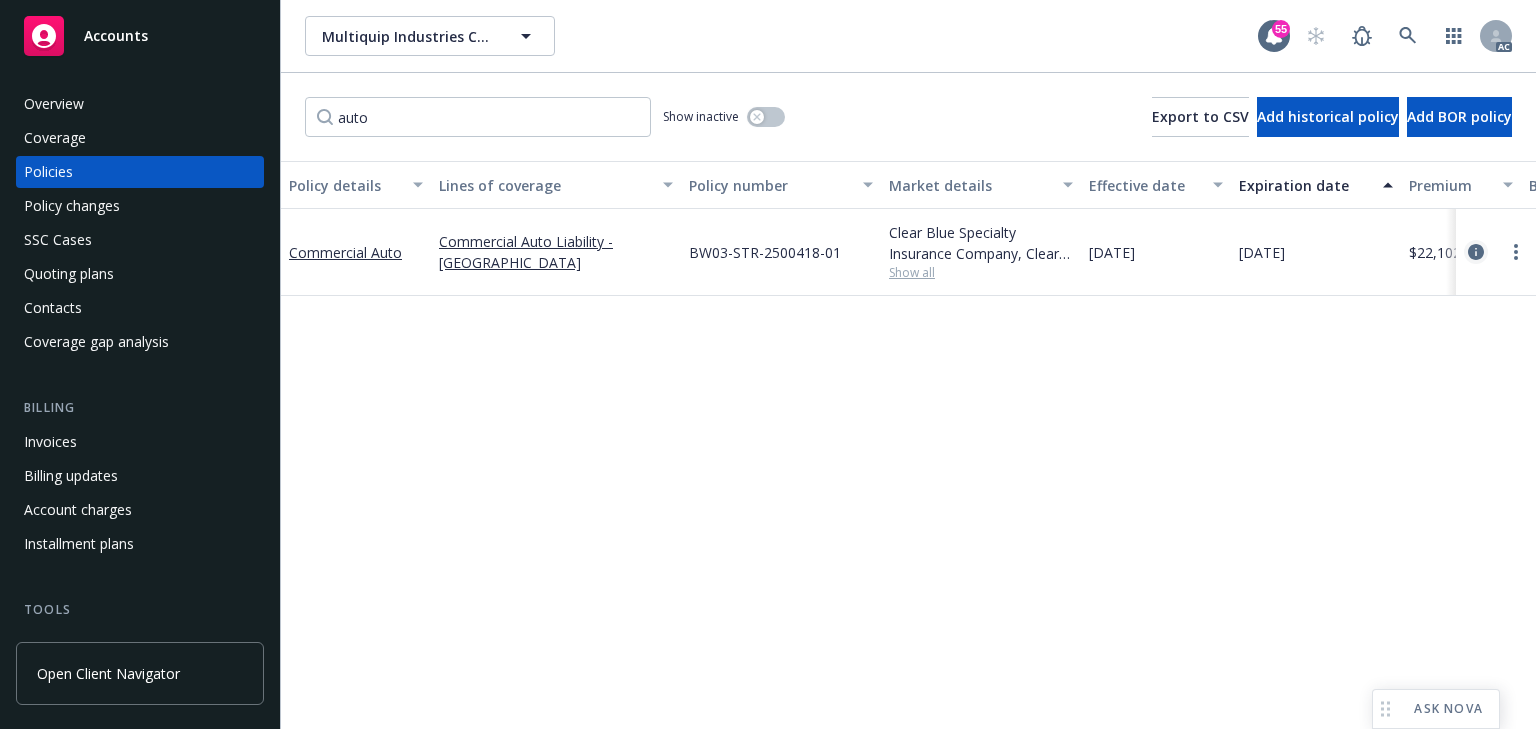 click 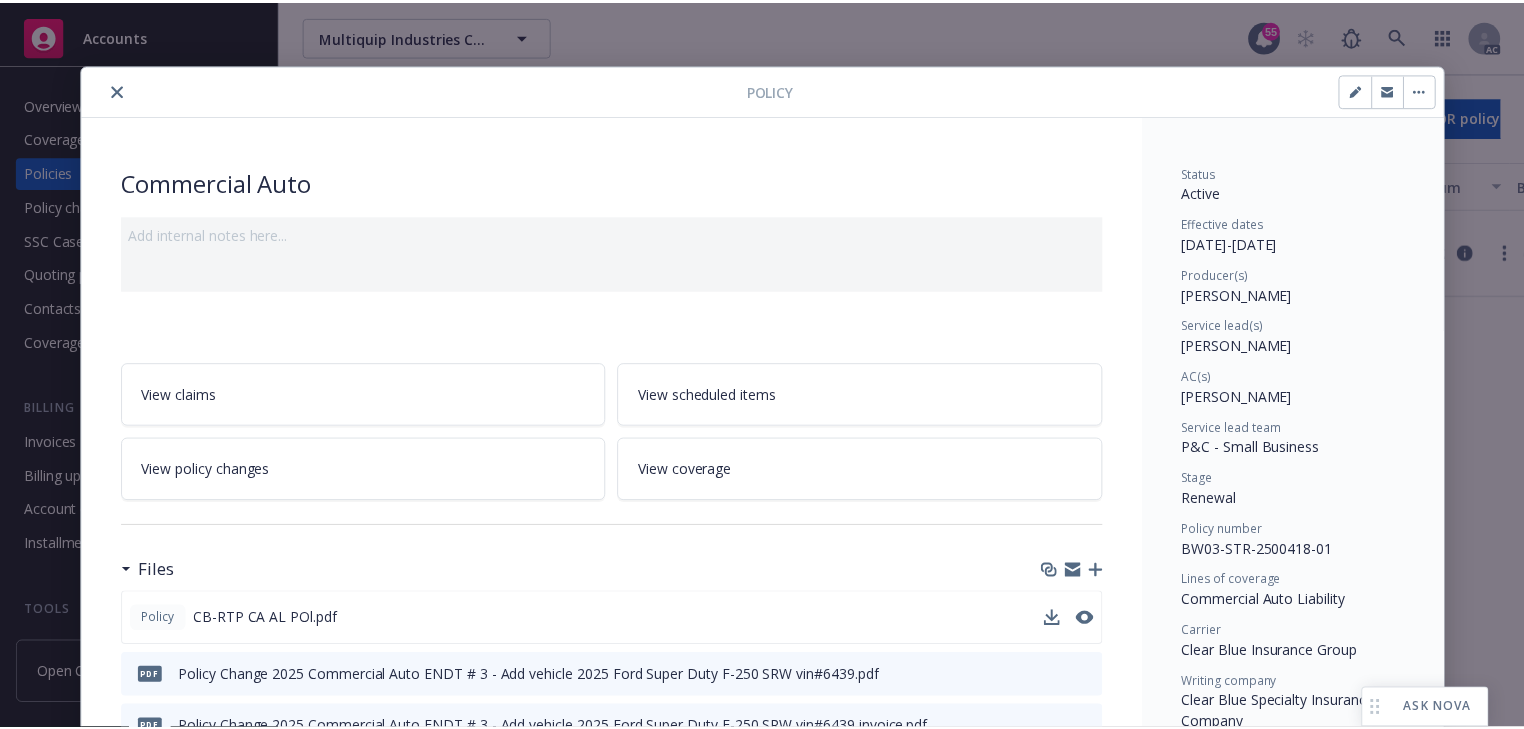 scroll, scrollTop: 60, scrollLeft: 0, axis: vertical 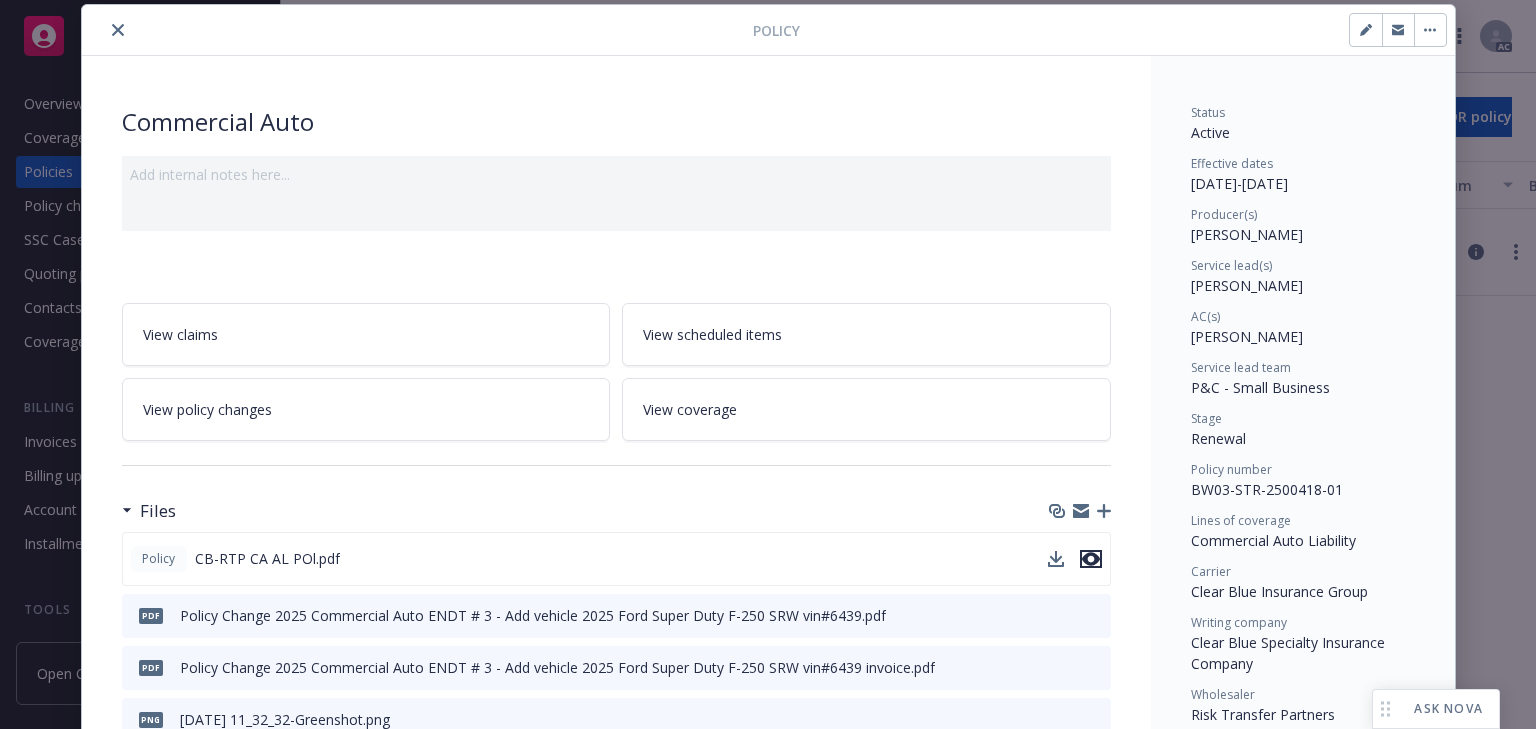 click 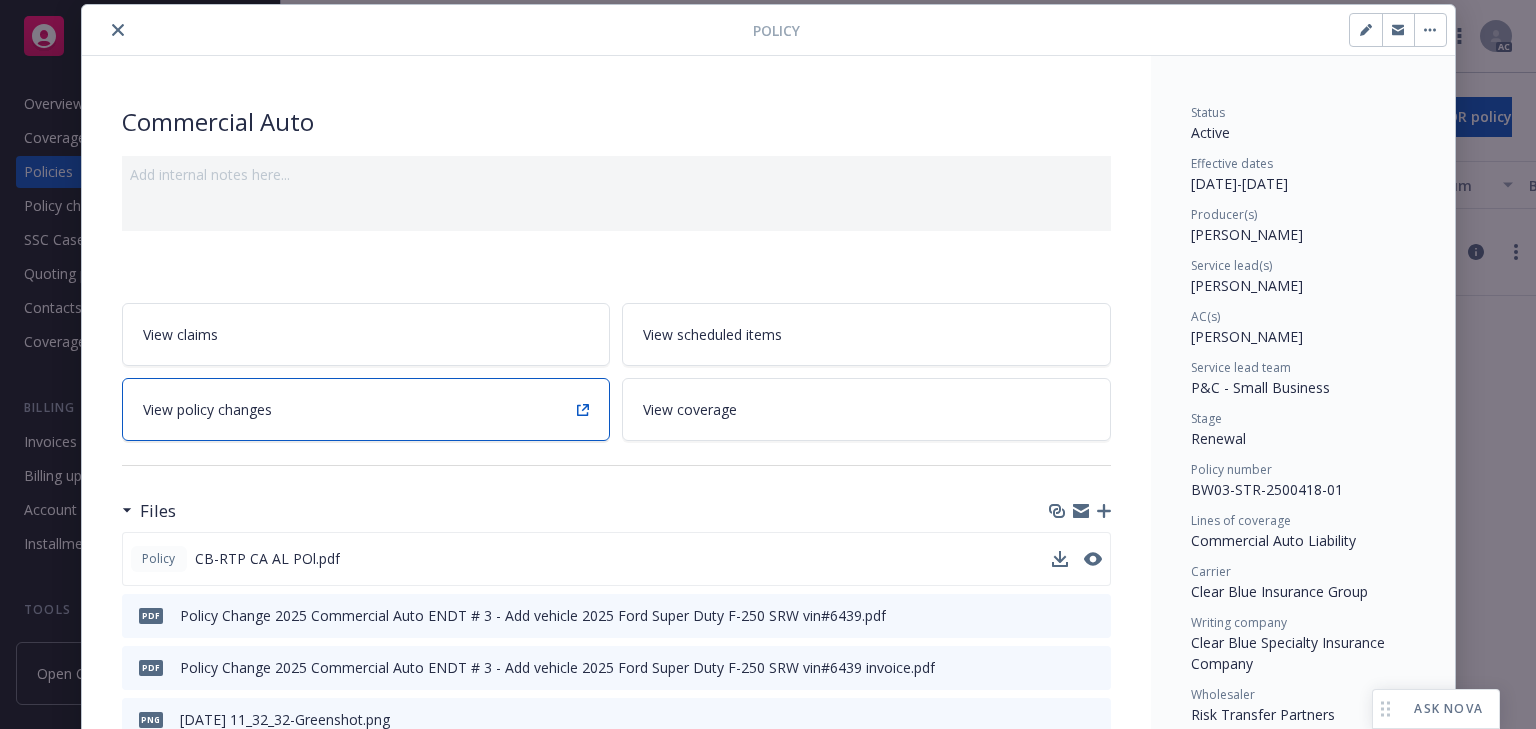 click on "View policy changes" at bounding box center (366, 409) 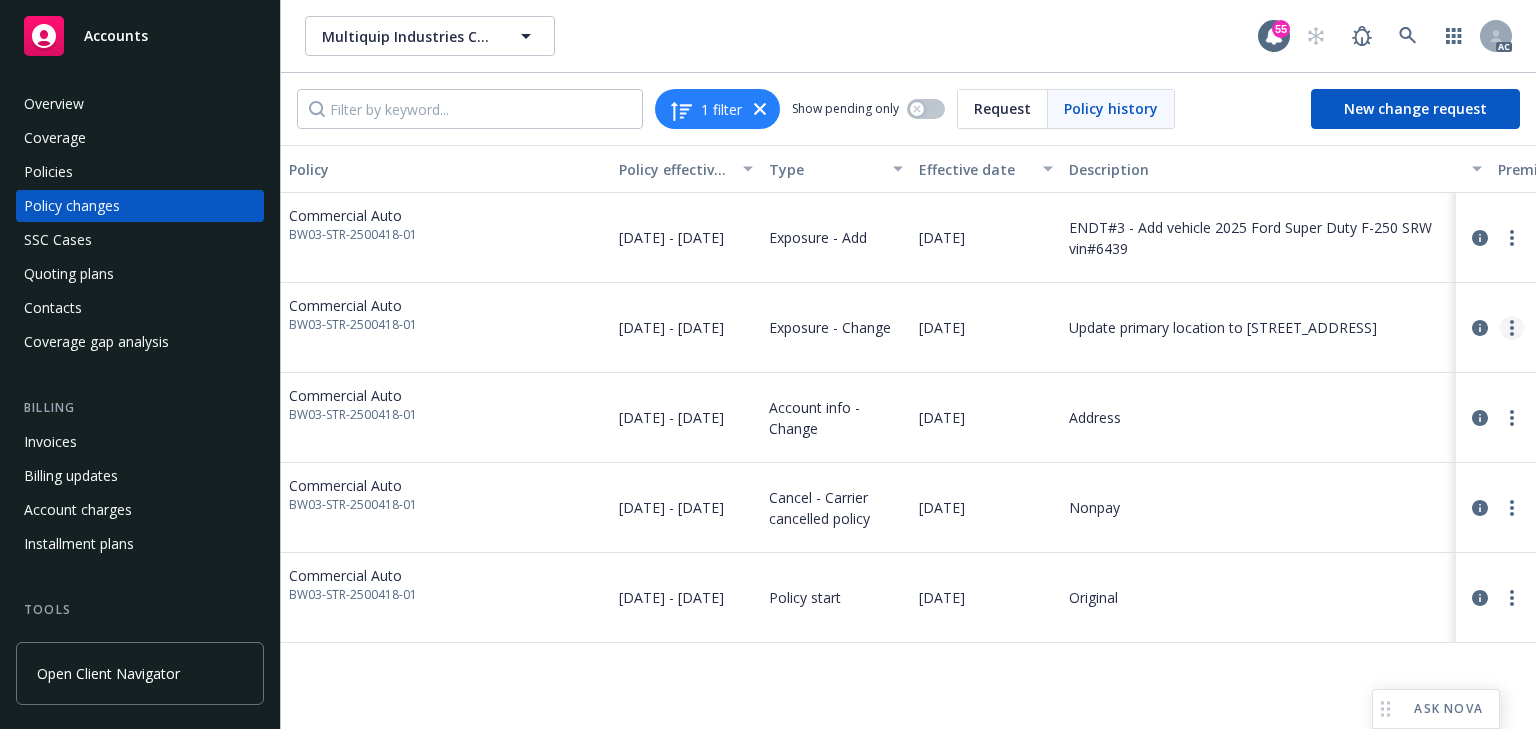 click 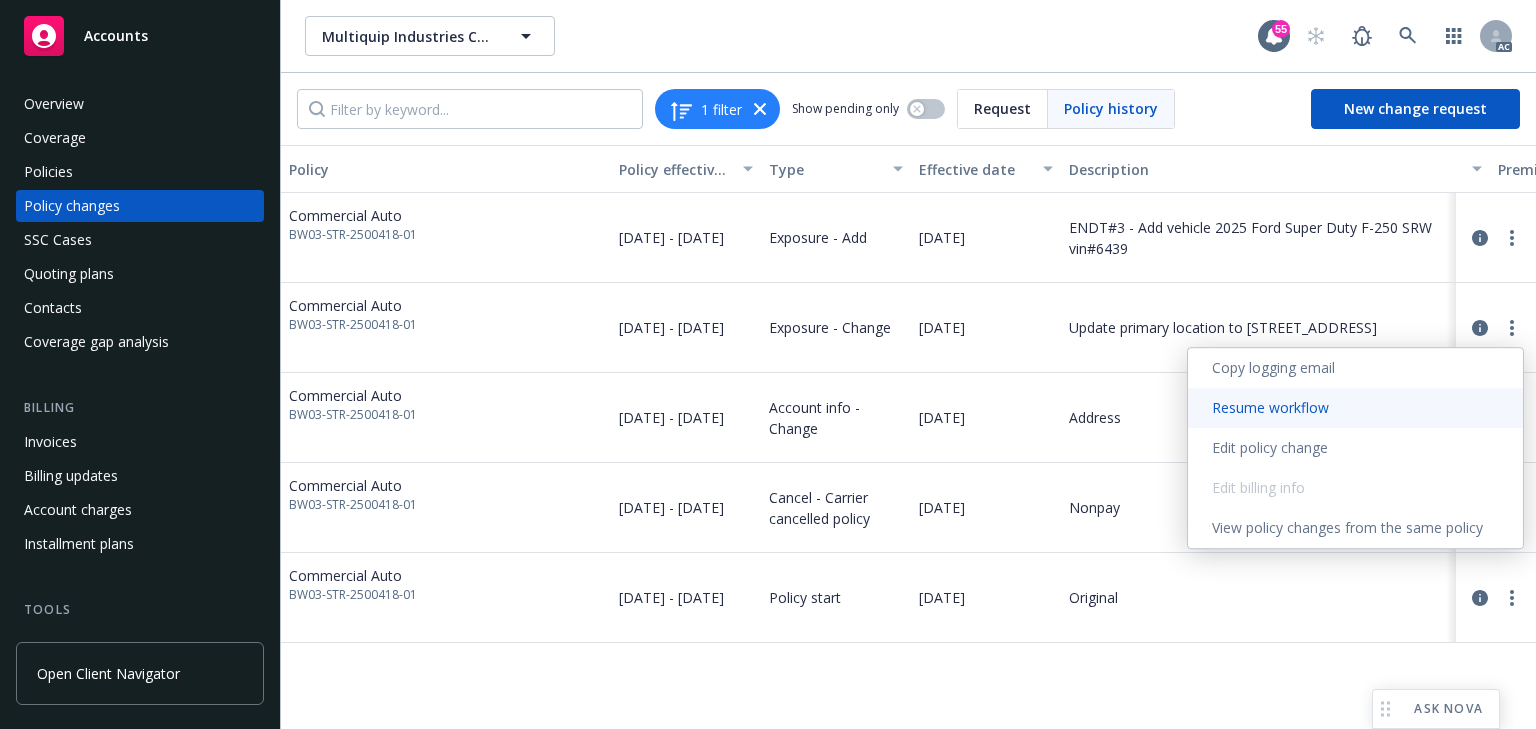 click on "Resume workflow" at bounding box center (1355, 408) 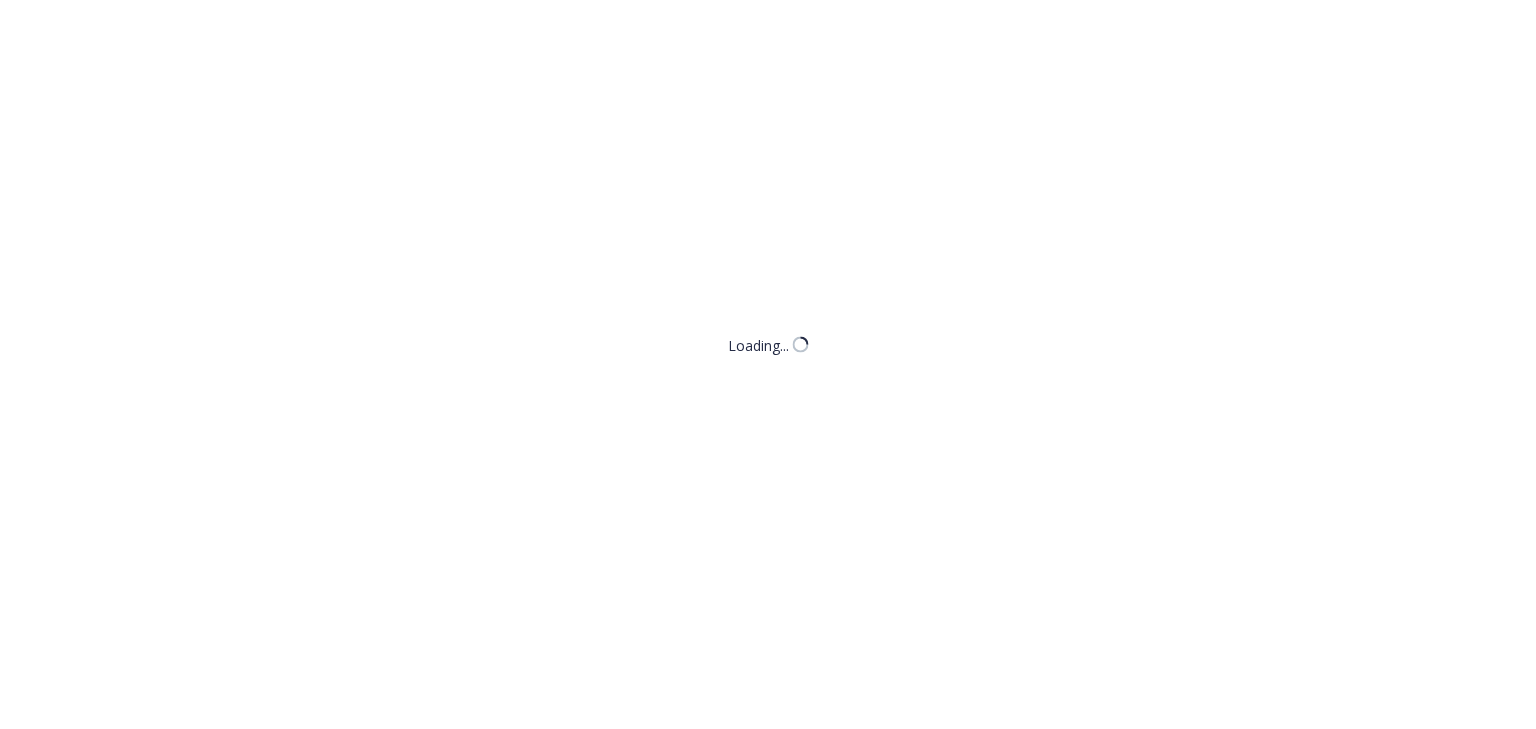 select on "ACCEPTED" 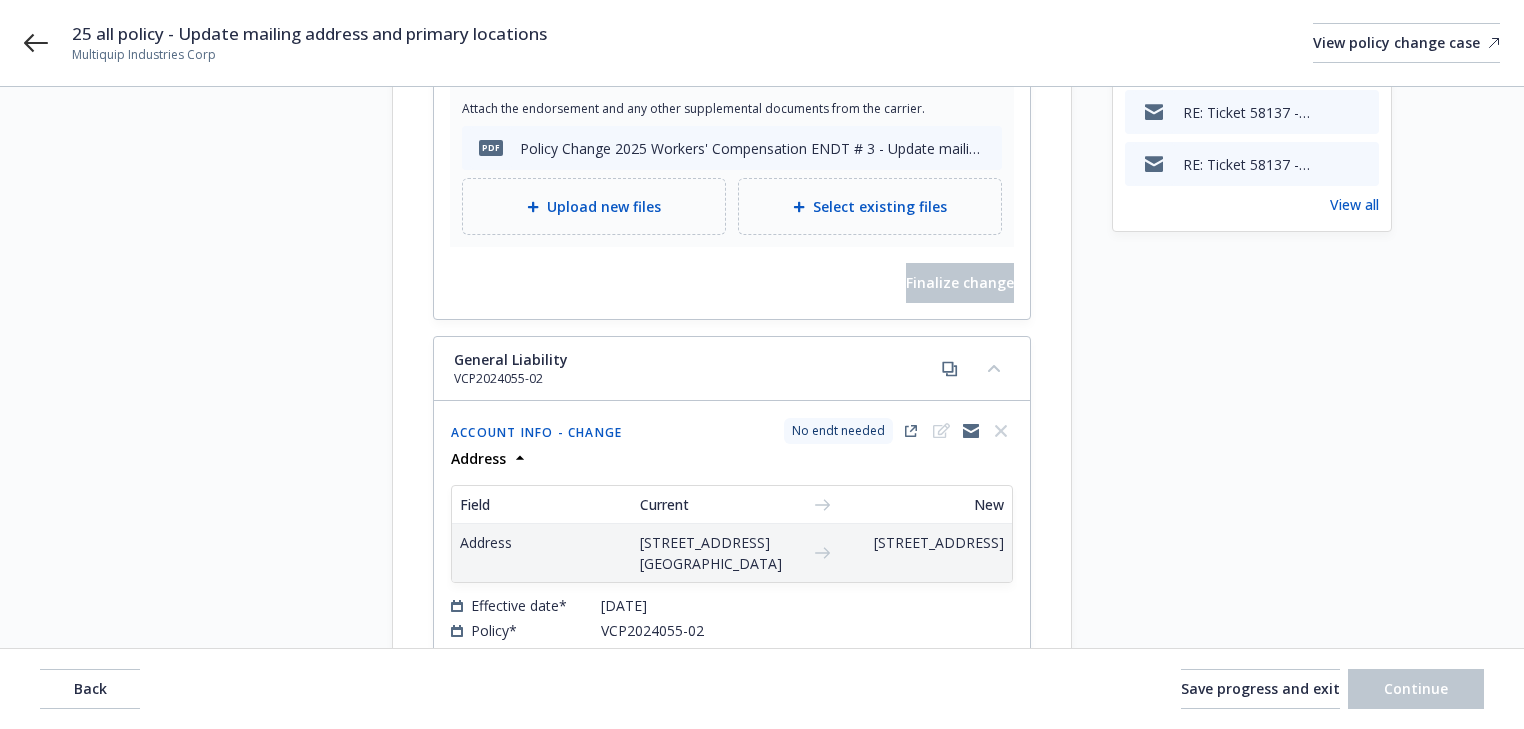 scroll, scrollTop: 640, scrollLeft: 0, axis: vertical 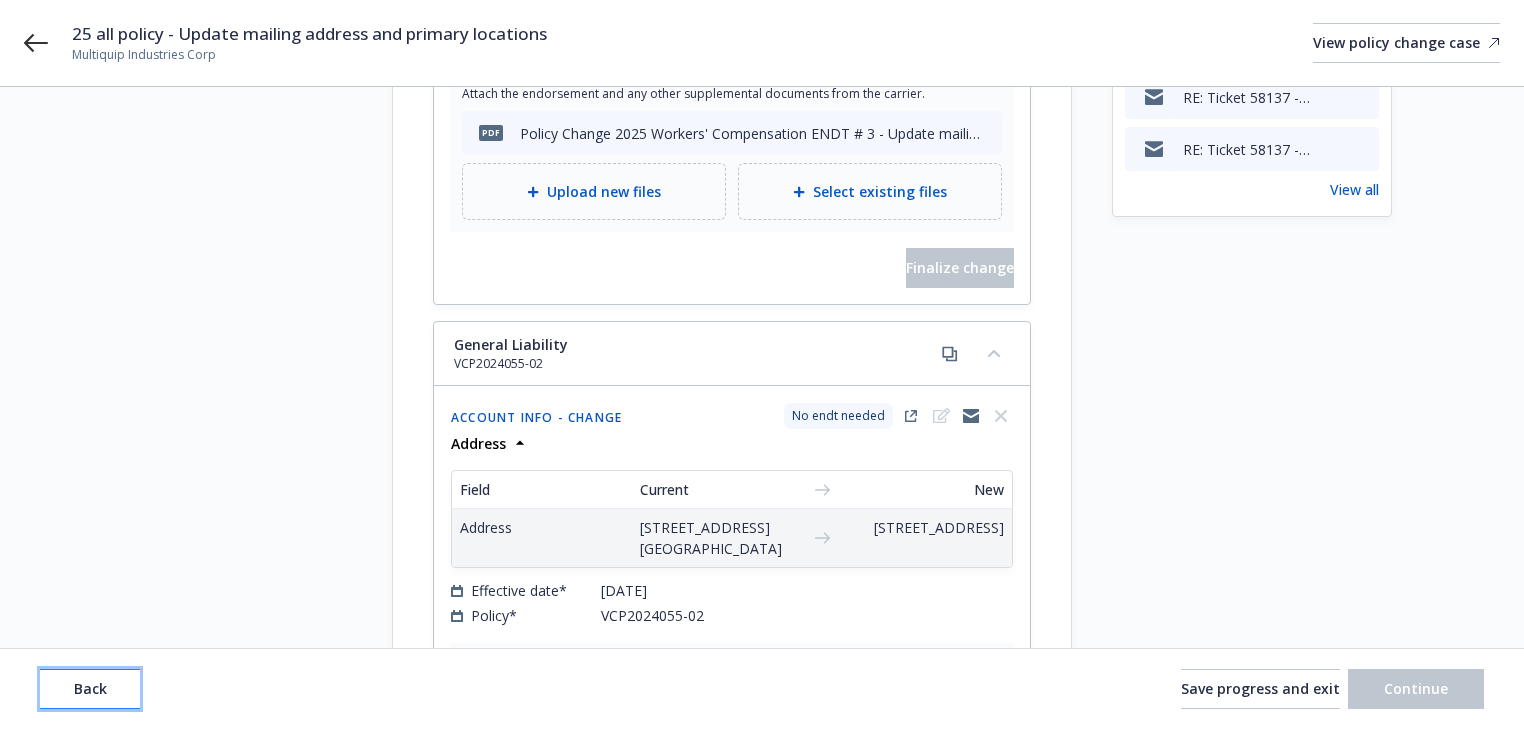 click on "Back" at bounding box center (90, 689) 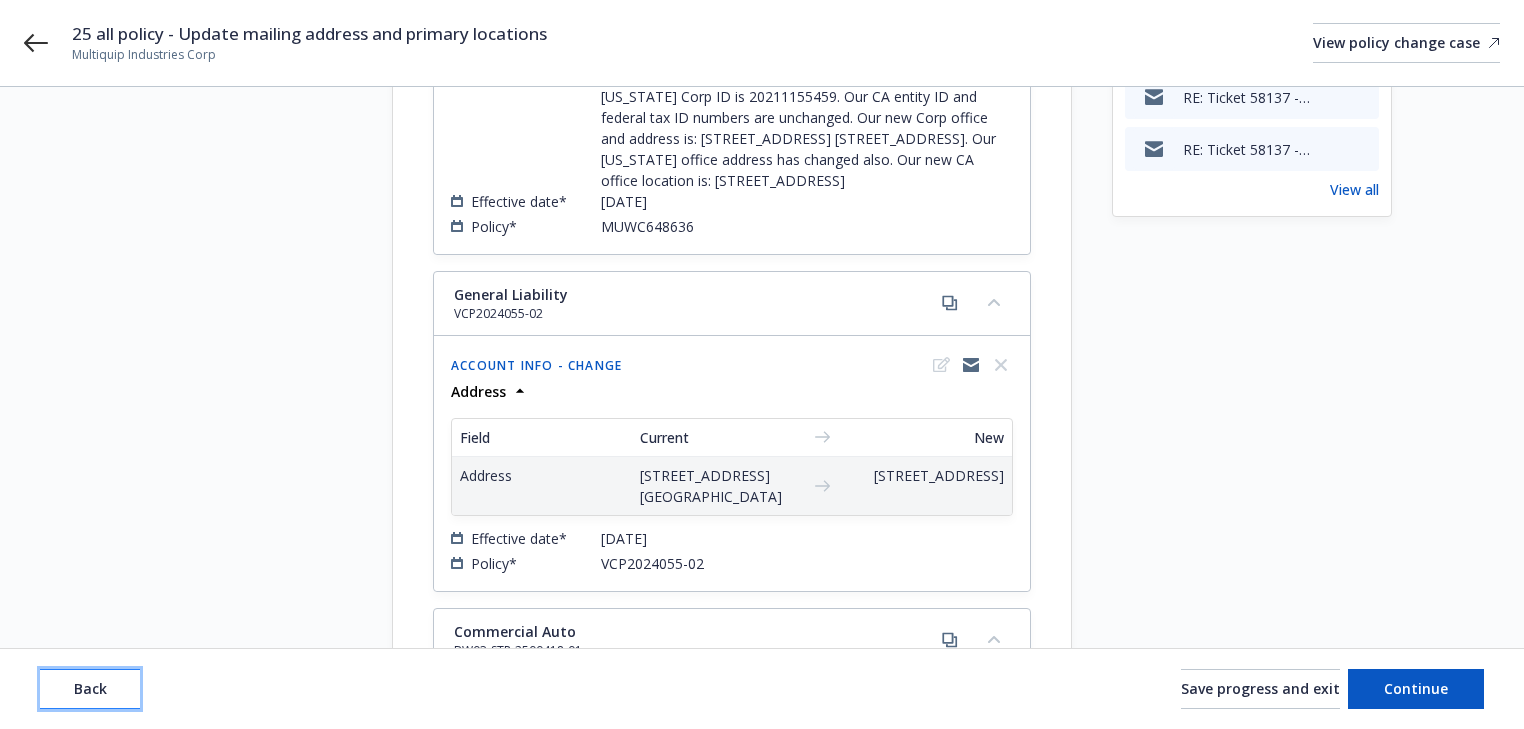 click on "Back" at bounding box center (90, 689) 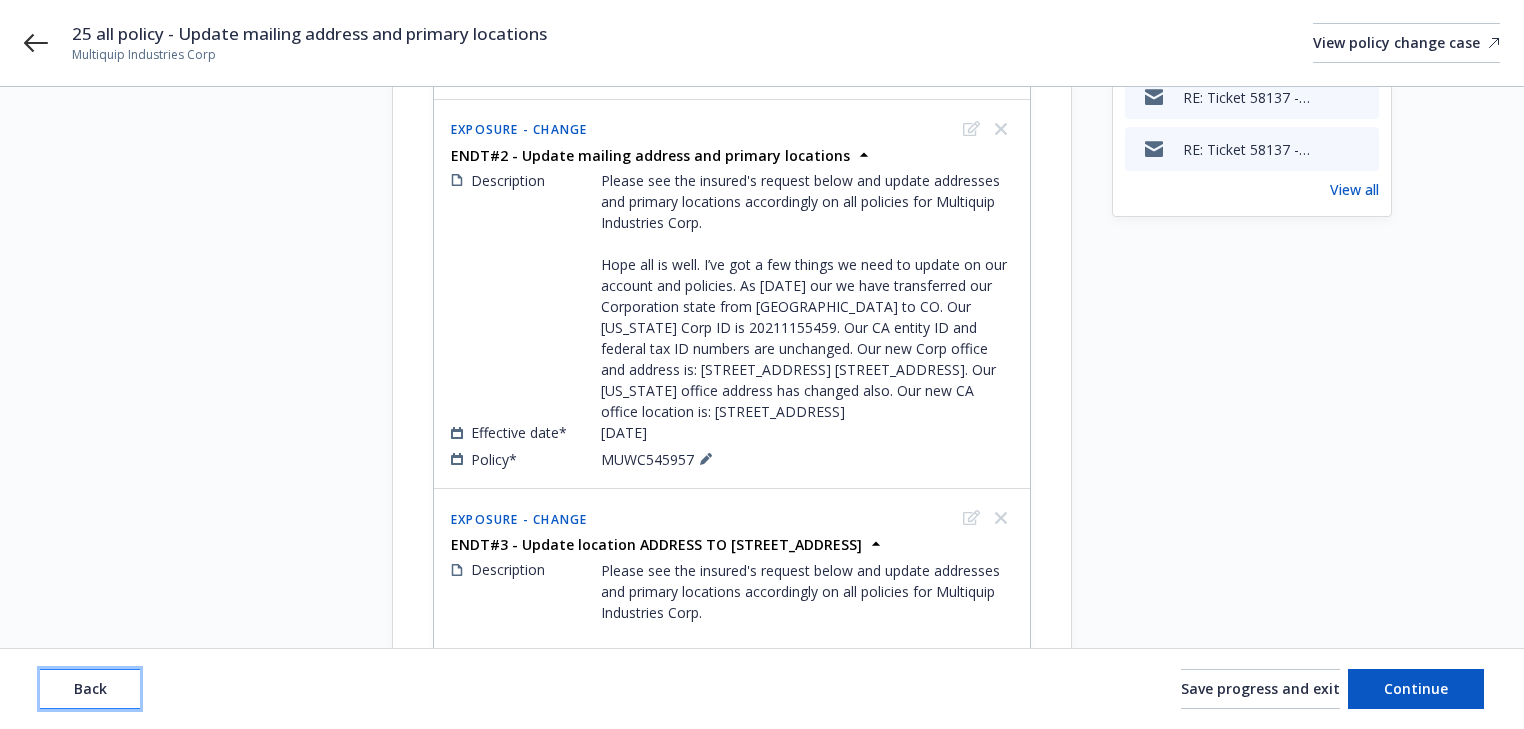 click on "Back" at bounding box center (90, 689) 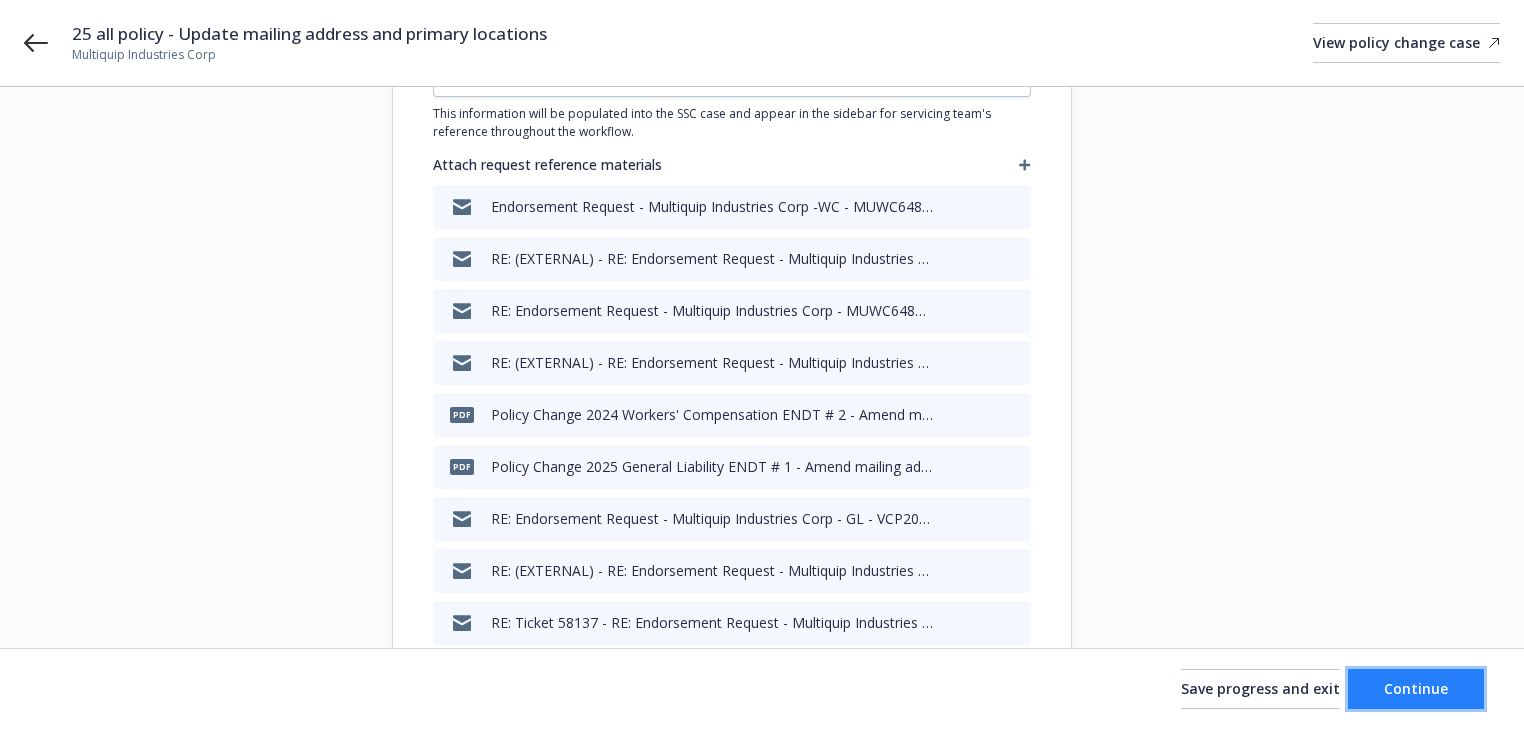 click on "Continue" at bounding box center [1416, 688] 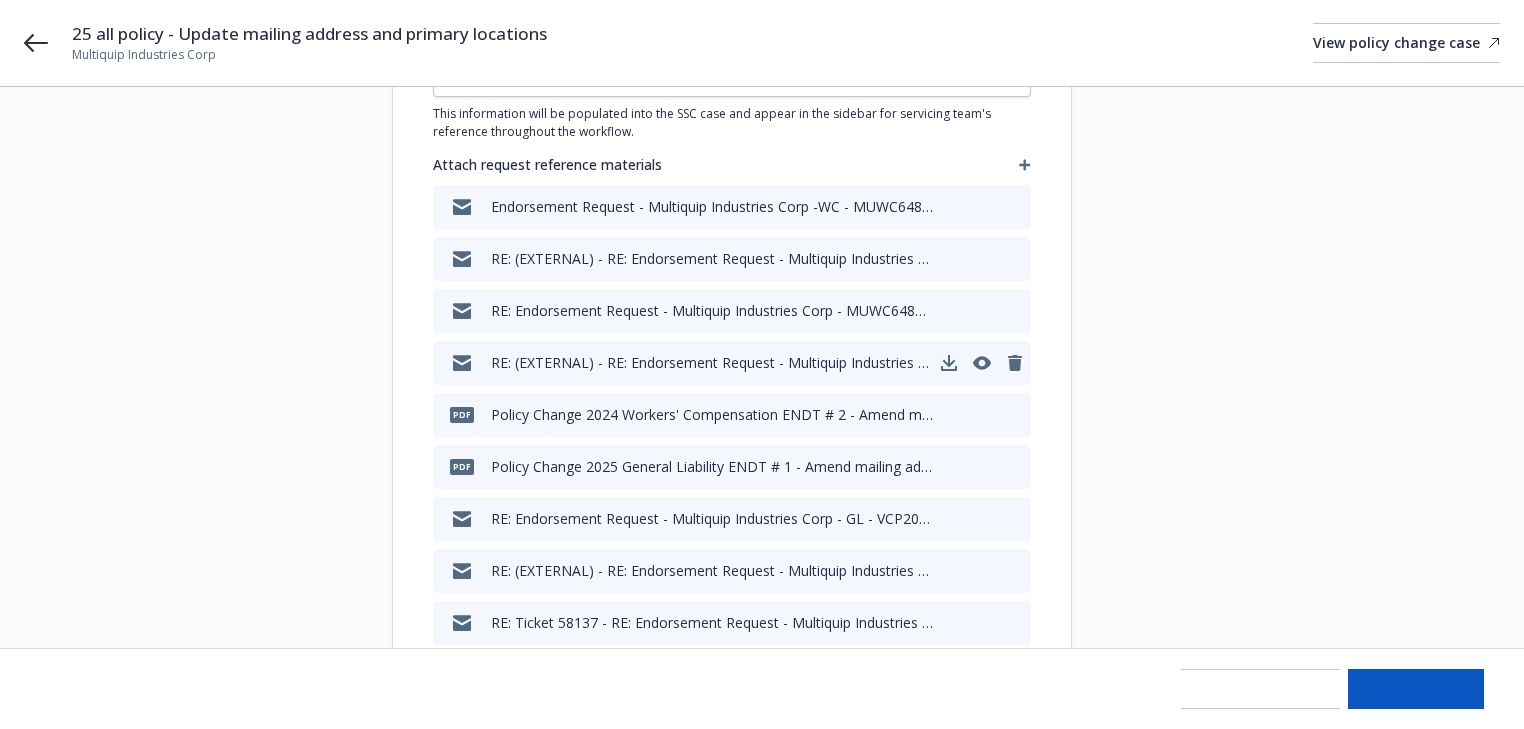 type on "x" 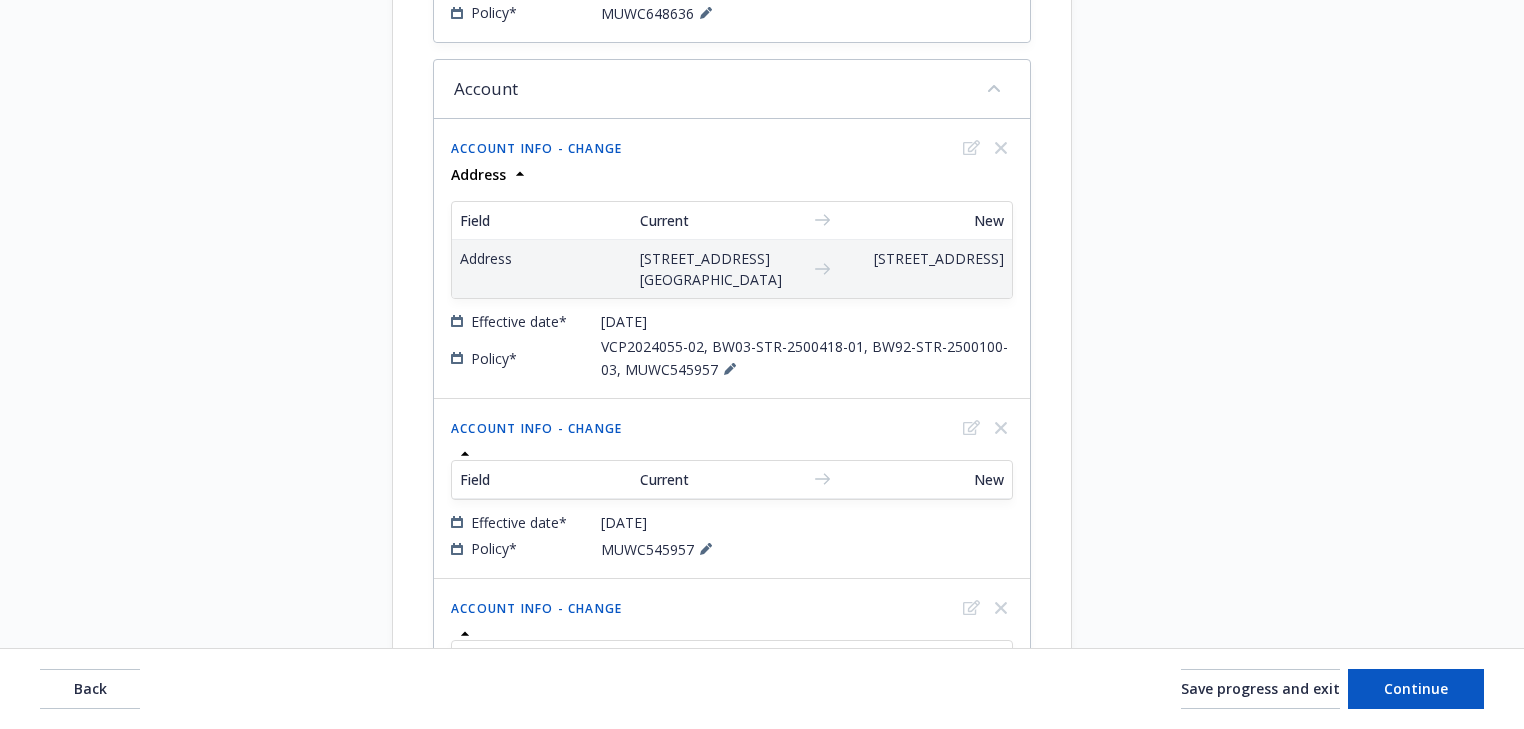 scroll, scrollTop: 1520, scrollLeft: 0, axis: vertical 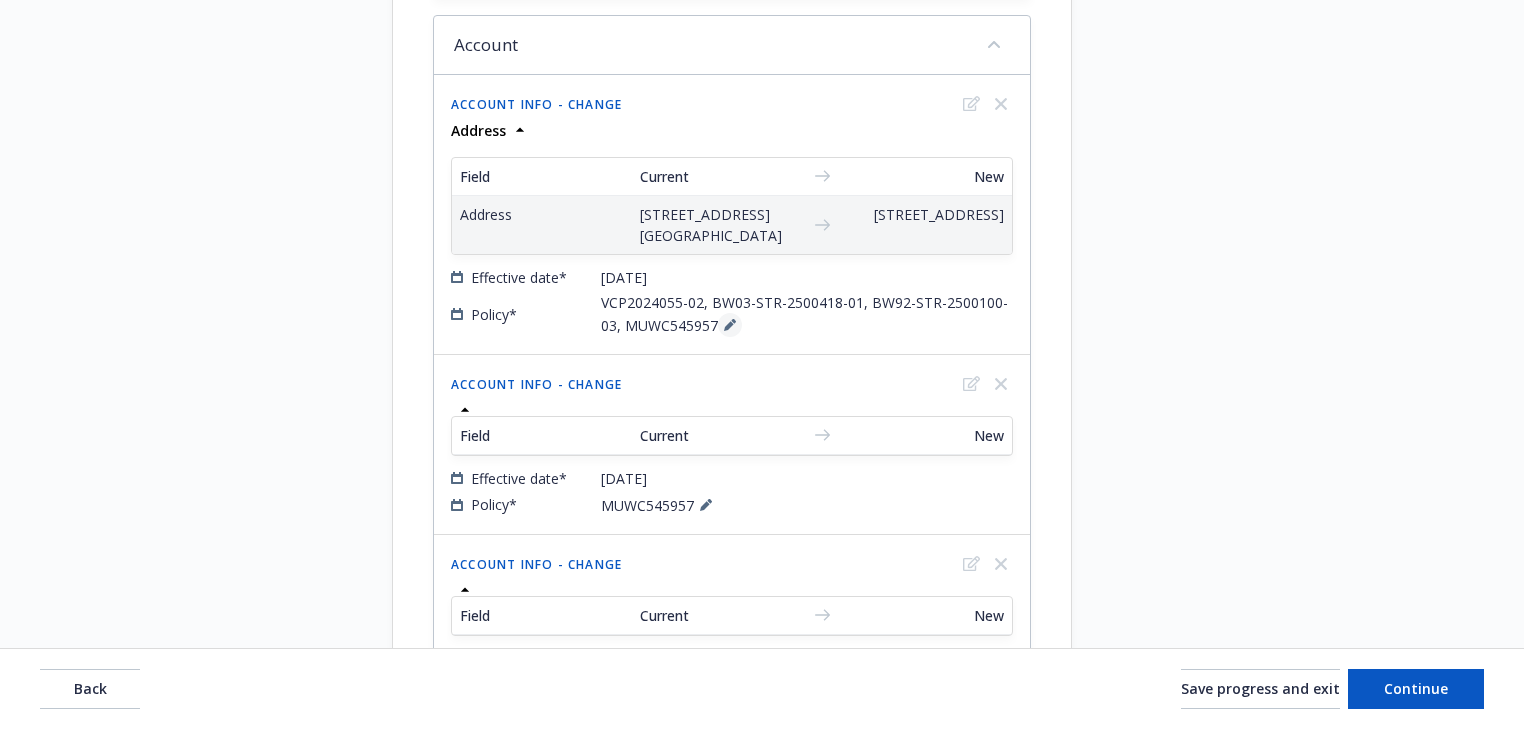 click 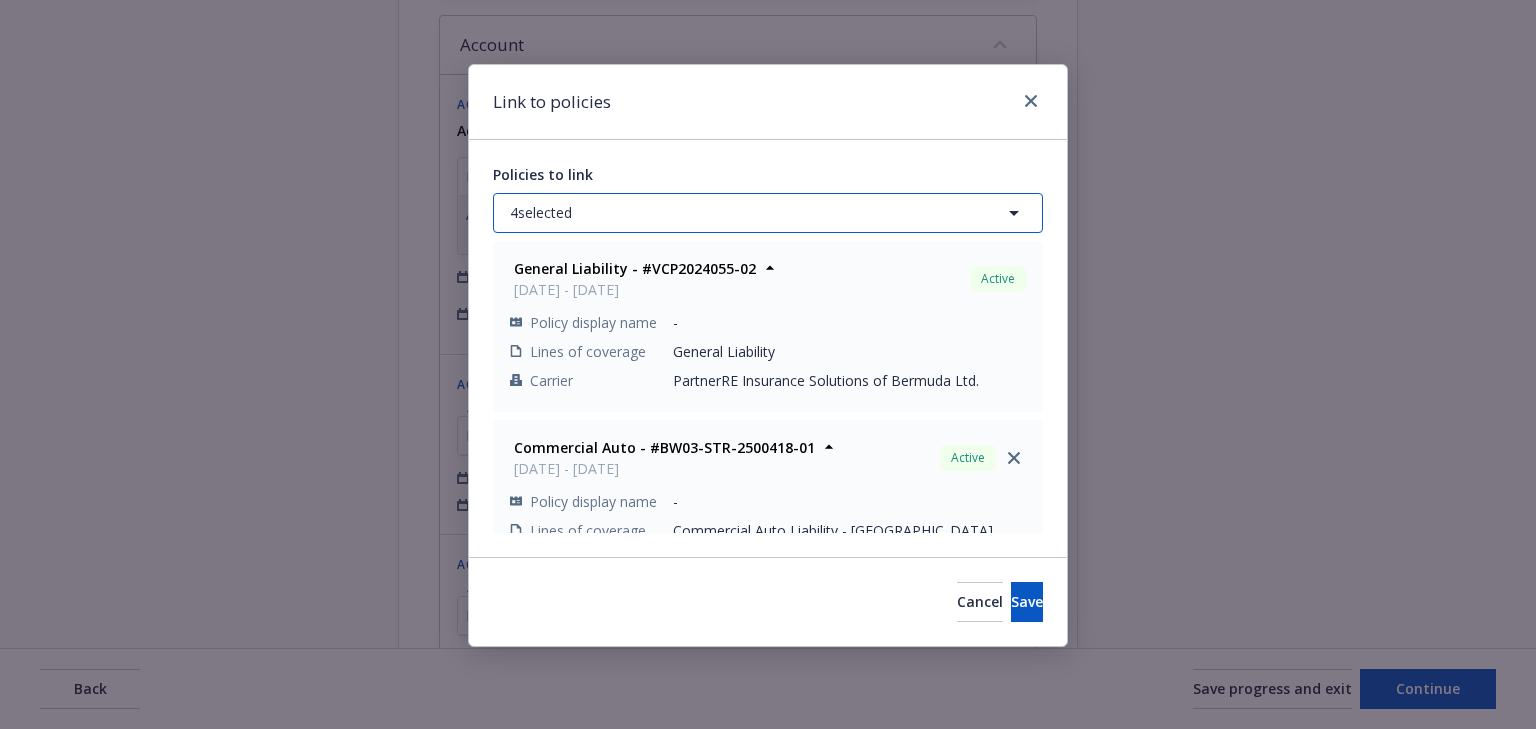 click on "4  selected" at bounding box center [768, 213] 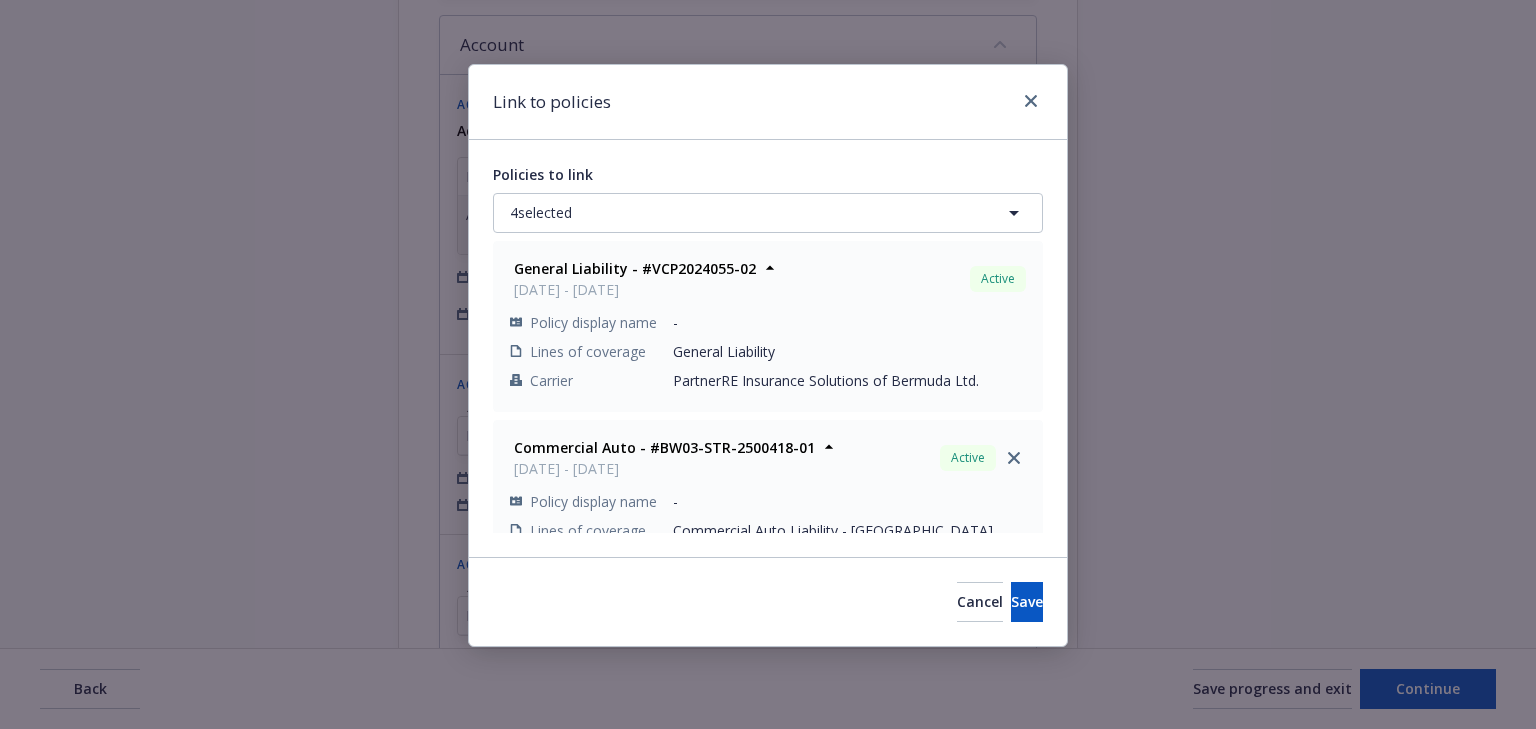 select on "ACTIVE" 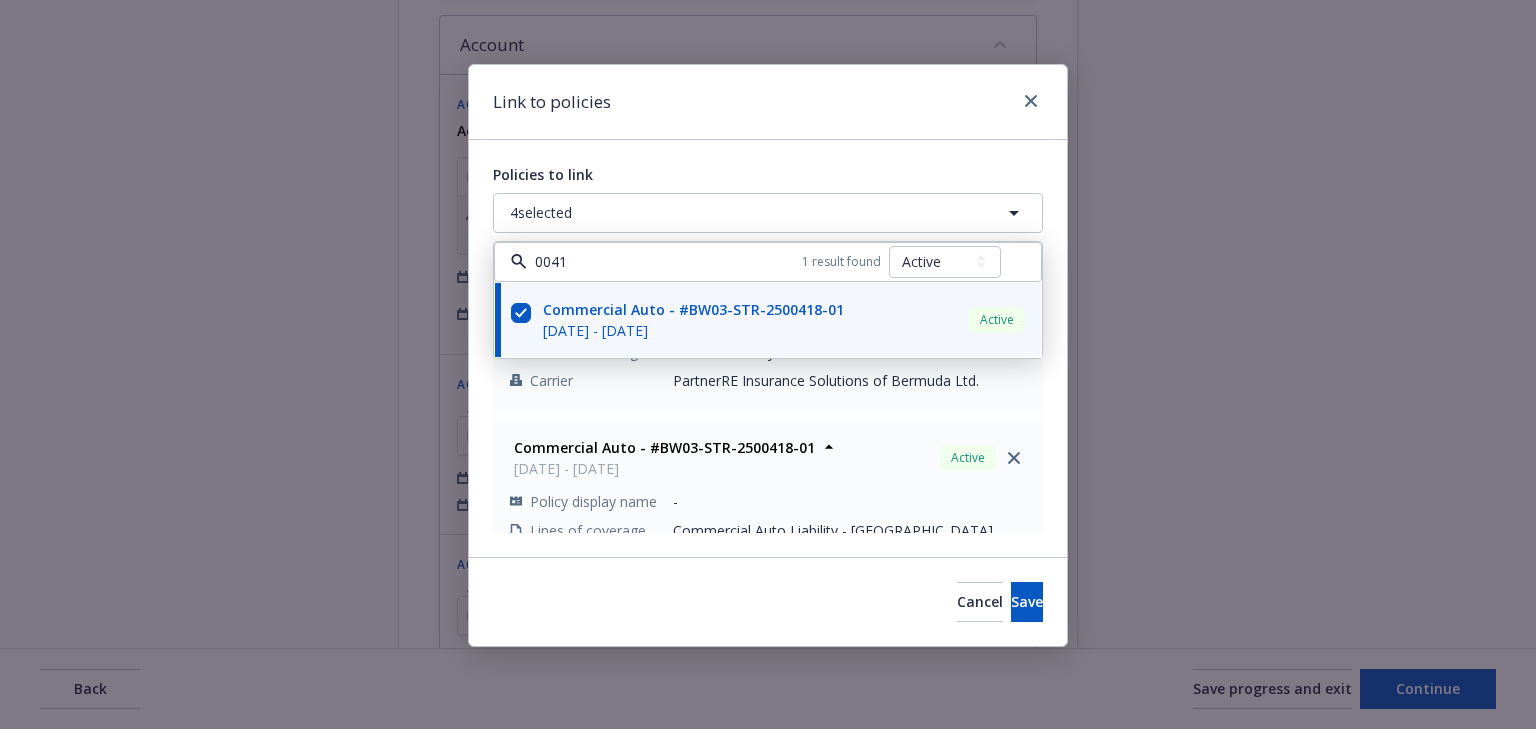 type on "00418" 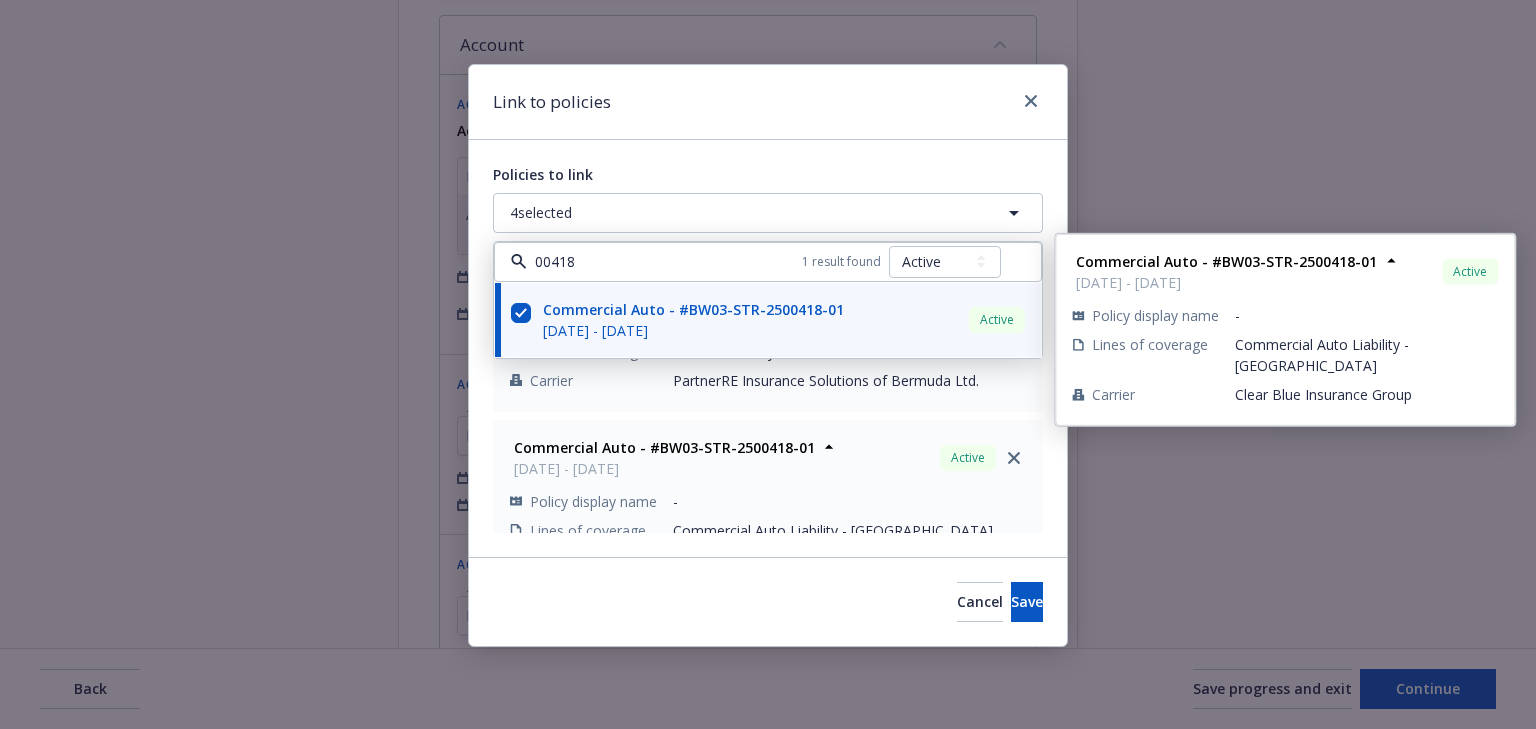 click at bounding box center [521, 313] 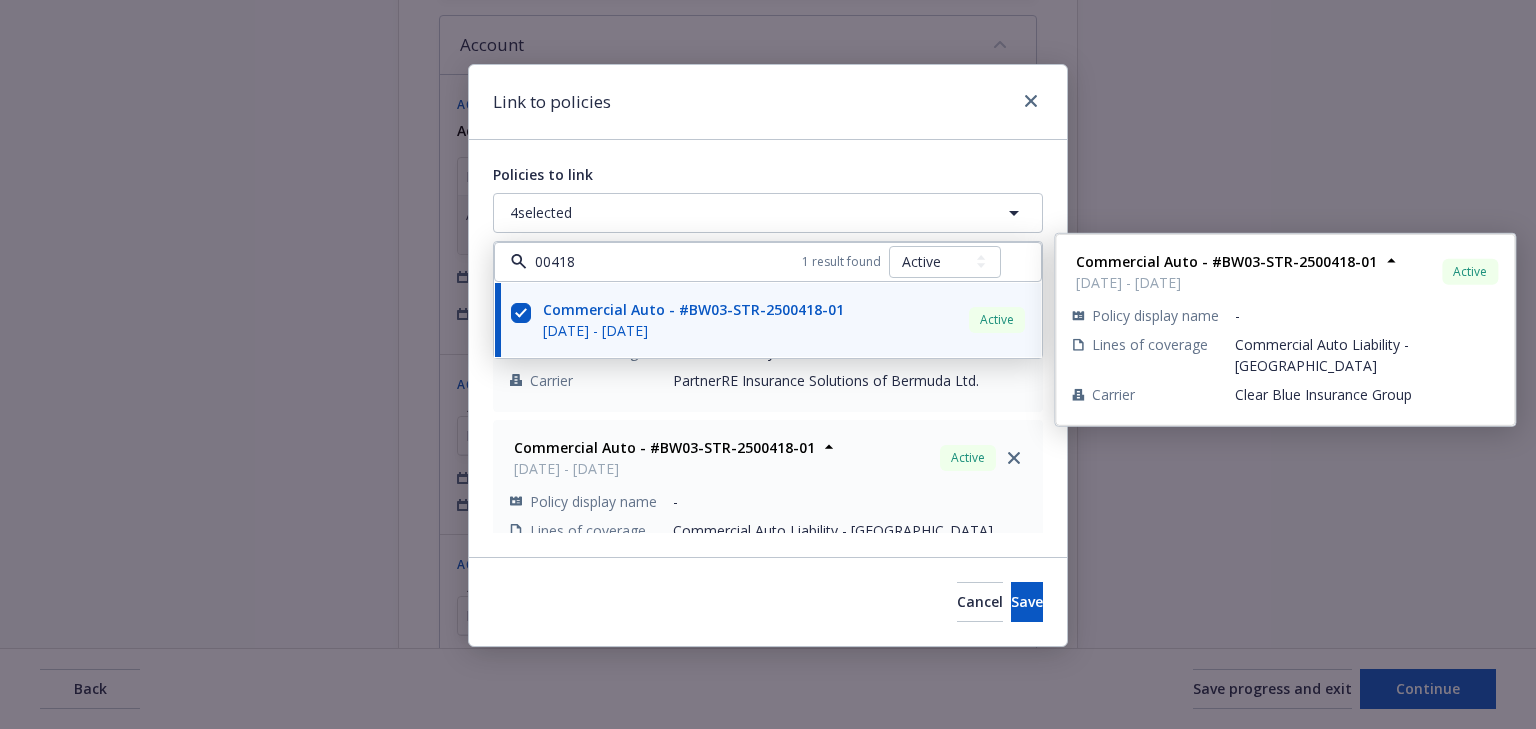 checkbox on "false" 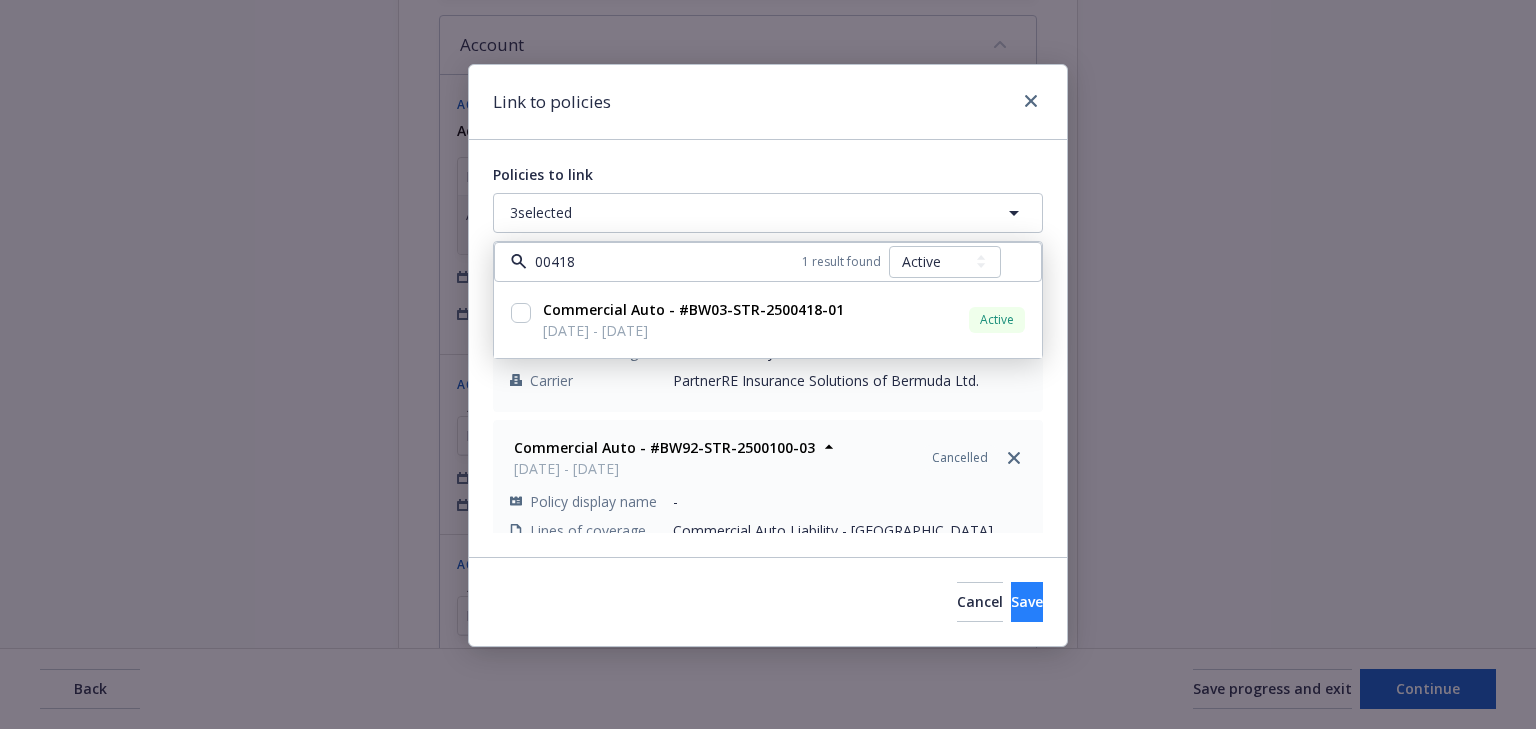 type on "00418" 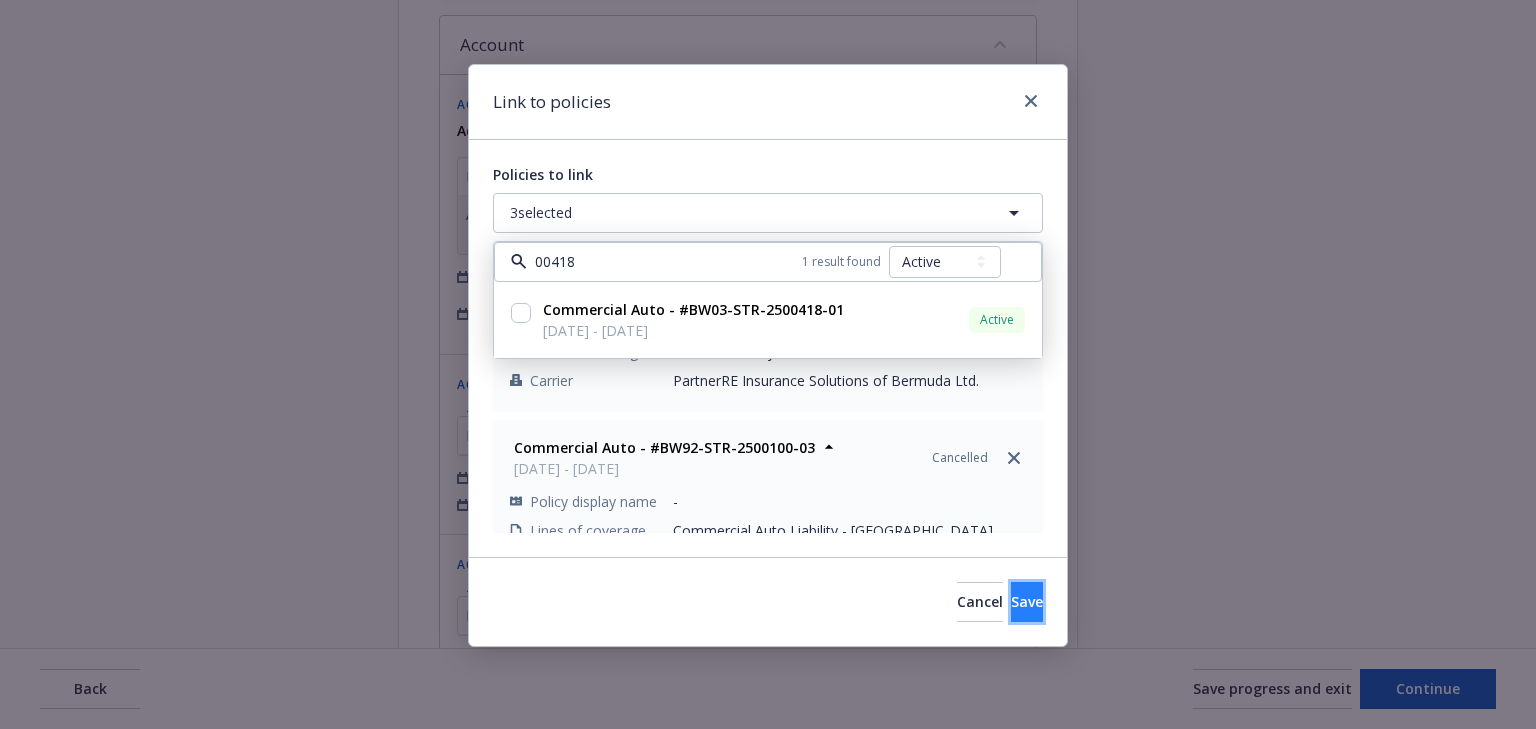 click on "Save" at bounding box center (1027, 601) 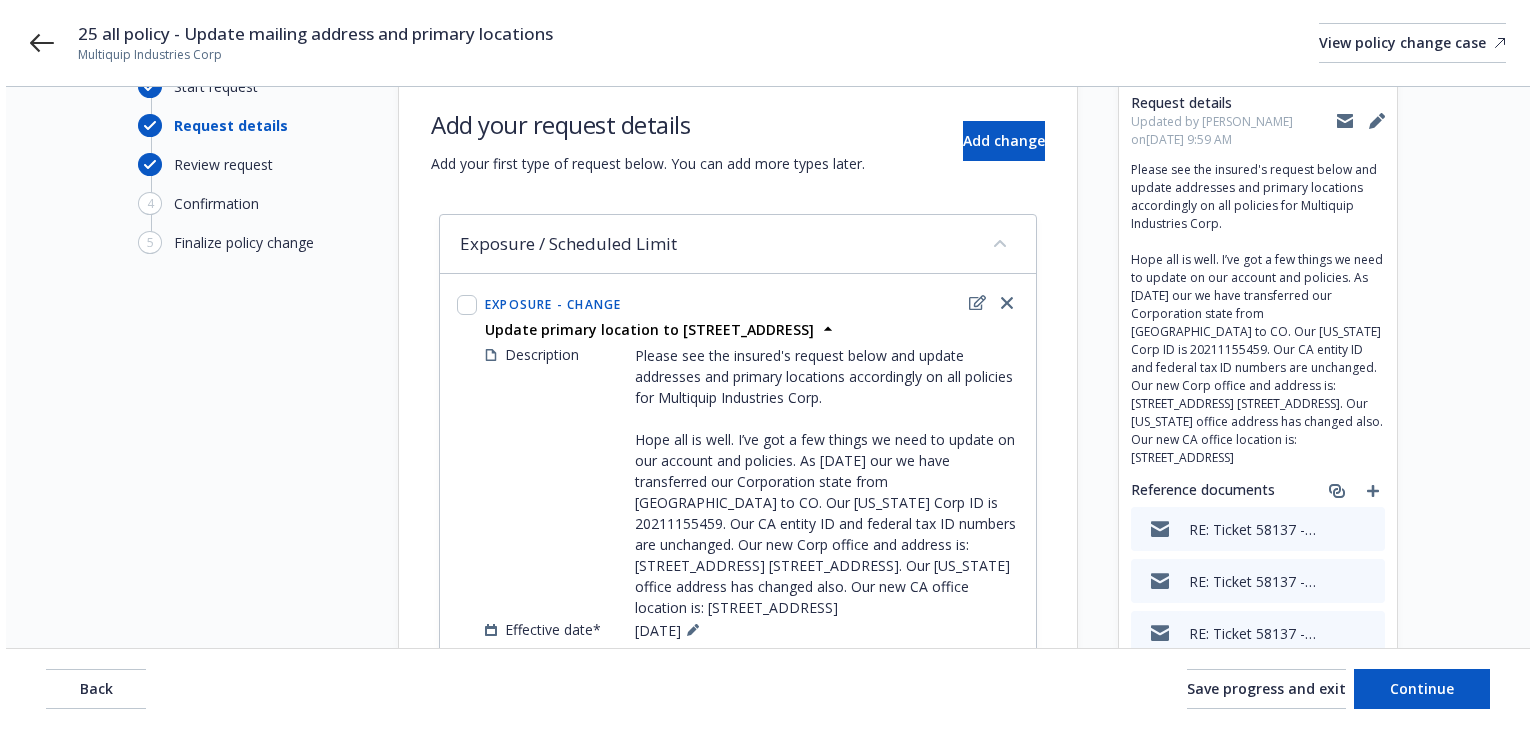 scroll, scrollTop: 0, scrollLeft: 0, axis: both 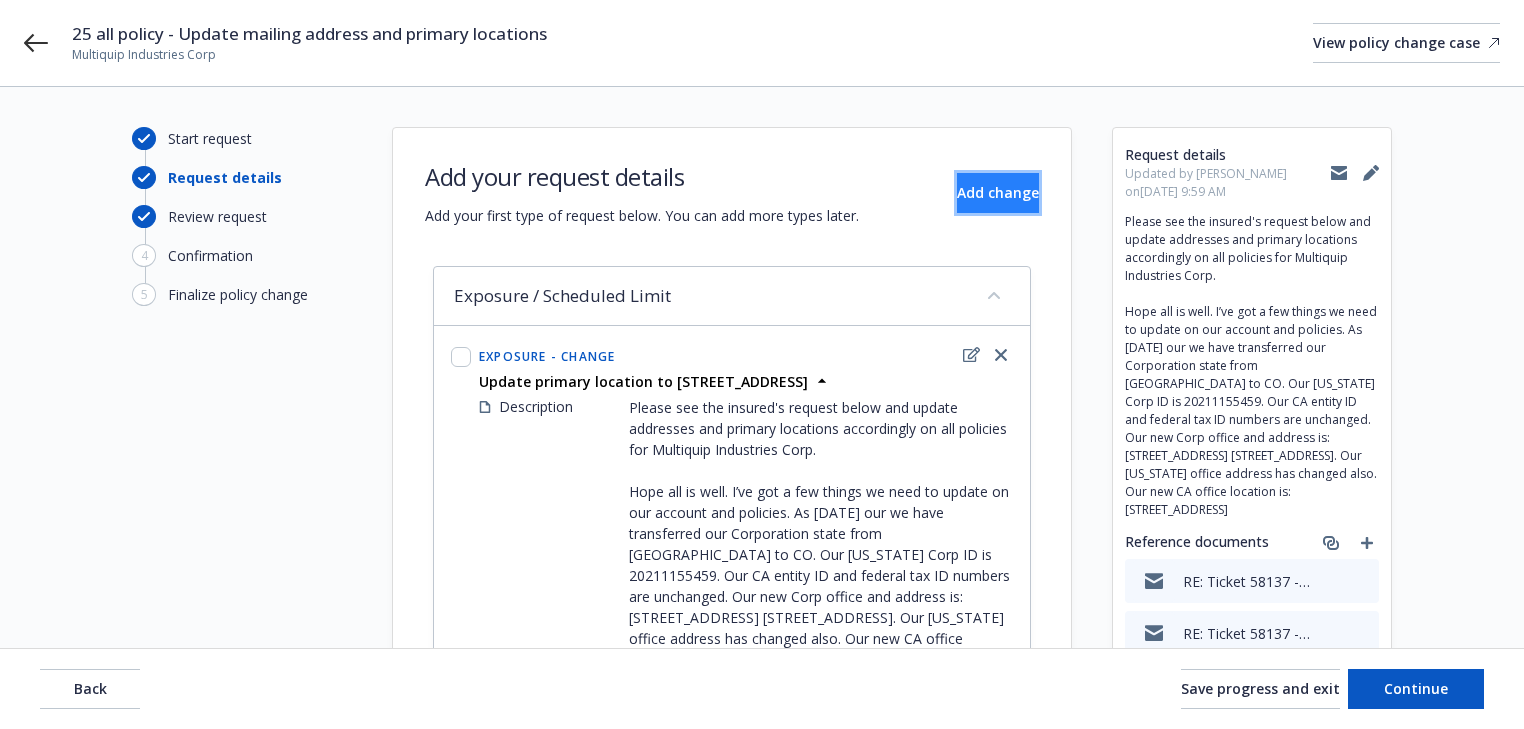 click on "Add change" at bounding box center (998, 193) 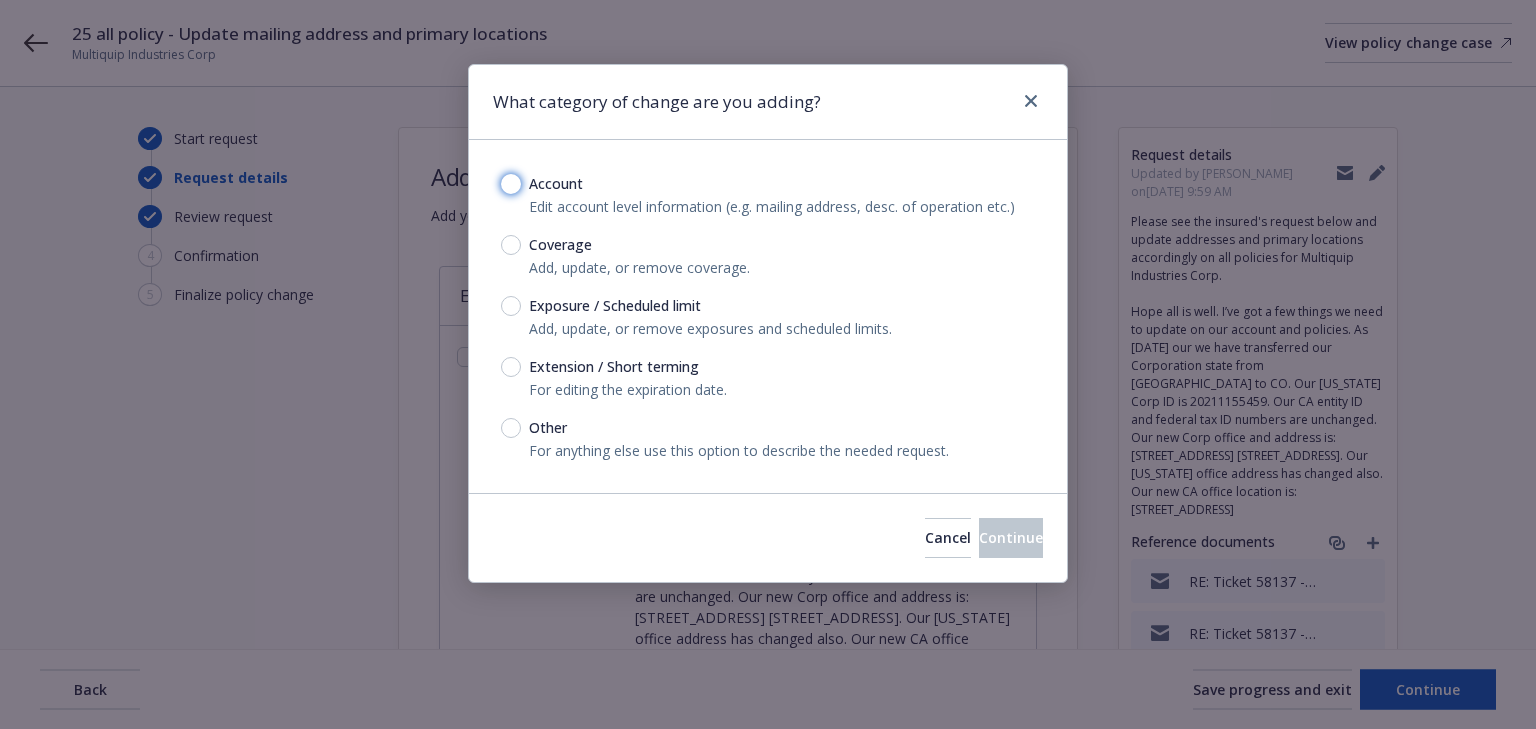 drag, startPoint x: 513, startPoint y: 187, endPoint x: 531, endPoint y: 200, distance: 22.203604 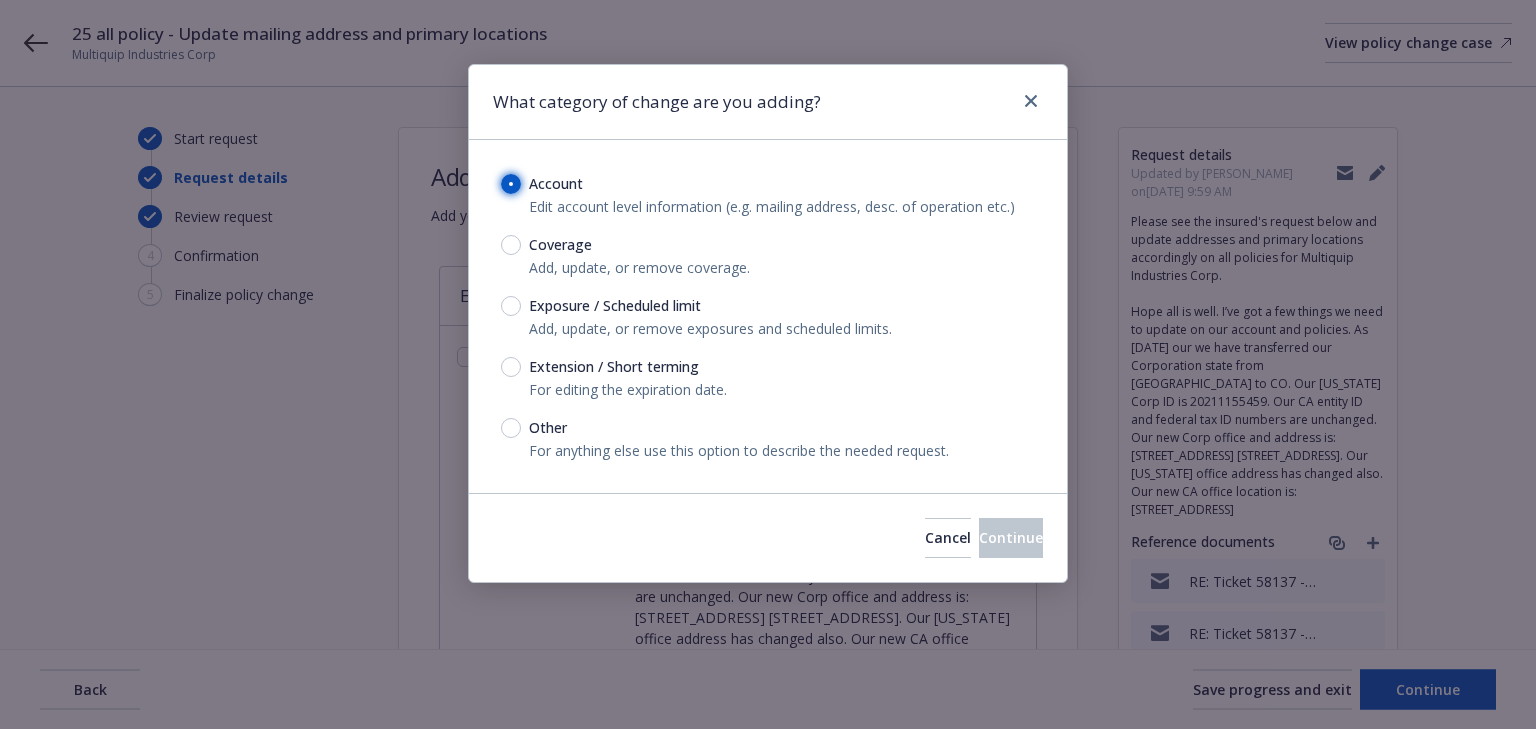 radio on "true" 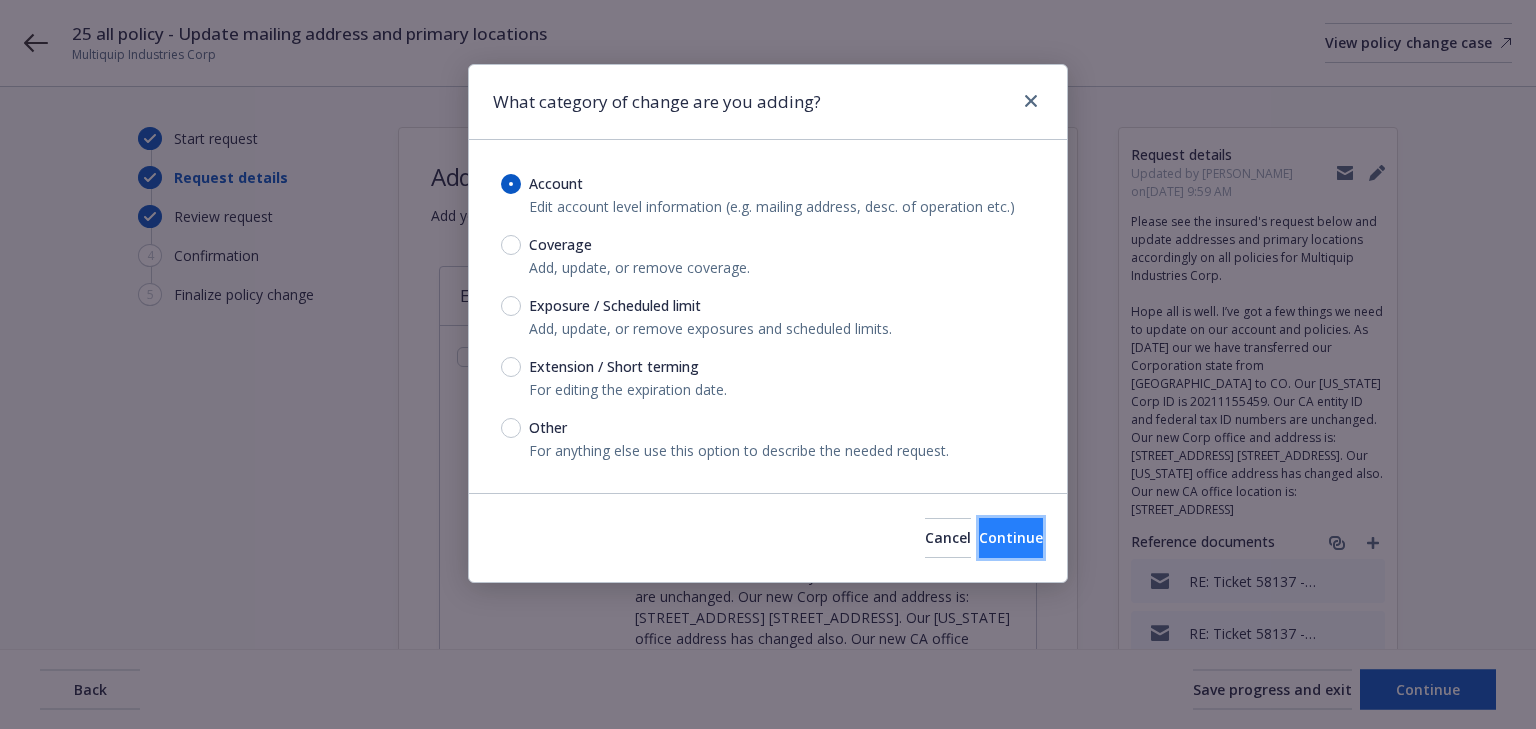 click on "Continue" at bounding box center [1011, 537] 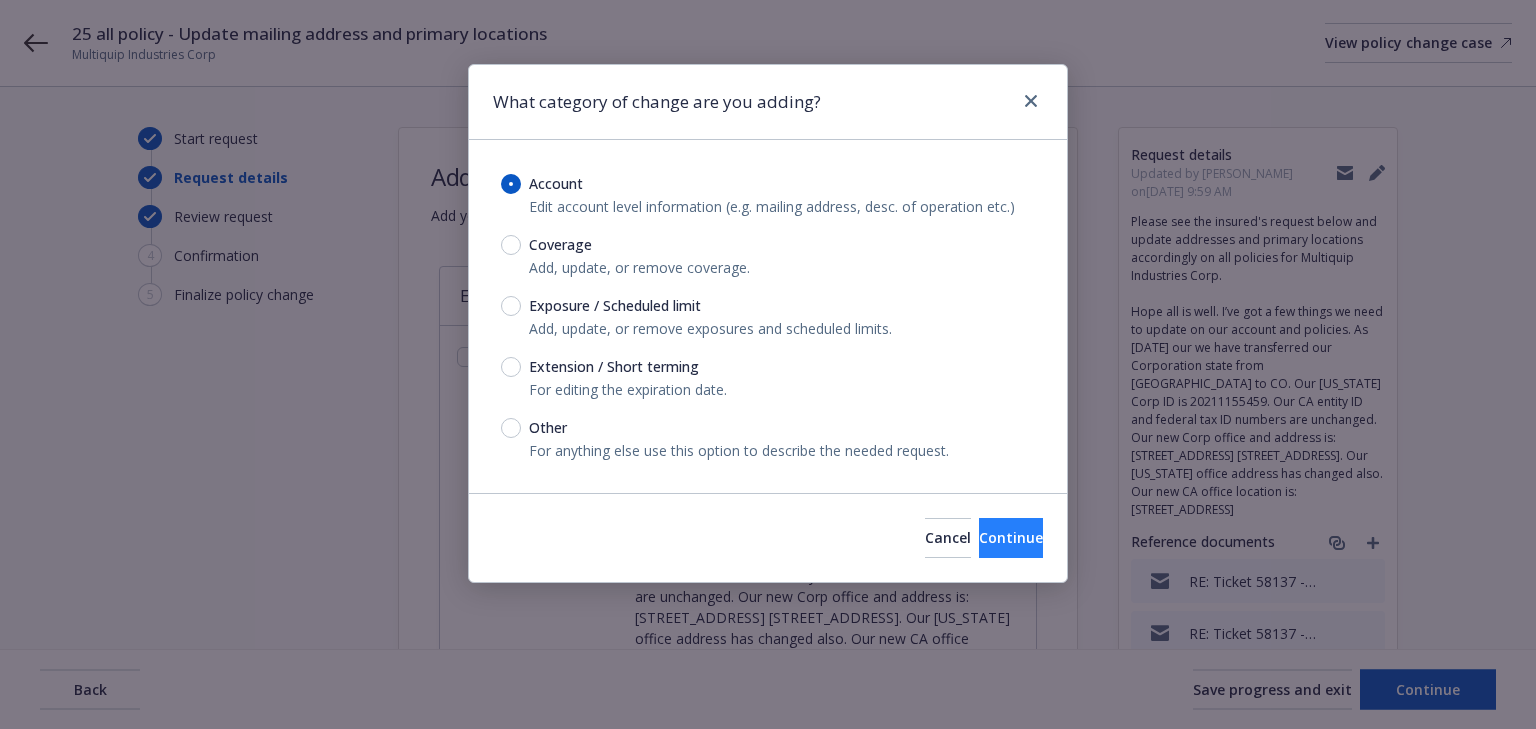 select on "US" 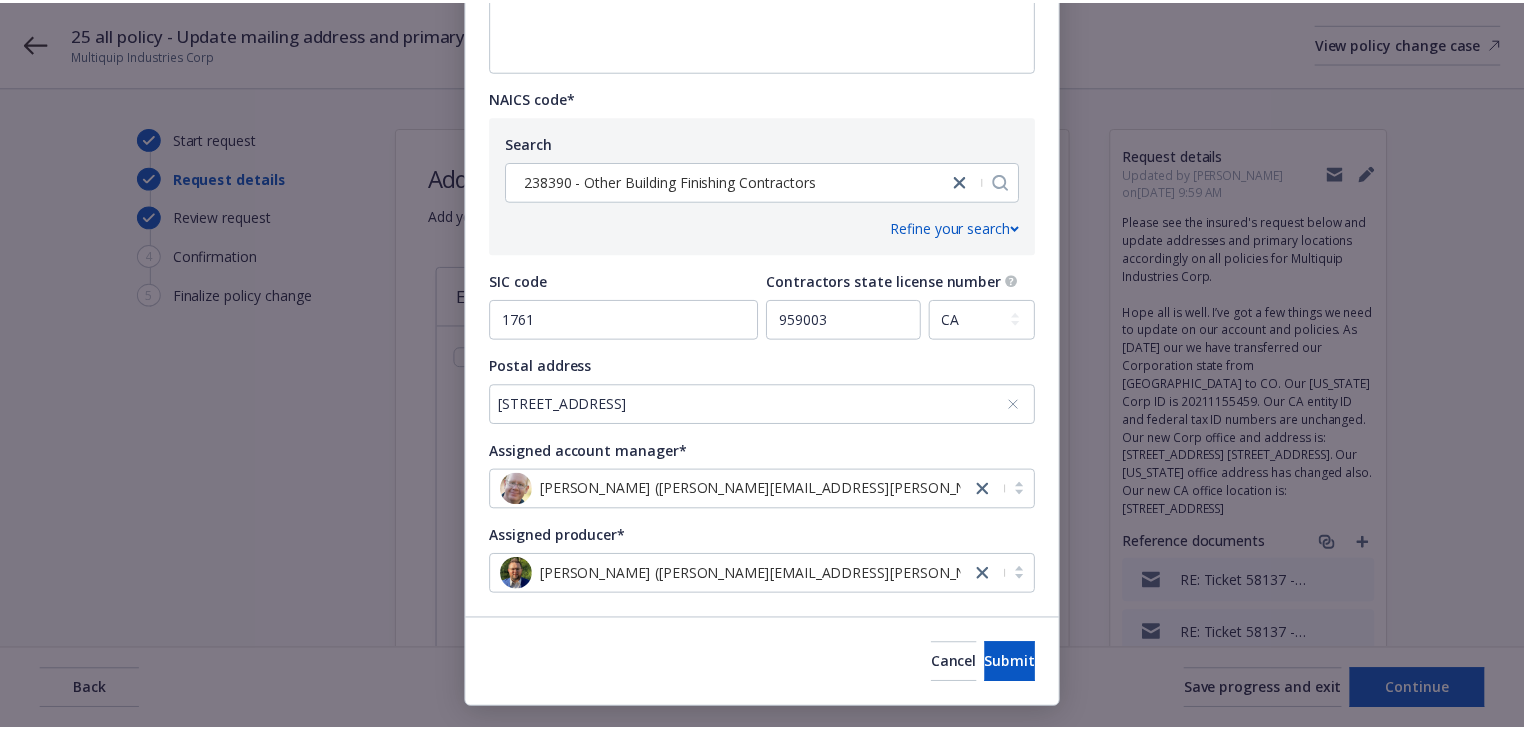 scroll, scrollTop: 902, scrollLeft: 0, axis: vertical 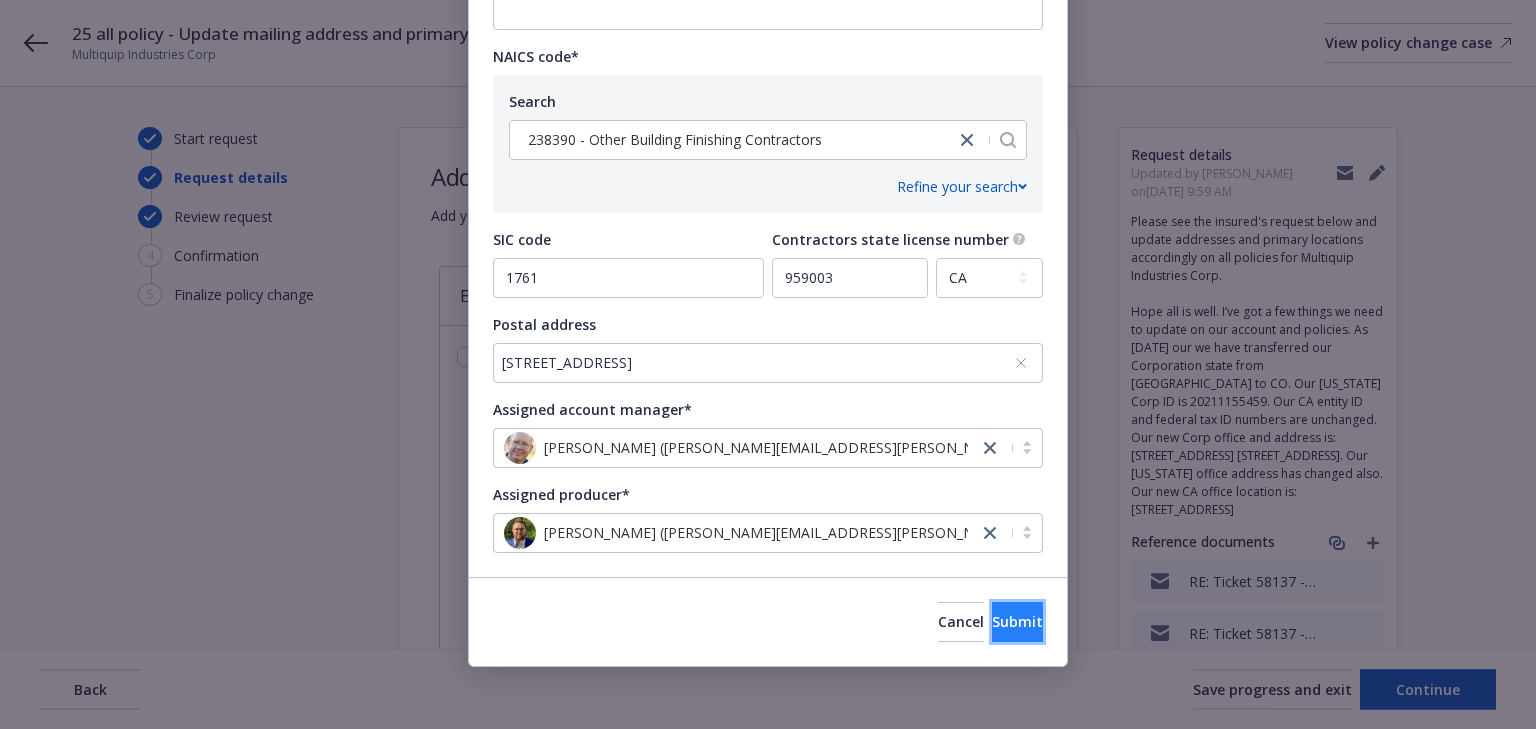 click on "Submit" at bounding box center (1017, 622) 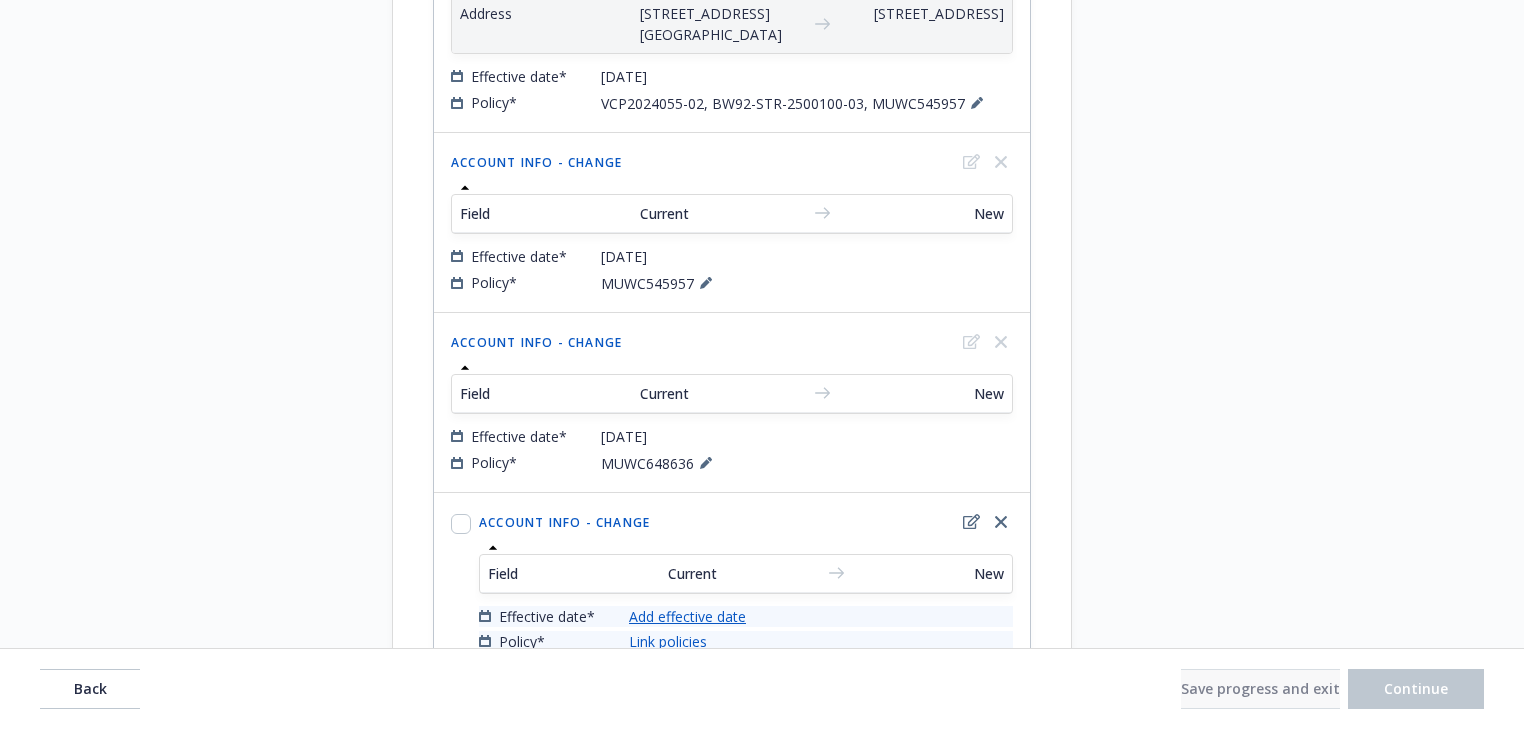 scroll, scrollTop: 1865, scrollLeft: 0, axis: vertical 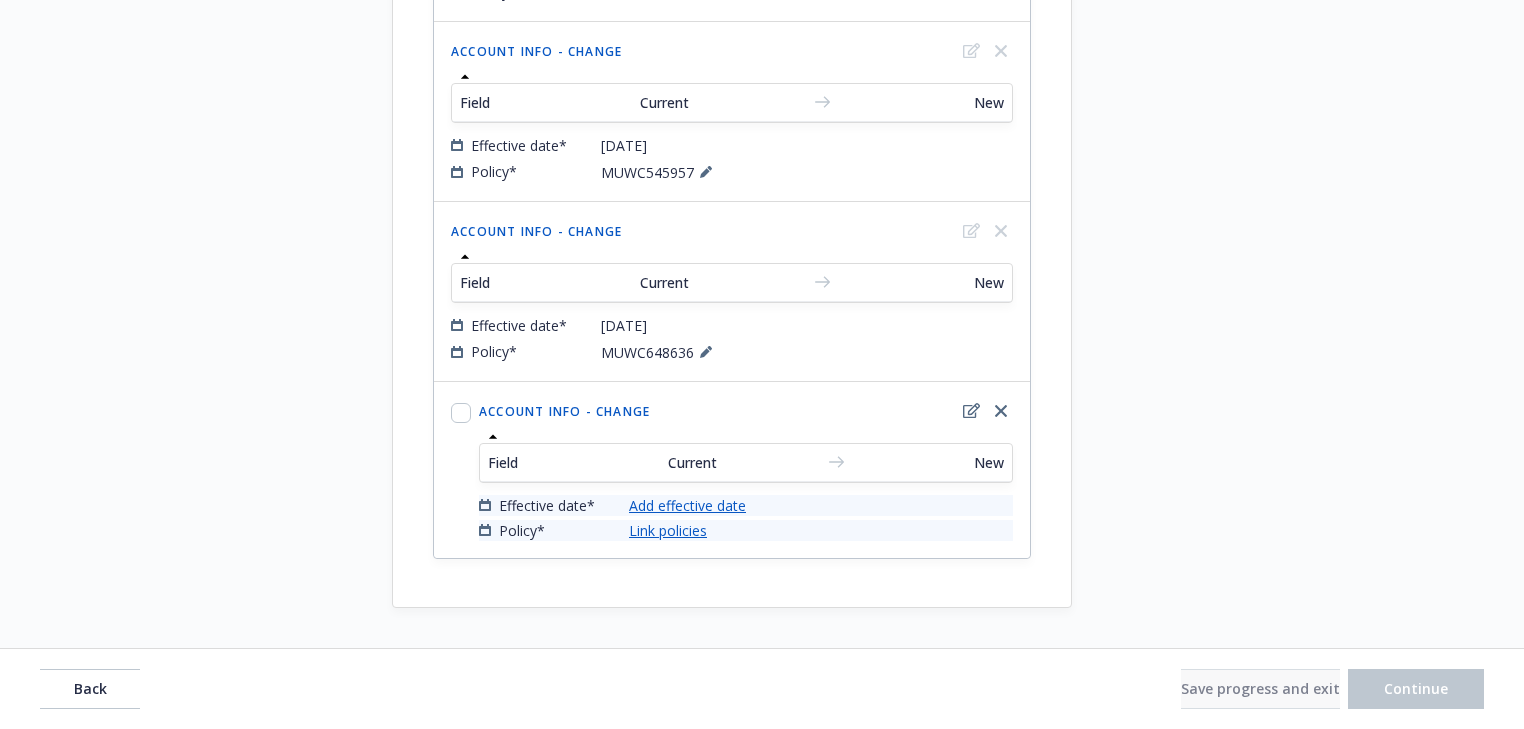 click on "Add effective date" at bounding box center [687, 505] 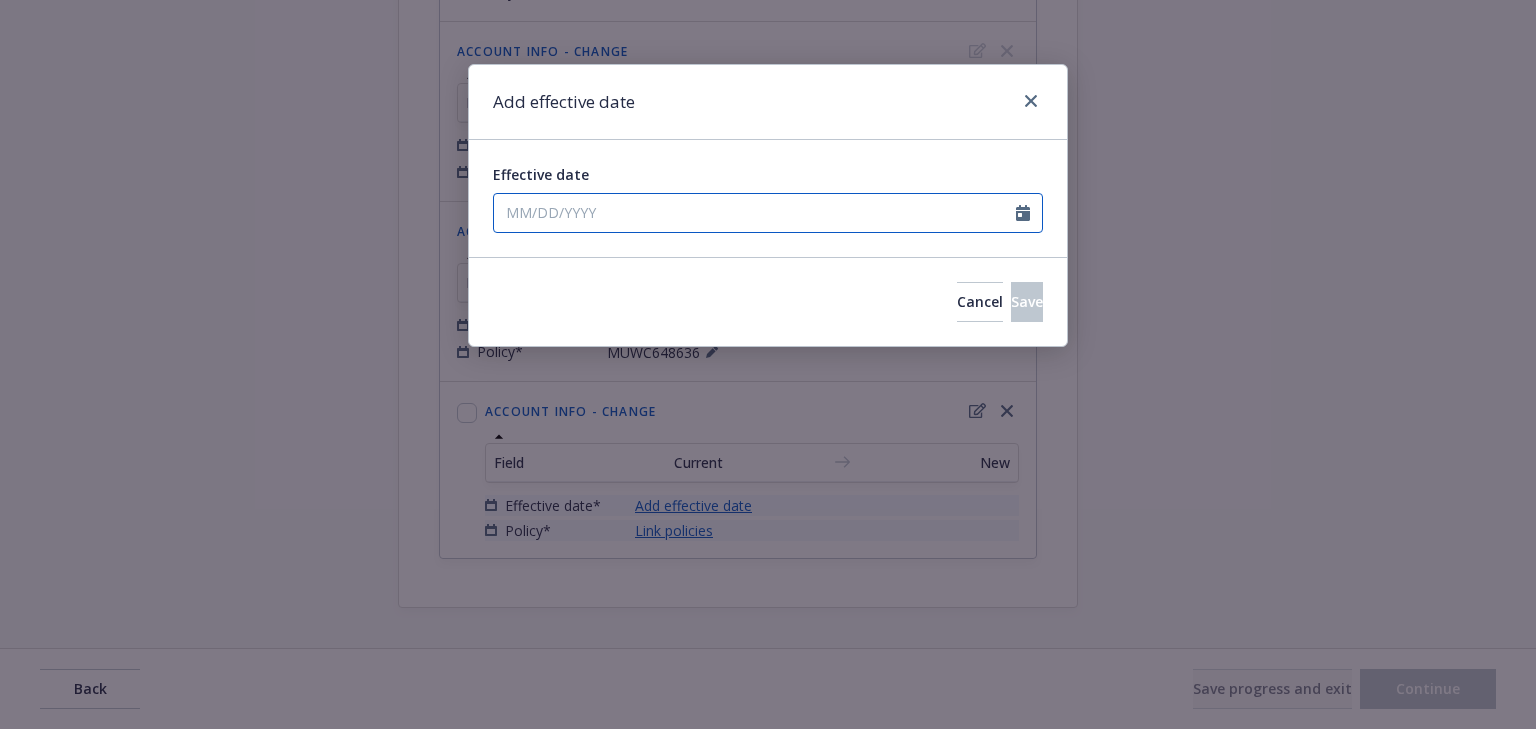 click on "Effective date" at bounding box center (755, 213) 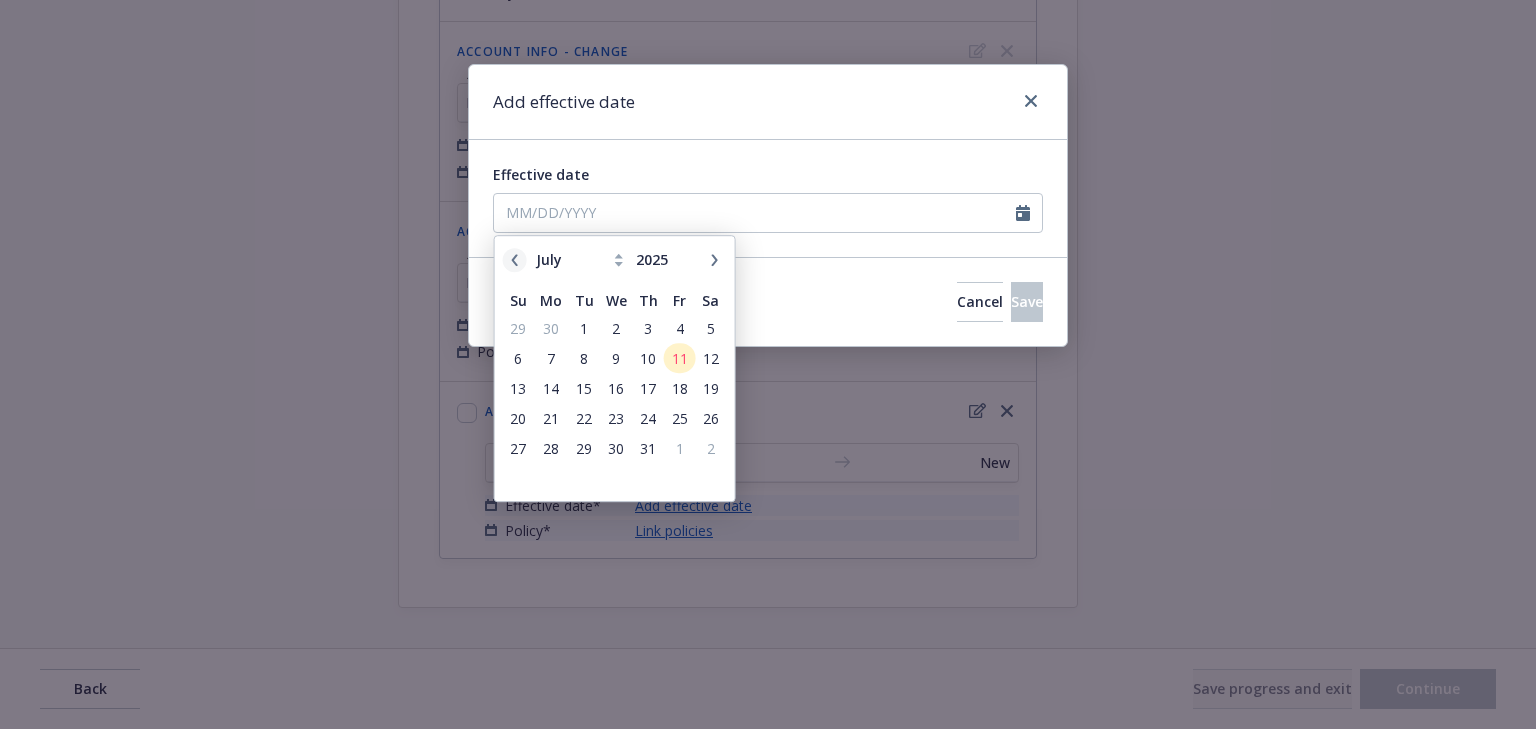 click 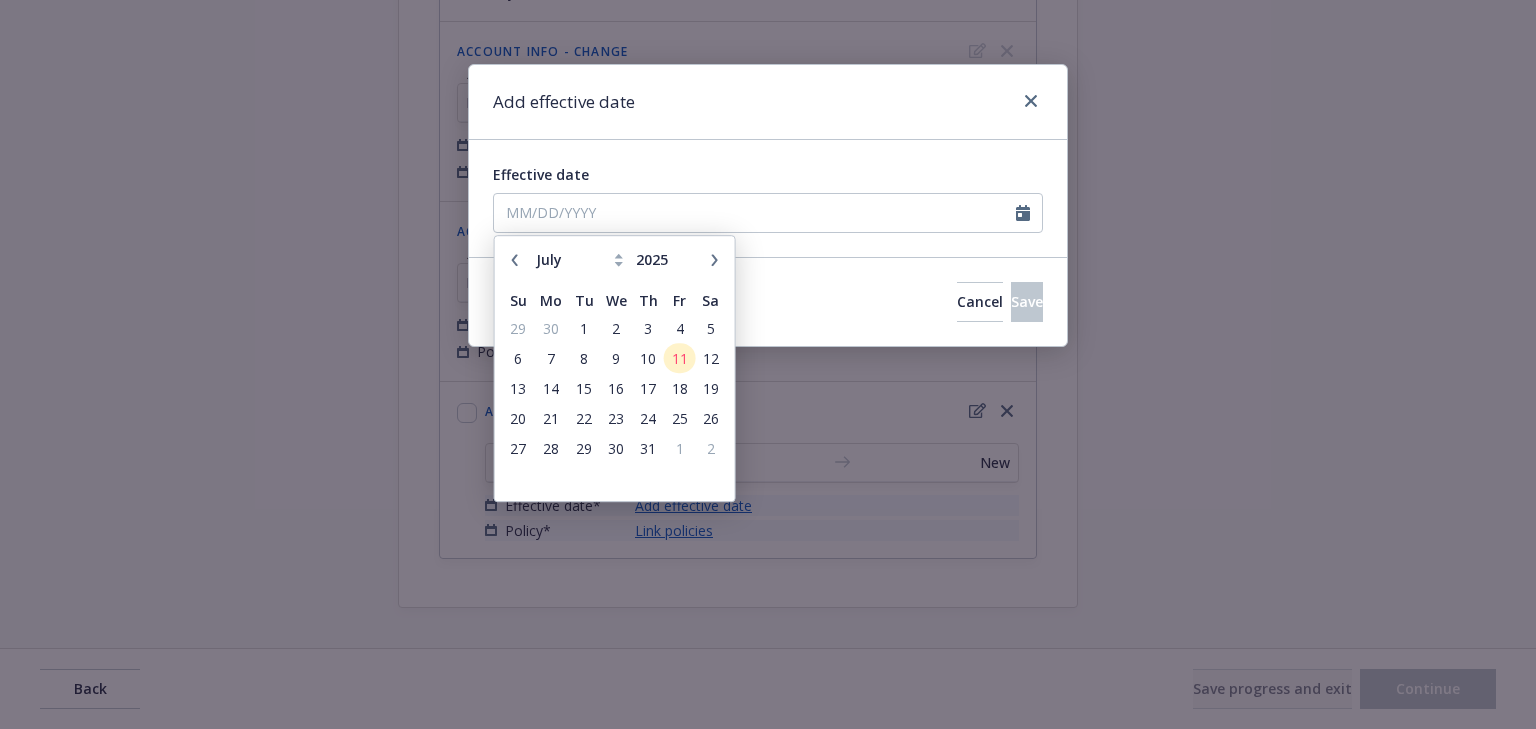 select on "6" 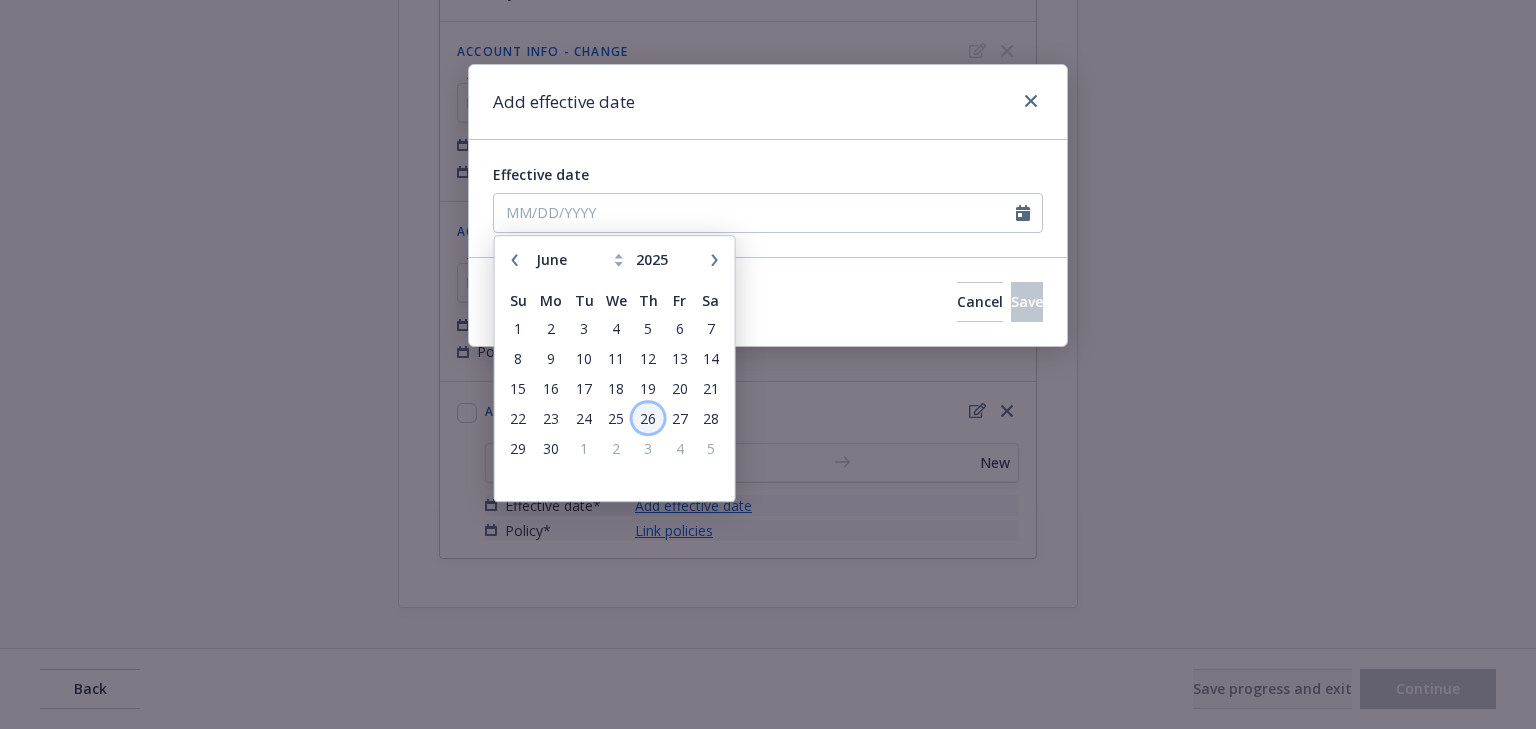 click on "26" at bounding box center [648, 418] 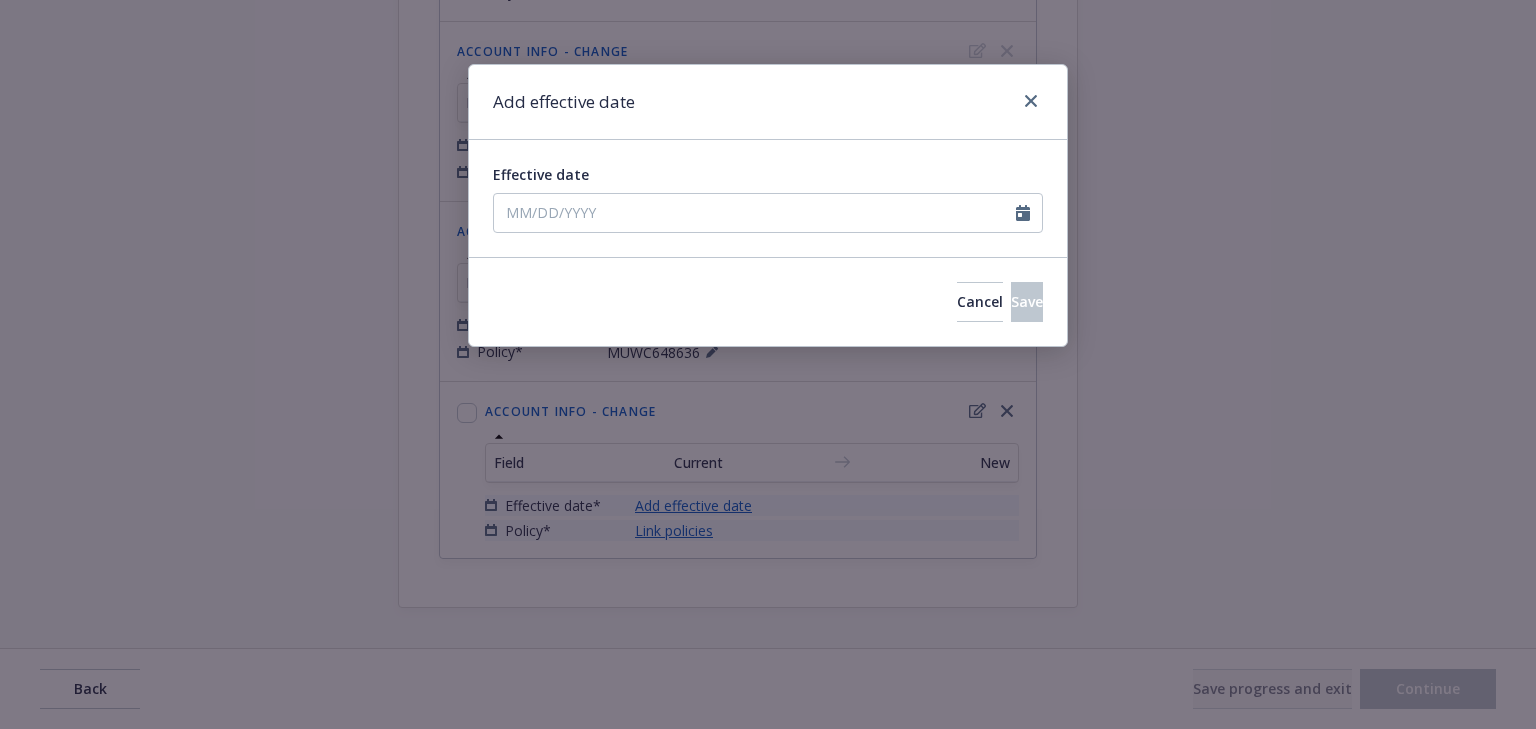 type on "06/26/2025" 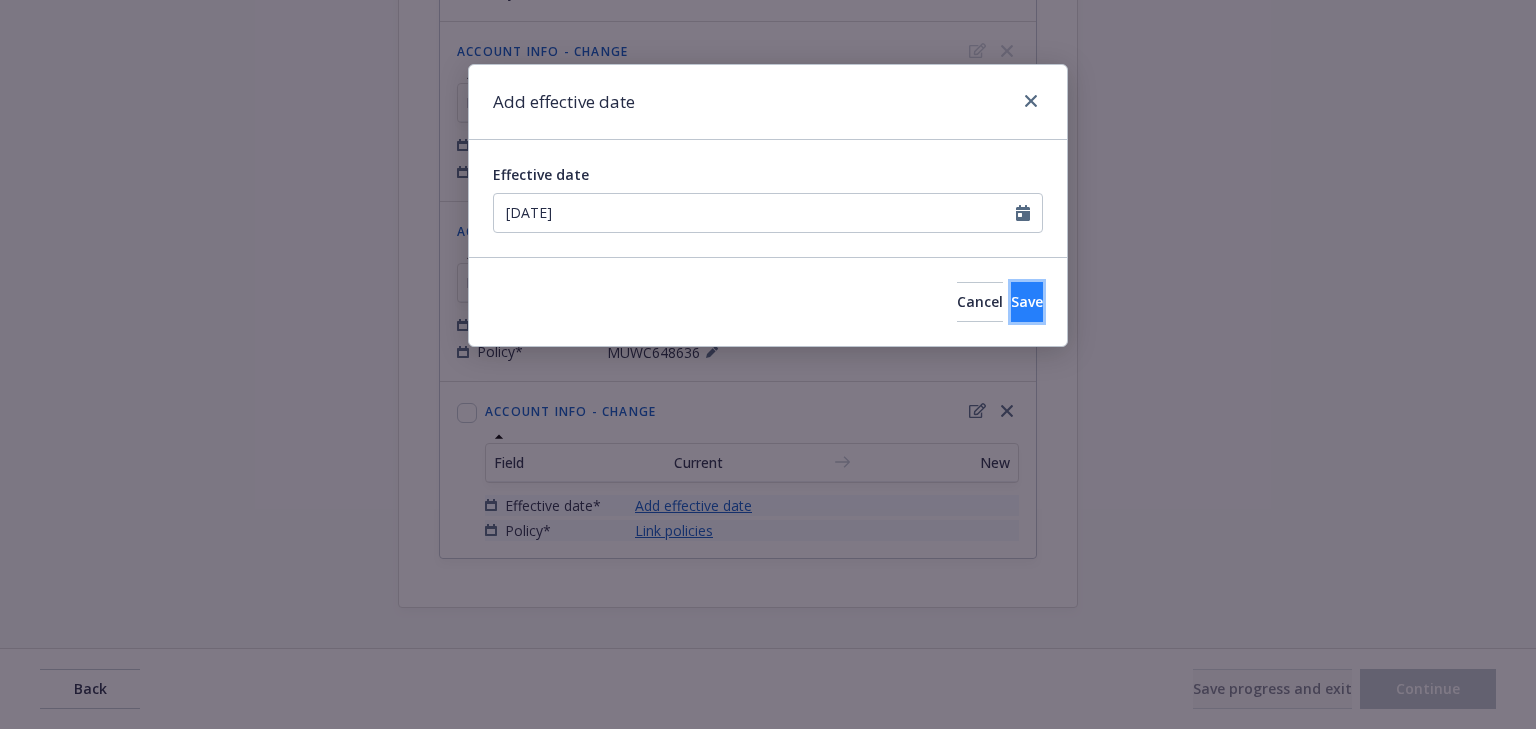 click on "Save" at bounding box center (1027, 302) 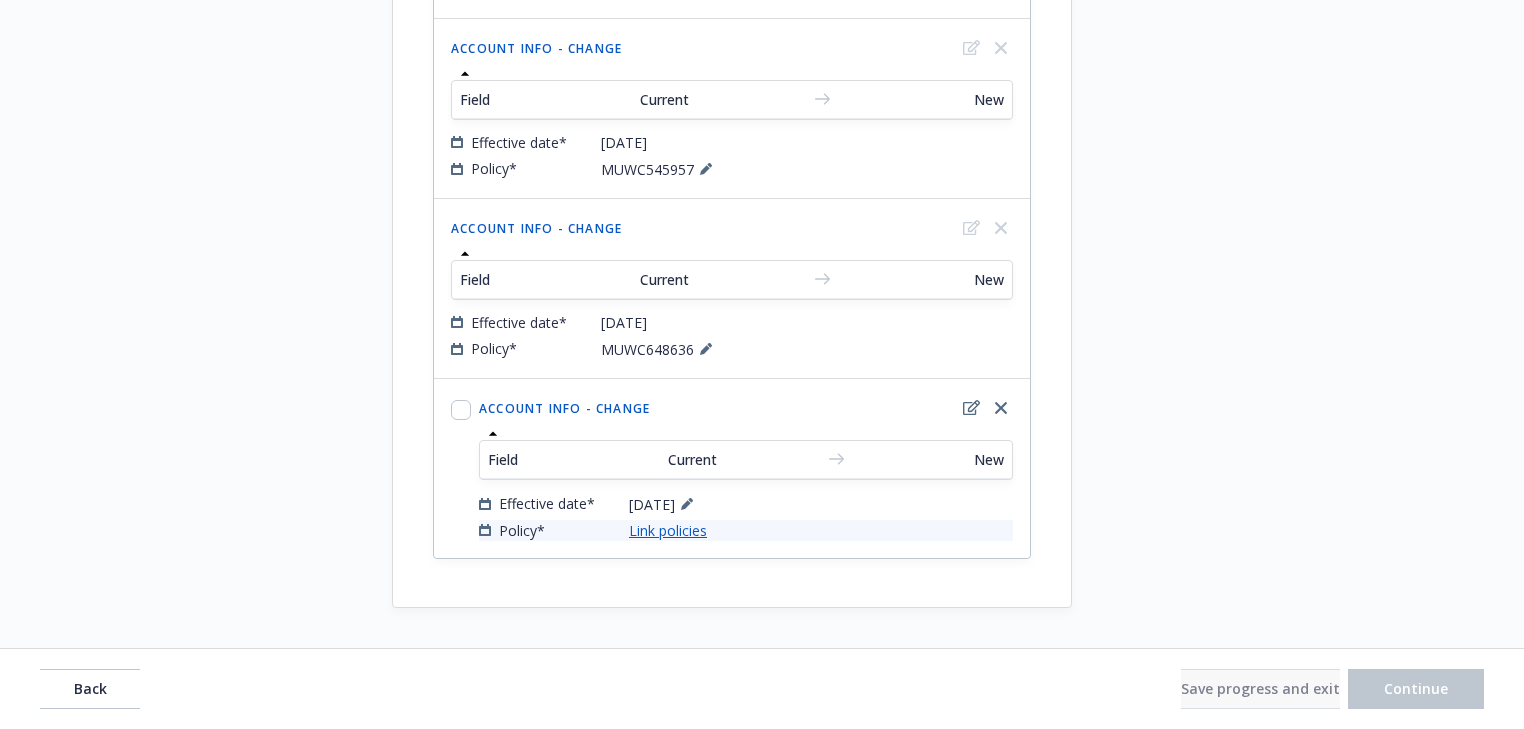 click on "Link policies" at bounding box center (668, 530) 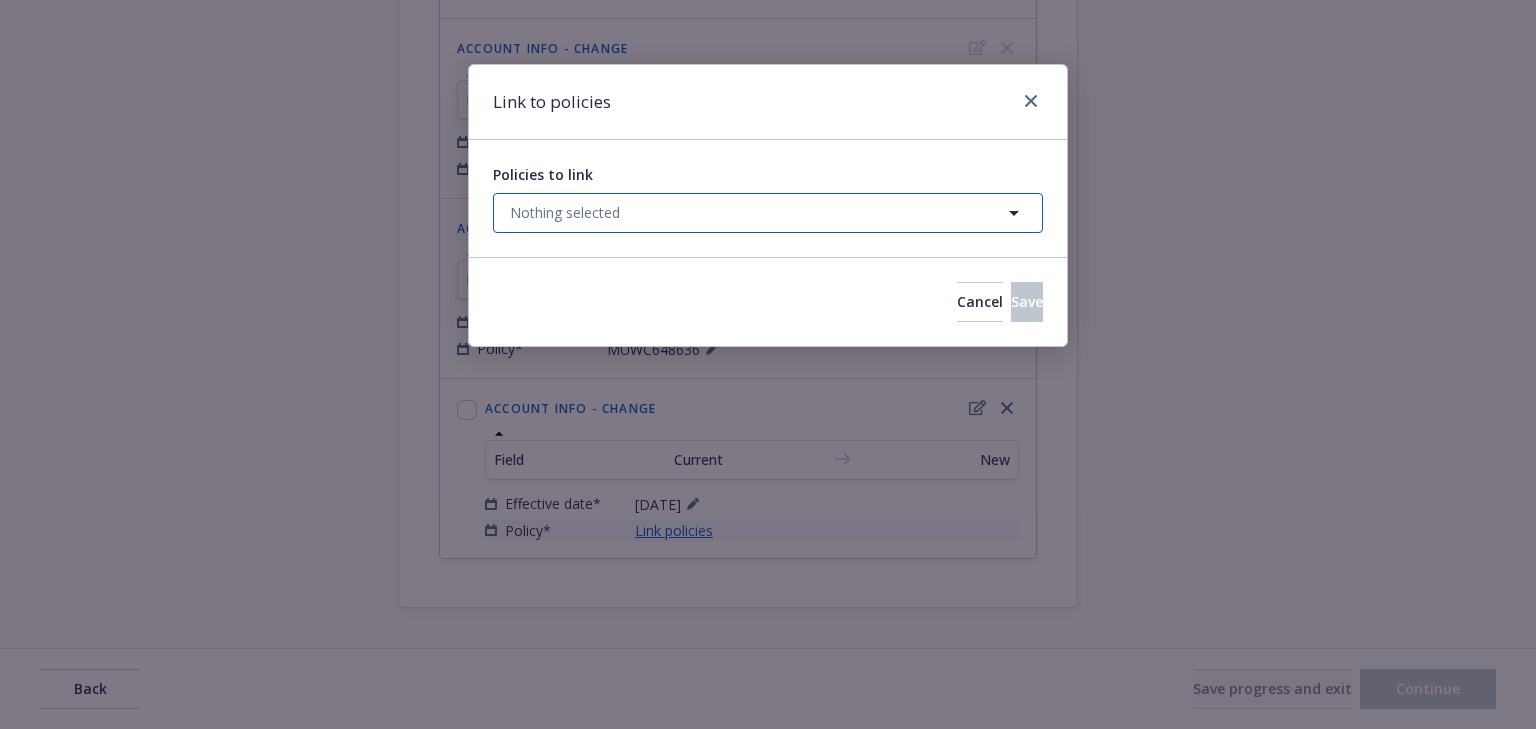 click on "Nothing selected" at bounding box center [768, 213] 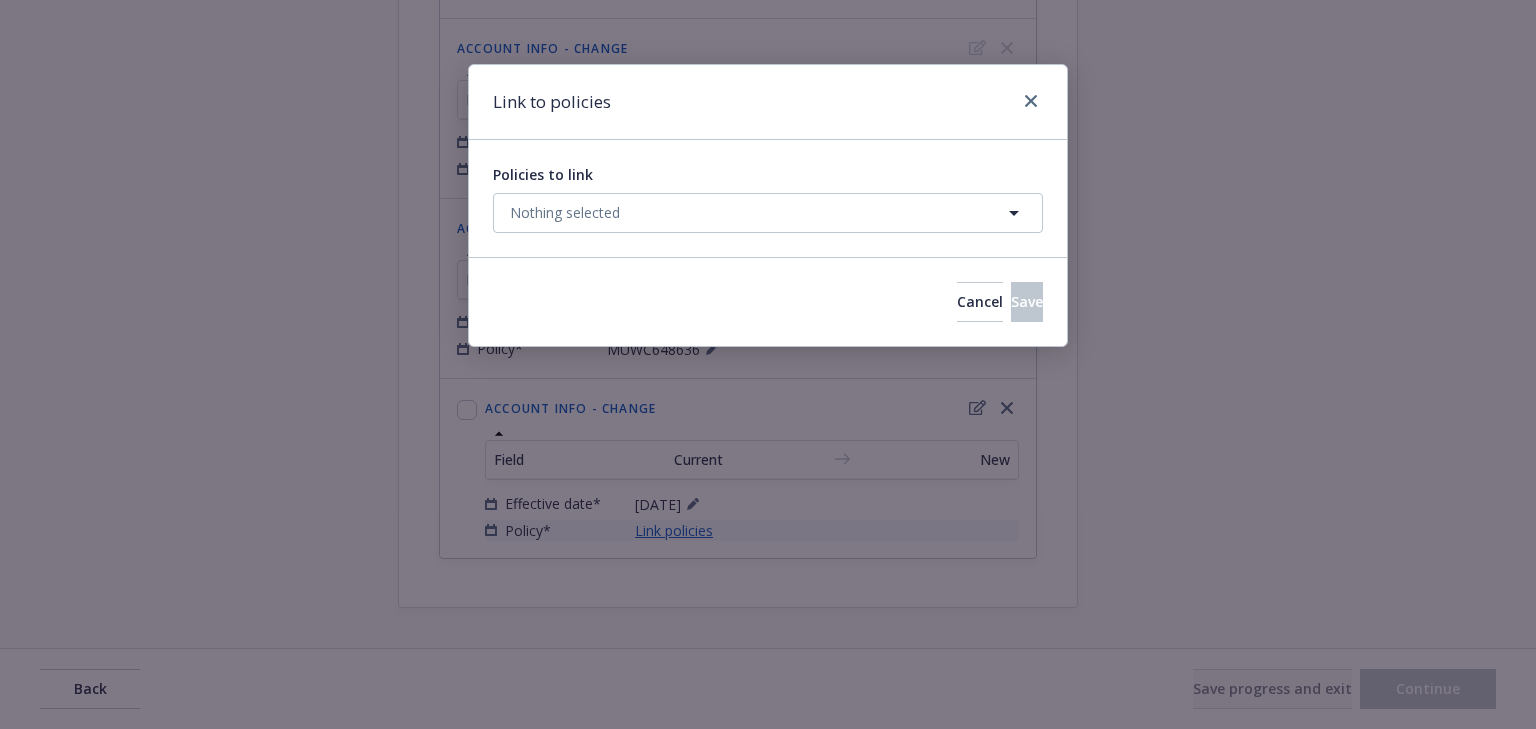 select on "ACTIVE" 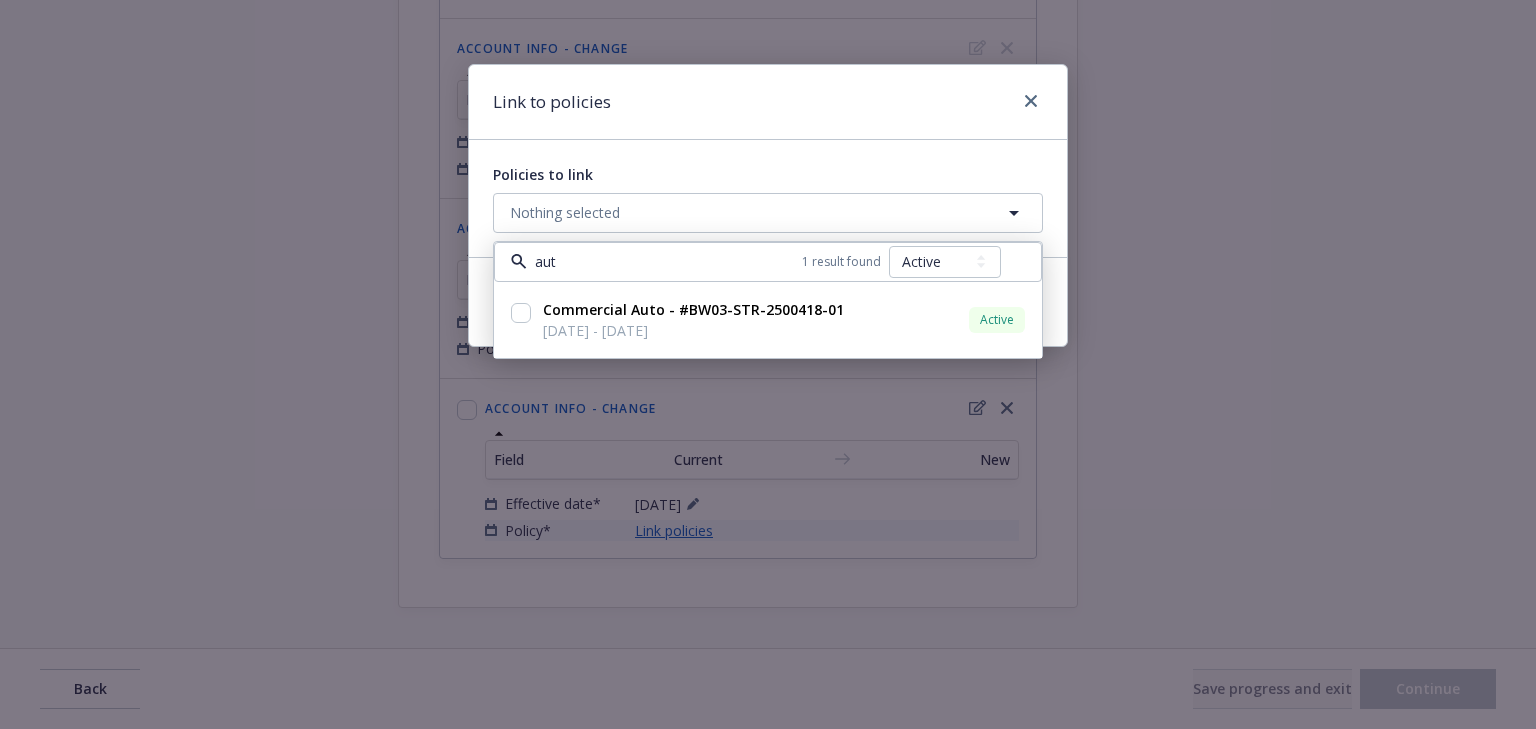 type on "auto" 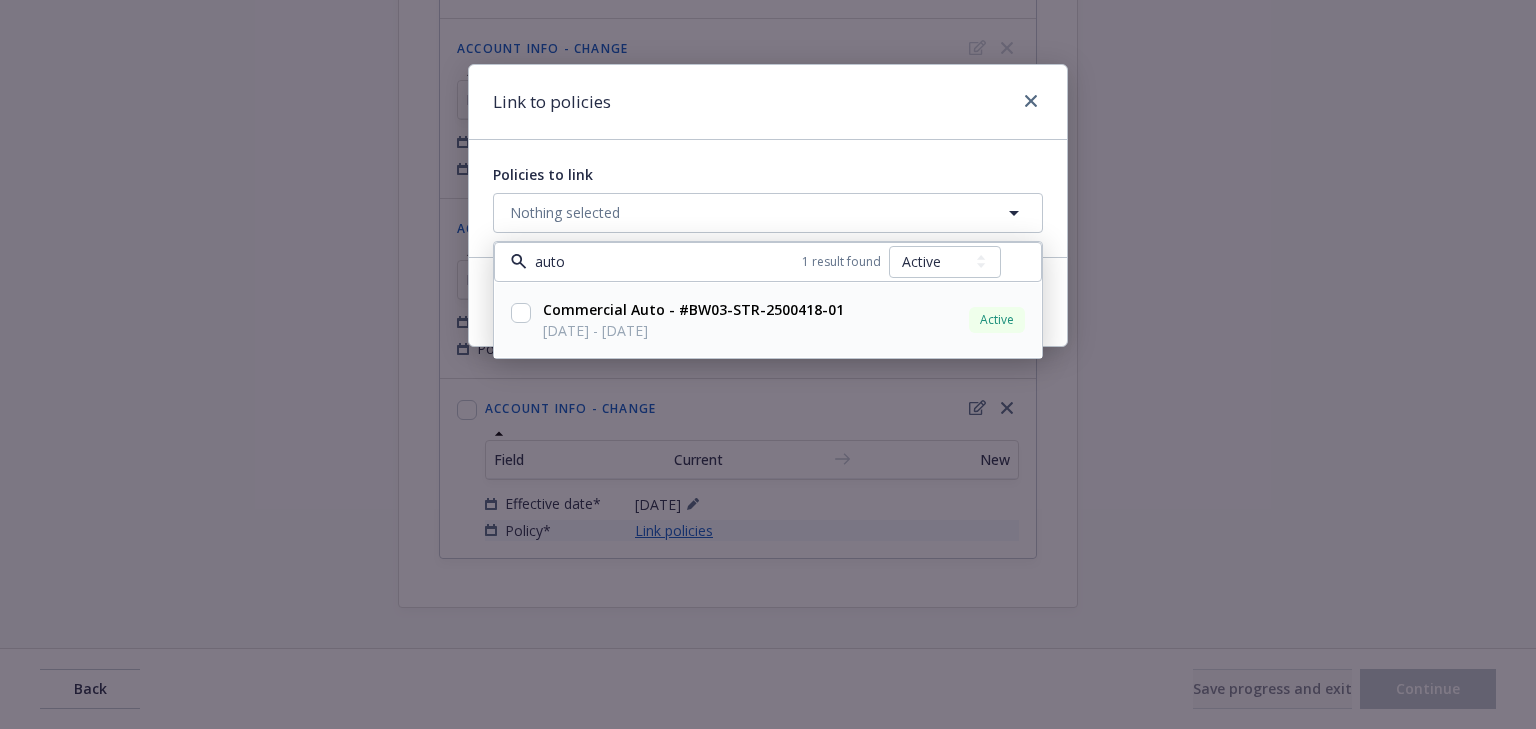 click at bounding box center [521, 313] 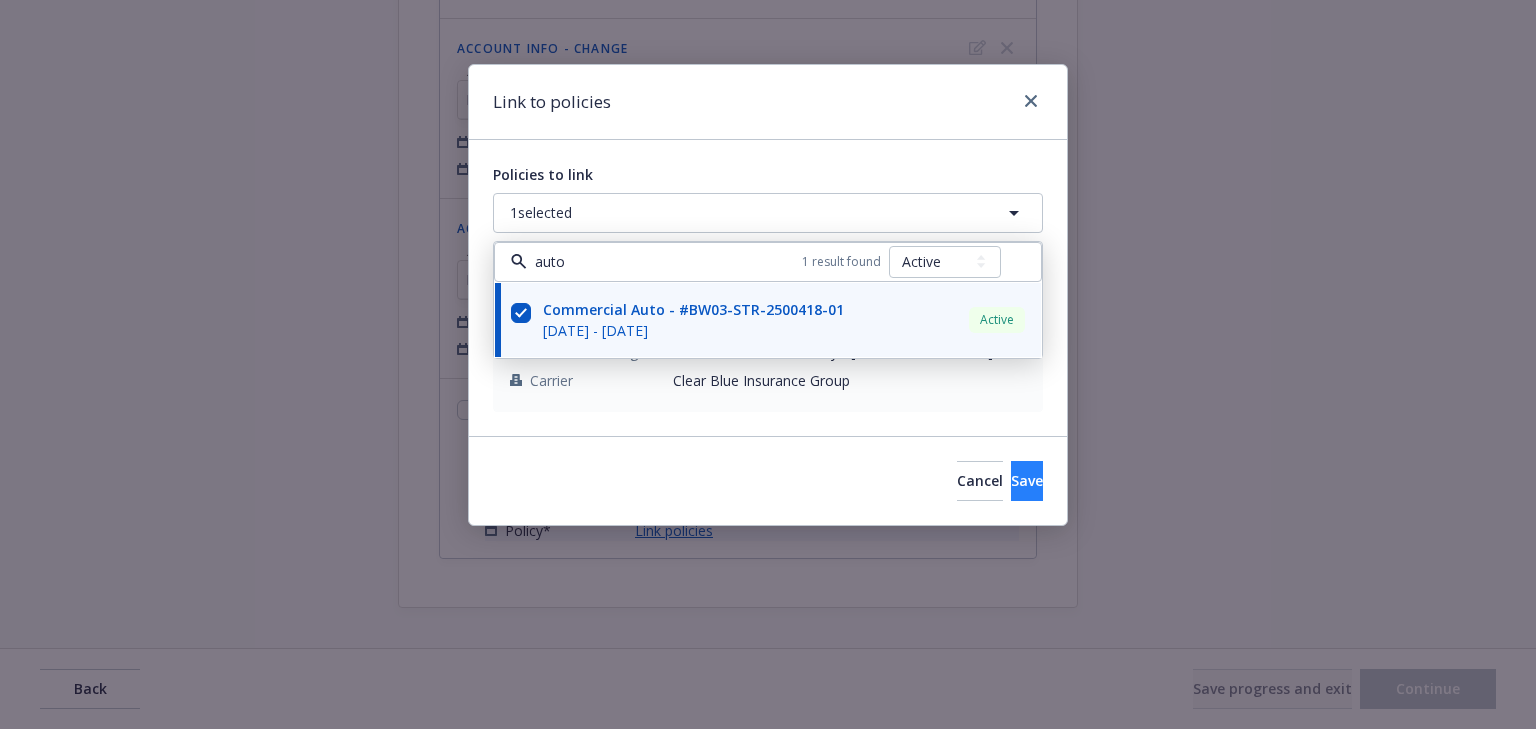type on "auto" 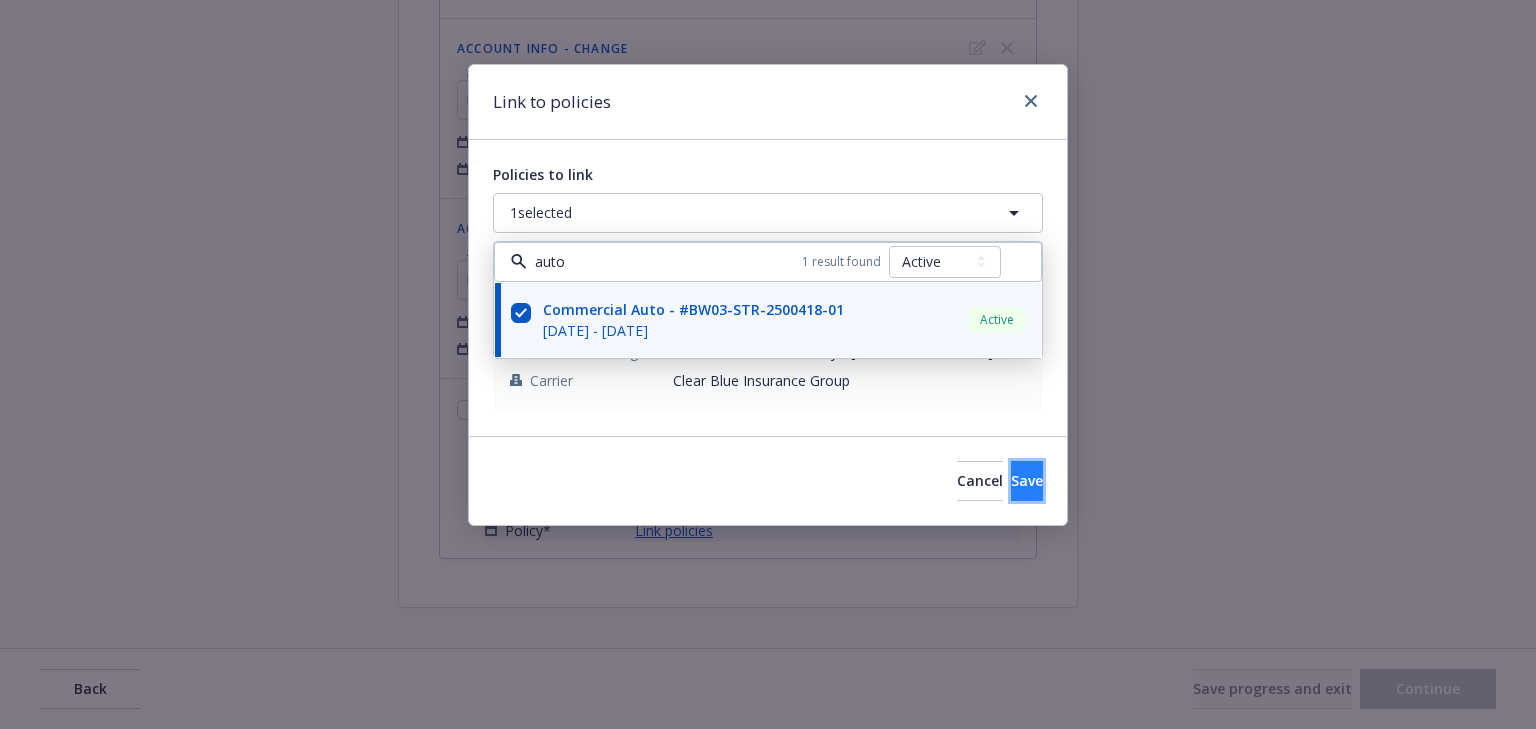 click on "Save" at bounding box center [1027, 481] 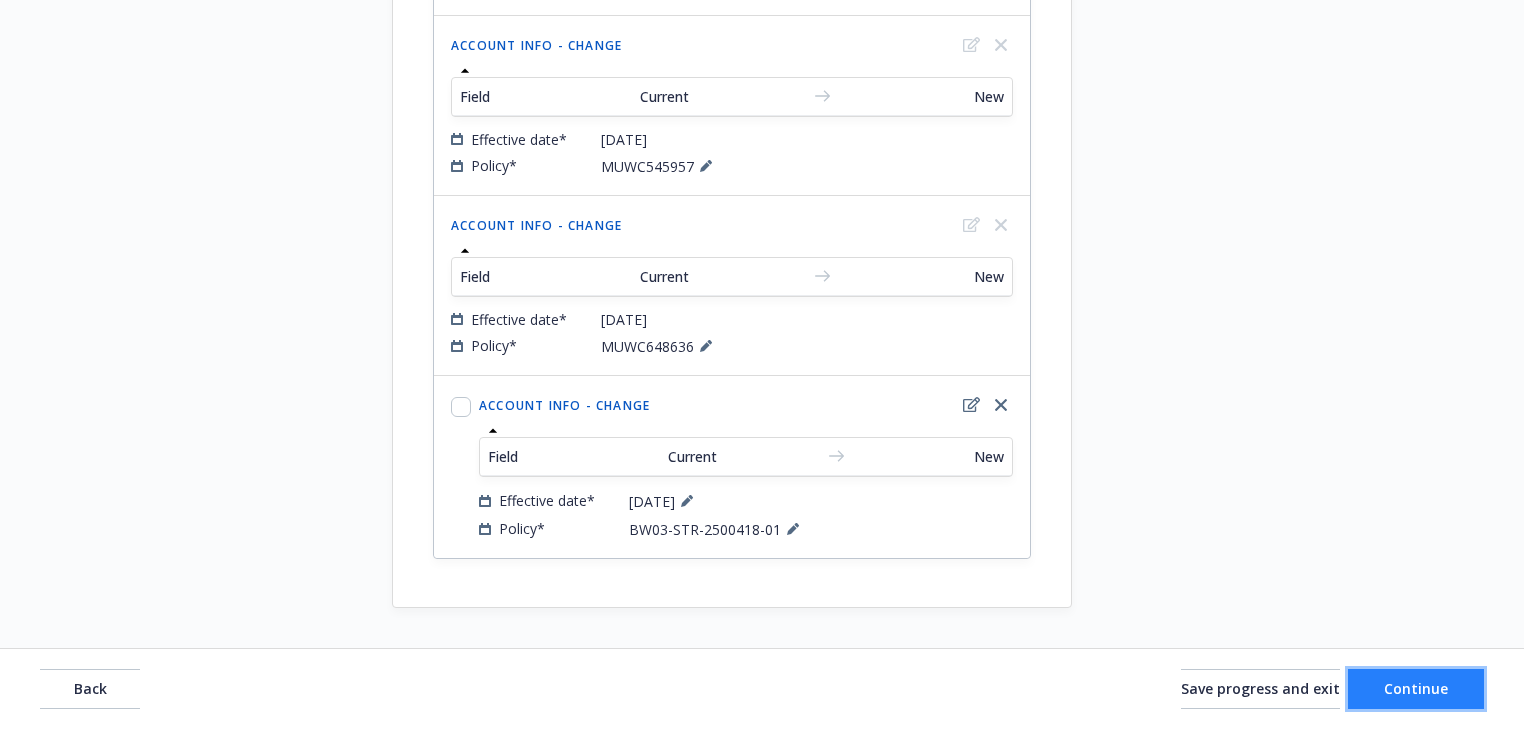 click on "Continue" at bounding box center [1416, 689] 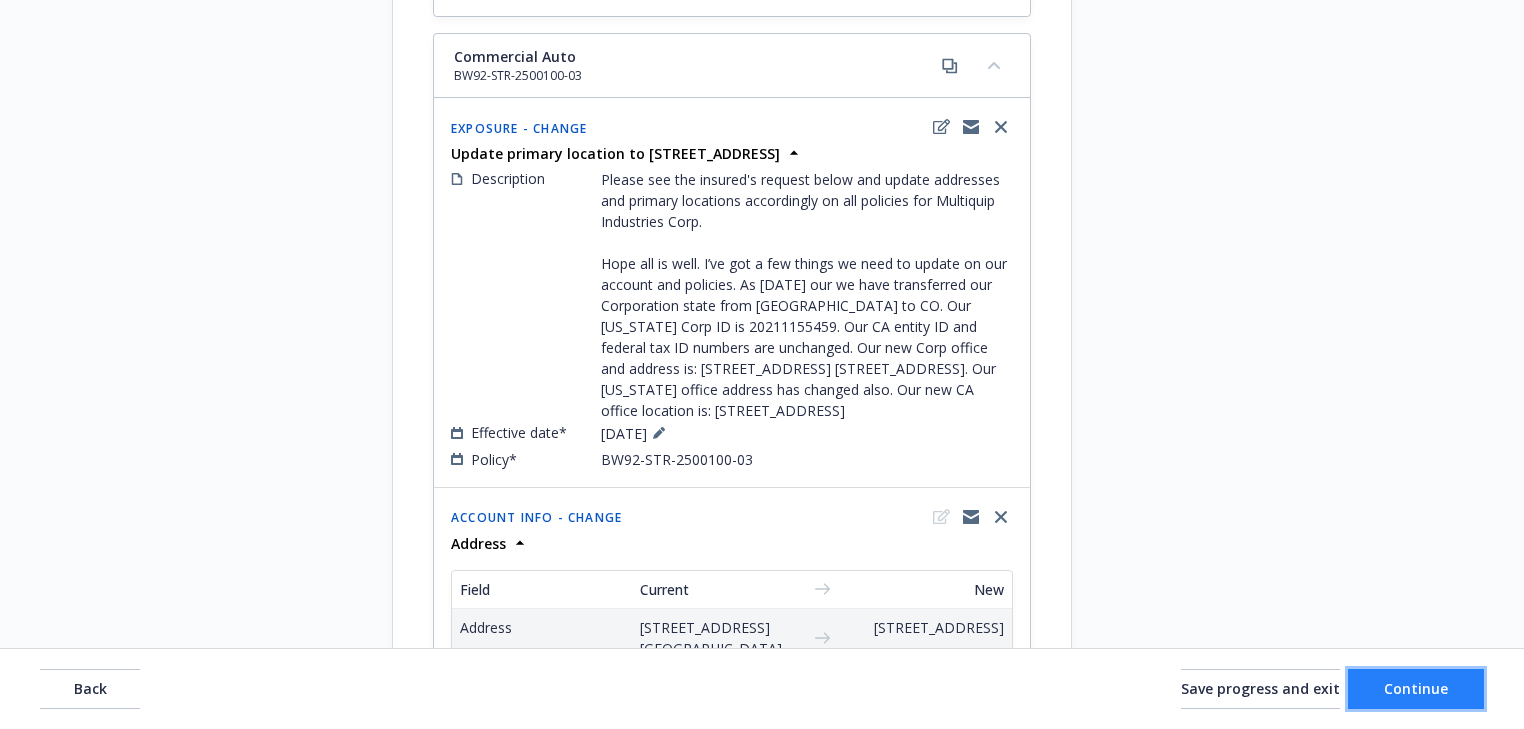 click on "Continue" at bounding box center (1416, 688) 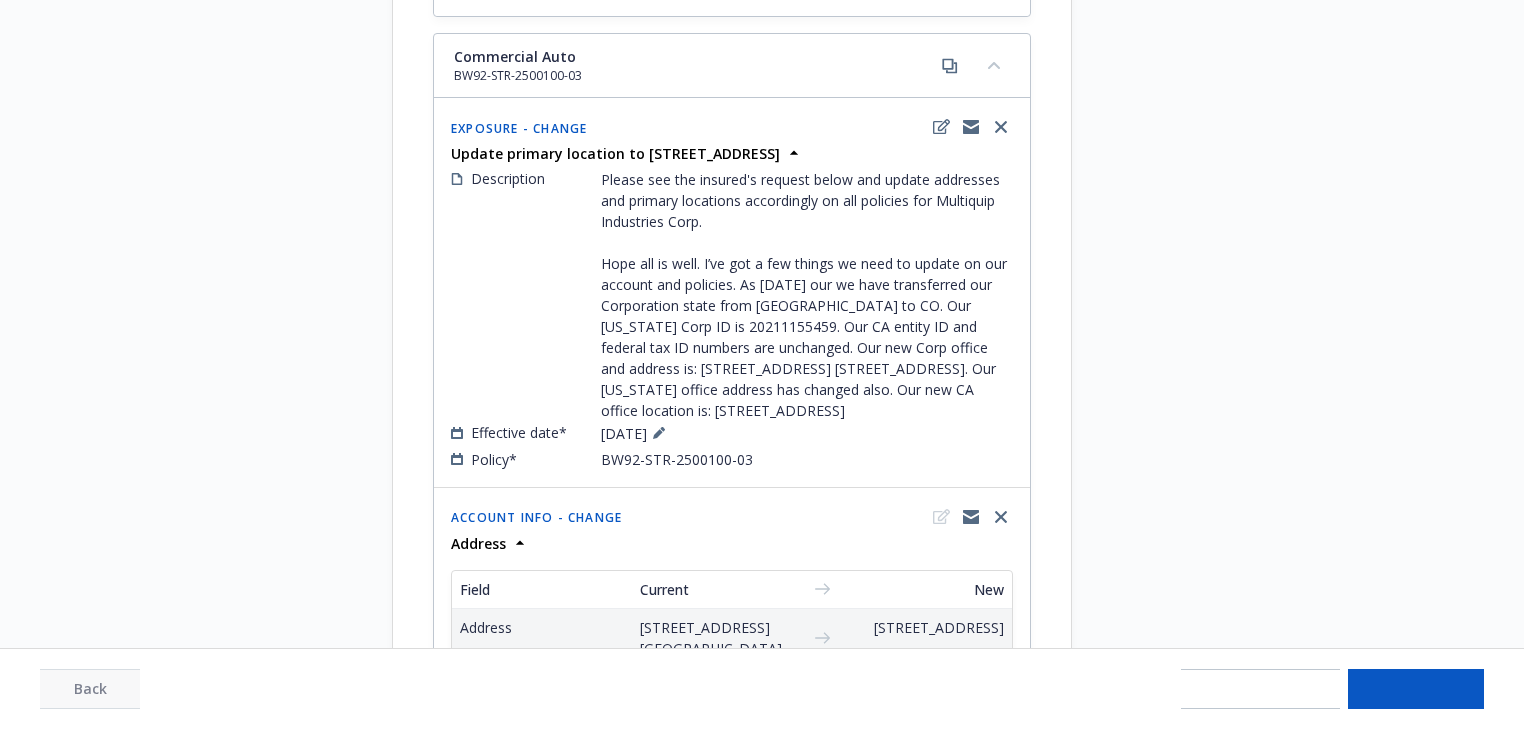 select on "ACCEPTED" 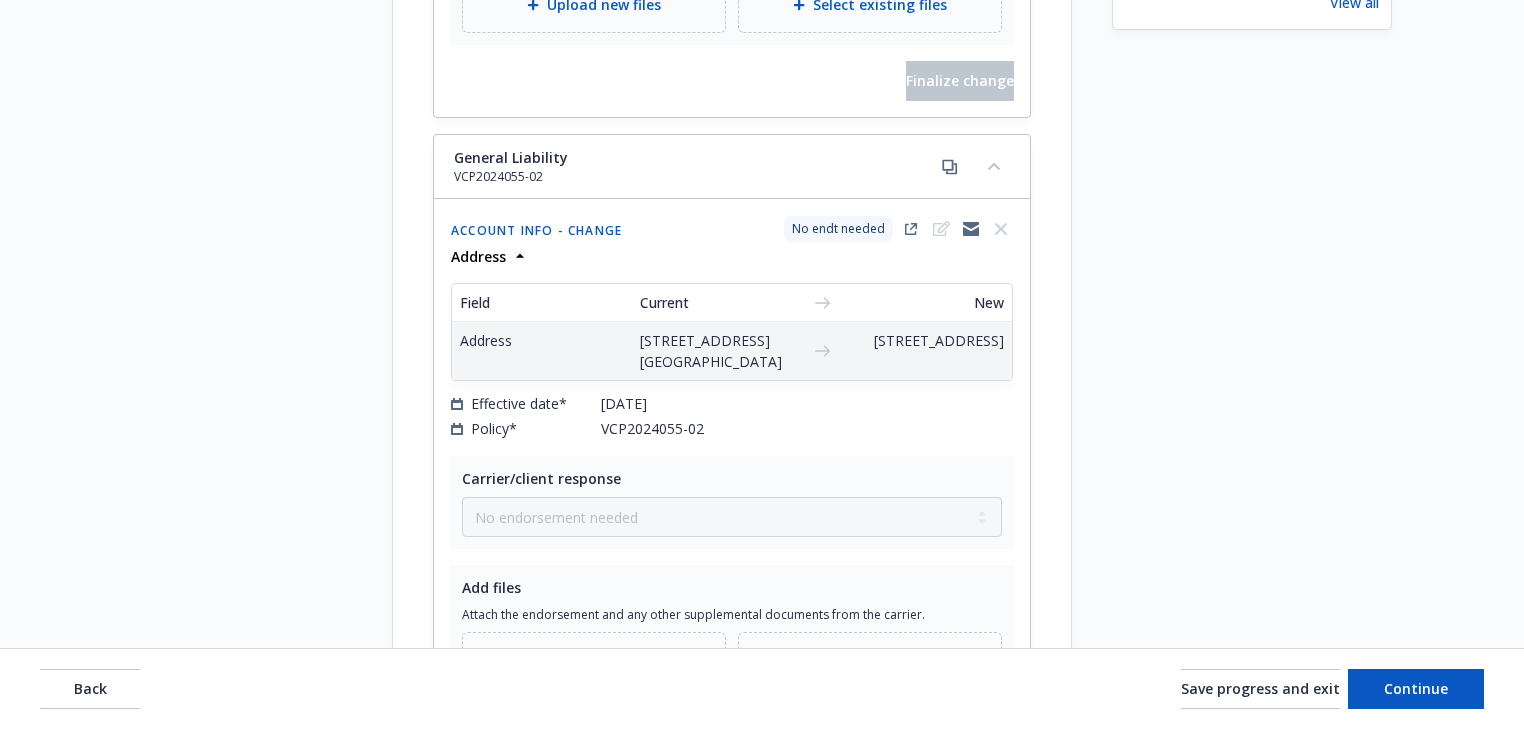 scroll, scrollTop: 825, scrollLeft: 0, axis: vertical 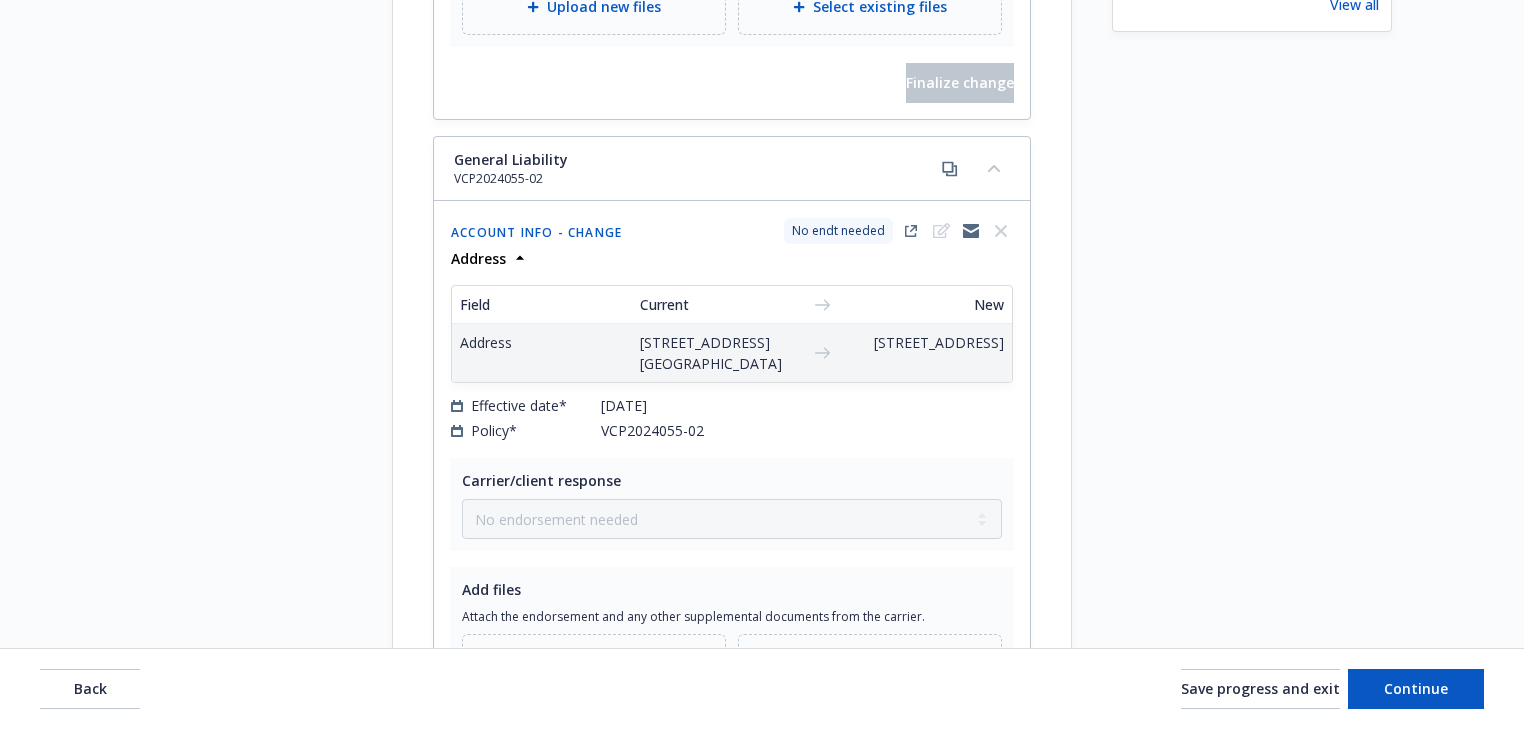 click on "Start request Request details Review request 4 Confirmation   5 Finalize policy change Carrier confirmation Select the carrier’s response, upload all documentation, and update billing  when applicable. Workers' Compensation MUWC648636 Multiple changes Endorsed Exposure - Change, Account info - Change Changes 2  changes in total.   View all Description ENDT#3  - Update location ADDRESS TO  1240 N Jefferson St., Suite D, Anaheim, CA 92807,  Effective date 04/21/2025 Carrier/client response Select a carrier response Accepted Accepted with revision No endorsement needed Declined by carrier Rejected by client Billing update needed Update billing Add files Attach the endorsement and any other supplemental documents from the carrier. pdf Policy Change 2025 Workers' Compensation ENDT # 3 - Update mailing address and primary locations.pdf Upload new files Select existing files Finalize change General Liability VCP2024055-02 Account info - Change No endt needed Address Field Current New Address   Effective date*" at bounding box center [762, 2333] 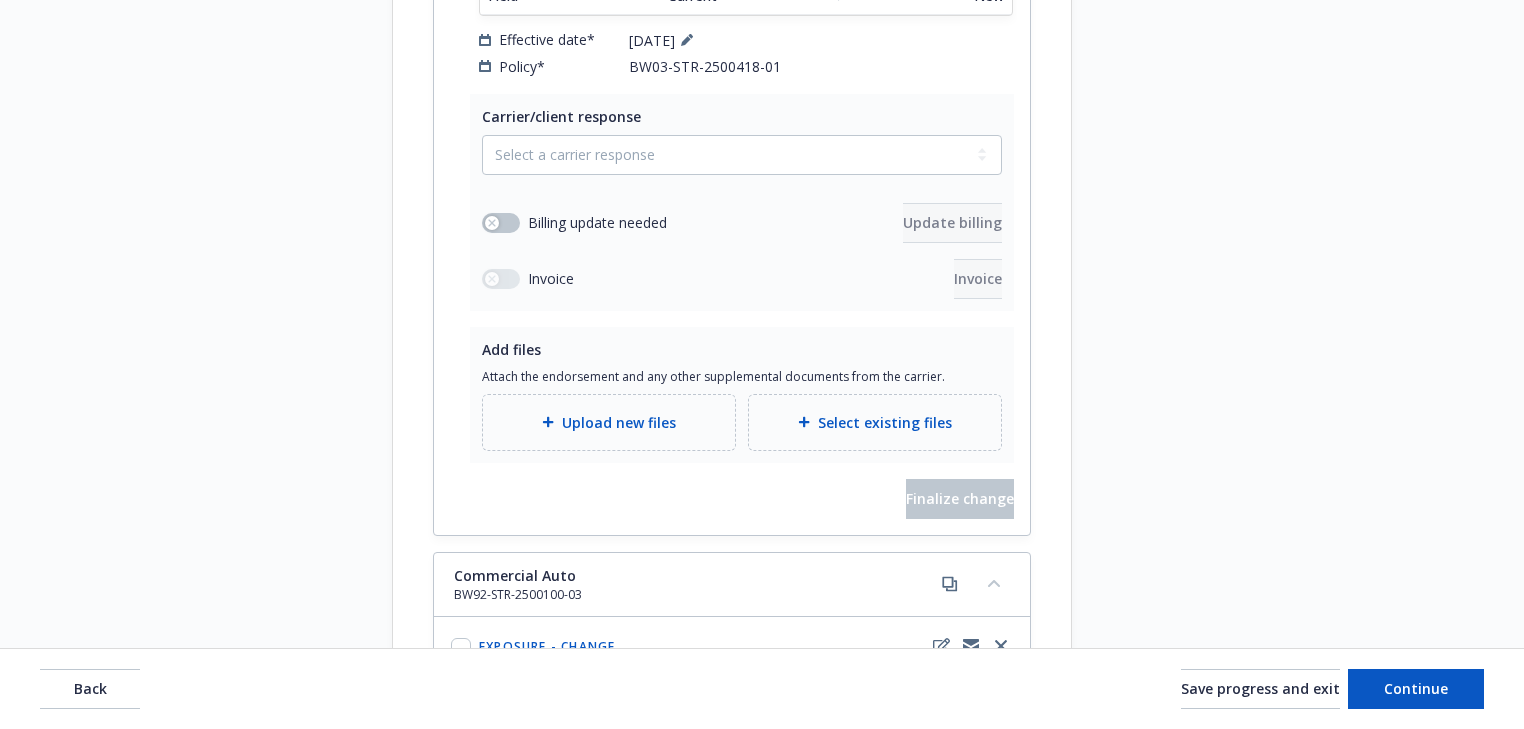 scroll, scrollTop: 2613, scrollLeft: 0, axis: vertical 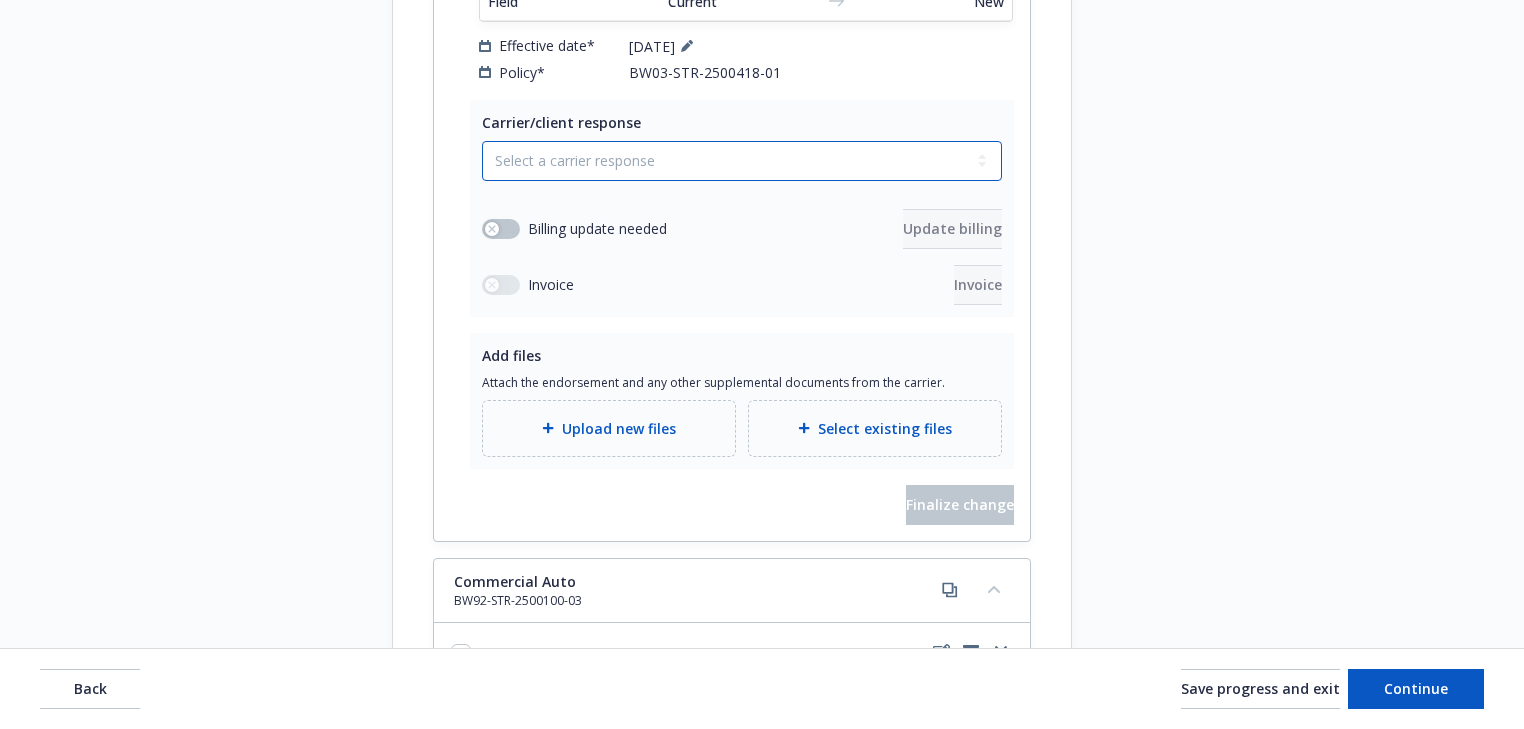 click on "Select a carrier response Accepted Accepted with revision No endorsement needed Declined by carrier Rejected by client" at bounding box center (742, 161) 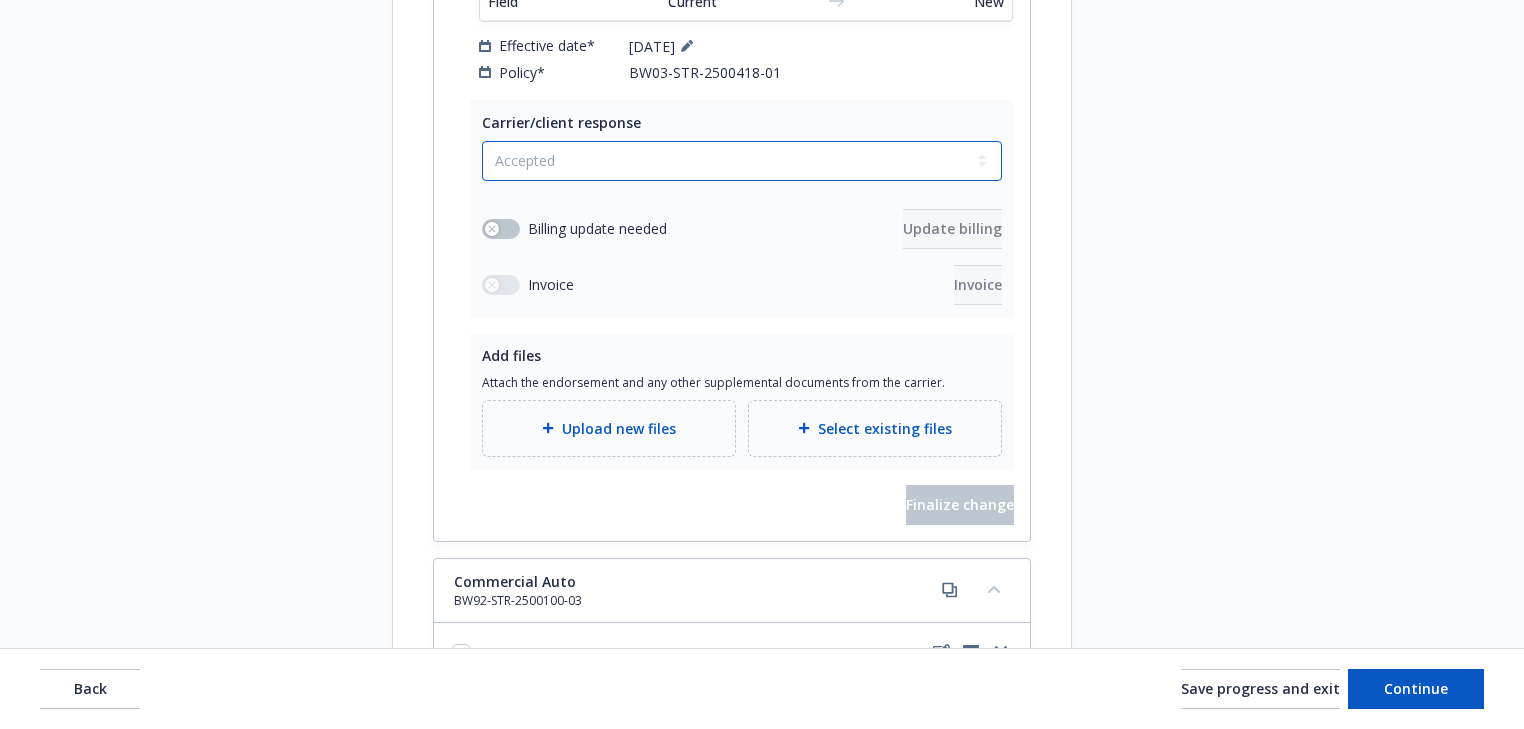 click on "Select a carrier response Accepted Accepted with revision No endorsement needed Declined by carrier Rejected by client" at bounding box center (742, 161) 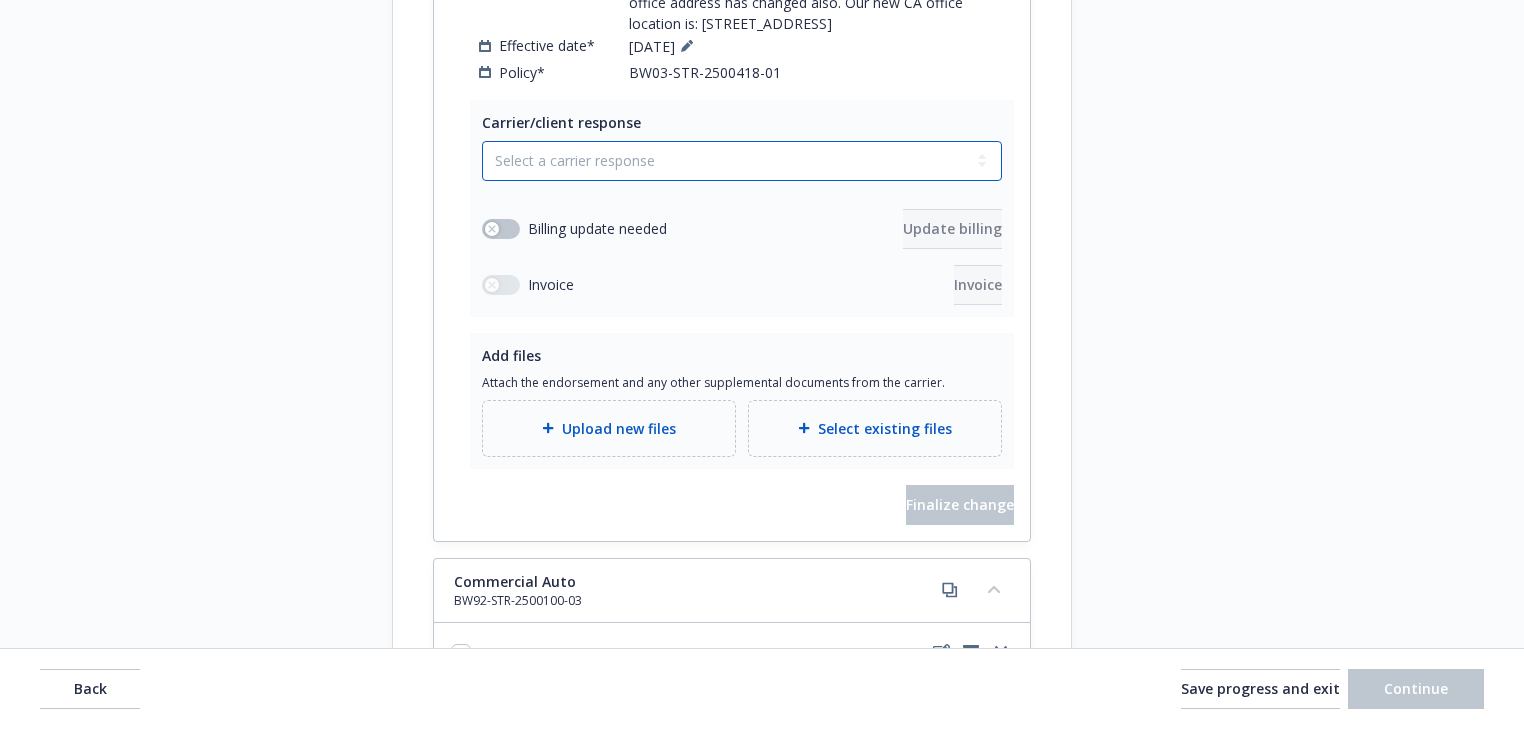 click on "Select a carrier response Accepted Accepted with revision No endorsement needed Declined by carrier Rejected by client" at bounding box center [742, 161] 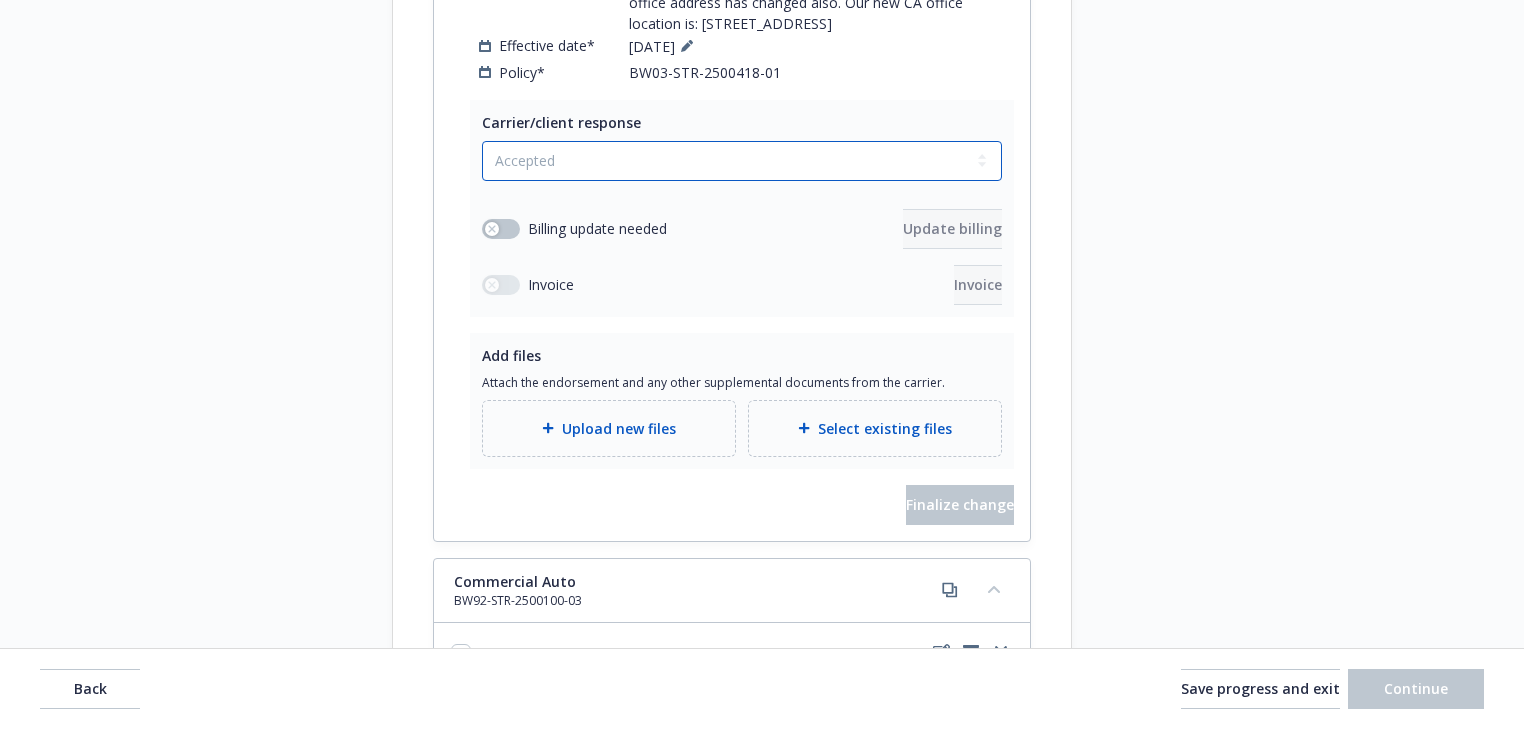click on "Select a carrier response Accepted Accepted with revision No endorsement needed Declined by carrier Rejected by client" at bounding box center (742, 161) 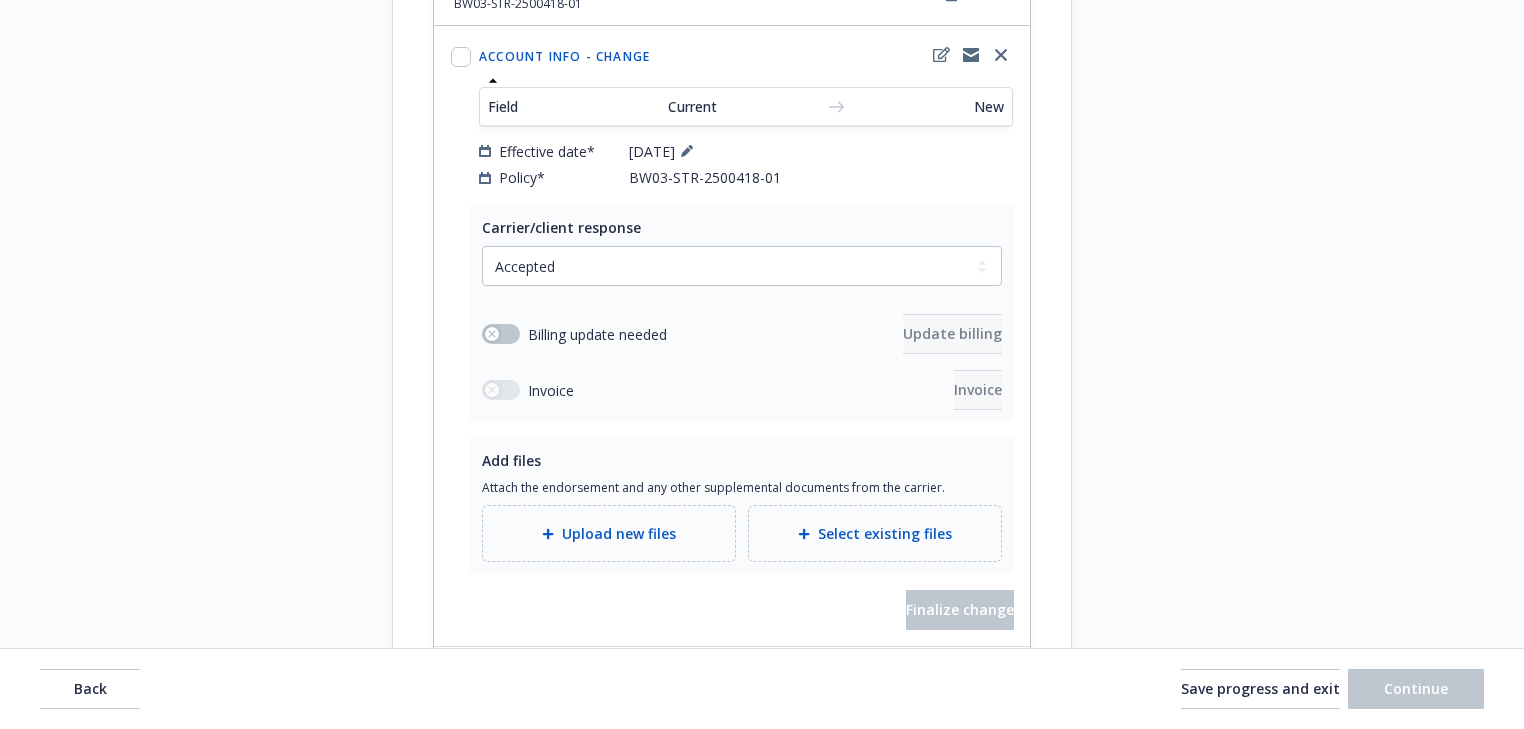 scroll, scrollTop: 1573, scrollLeft: 0, axis: vertical 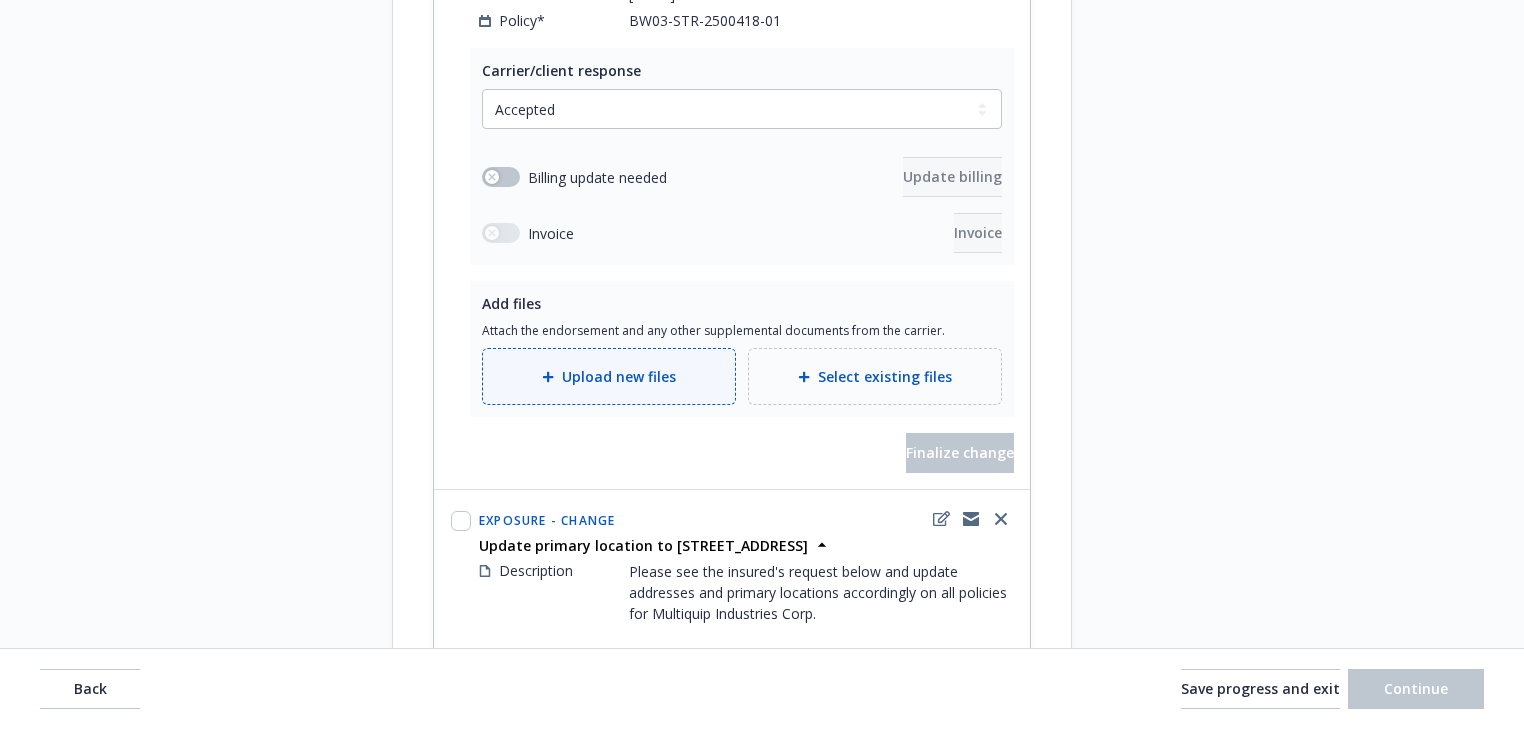 click on "Upload new files" at bounding box center (619, 376) 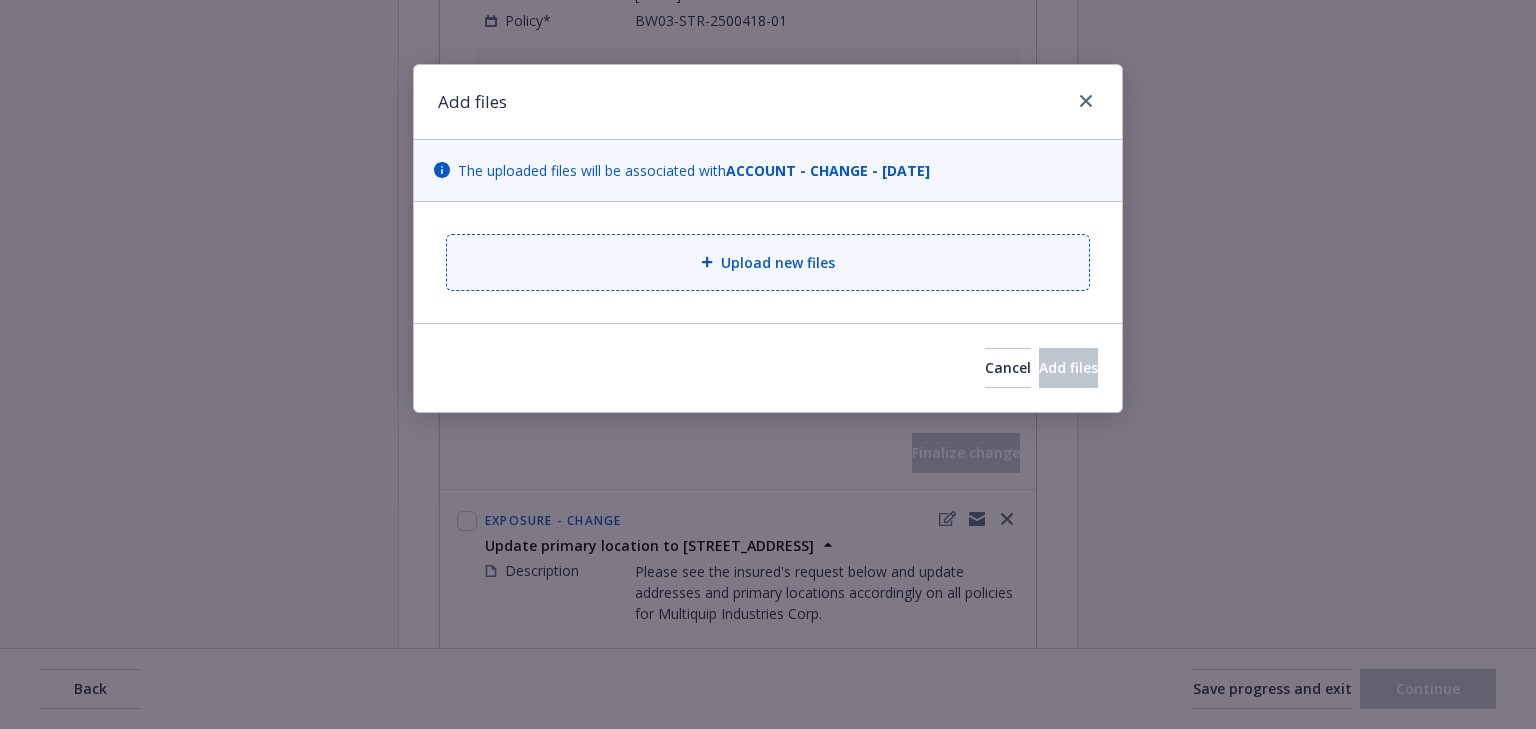 click on "Upload new files" at bounding box center [768, 262] 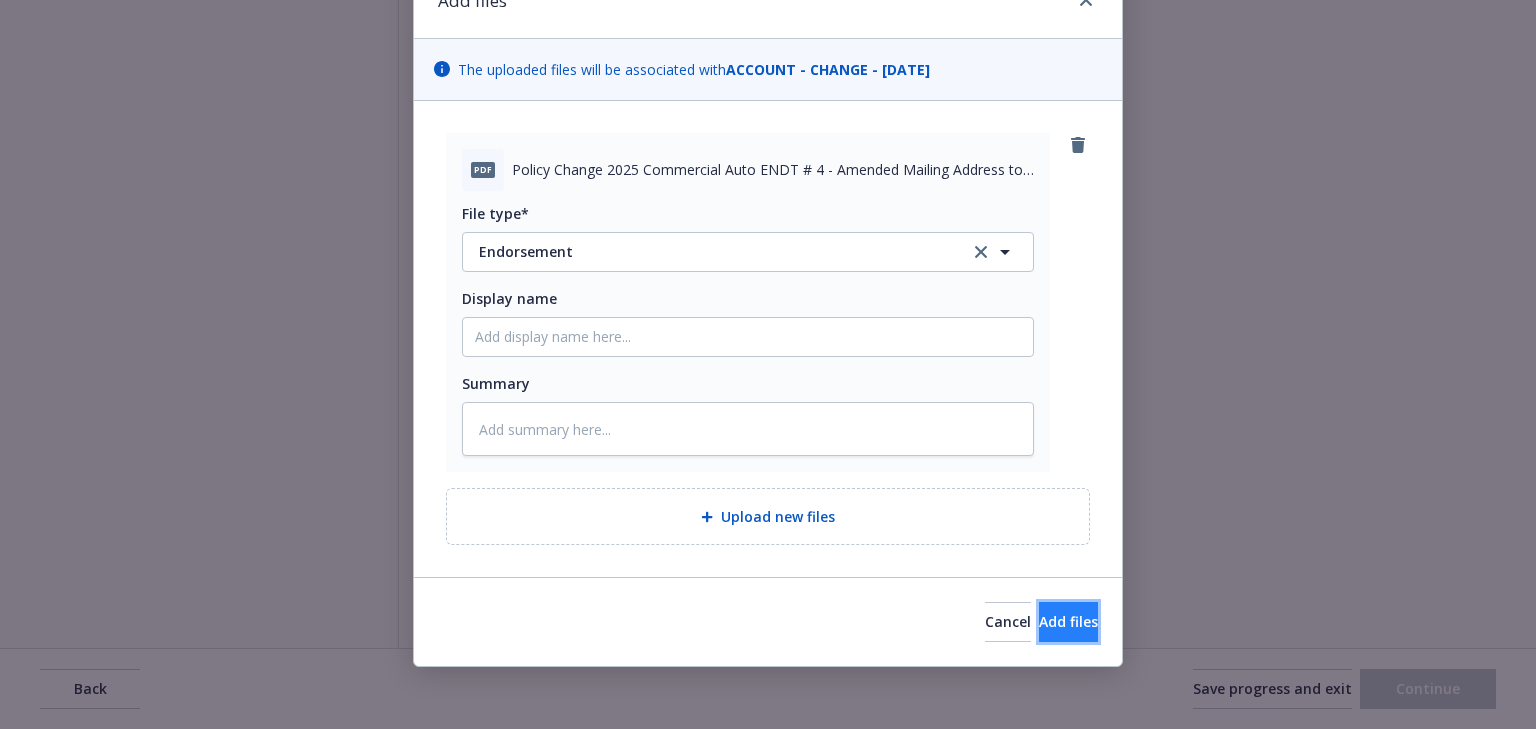 click on "Add files" at bounding box center (1068, 621) 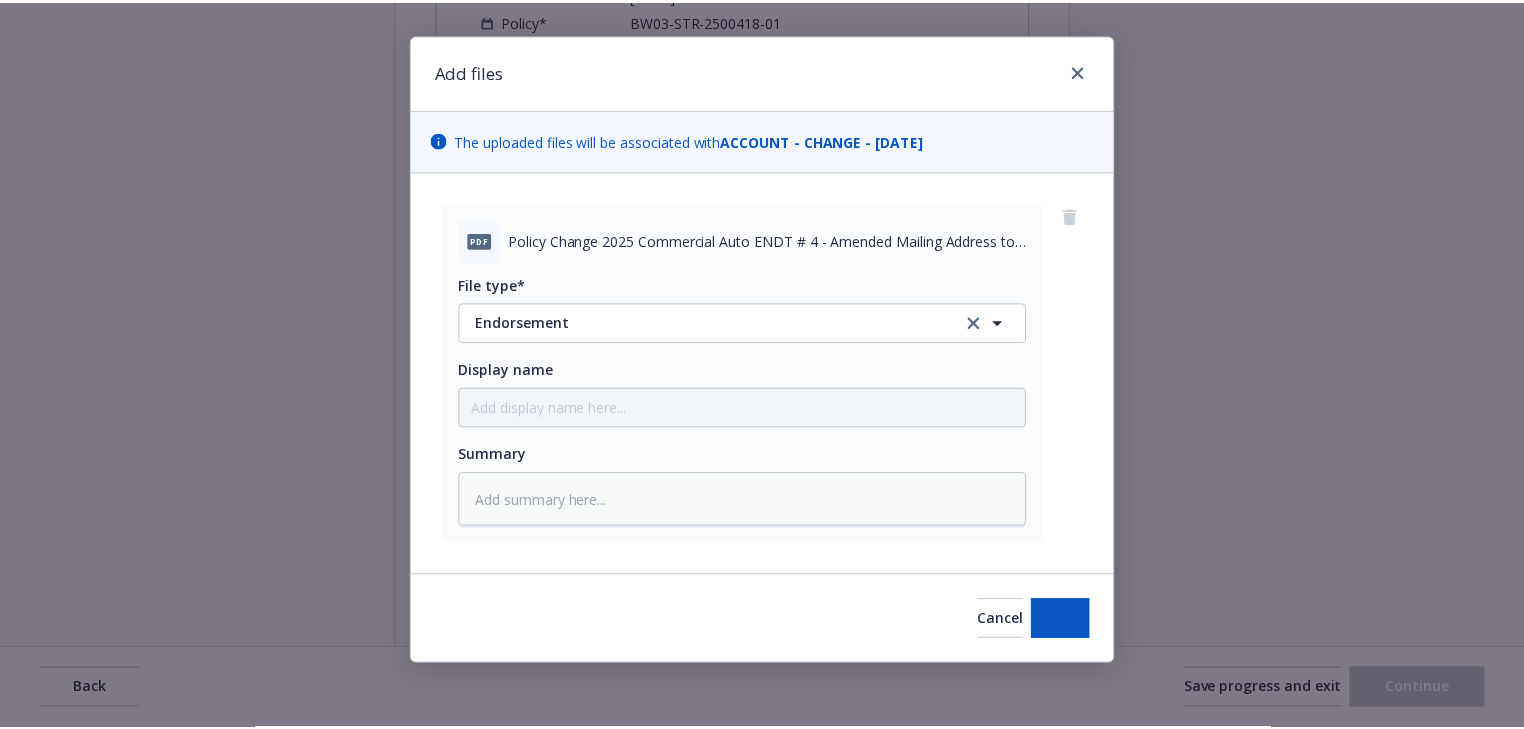 scroll, scrollTop: 29, scrollLeft: 0, axis: vertical 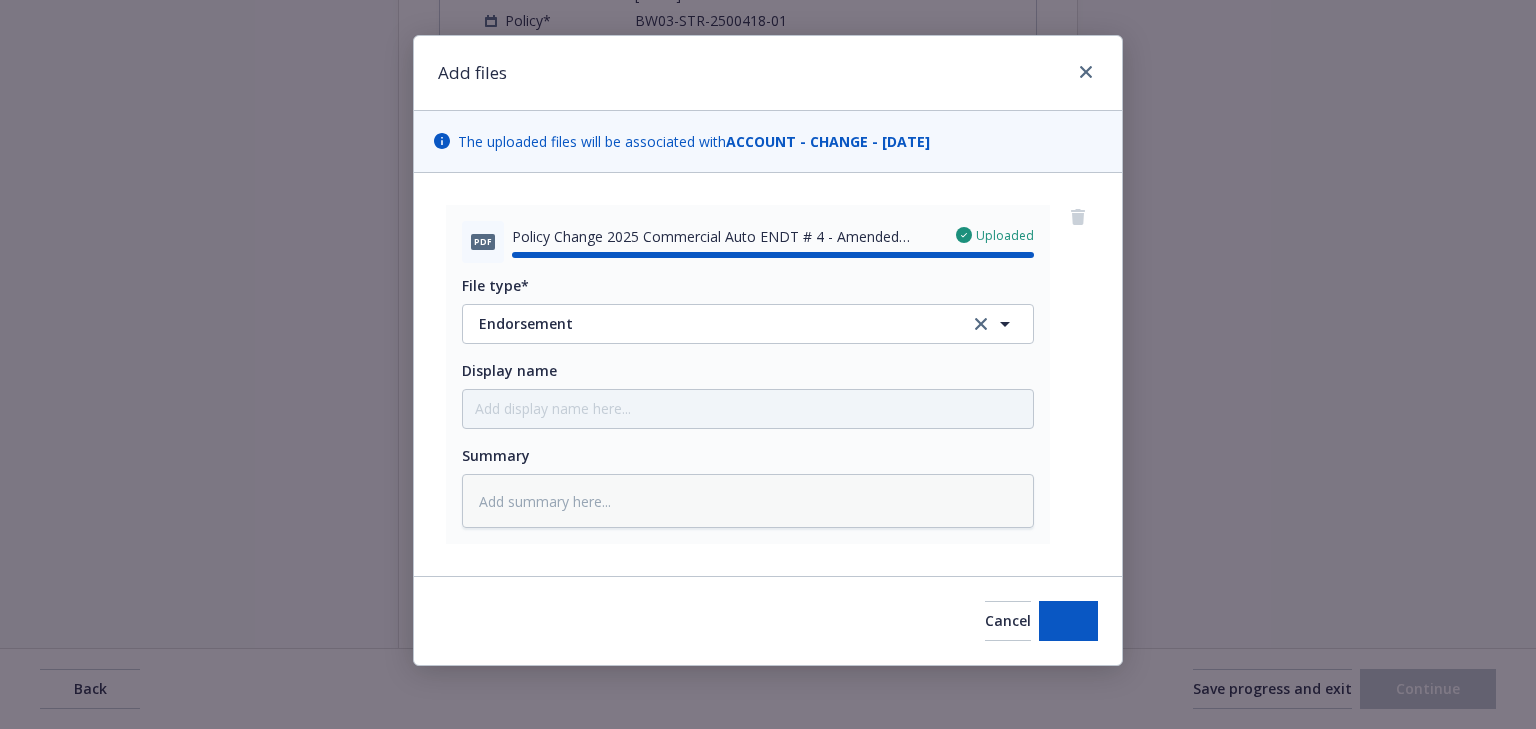type on "x" 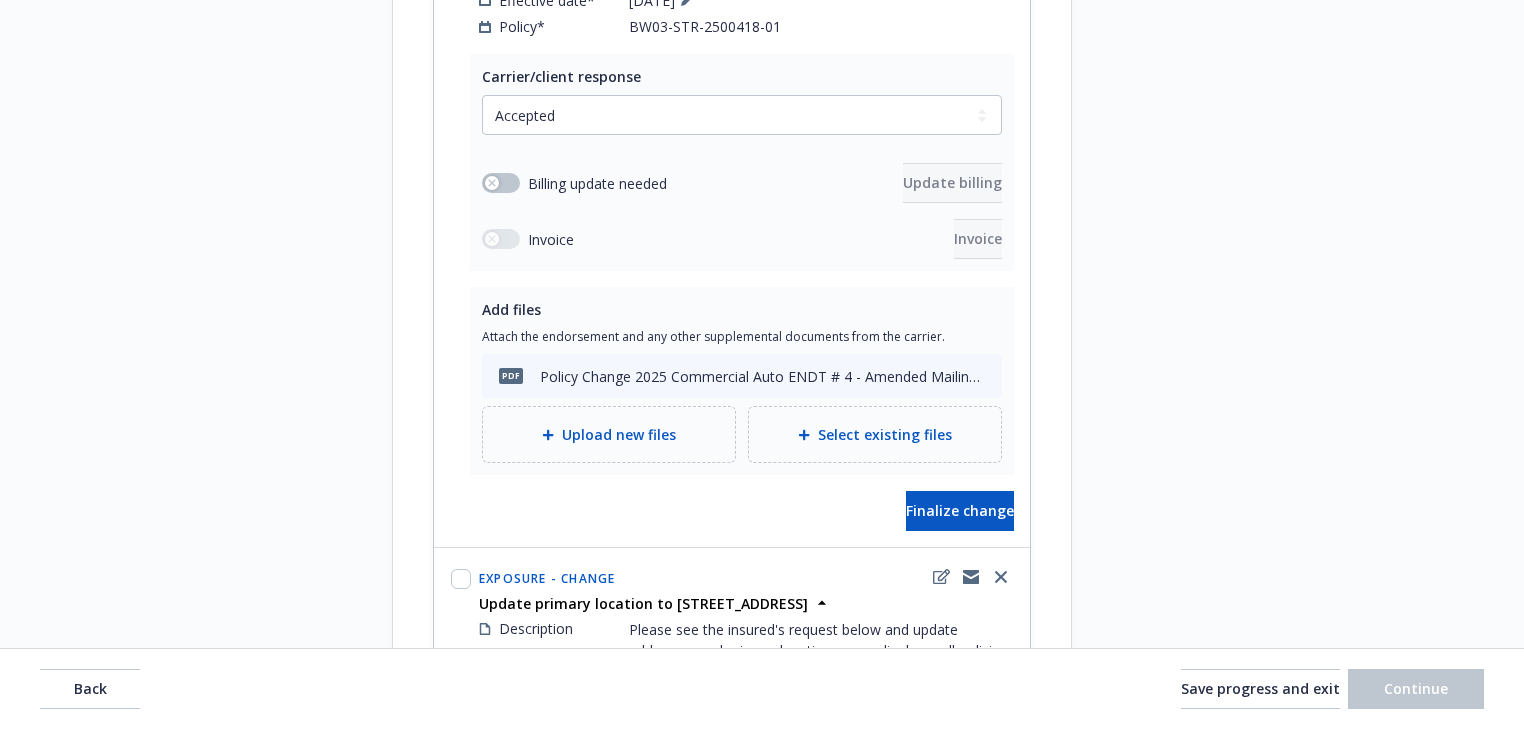 scroll, scrollTop: 1813, scrollLeft: 0, axis: vertical 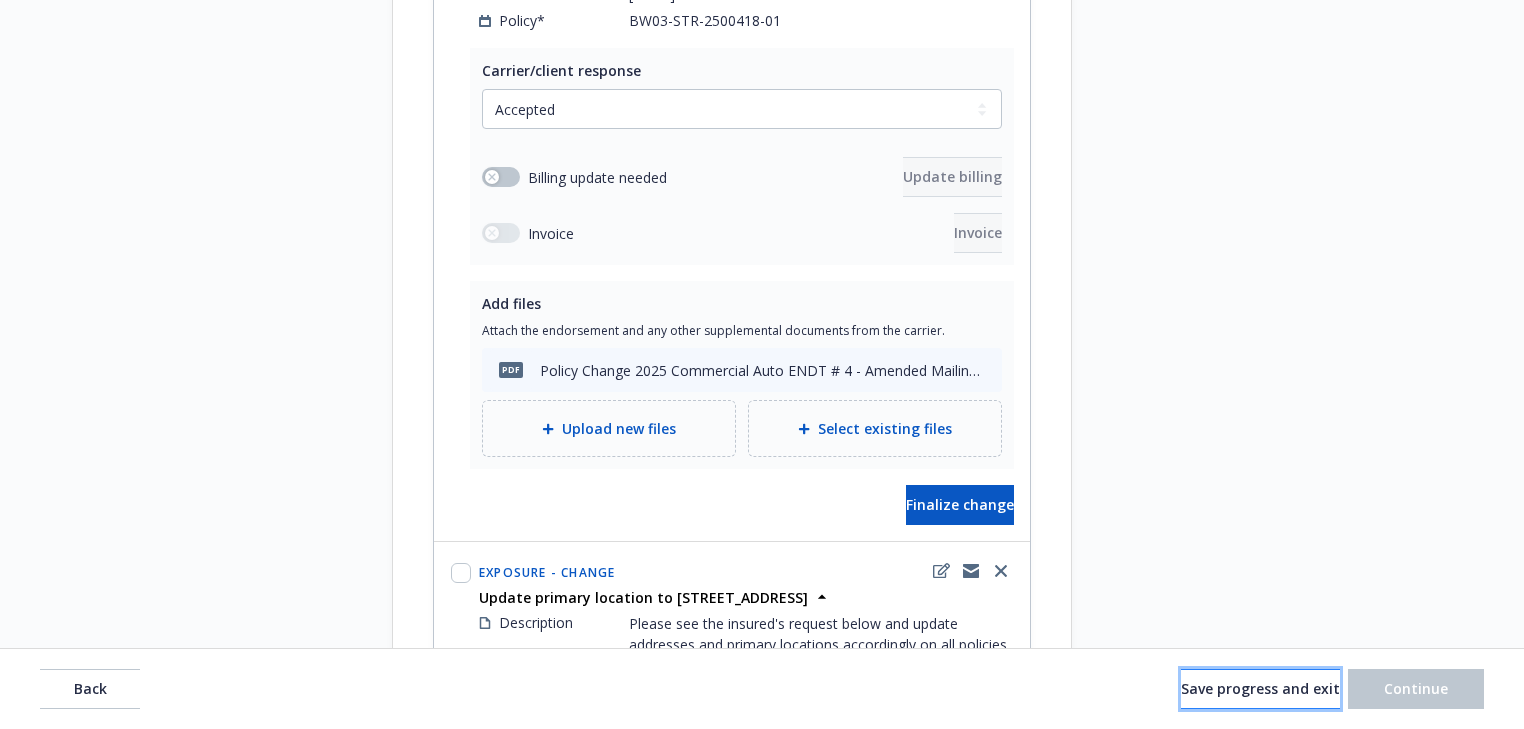 click on "Save progress and exit" at bounding box center [1260, 688] 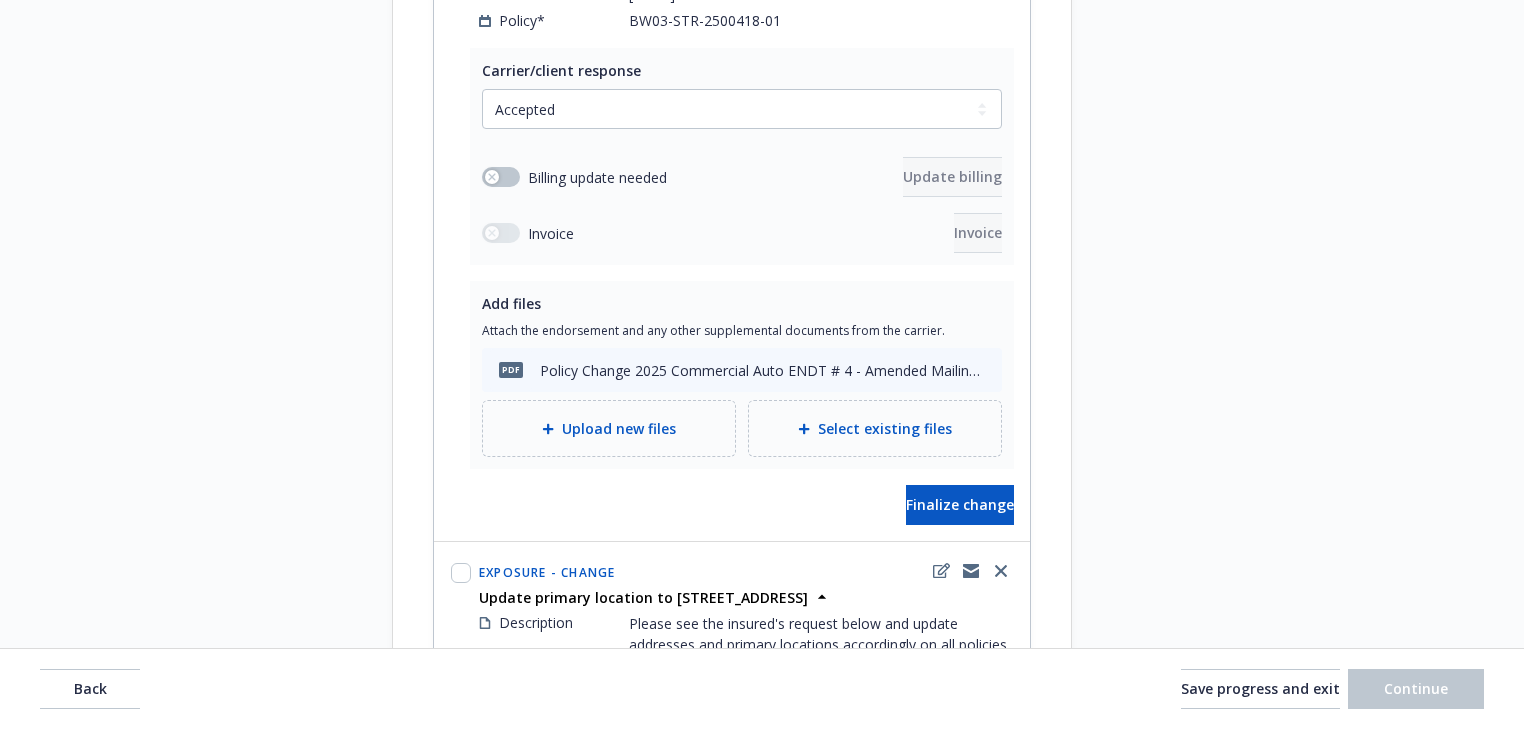 select on "NO_ENDORSEMENT_NEEDED" 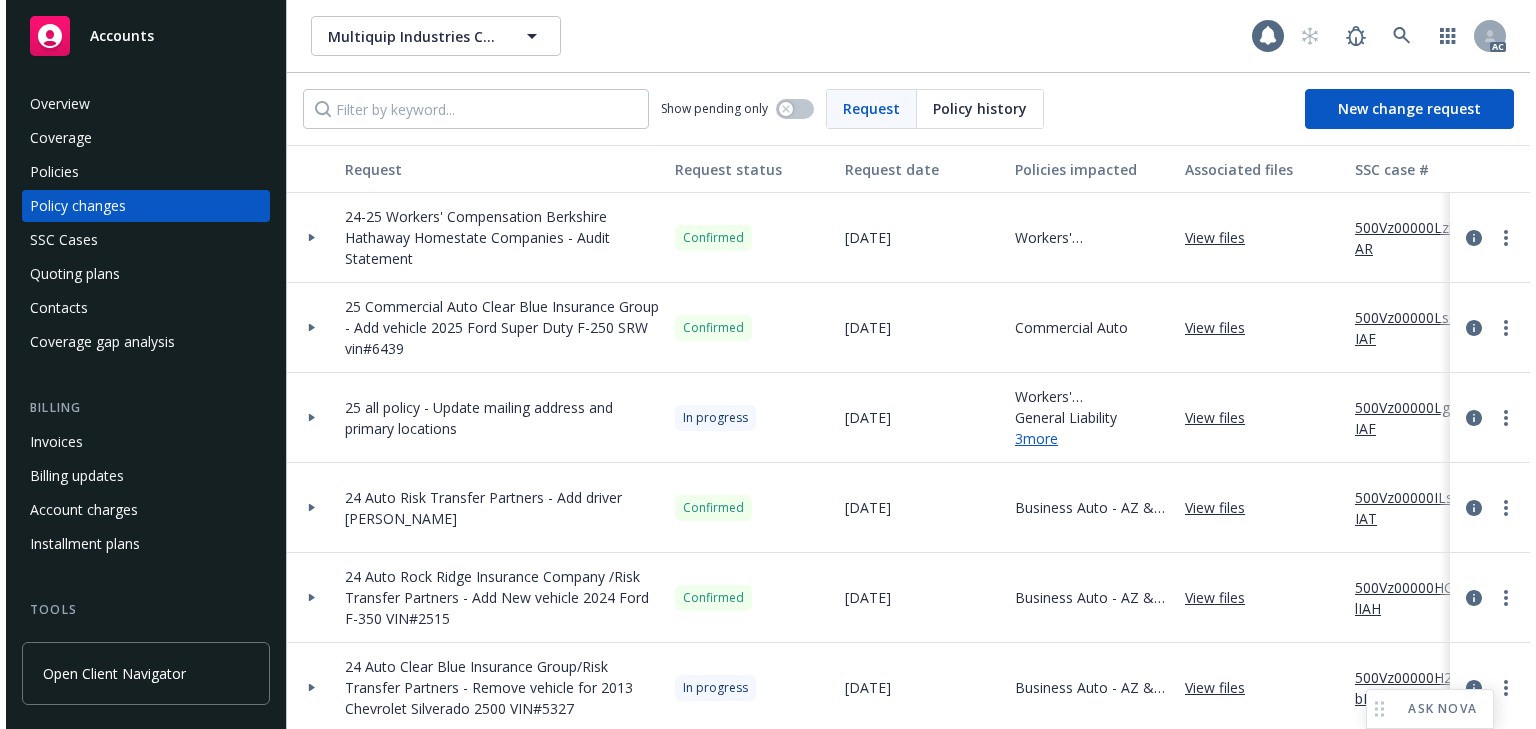 scroll, scrollTop: 0, scrollLeft: 0, axis: both 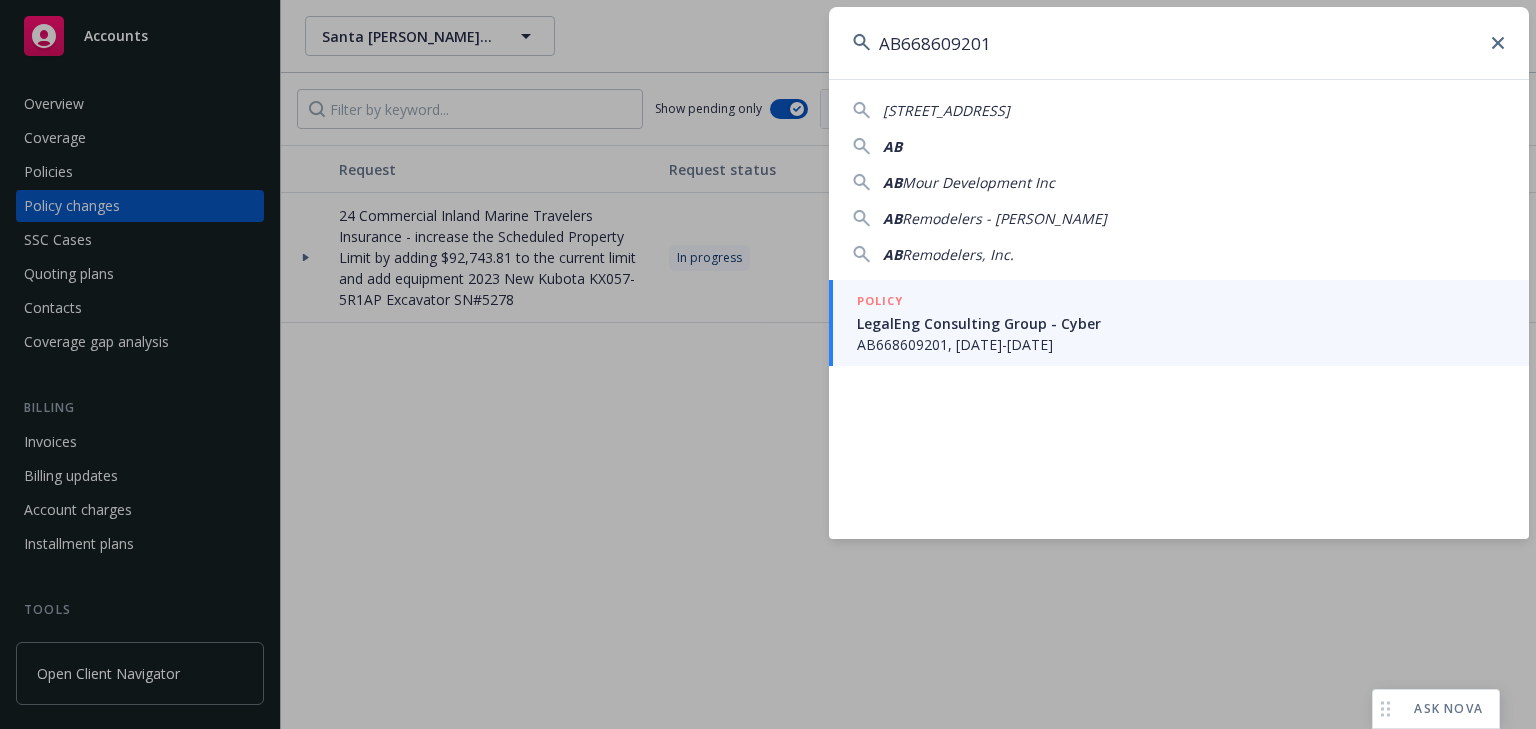 type on "AB668609201" 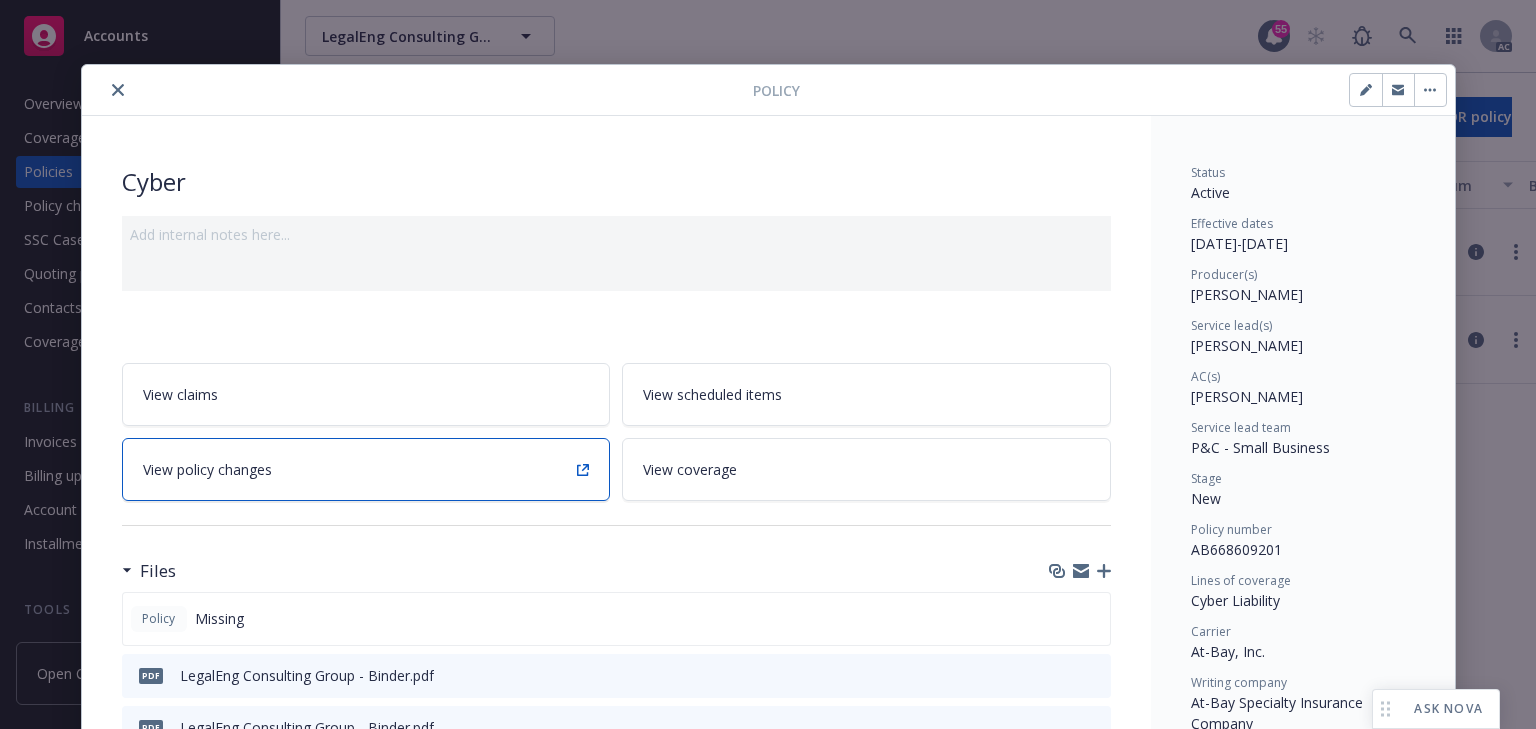 click on "View policy changes" at bounding box center (366, 469) 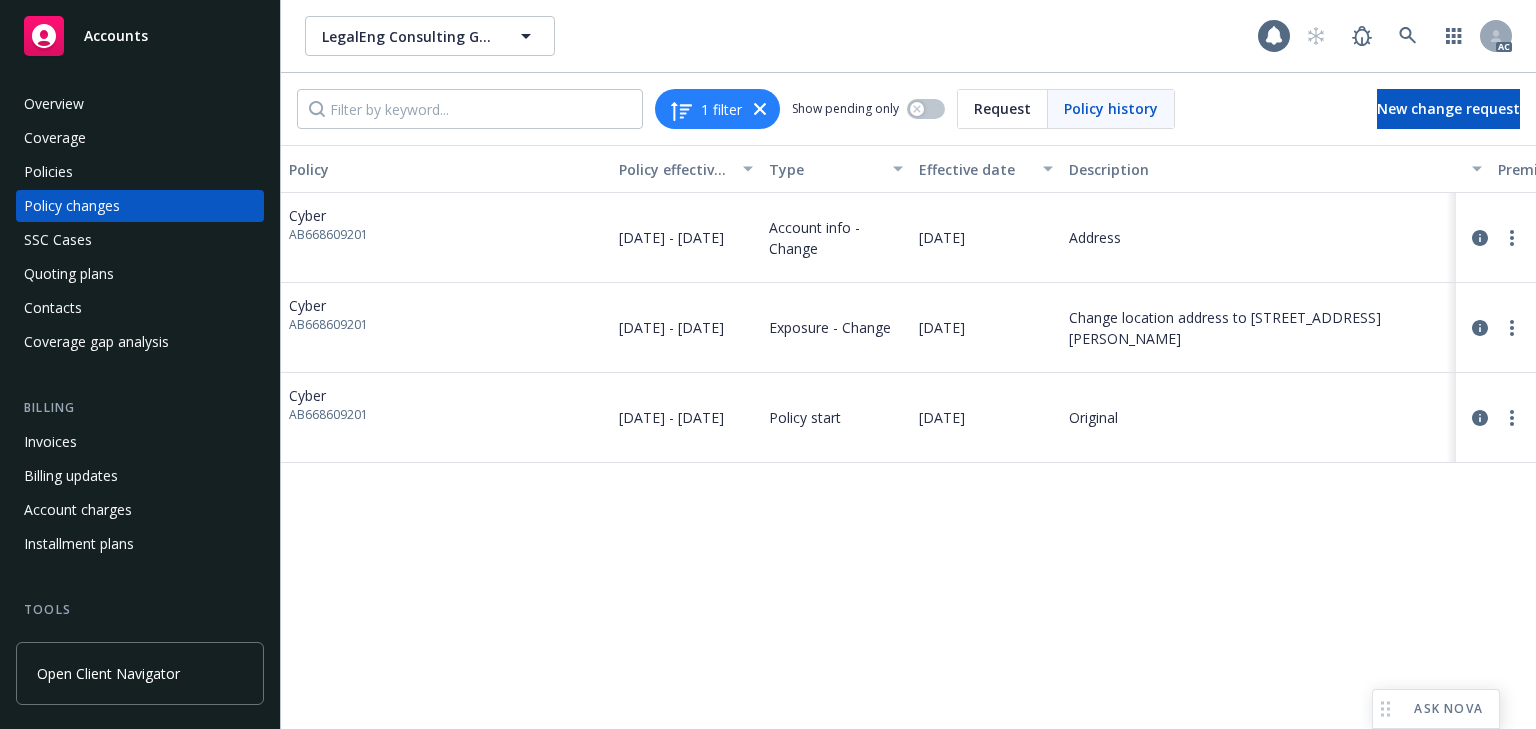 click on "Policy Policy effective dates Type Effective date Description Premium change Annualized total premium change Total premium Status Cyber AB668609201 [DATE]   -   [DATE] Account info - Change [DATE] Address - - $25,221.00 Initiated Cyber AB668609201 [DATE]   -   [DATE] Exposure - Change [DATE] Change location address to [STREET_ADDRESS][PERSON_NAME] - - $25,221.00 Initiated Cyber AB668609201 [DATE]   -   [DATE] Policy start [DATE] Original $25,221.00 $25,221.00 $25,221.00 Confirmed" at bounding box center (908, 437) 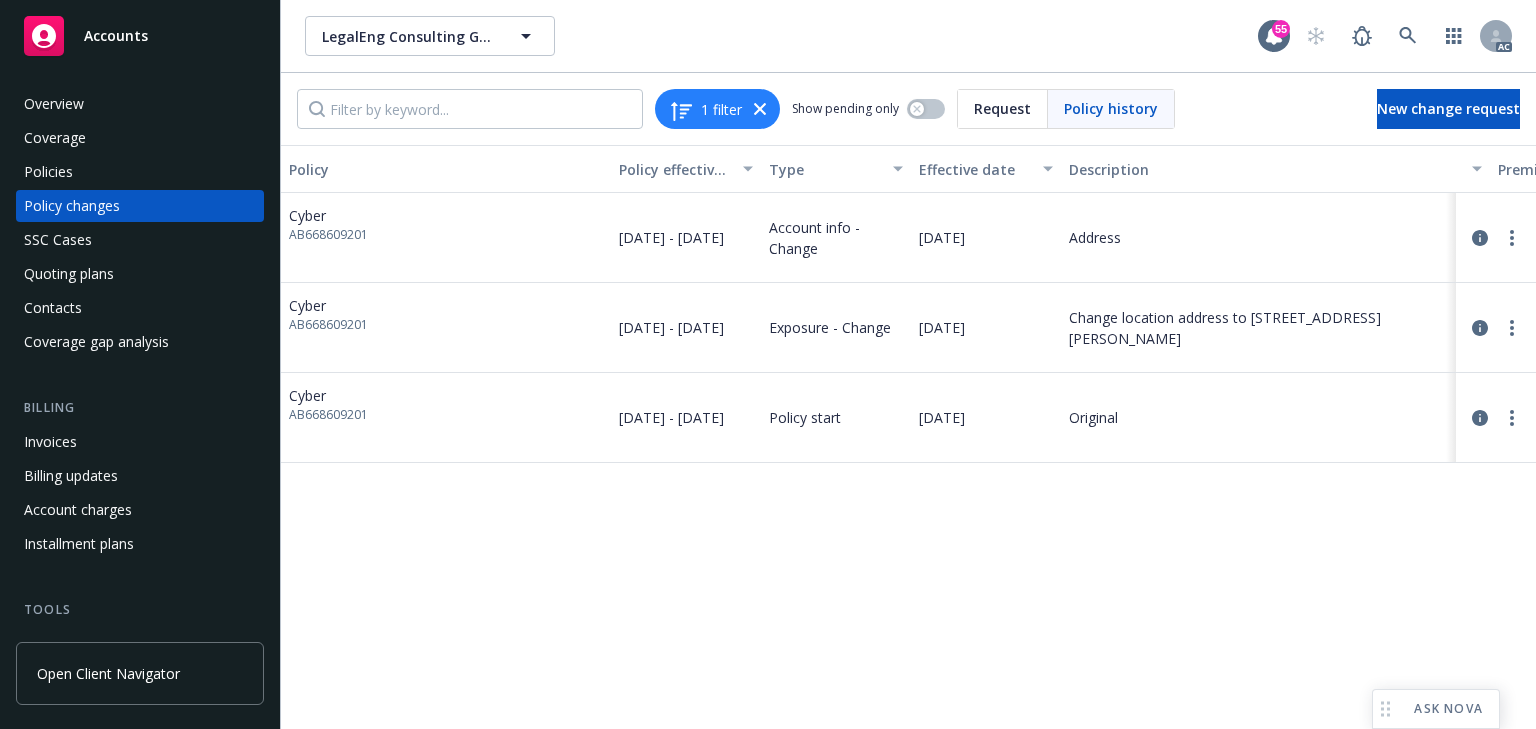 drag, startPoint x: 850, startPoint y: 716, endPoint x: 1044, endPoint y: 719, distance: 194.0232 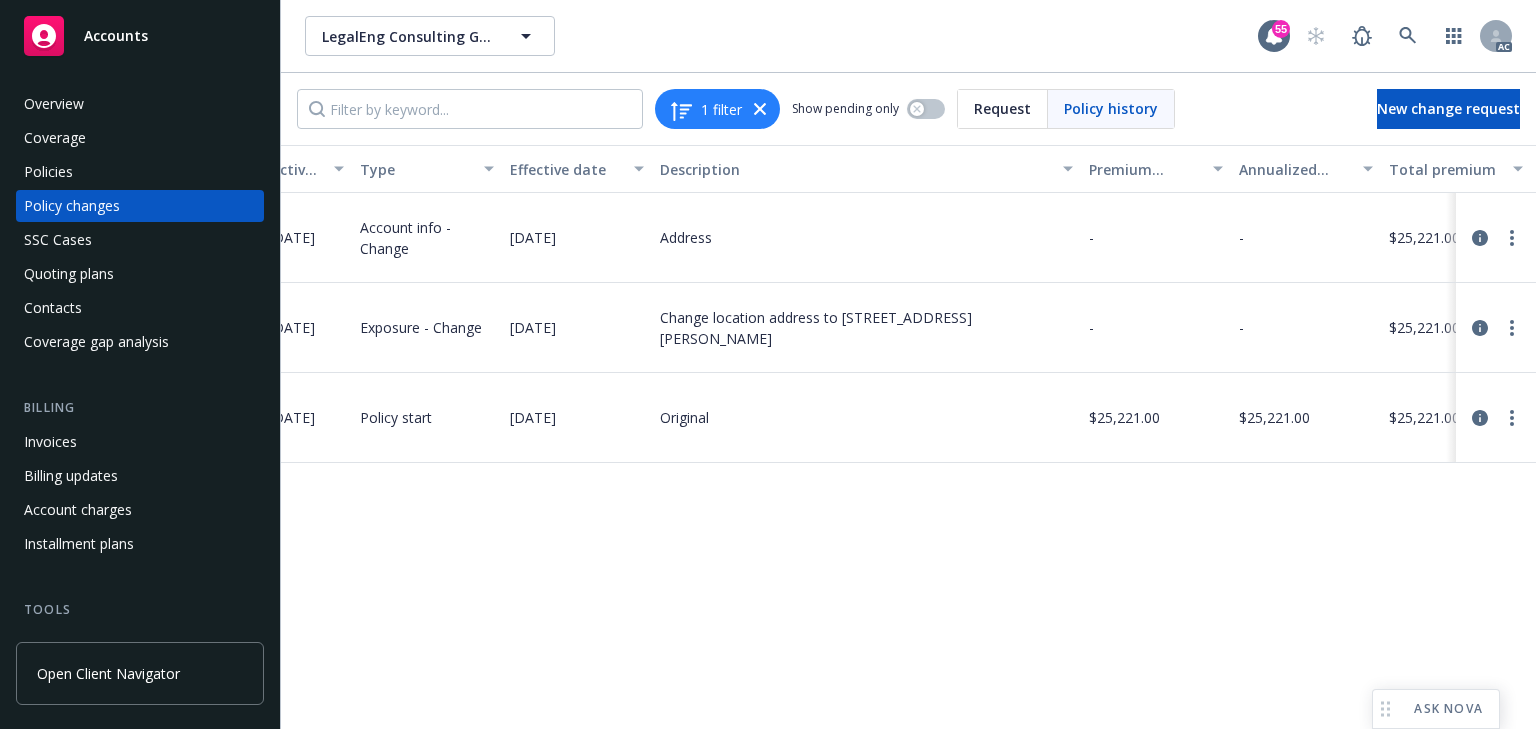 scroll, scrollTop: 0, scrollLeft: 633, axis: horizontal 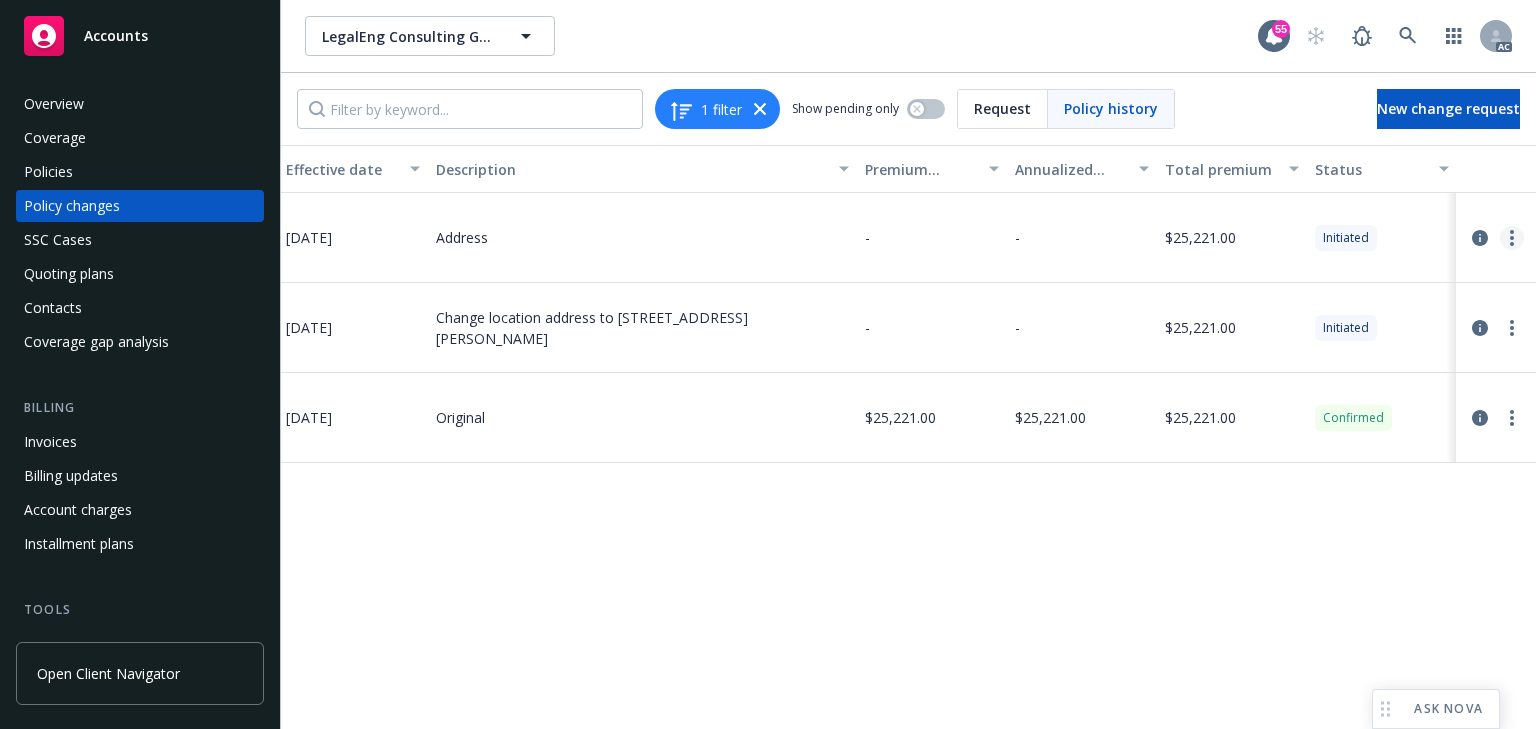 click at bounding box center (1512, 238) 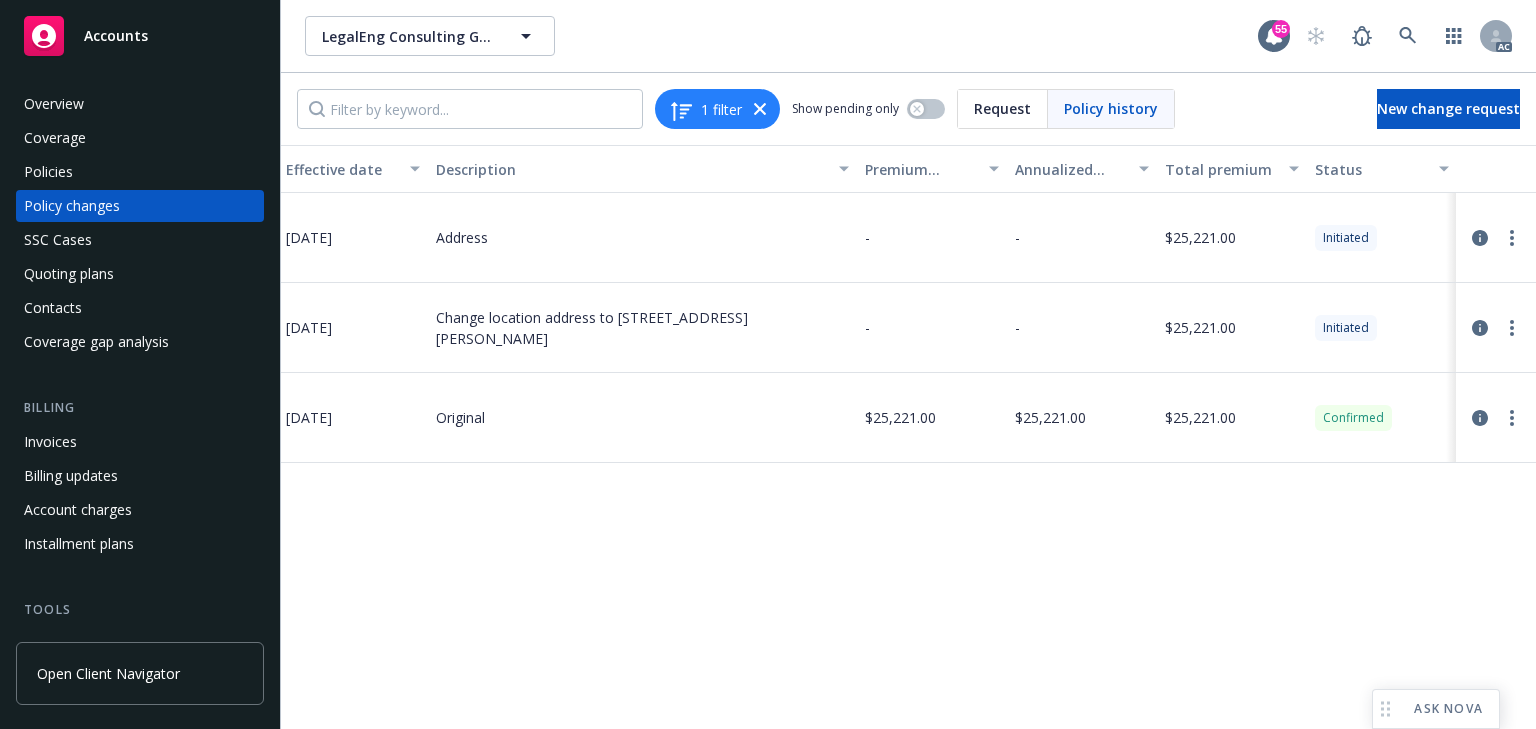 click on "Policy Policy effective dates Type Effective date Description Premium change Annualized total premium change Total premium Status Cyber AB668609201 [DATE]   -   [DATE] Account info - Change [DATE] Address - - $25,221.00 Initiated Cyber AB668609201 [DATE]   -   [DATE] Exposure - Change [DATE] Change location address to [STREET_ADDRESS][PERSON_NAME] - - $25,221.00 Initiated Cyber AB668609201 [DATE]   -   [DATE] Policy start [DATE] Original $25,221.00 $25,221.00 $25,221.00 Confirmed" at bounding box center [908, 437] 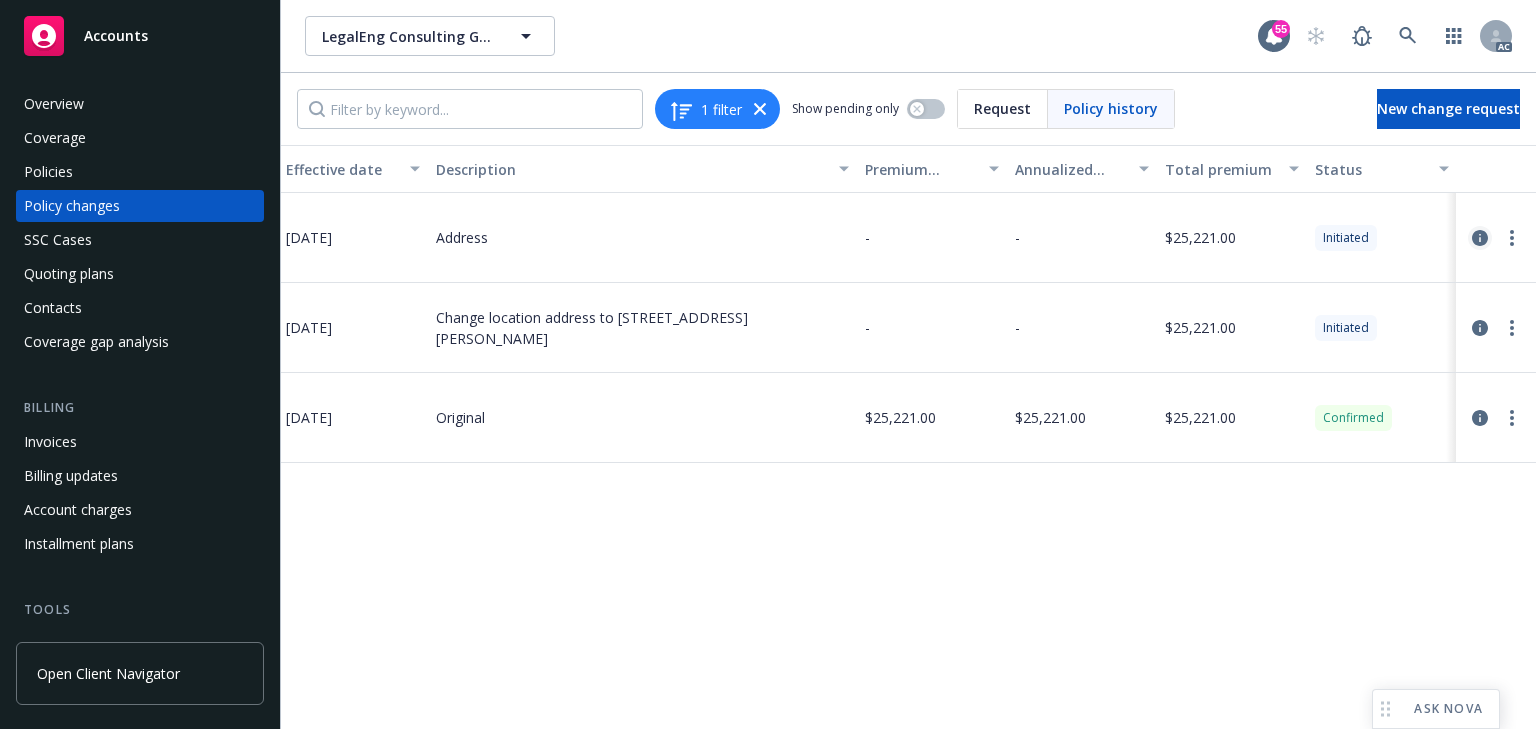 click 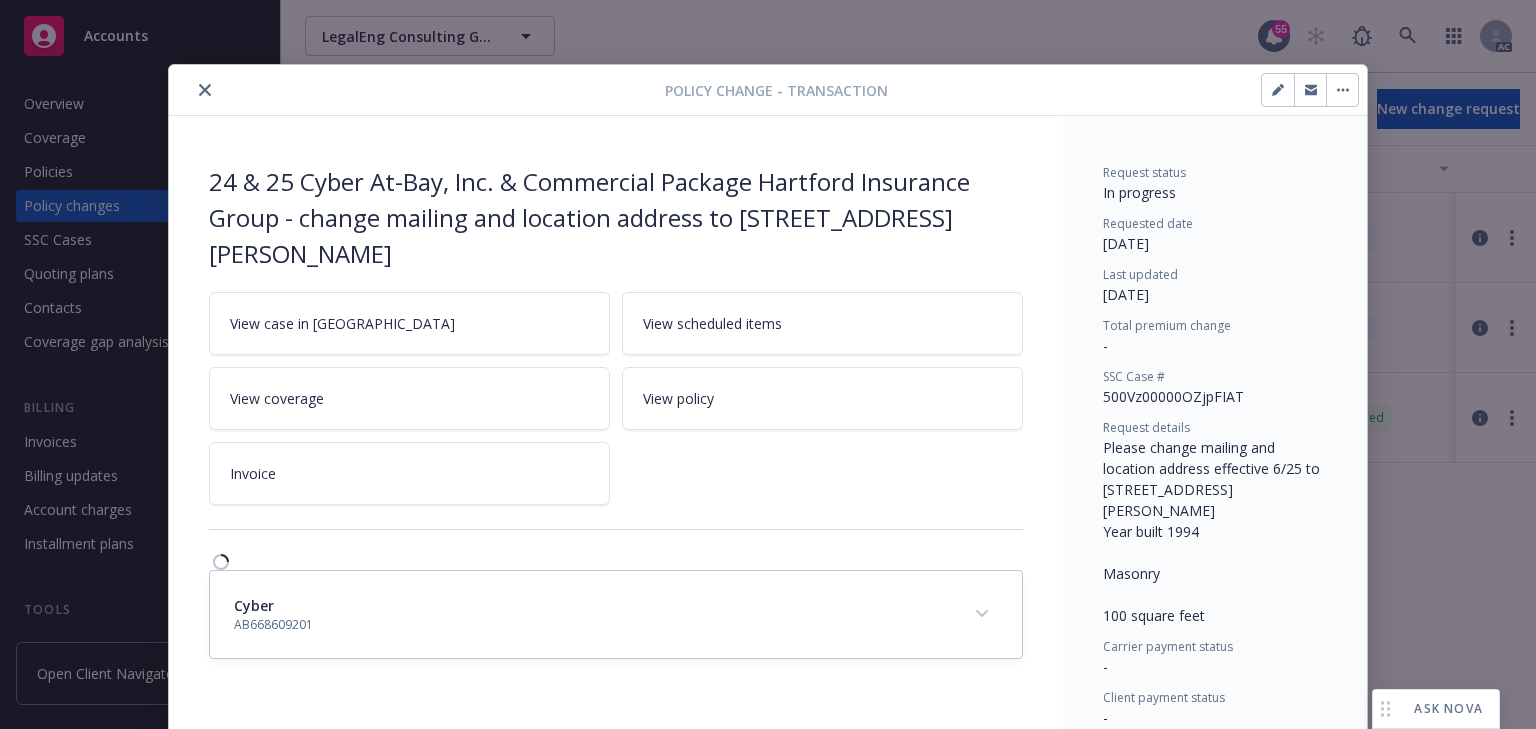 scroll, scrollTop: 41, scrollLeft: 0, axis: vertical 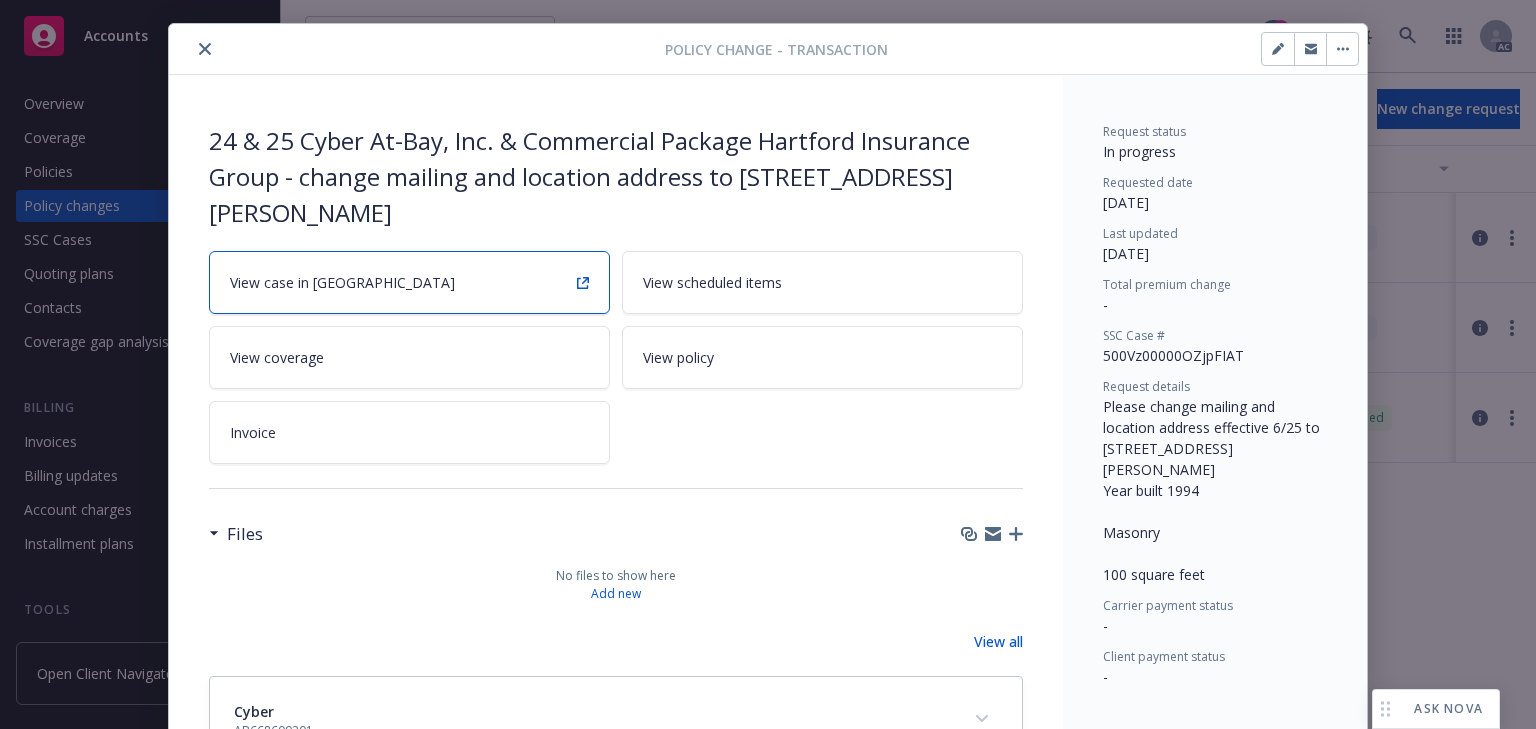 click on "View case in SSC" at bounding box center (409, 282) 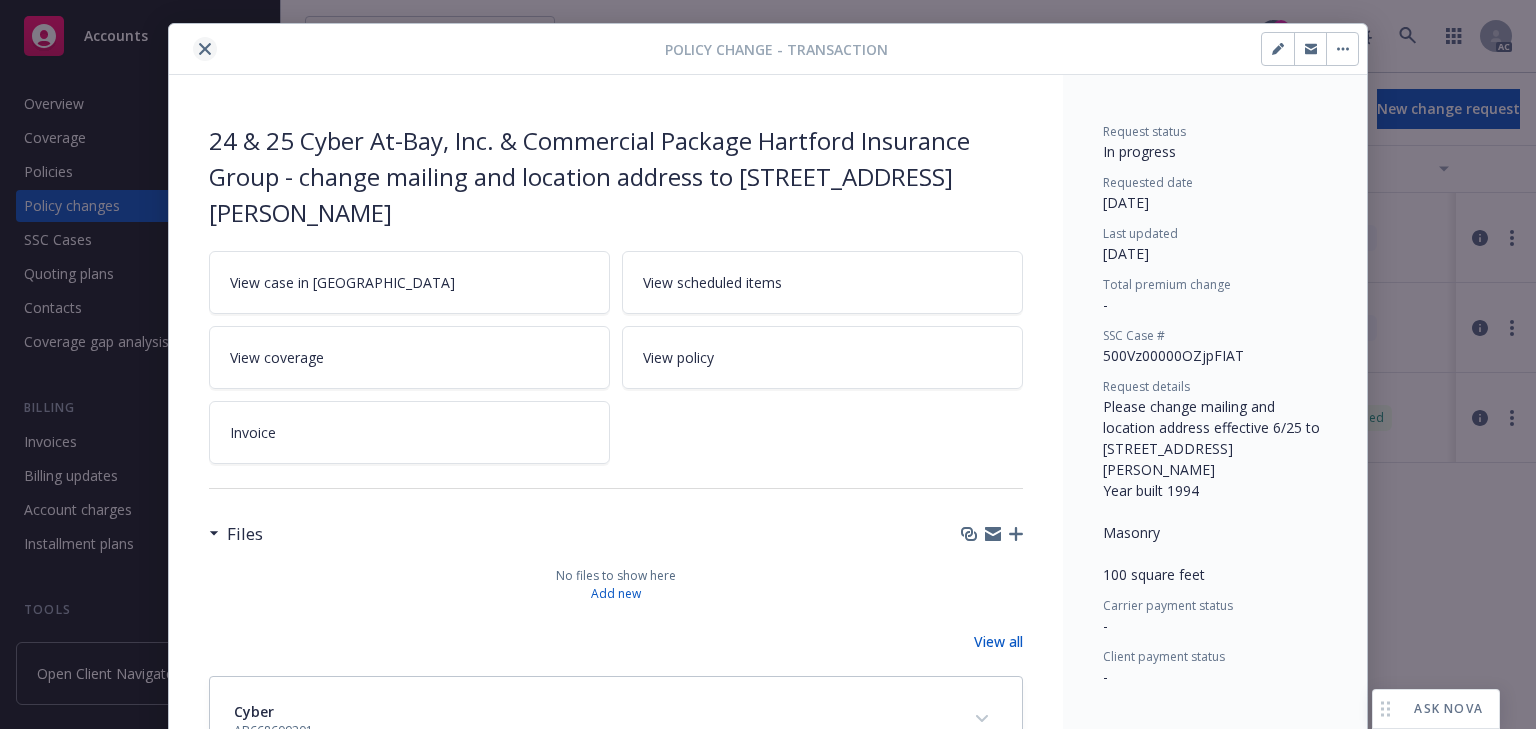 click 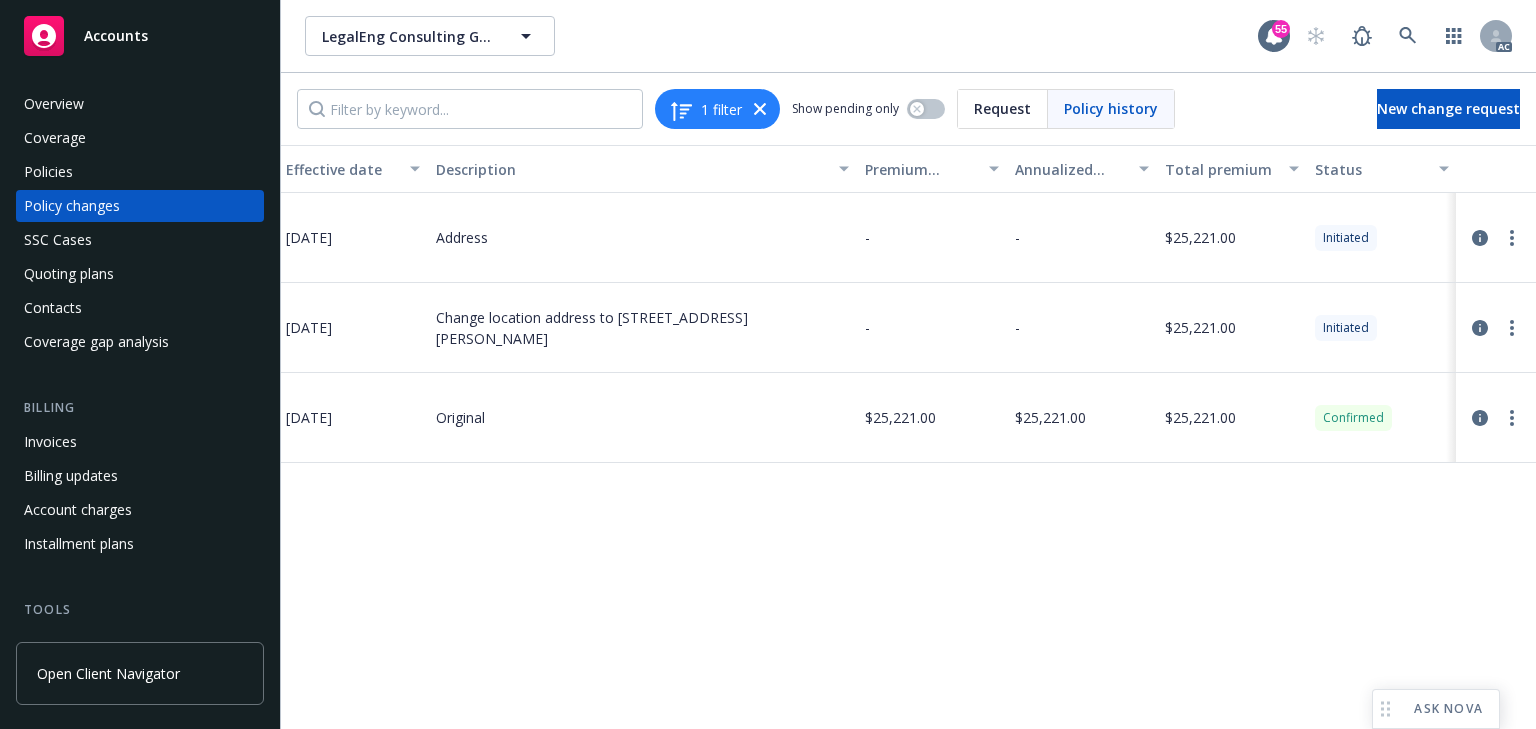 scroll, scrollTop: 0, scrollLeft: 0, axis: both 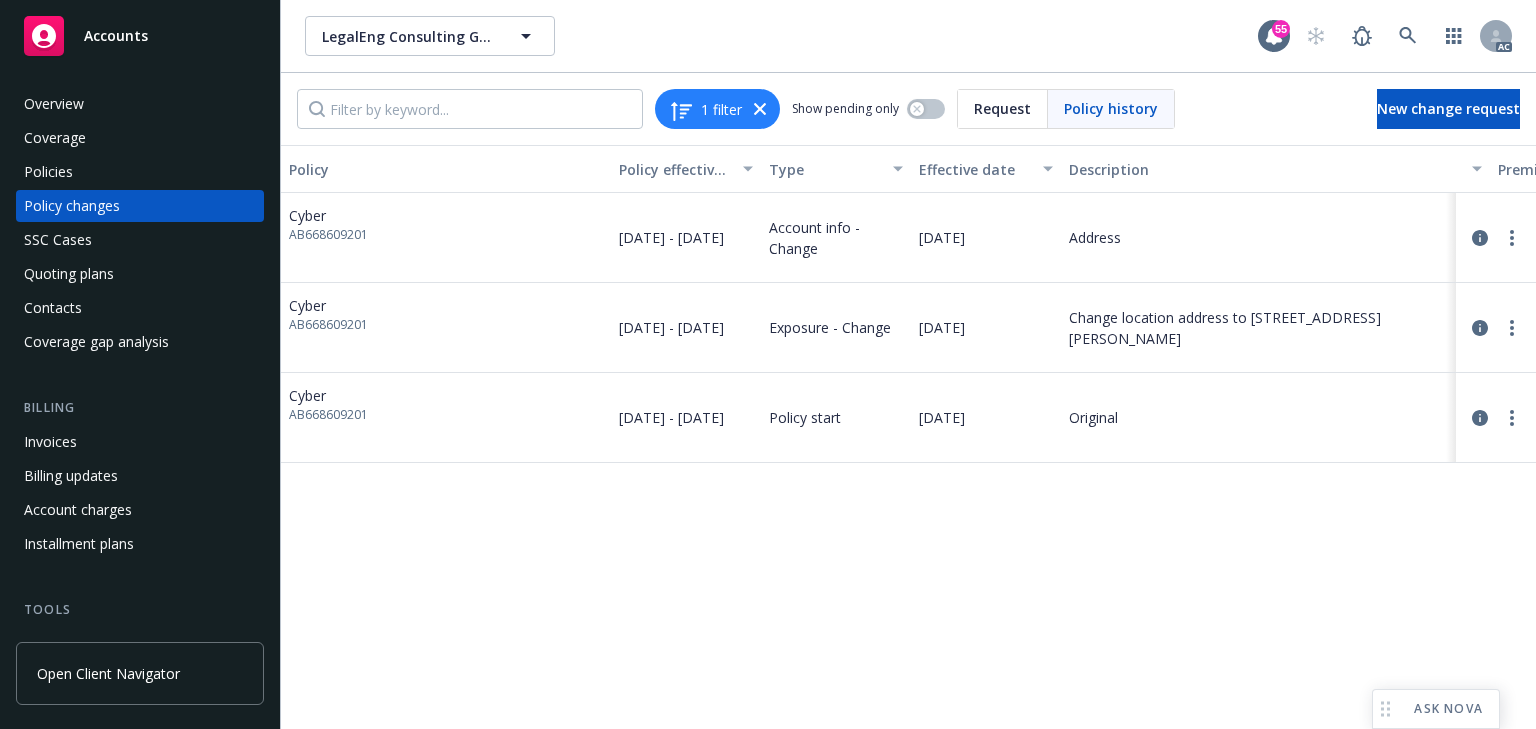 click on "Policy Policy effective dates Type Effective date Description Premium change Annualized total premium change Total premium Status Cyber AB668609201 10/07/2024   -   10/07/2025 Account info - Change 06/25/2025 Address - - $25,221.00 Initiated Cyber AB668609201 10/07/2024   -   10/07/2025 Exposure - Change 06/25/2025 Change location address to 100 S. Murphy Ave STE 200 #4019 Sunnyvale, CA 94086 - - $25,221.00 Initiated Cyber AB668609201 10/07/2024   -   10/07/2025 Policy start 10/07/2024 Original $25,221.00 $25,221.00 $25,221.00 Confirmed" at bounding box center (908, 437) 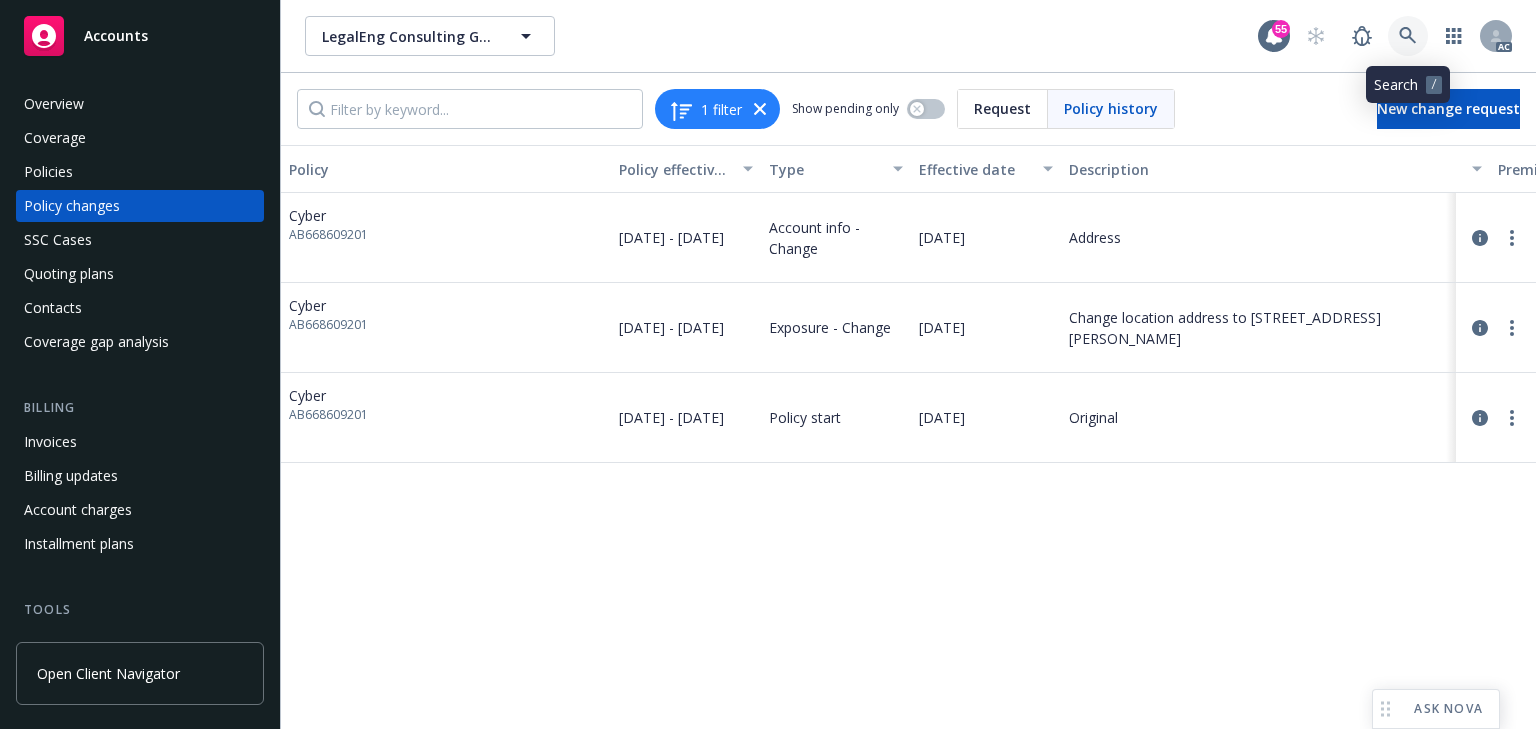 click 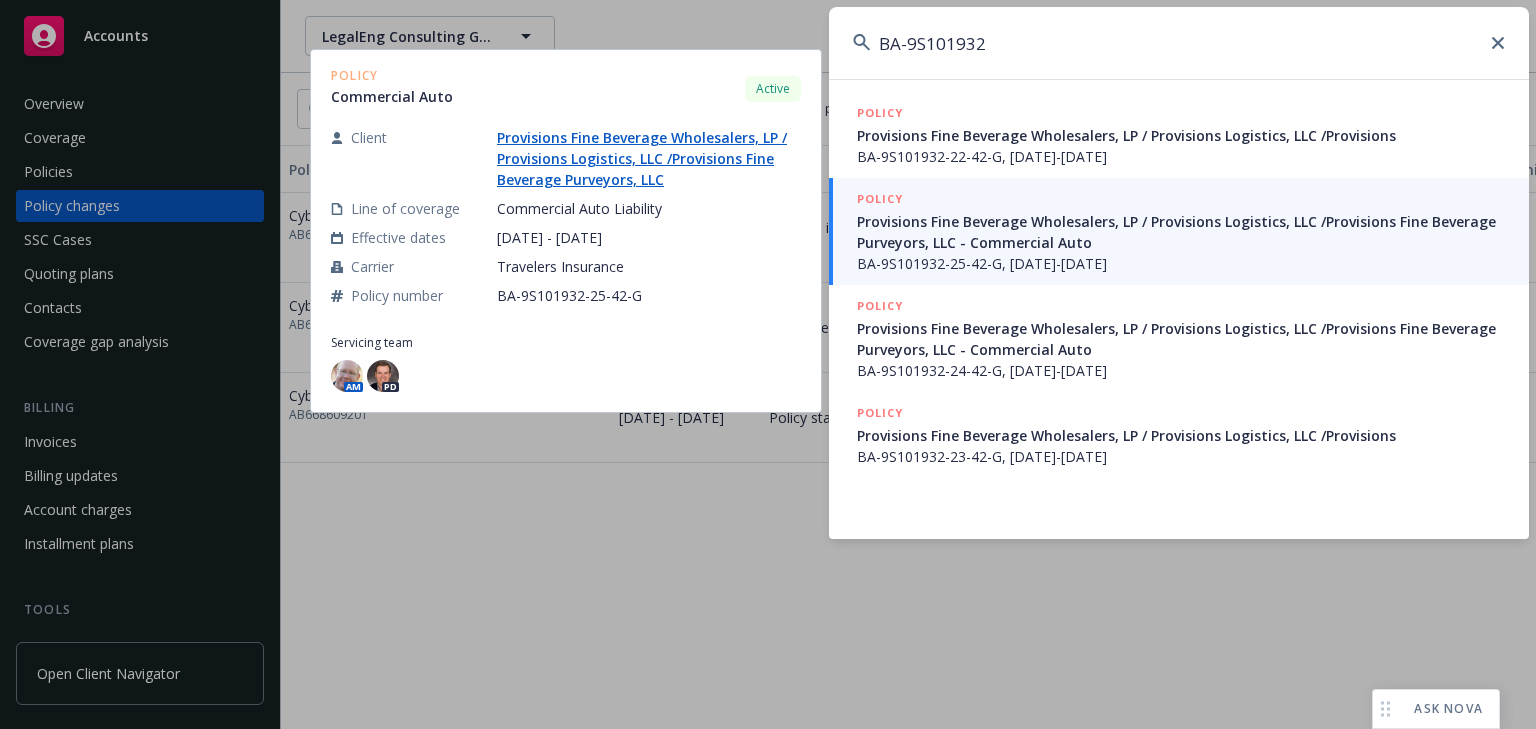 type on "BA-9S101932" 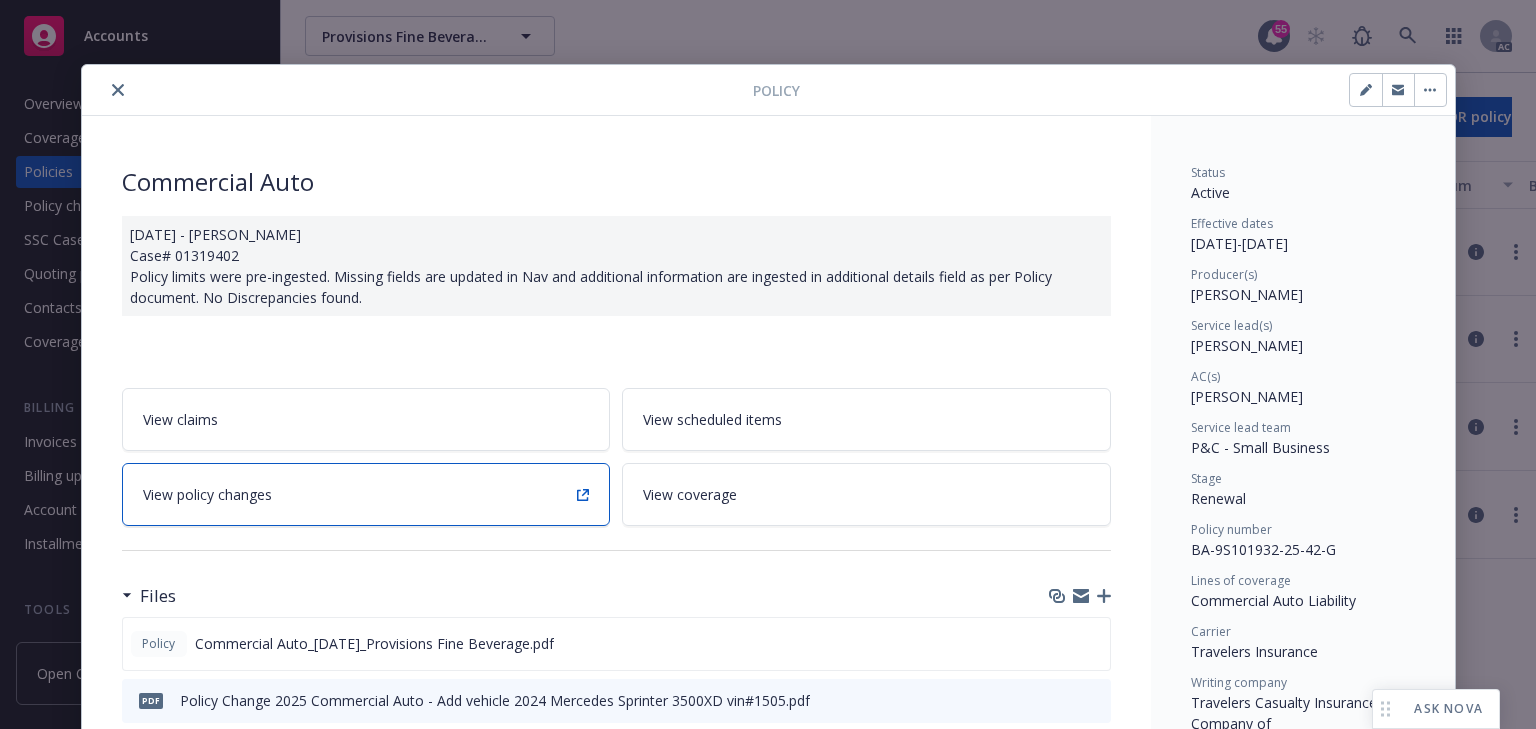 click on "View policy changes" at bounding box center (366, 494) 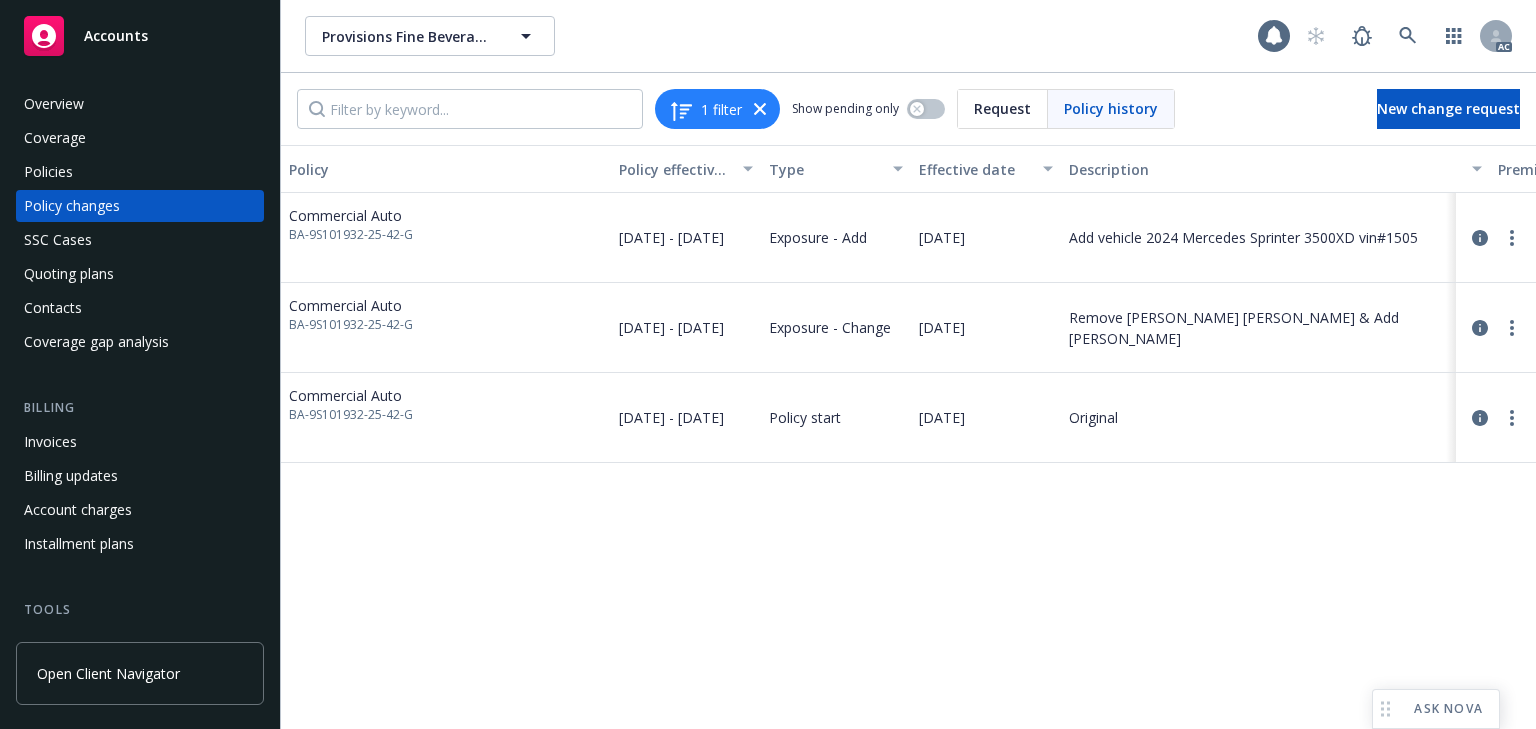 click on "Policy Policy effective dates Type Effective date Description Premium change Annualized total premium change Total premium Status Commercial Auto BA-9S101932-25-42-G 03/20/2025   -   03/20/2026 Exposure - Add 06/30/2025 Add vehicle 2024 Mercedes Sprinter 3500XD vin#1505 $4,547.00 $6,310.48 $23,089.00 Initiated Commercial Auto BA-9S101932-25-42-G 03/20/2025   -   03/20/2026 Exposure - Change 05/08/2025 Remove David Zay Shaeffer & Add Adam Townsend - - $18,542.00 No endt needed Commercial Auto BA-9S101932-25-42-G 03/20/2025   -   03/20/2026 Policy start 03/20/2025 Original $18,542.00 $18,542.00 $18,542.00 Confirmed" at bounding box center [908, 437] 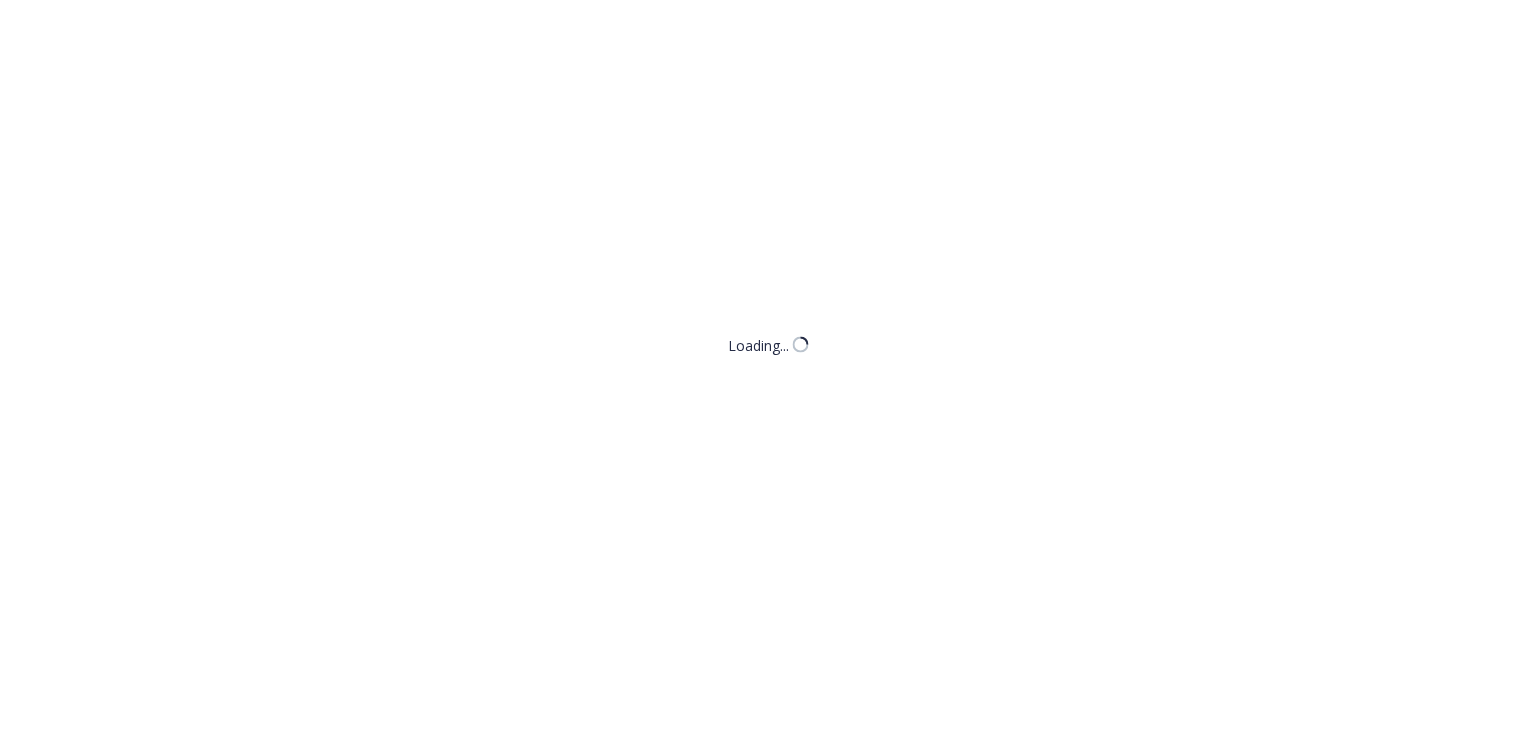 scroll, scrollTop: 0, scrollLeft: 0, axis: both 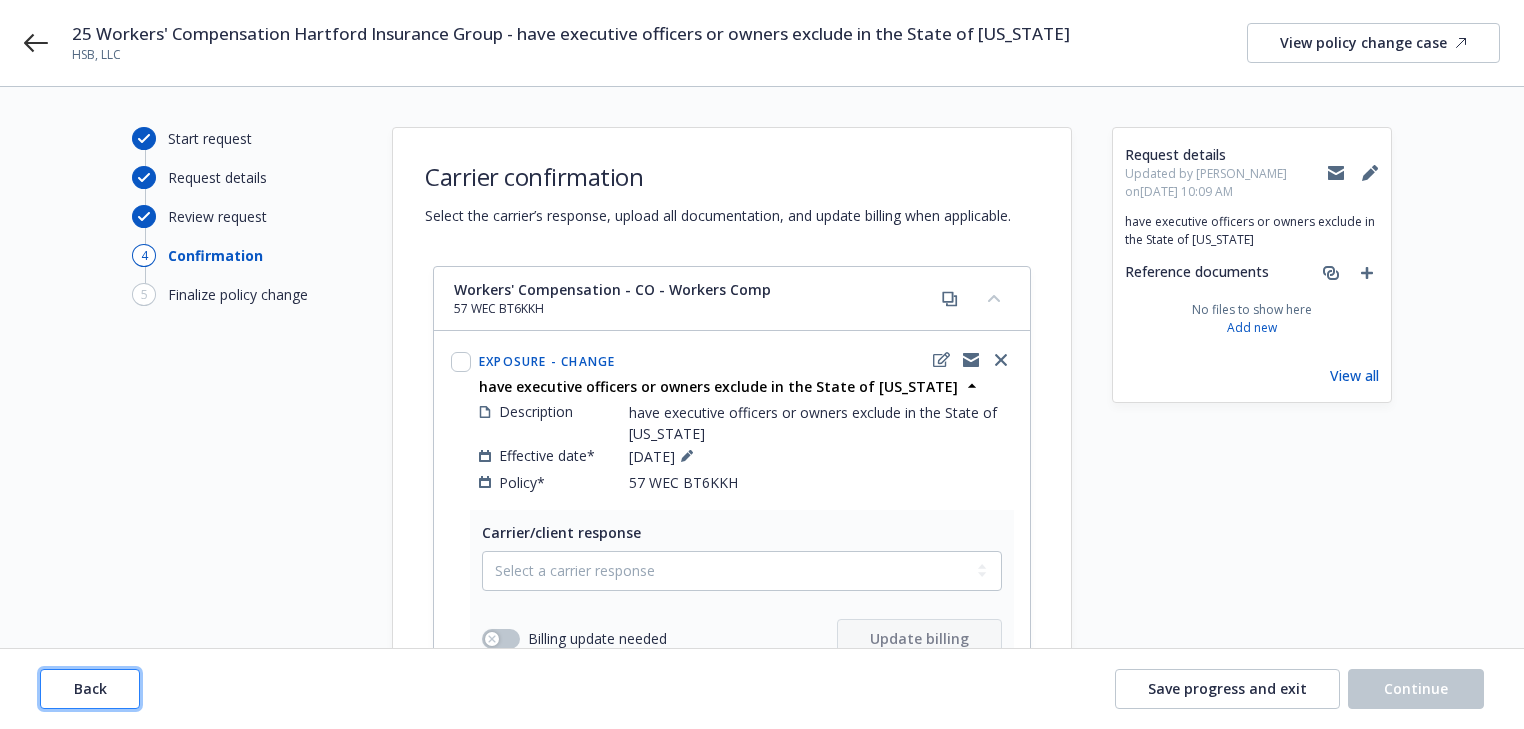 click on "Back" at bounding box center (90, 689) 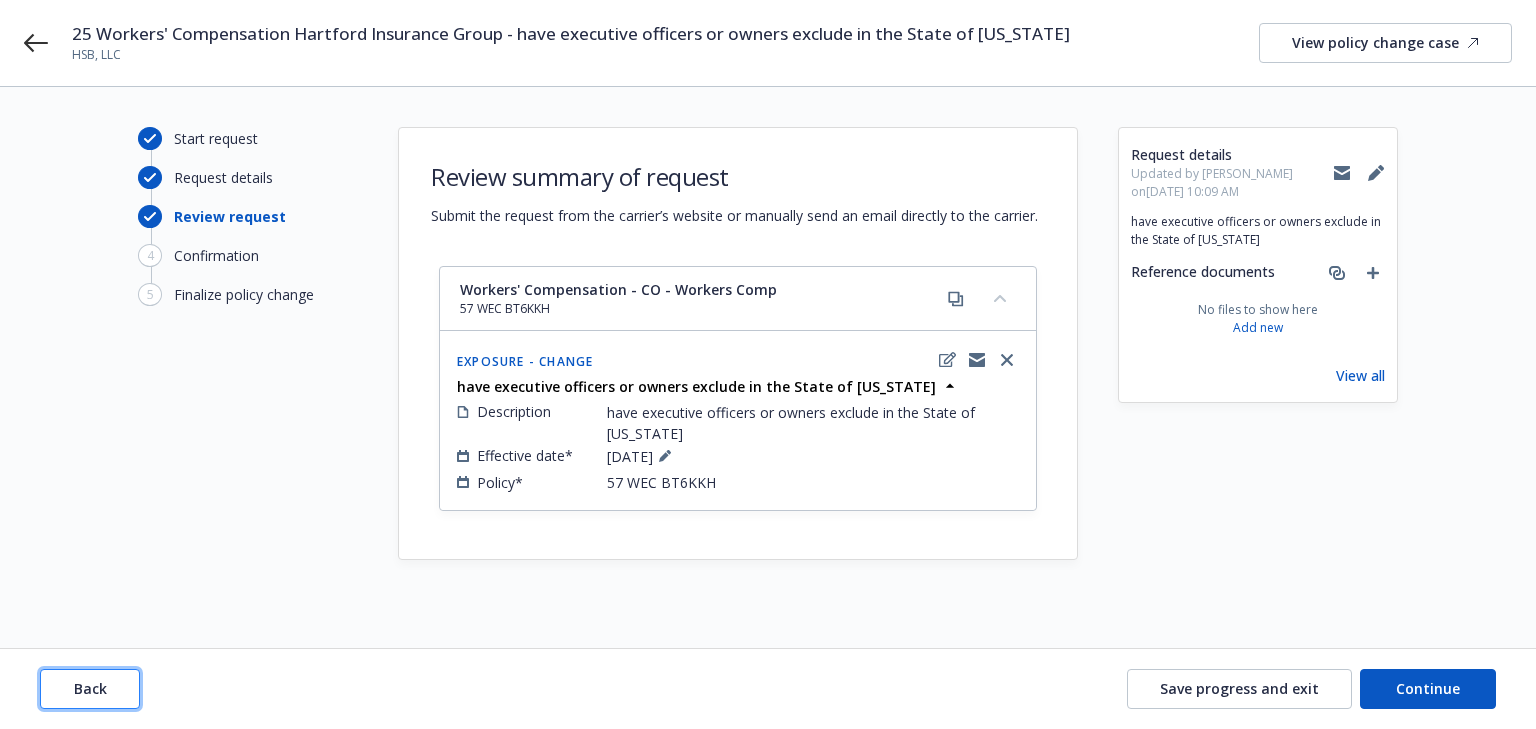 click on "Back" at bounding box center [90, 689] 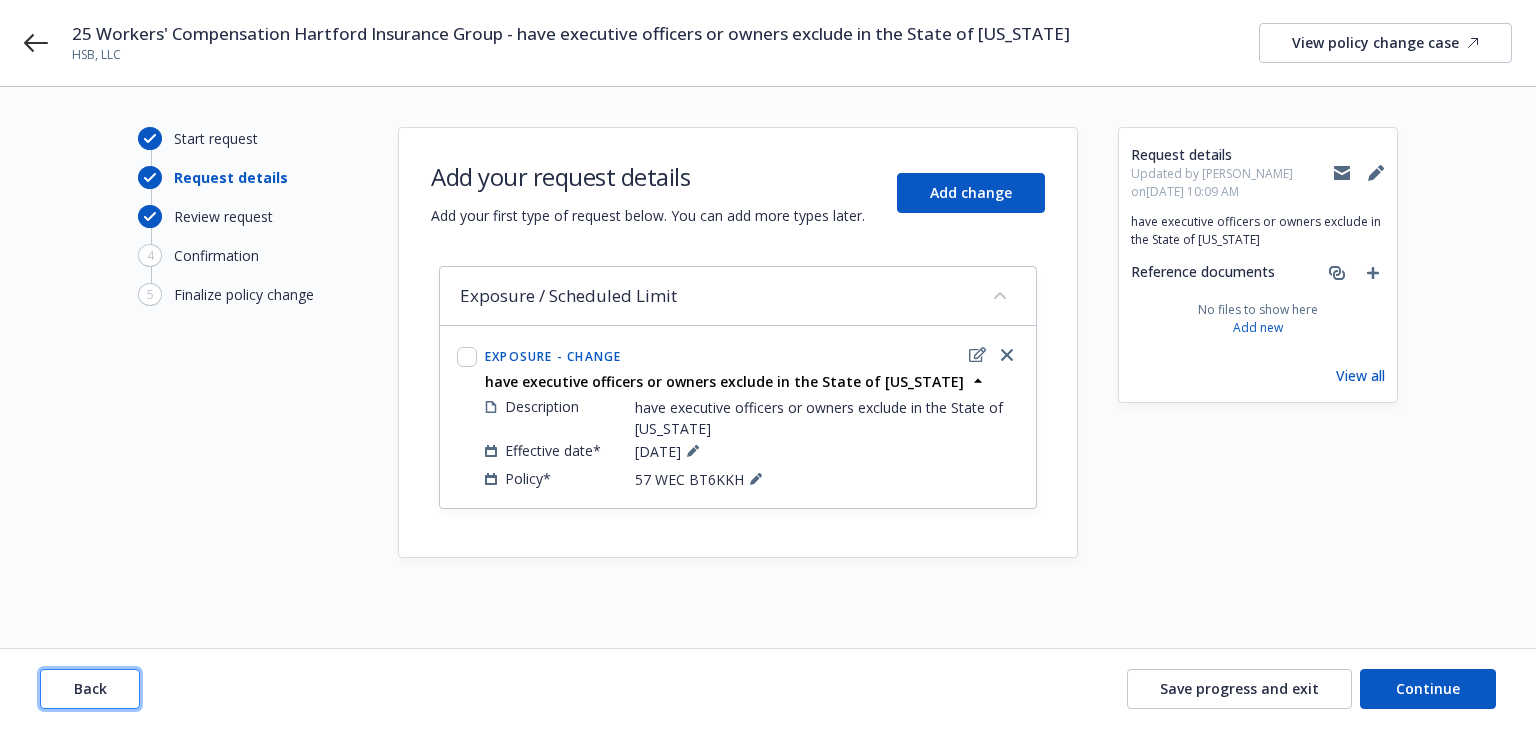 click on "Back" at bounding box center (90, 689) 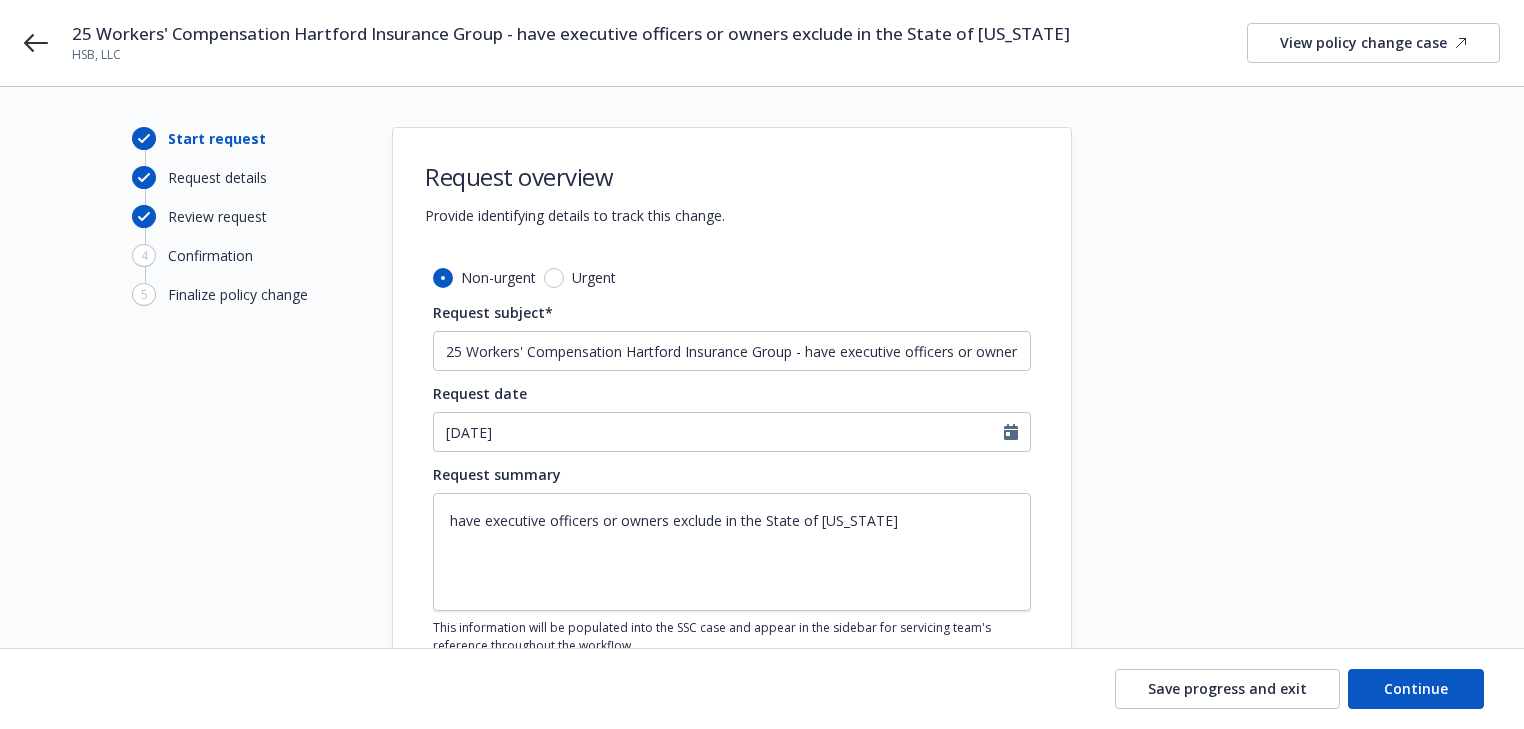 click at bounding box center [1252, 440] 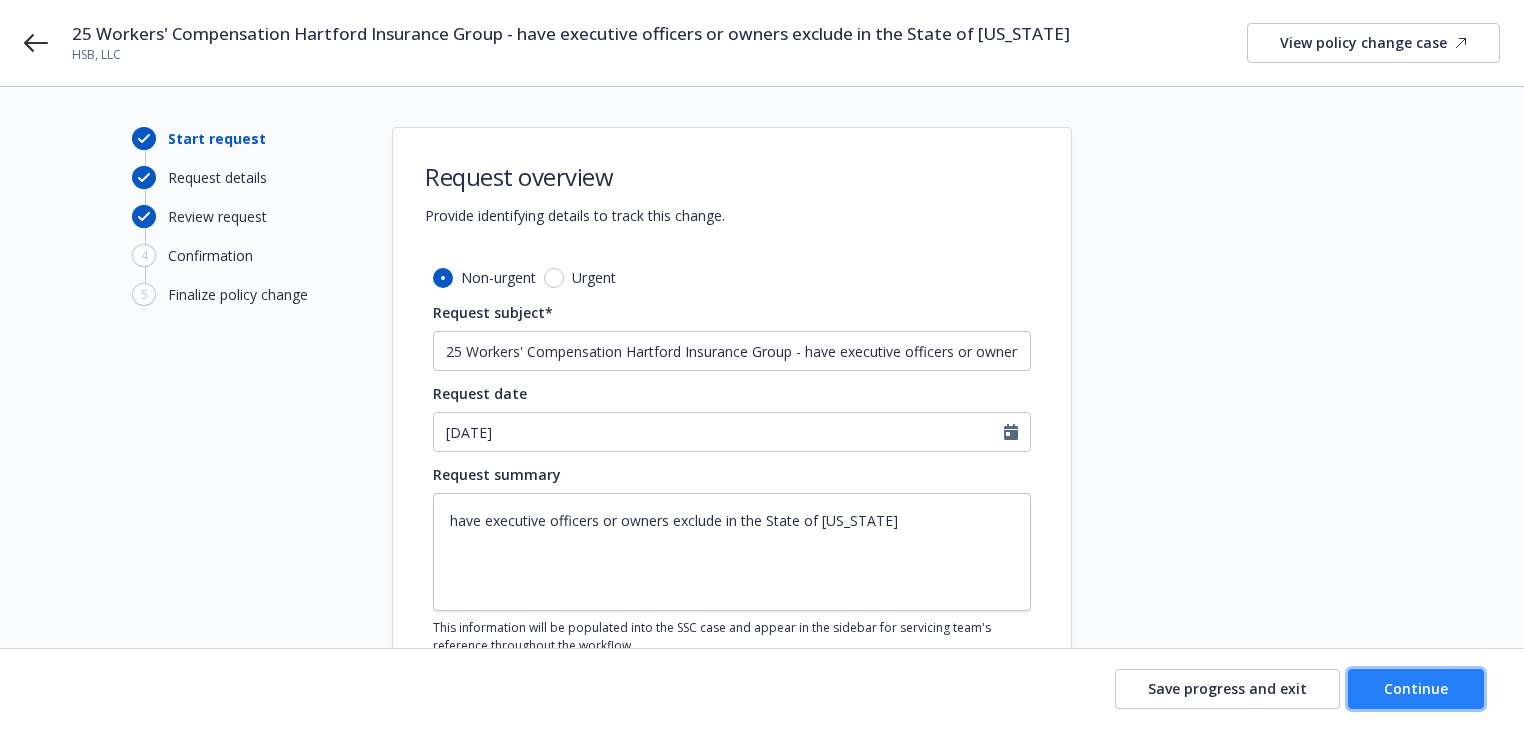 click on "Continue" at bounding box center (1416, 688) 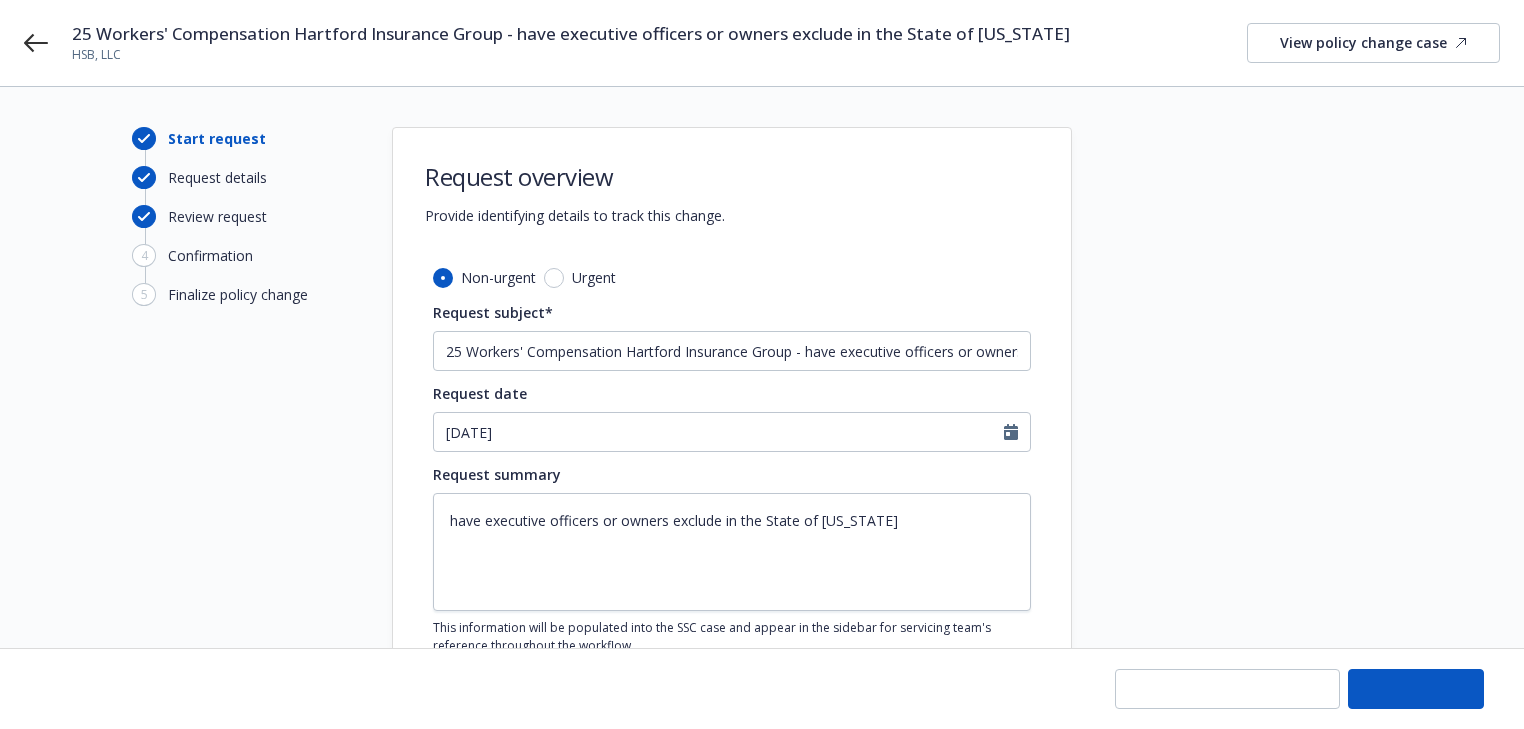 type on "x" 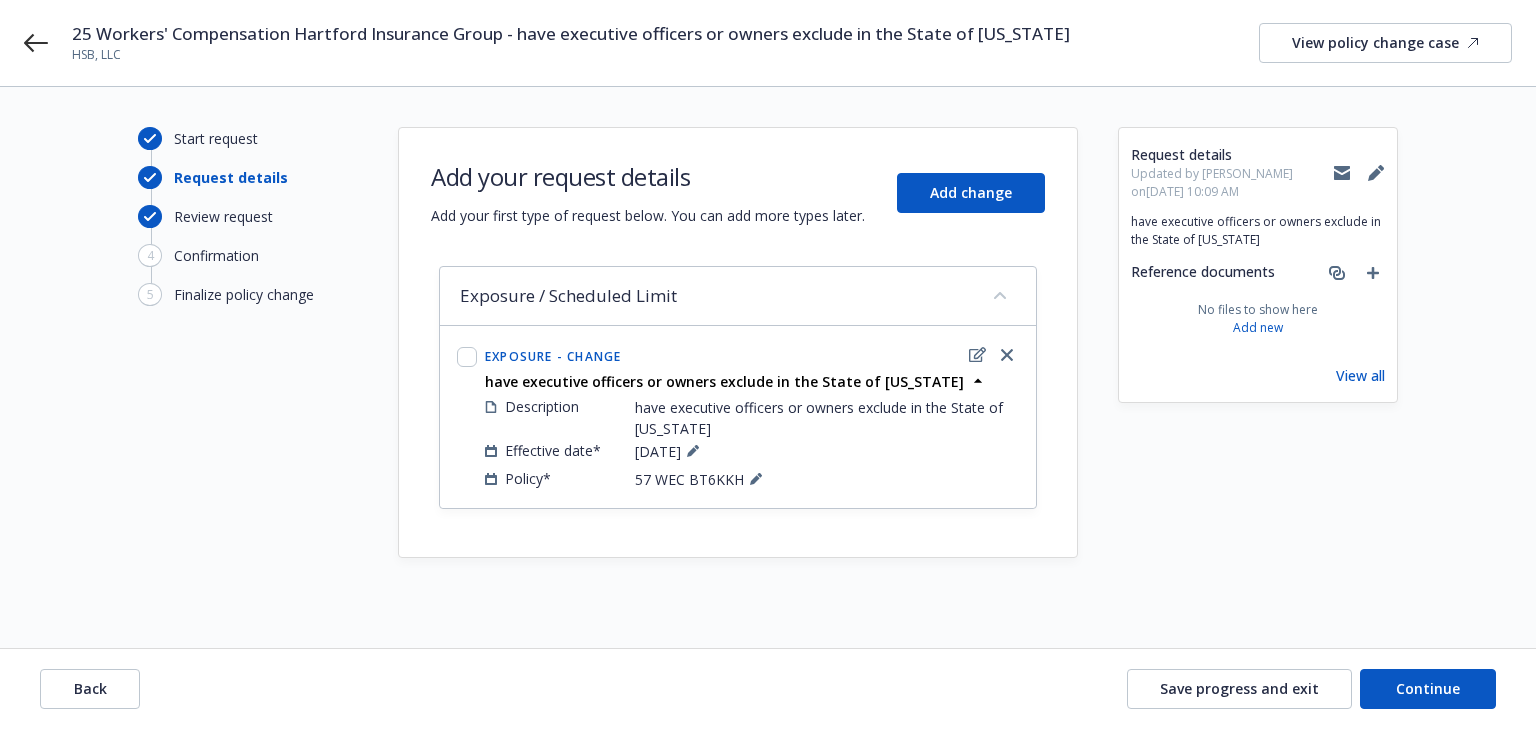 click on "[DATE]" at bounding box center (670, 451) 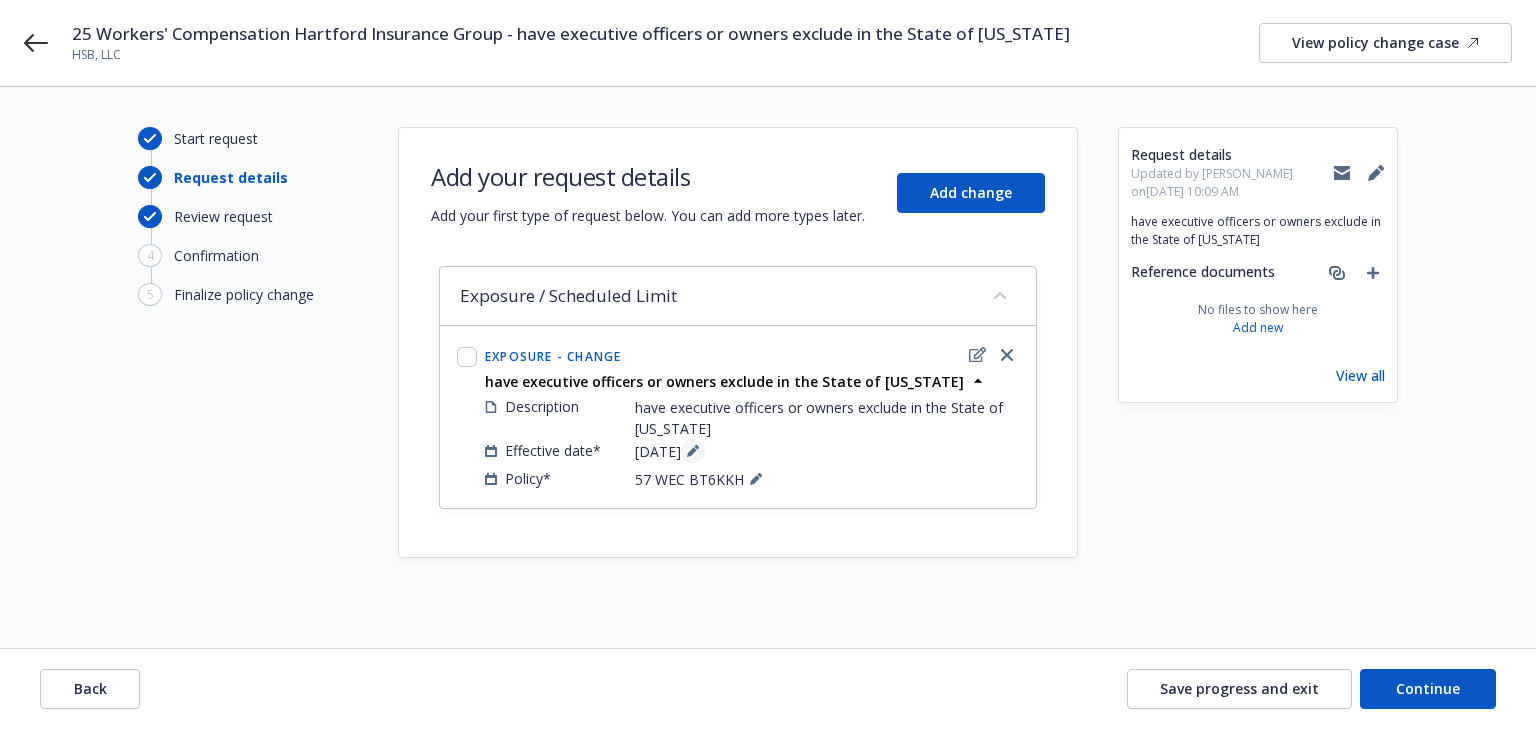 click at bounding box center (693, 451) 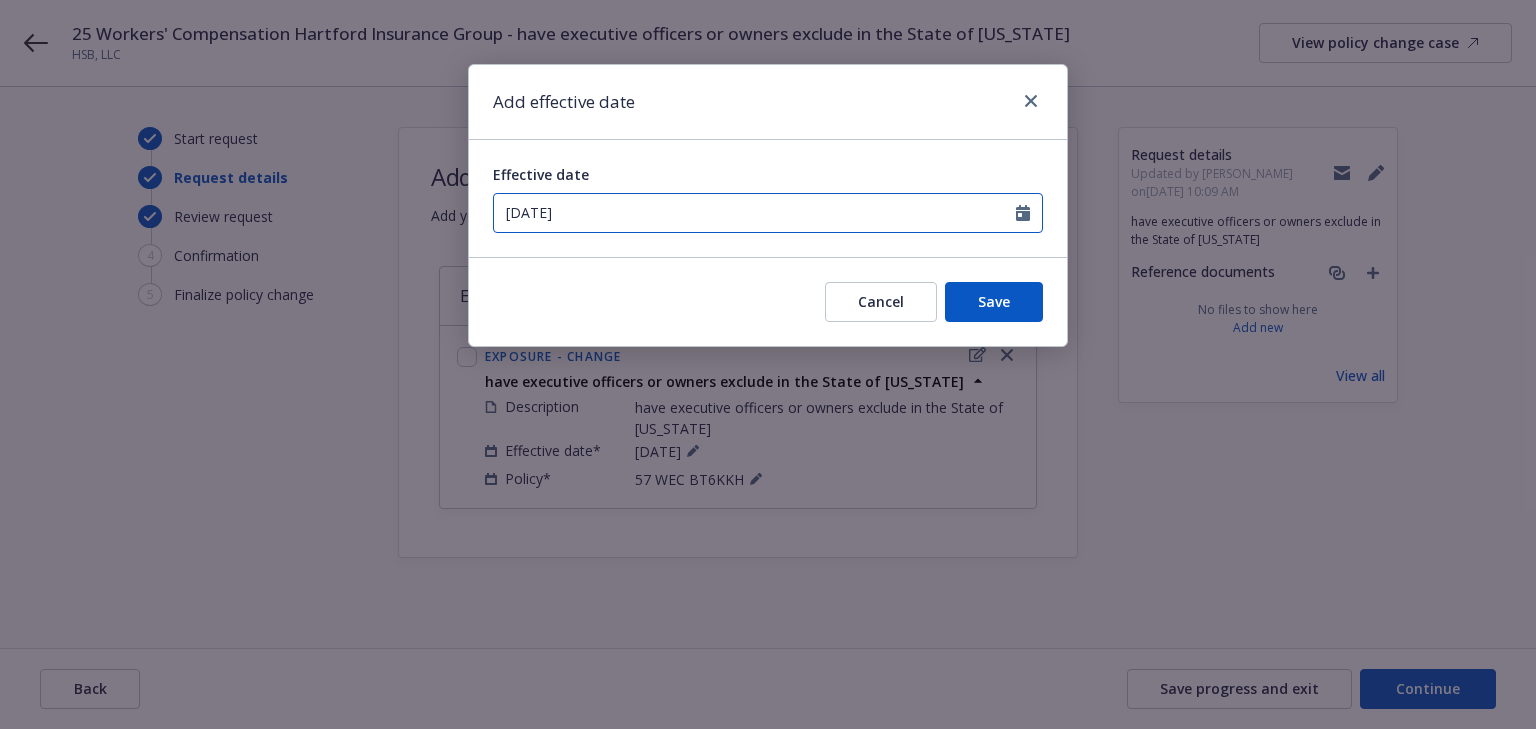 click on "07/10/2025" at bounding box center [755, 213] 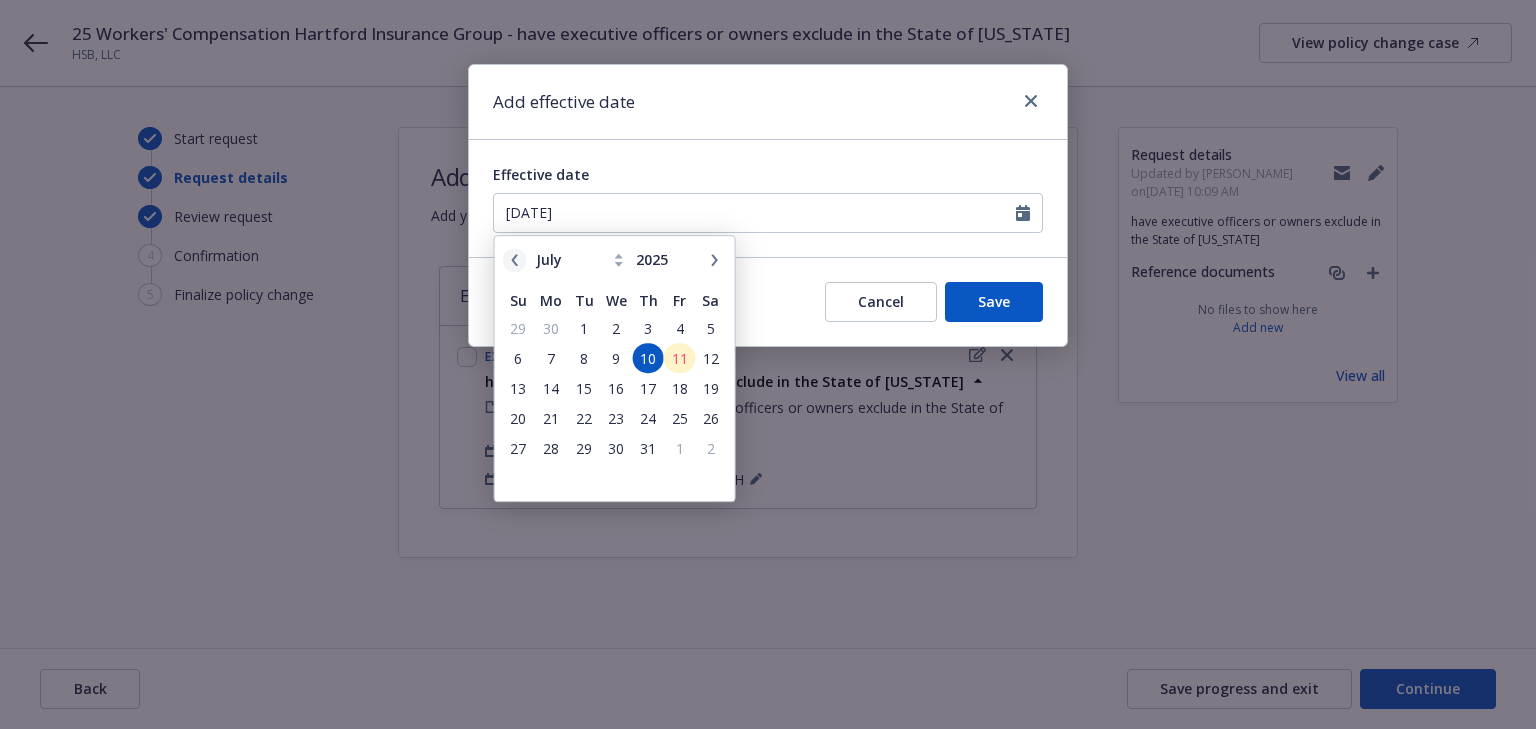 click 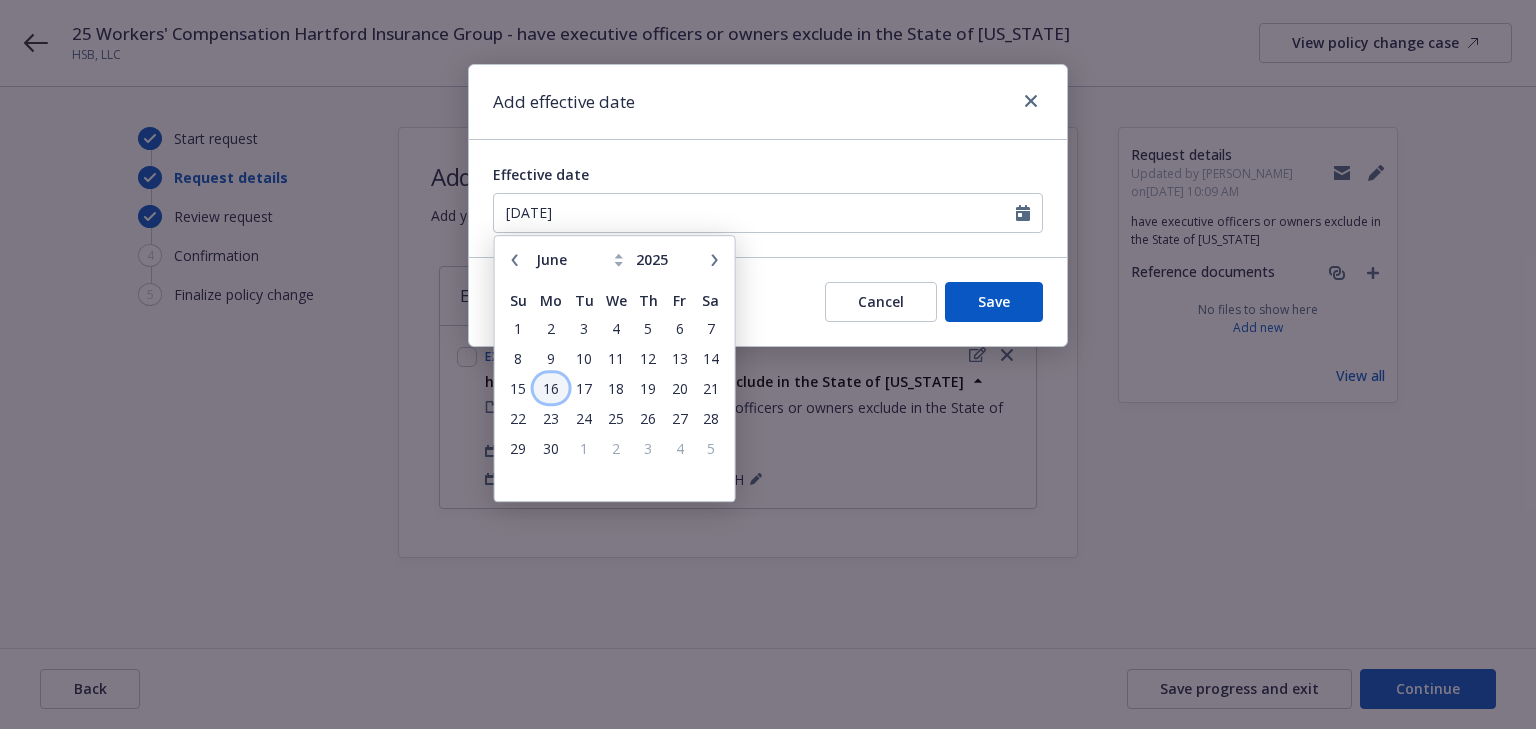 click on "16" at bounding box center (551, 388) 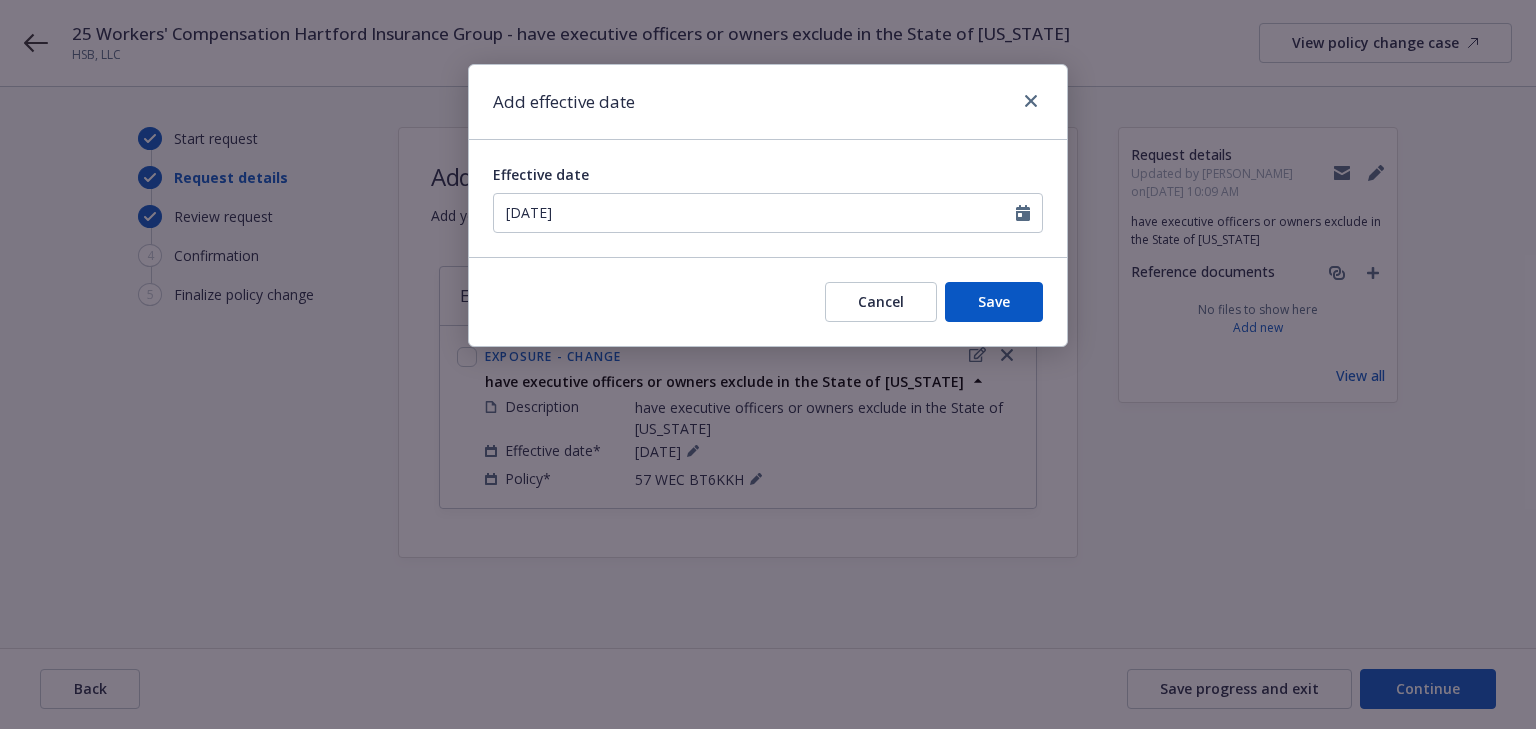 type on "[DATE]" 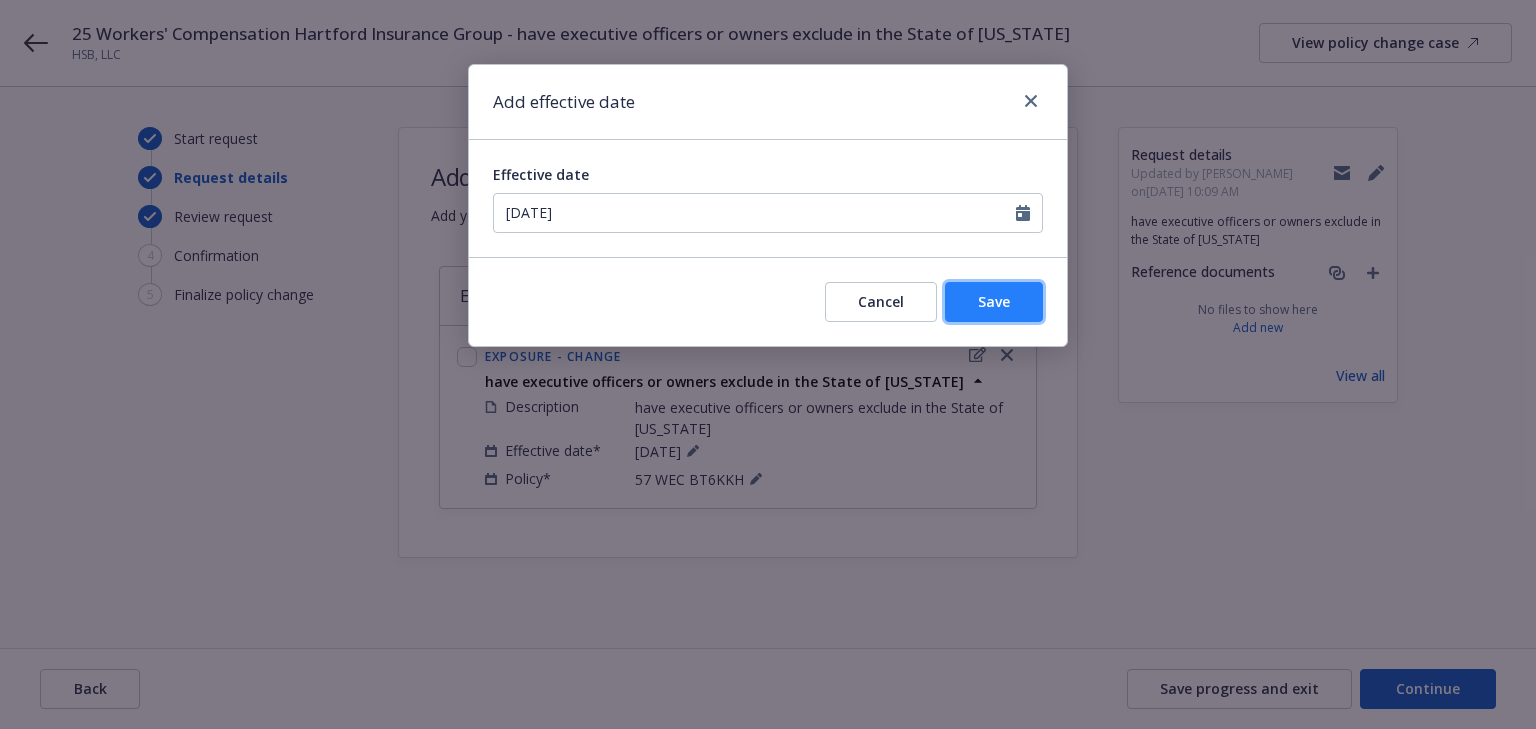 click on "Save" at bounding box center (994, 302) 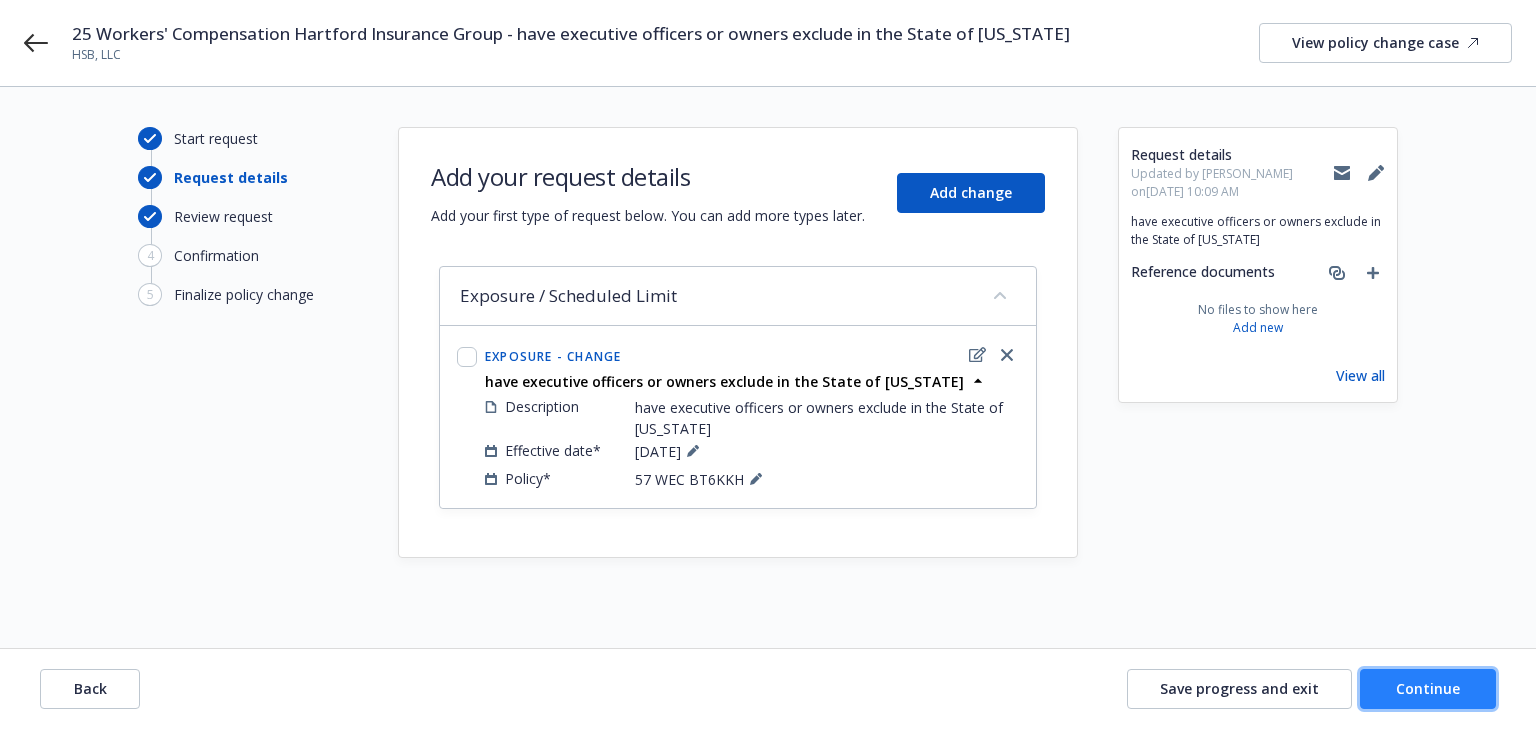 click on "Continue" at bounding box center (1428, 688) 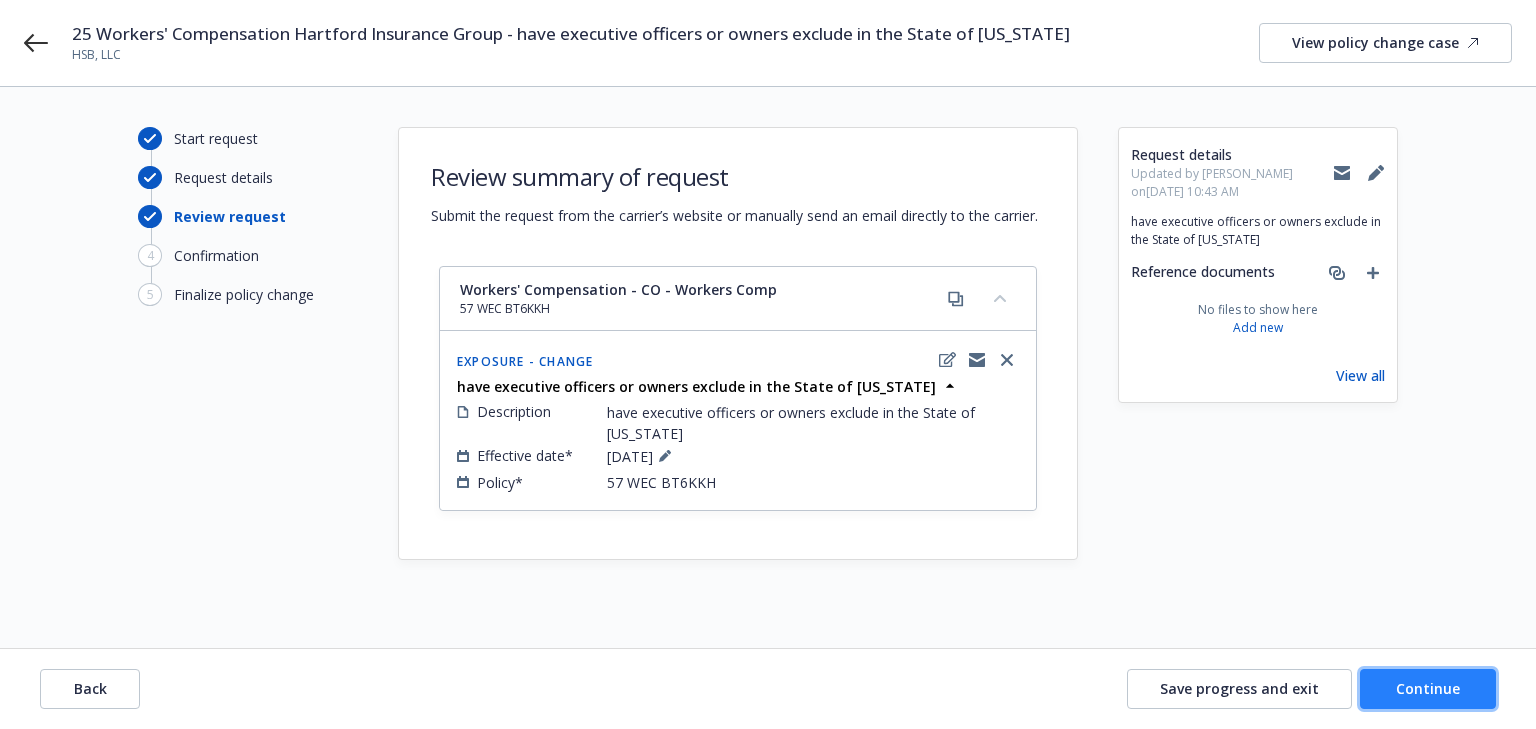 click on "Continue" at bounding box center (1428, 688) 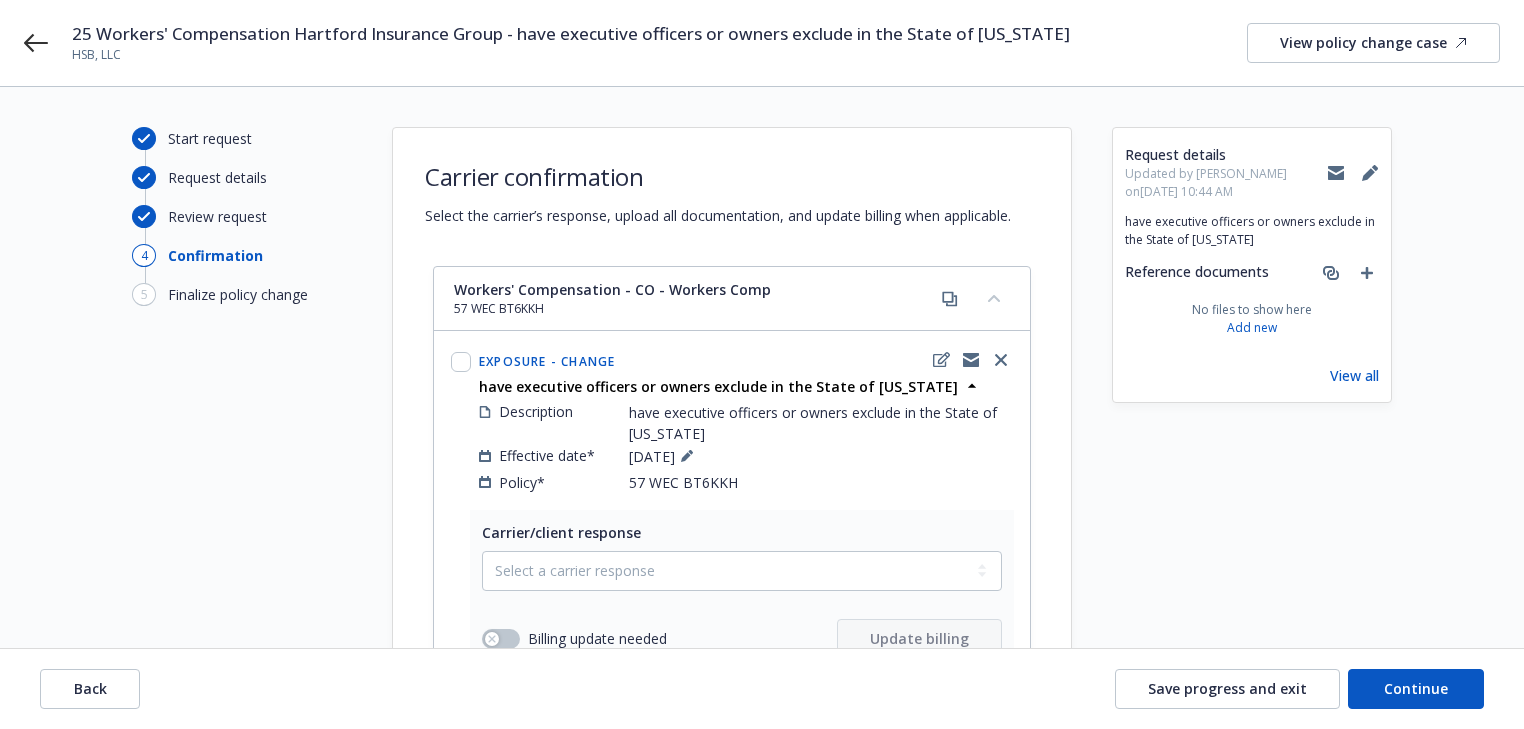 click on "Request details Updated by Melody Zhang on  07/11/2025, 10:44 AM have executive officers or owners exclude in the State of Colorado Reference documents No files to show here Add new View all" at bounding box center [1252, 536] 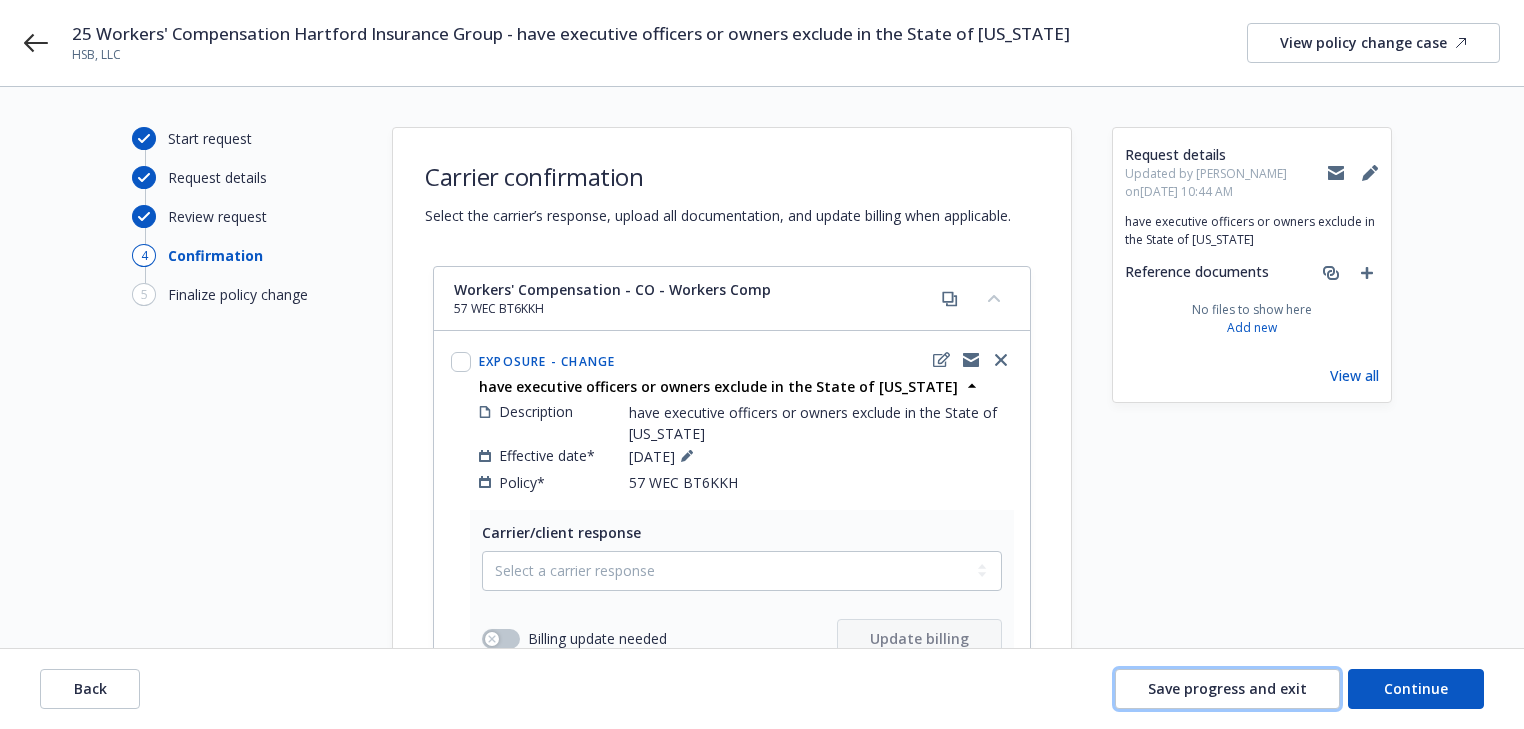 drag, startPoint x: 1196, startPoint y: 696, endPoint x: 1132, endPoint y: 585, distance: 128.12885 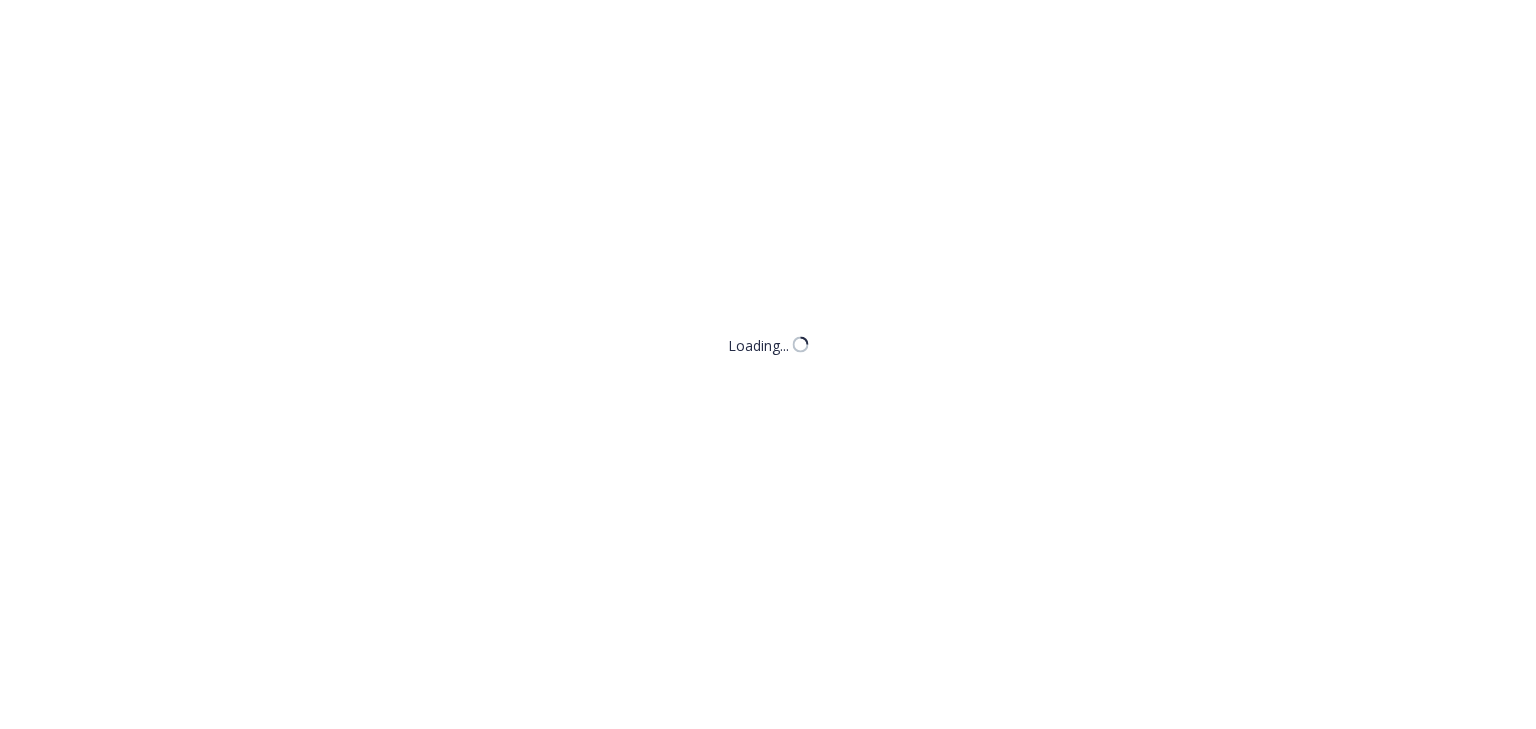 scroll, scrollTop: 0, scrollLeft: 0, axis: both 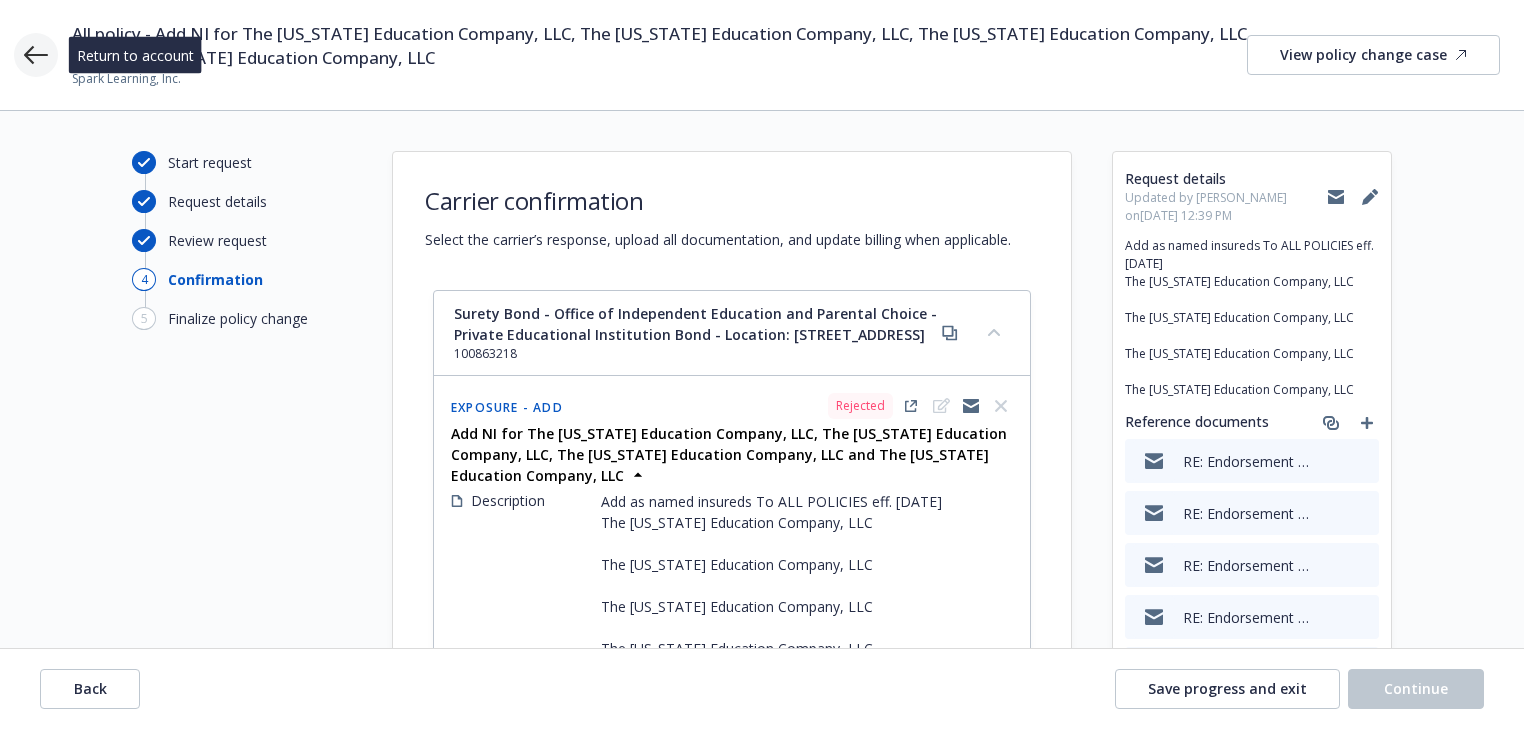 click 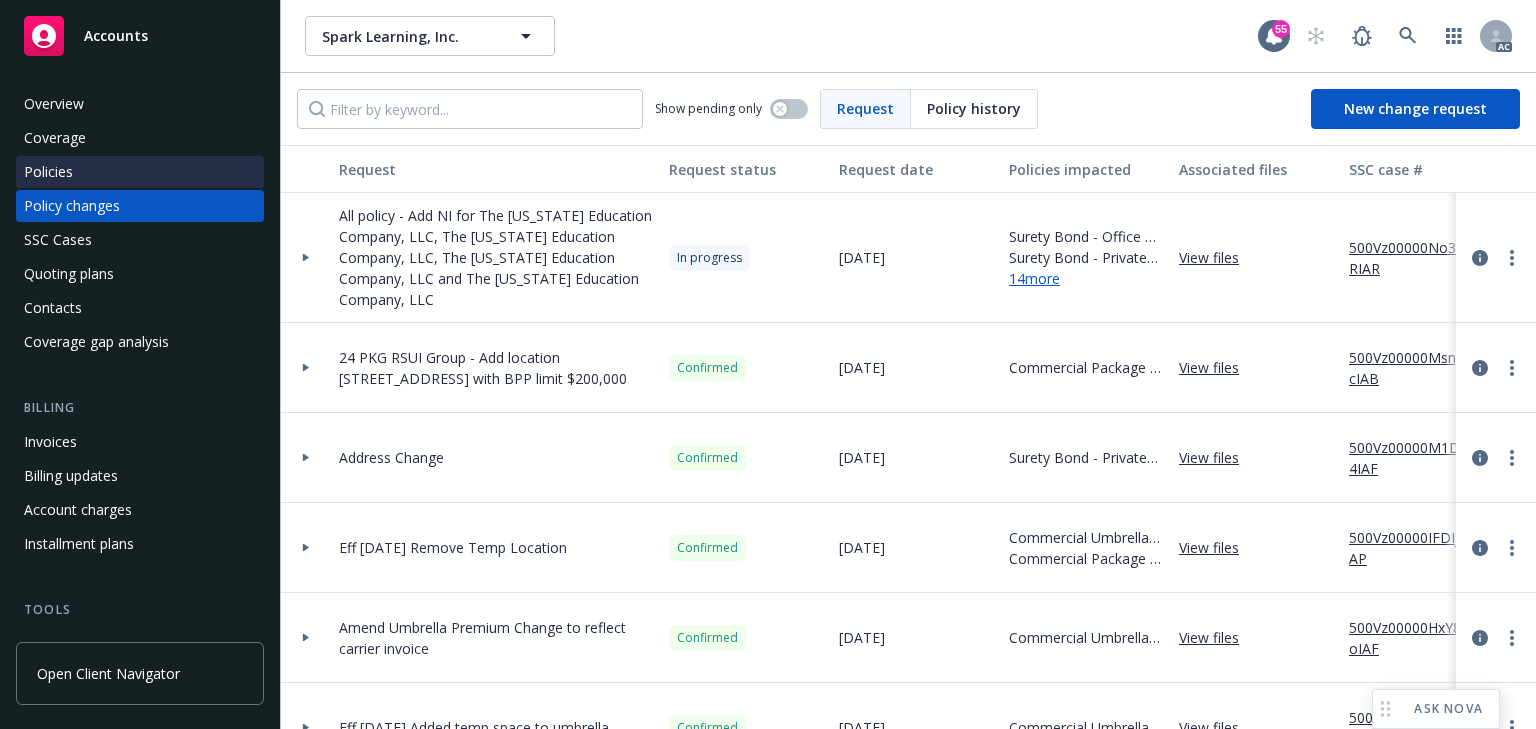click on "Policies" at bounding box center (48, 172) 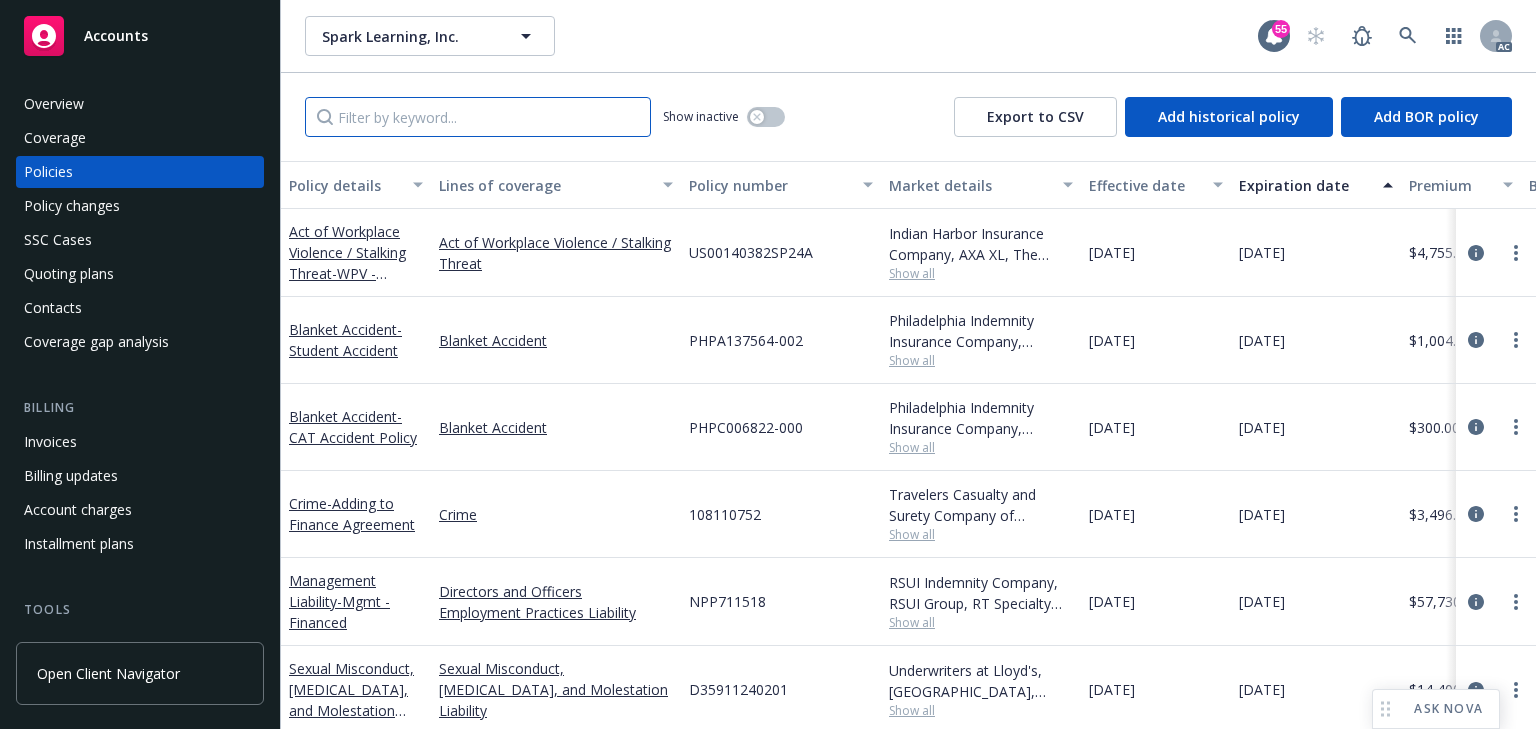 click at bounding box center (478, 117) 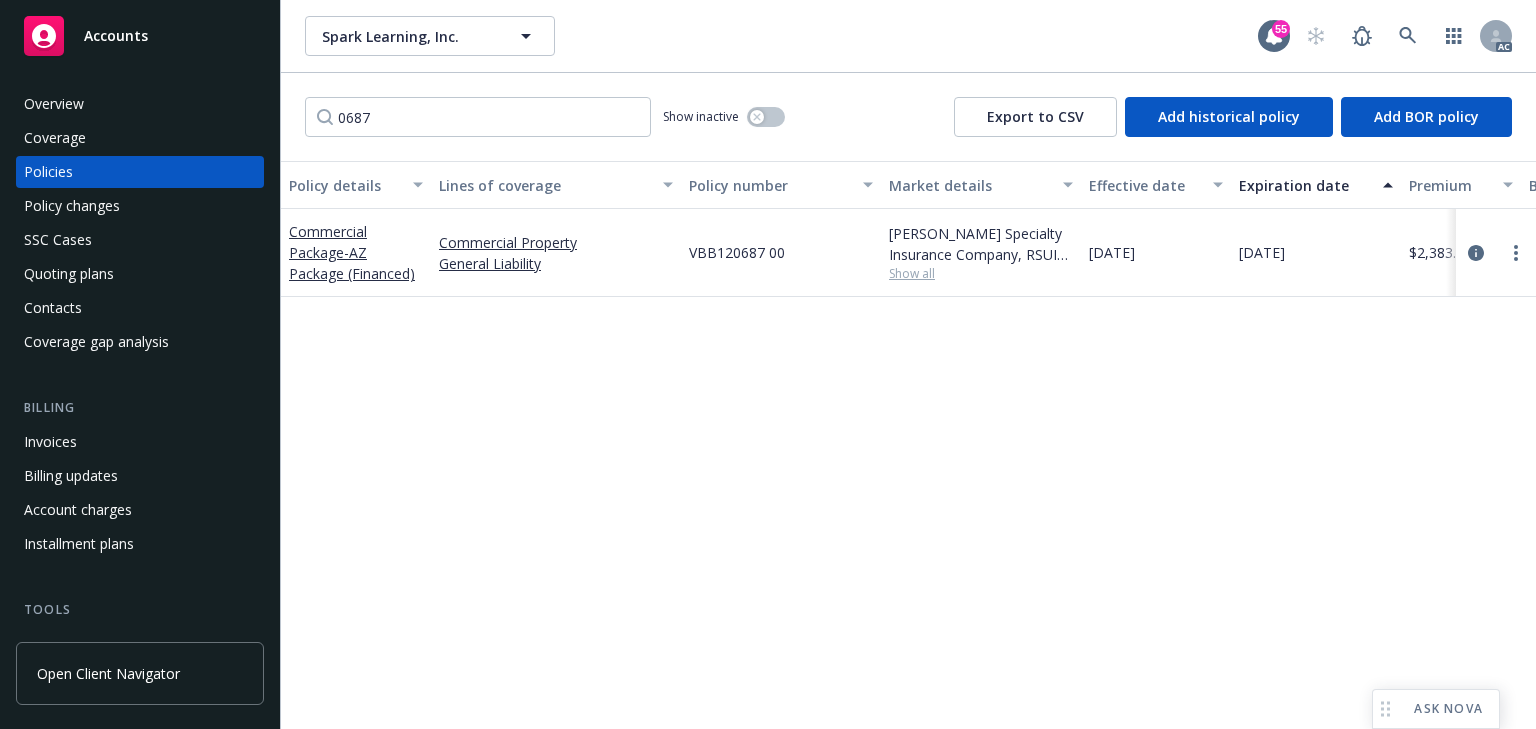 click on "Policy details Lines of coverage Policy number Market details Effective date Expiration date Premium Billing method Stage Status Service team leaders Commercial Package  -  AZ Package (Financed) Commercial Property General Liability VBB120687 00 [PERSON_NAME] Specialty Insurance Company, RSUI Group, RT Specialty Insurance Services, LLC (RSG Specialty, LLC) Show all [DATE] [DATE] $2,383.00 Agency - Pay in full Renewal Active Miles [PERSON_NAME] [PERSON_NAME] AM 1 more" at bounding box center [908, 445] 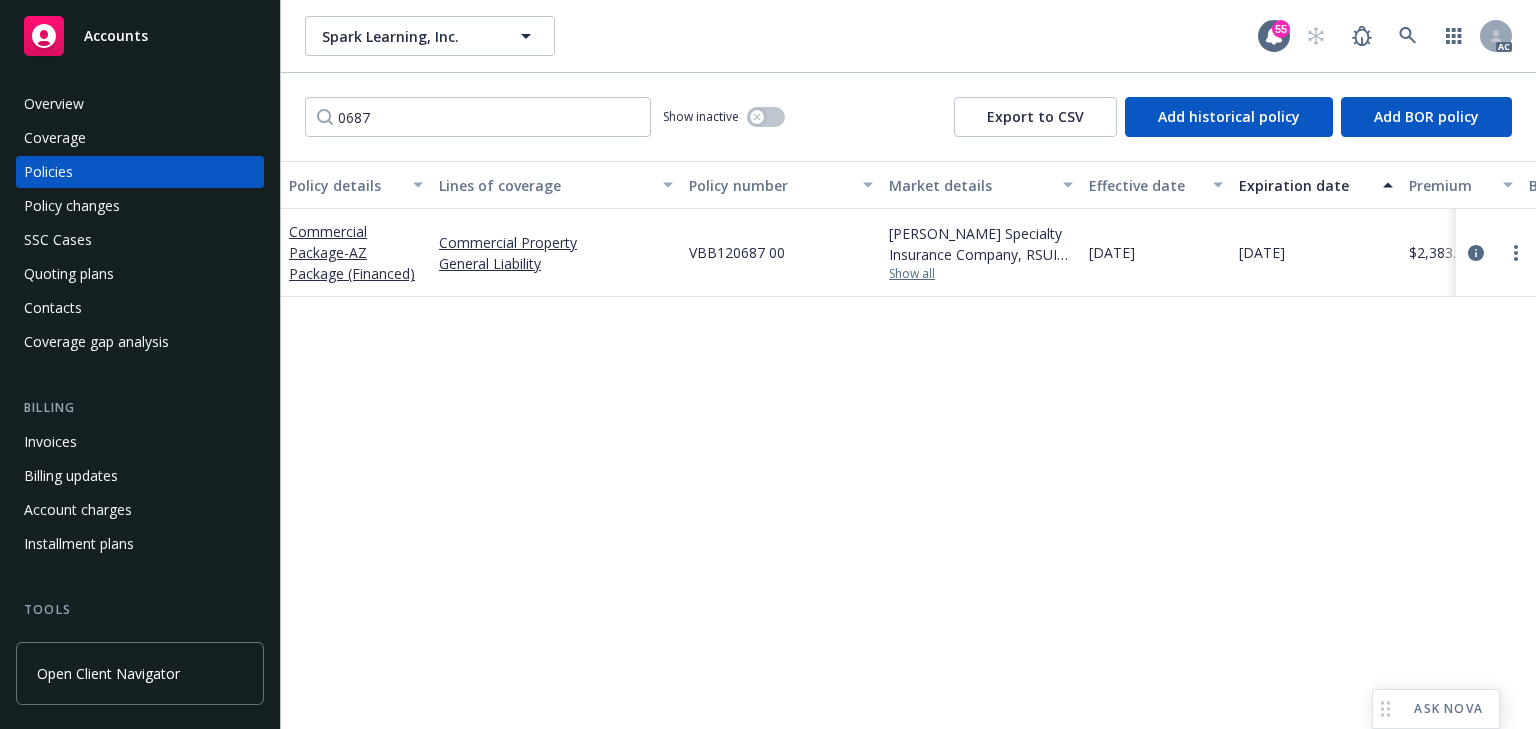 click on "Show all" at bounding box center [981, 274] 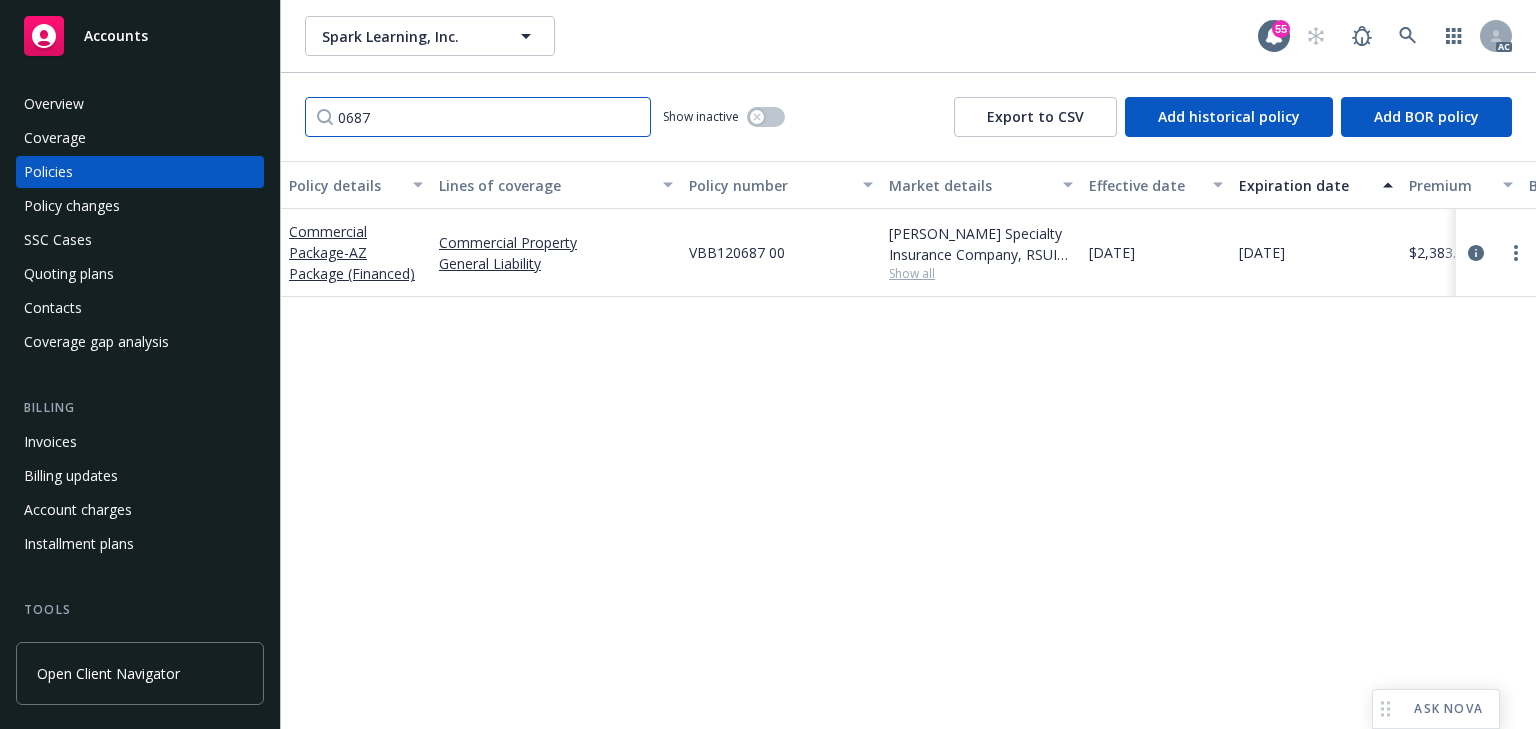 click on "0687" at bounding box center (478, 117) 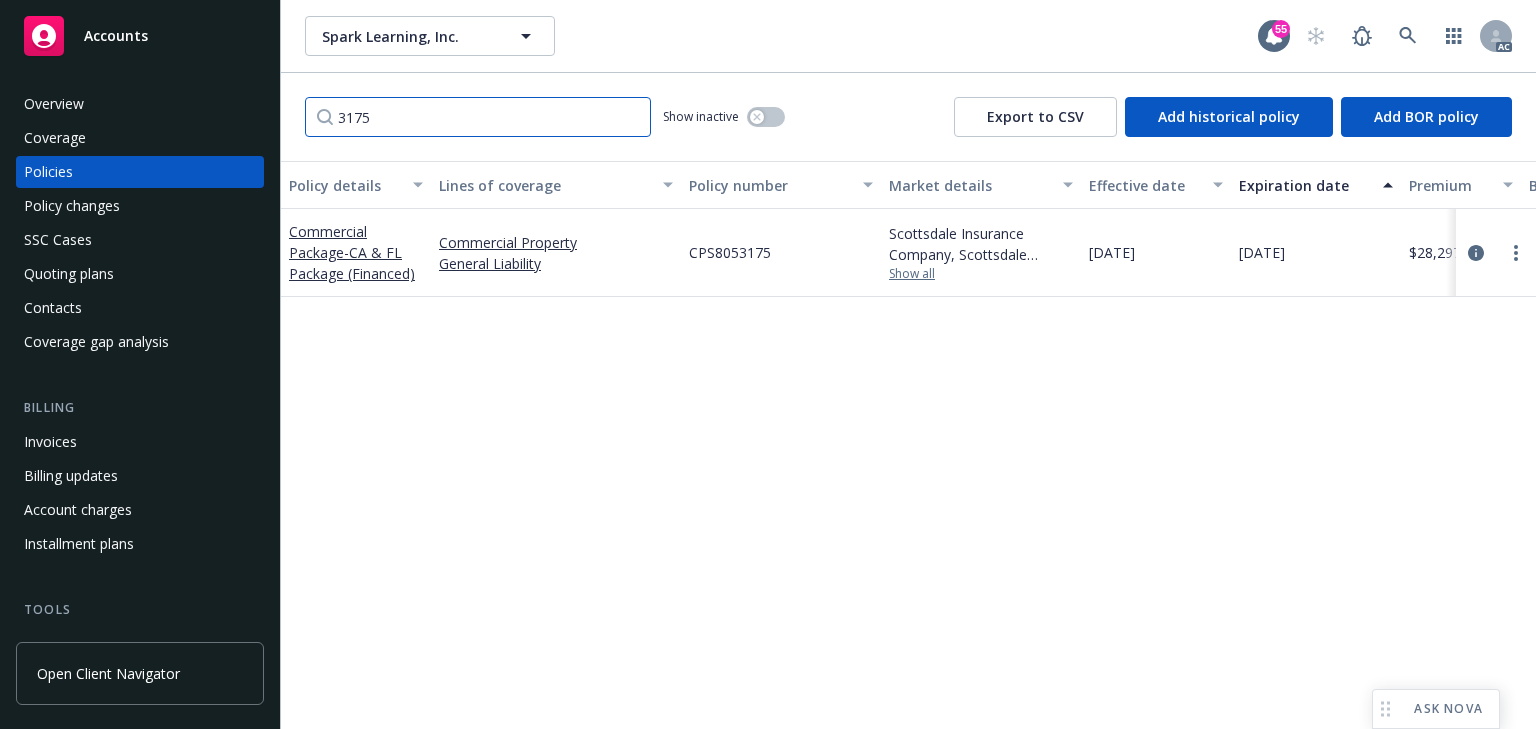 type on "3175" 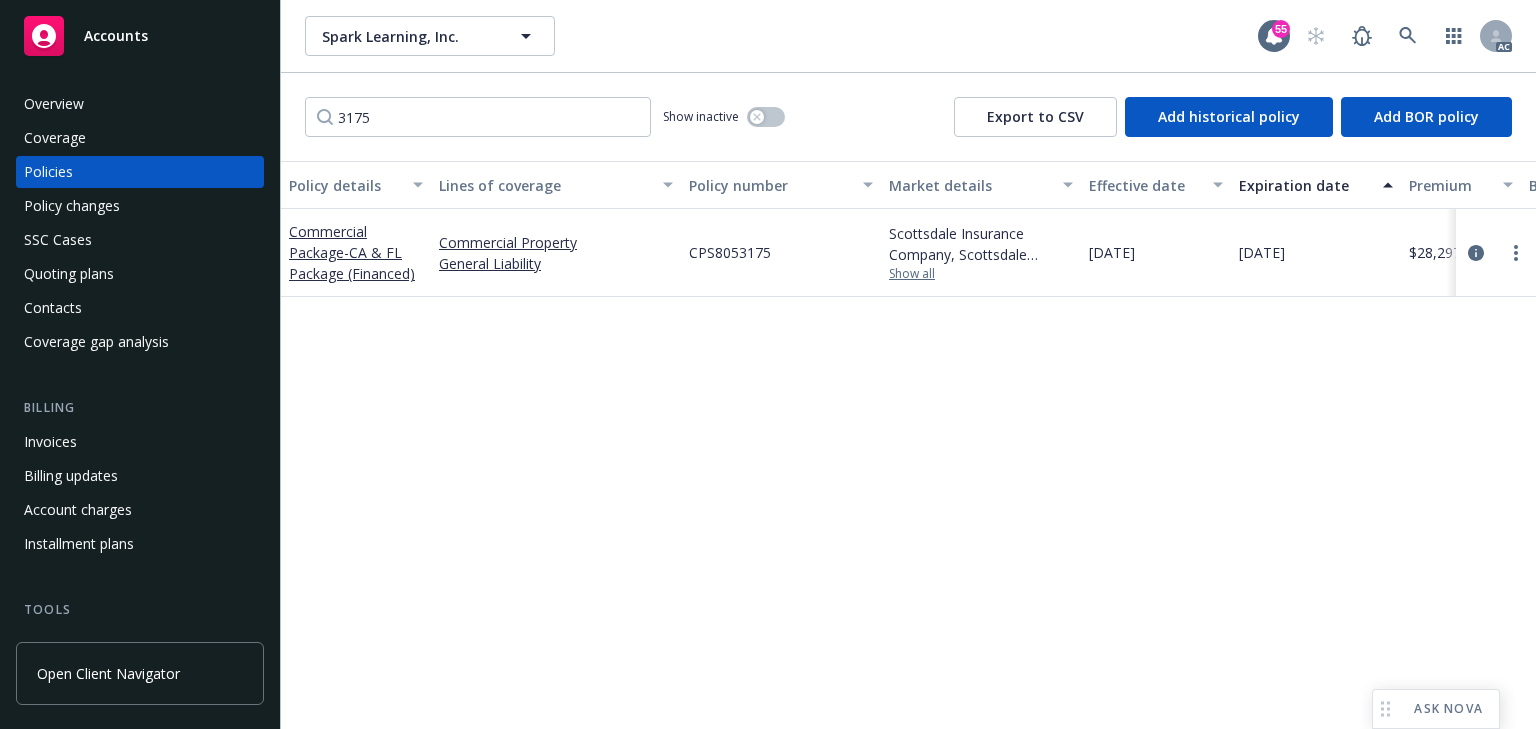 click on "Show all" at bounding box center [981, 274] 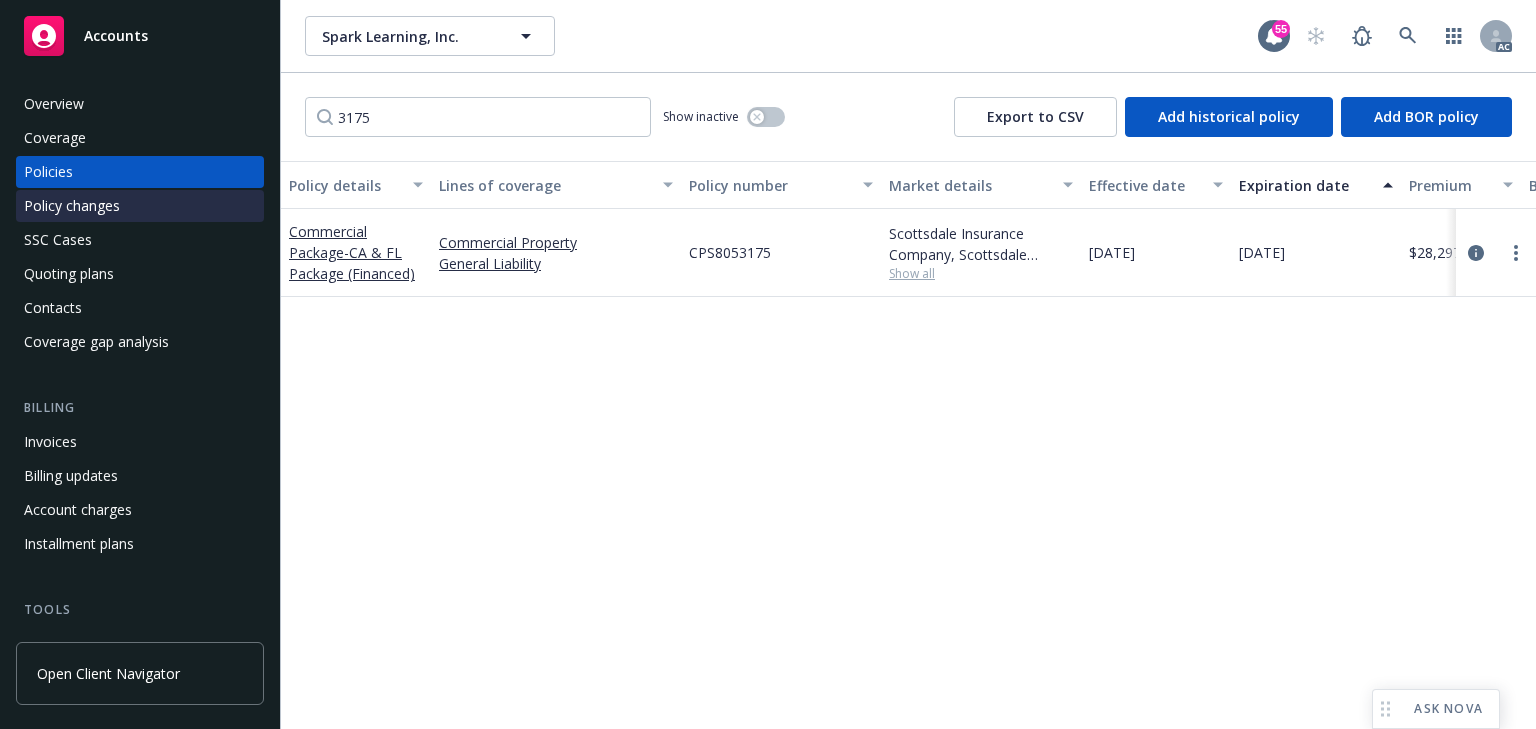 click on "Policy changes" at bounding box center [72, 206] 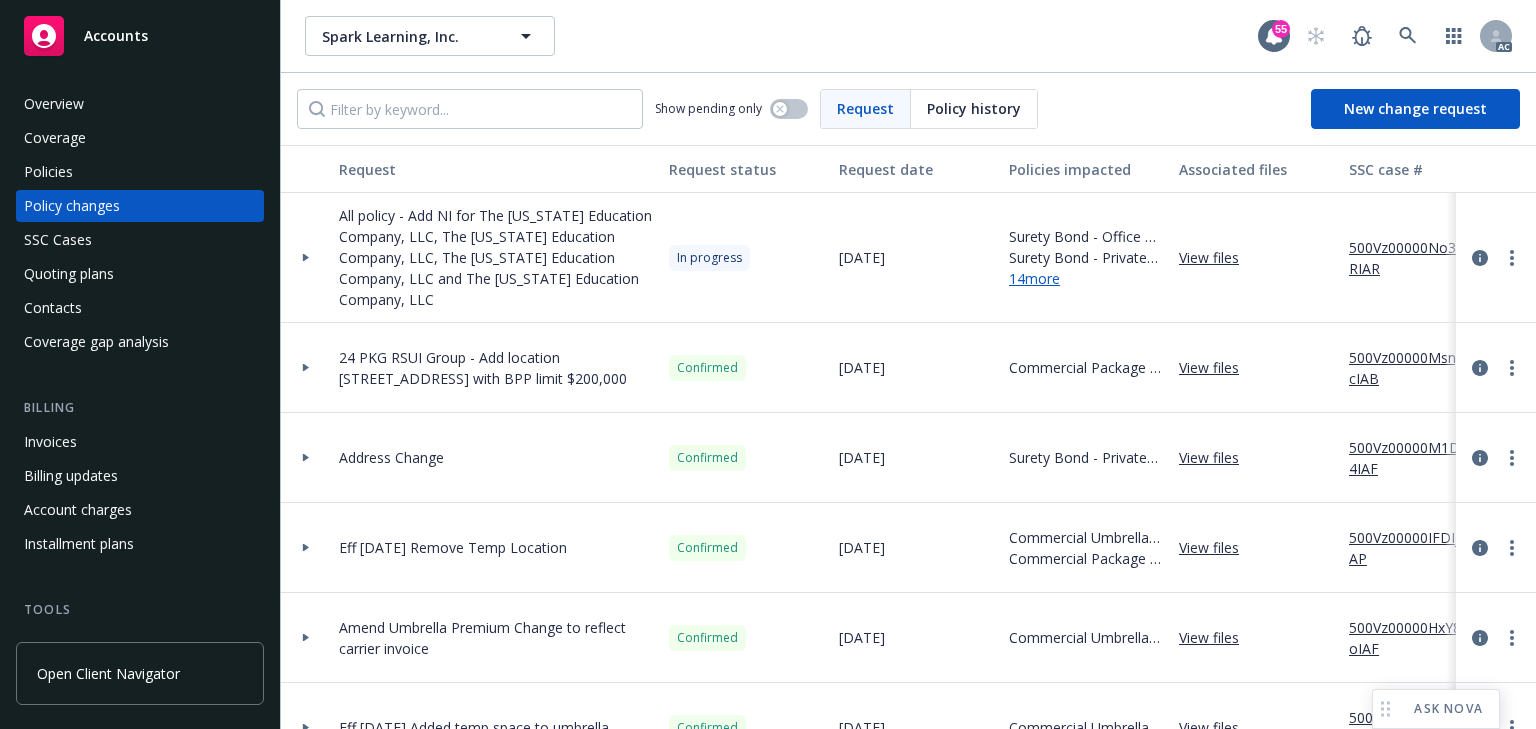 click at bounding box center (306, 258) 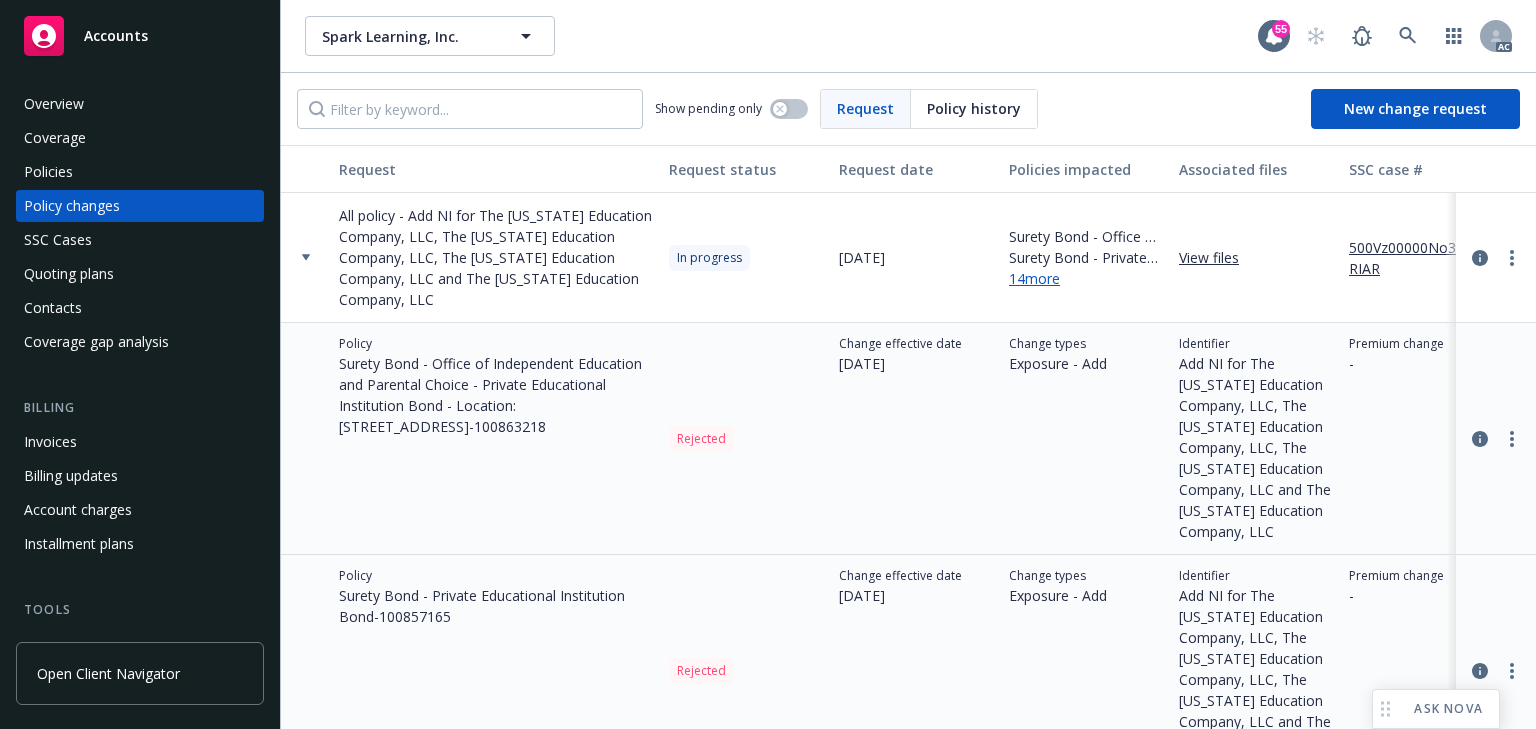 click on "Rejected" at bounding box center (746, 439) 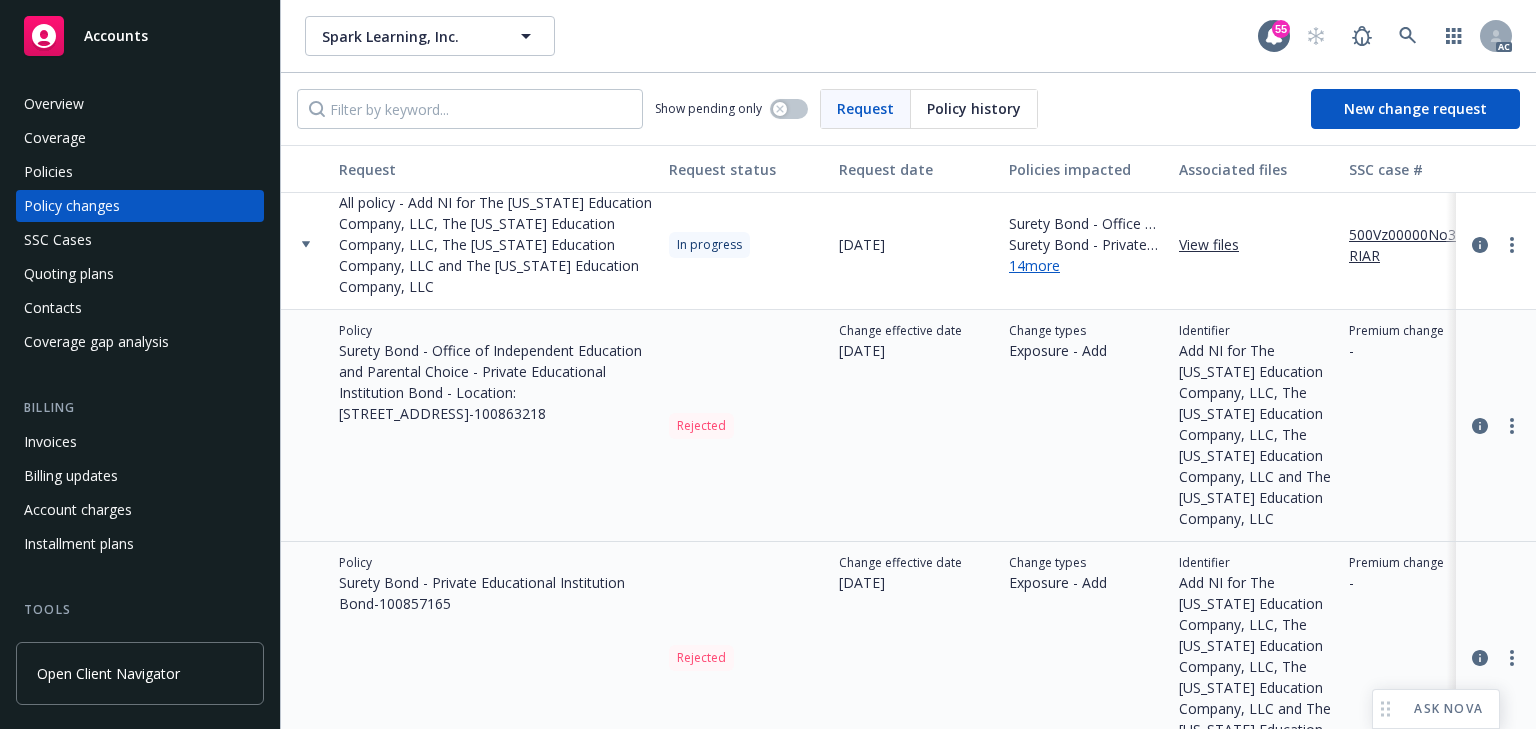 scroll, scrollTop: 0, scrollLeft: 0, axis: both 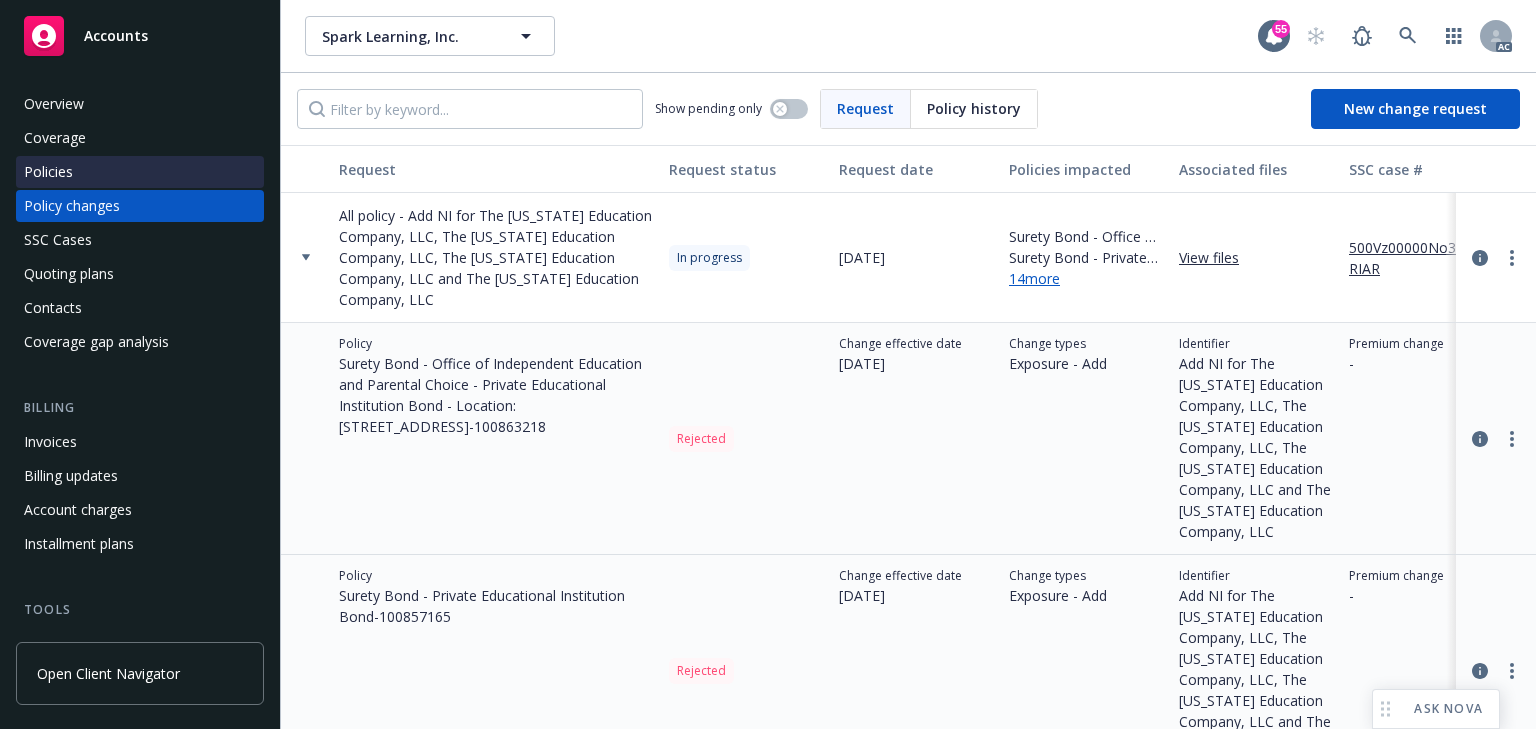 click on "Policies" at bounding box center (140, 172) 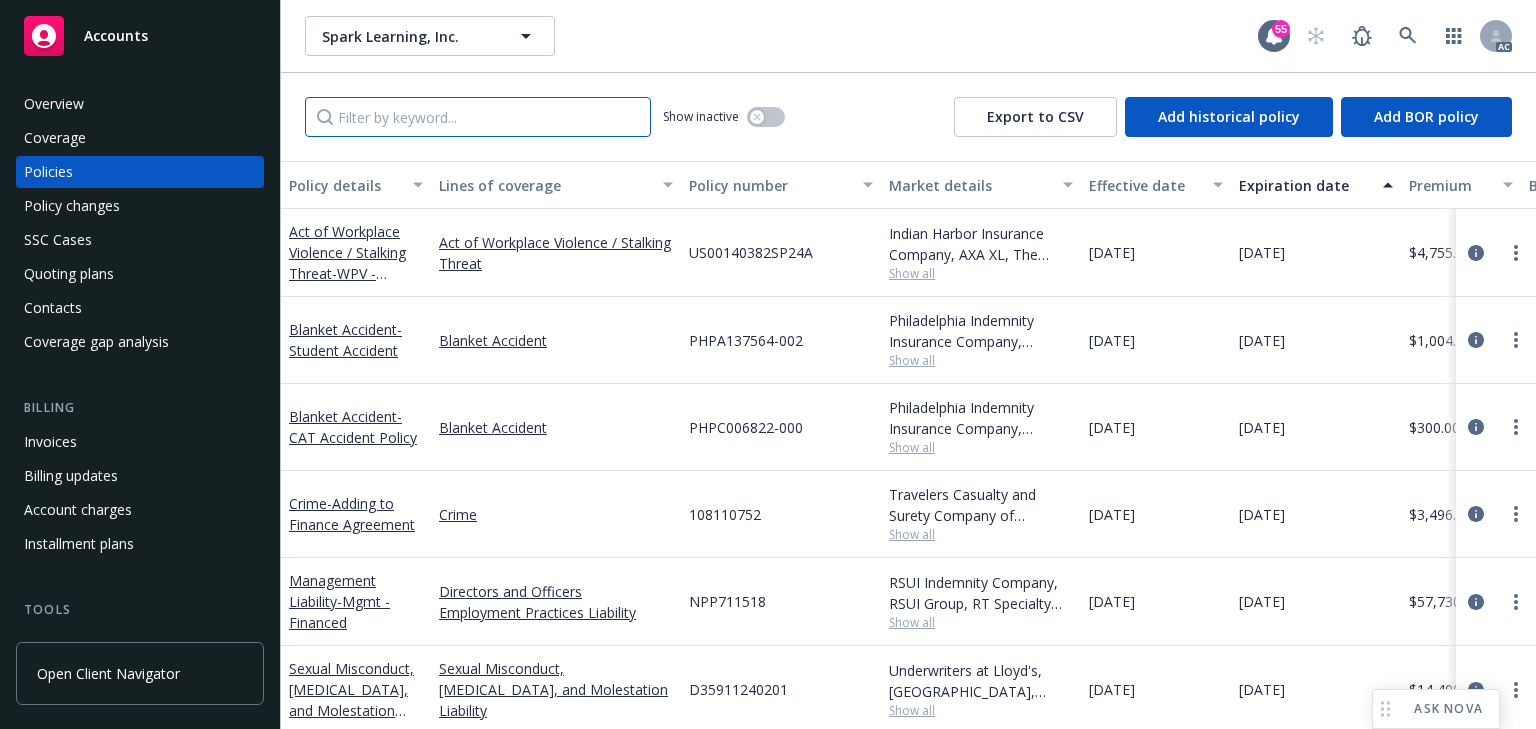 click at bounding box center [478, 117] 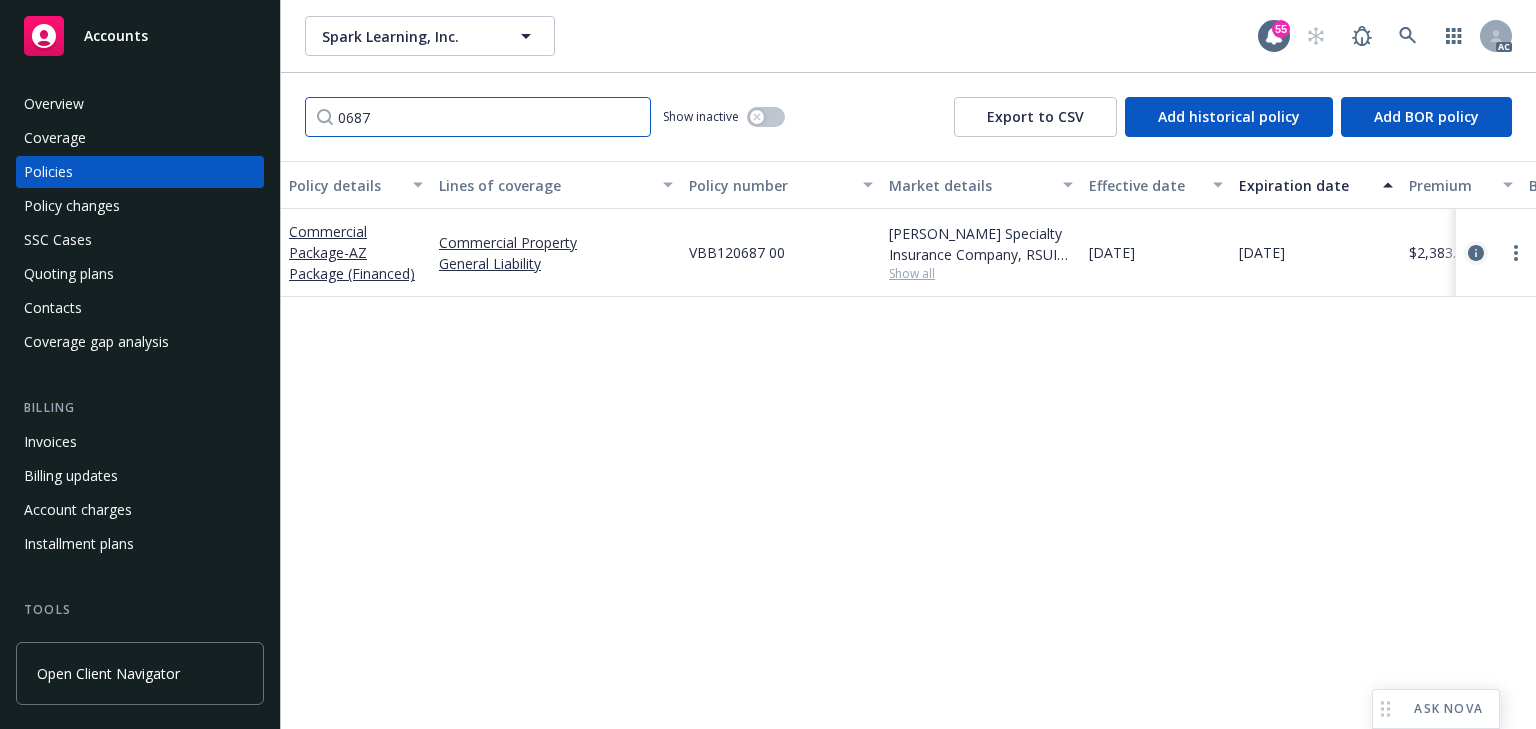 type on "0687" 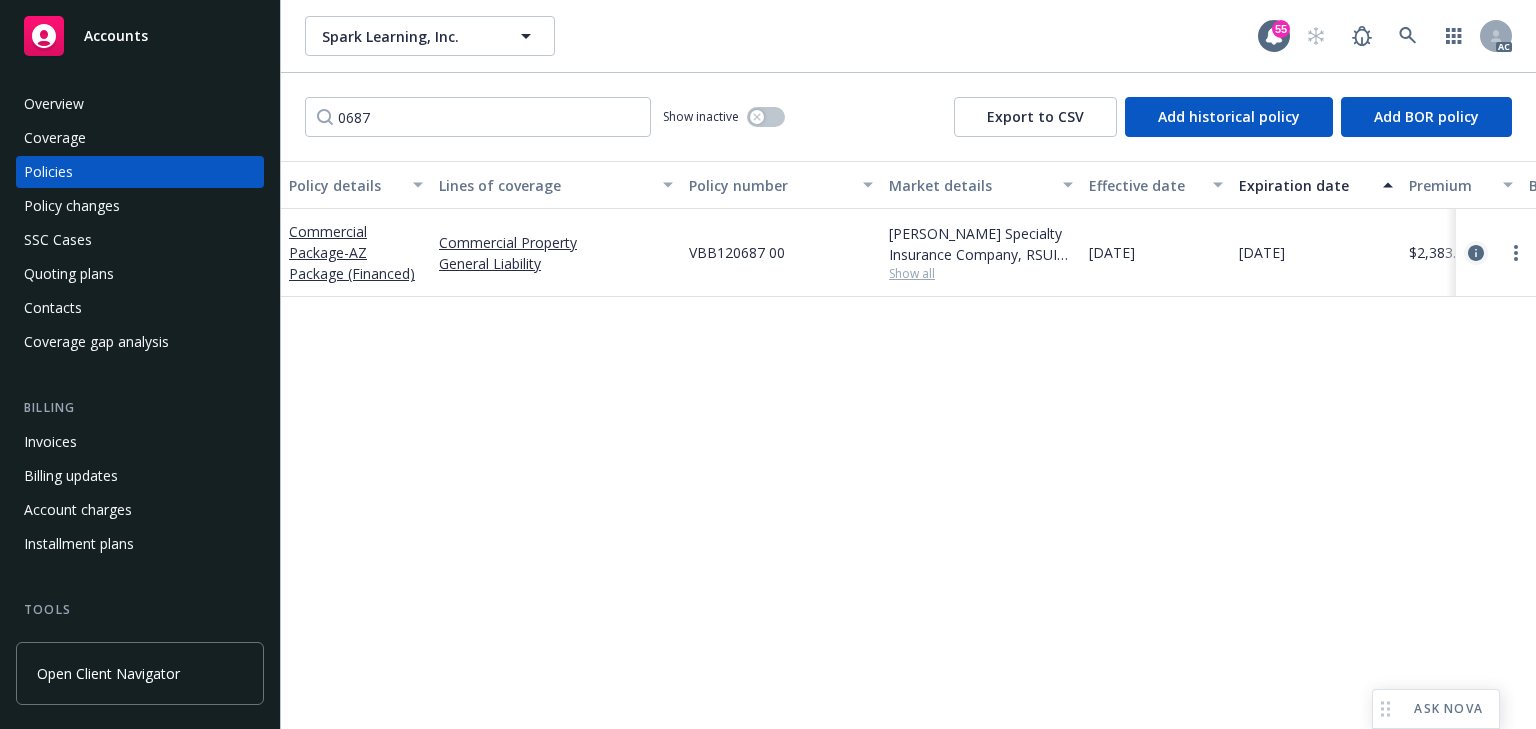 click 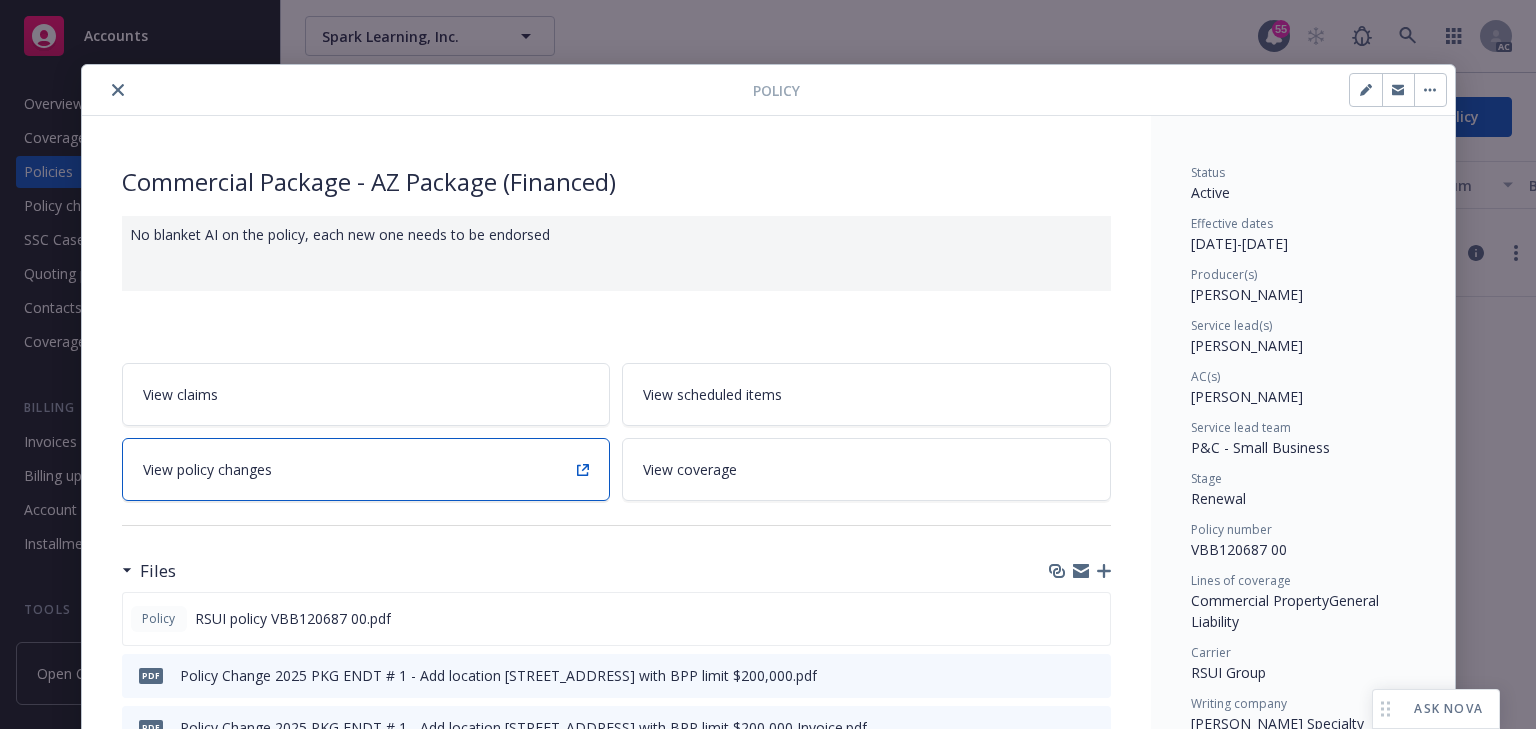 click on "View policy changes" at bounding box center [366, 469] 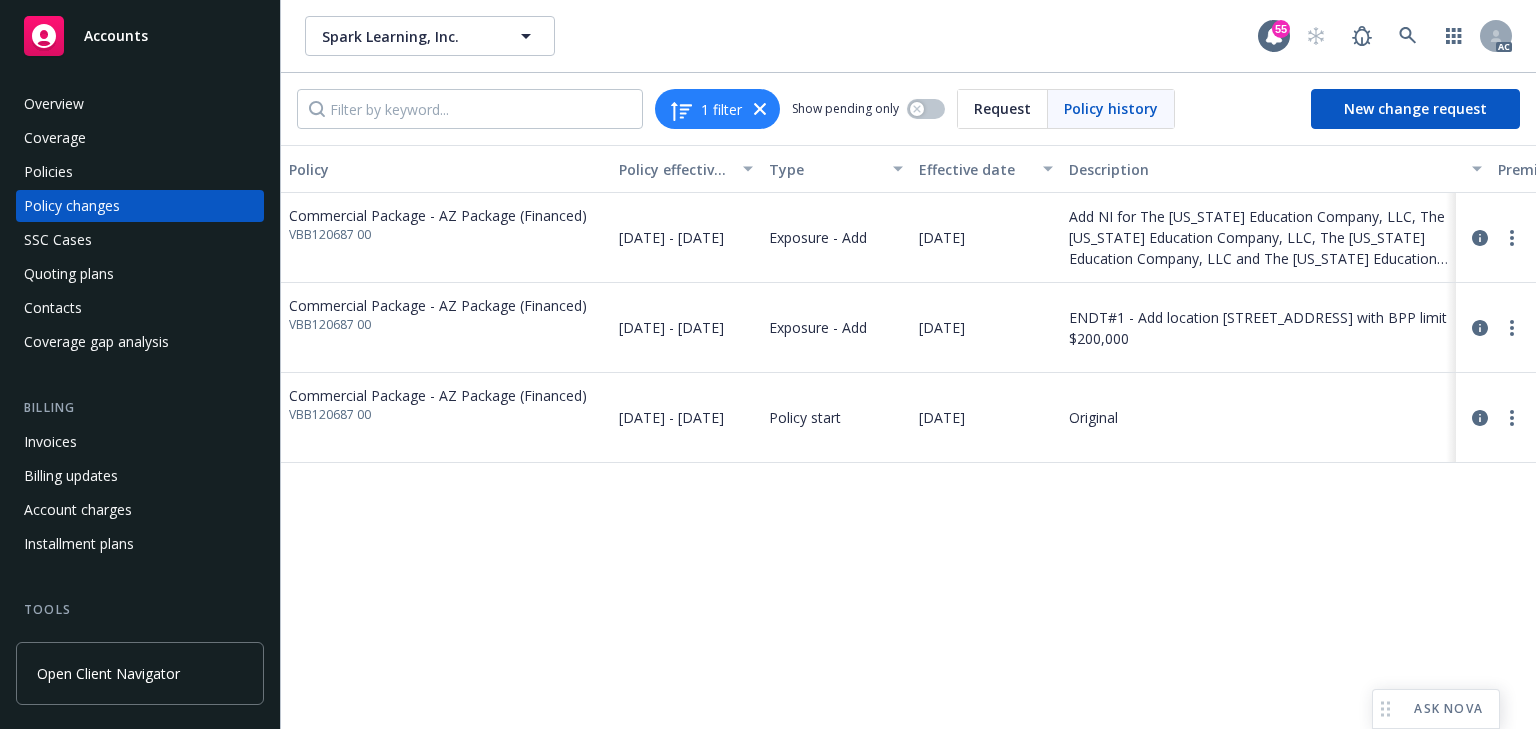 click on "Policy Policy effective dates Type Effective date Description Premium change Annualized total premium change Total premium Status Commercial Package - AZ Package (Financed) VBB120687 00 [DATE]   -   [DATE] Exposure - Add [DATE] Add NI for The [US_STATE] Education Company, LLC, The [US_STATE] Education Company, LLC, The [US_STATE] Education Company, LLC and The [US_STATE] Education Company, LLC - - $2,383.00 No endt needed Commercial Package - AZ Package (Financed) VBB120687 00 [DATE]   -   [DATE] Exposure - Add [DATE] ENDT#1 - Add location [STREET_ADDRESS] with BPP limit $200,000 $719.00 $2,018.73 $2,383.00 Endorsed Commercial Package - AZ Package (Financed) VBB120687 00 [DATE]   -   [DATE] Policy start [DATE] Original $1,664.00 $1,664.00 $1,664.00 Confirmed" at bounding box center [908, 437] 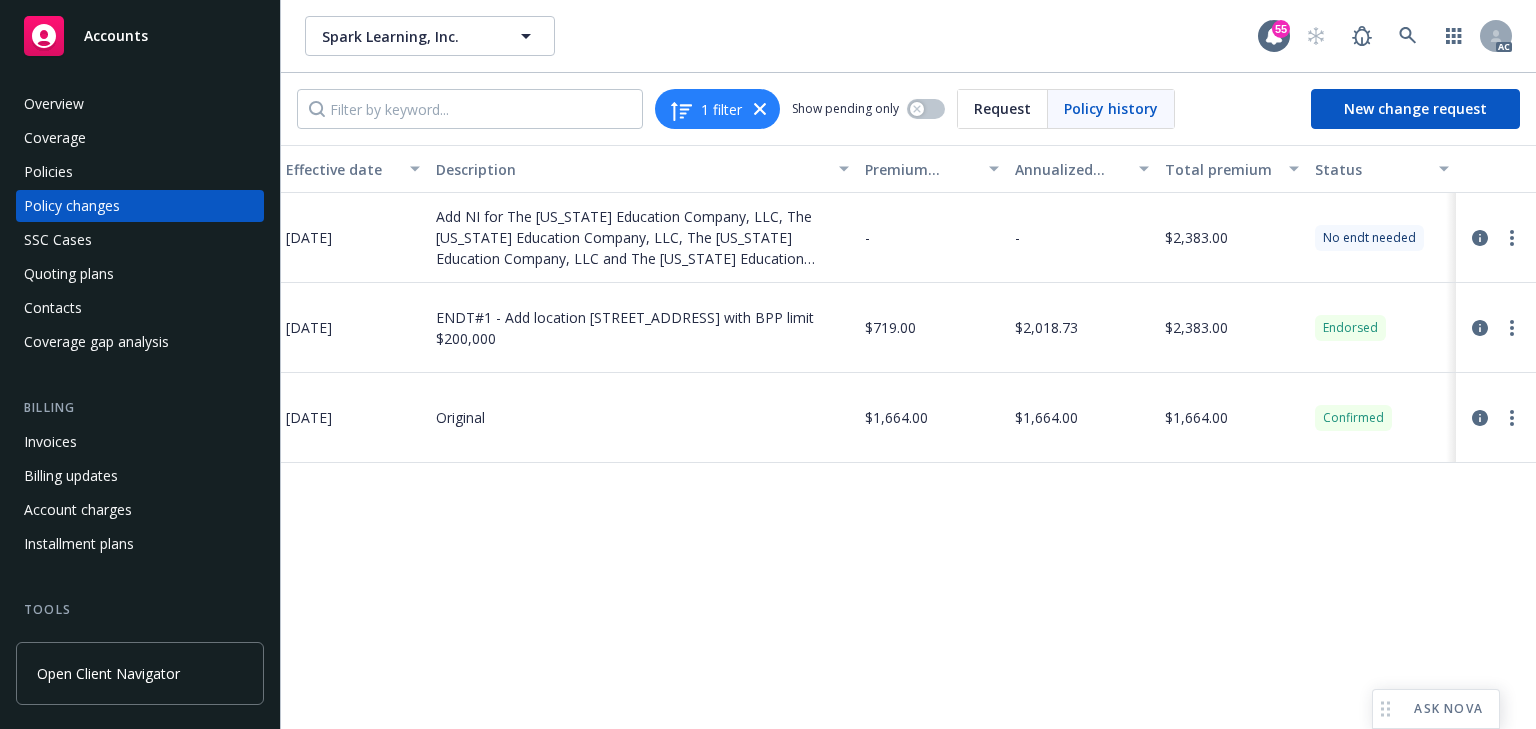 scroll, scrollTop: 0, scrollLeft: 0, axis: both 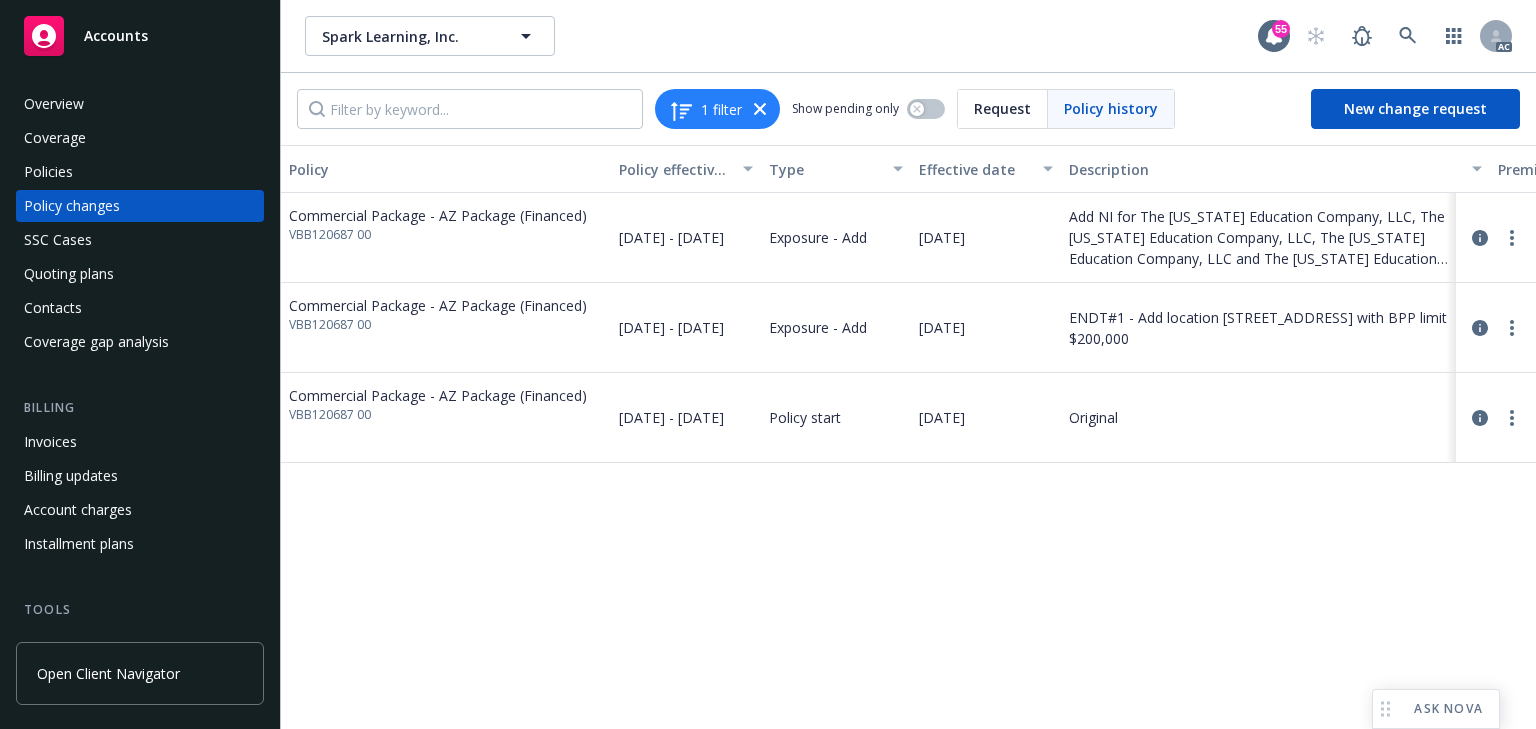 drag, startPoint x: 801, startPoint y: 640, endPoint x: 800, endPoint y: 628, distance: 12.0415945 